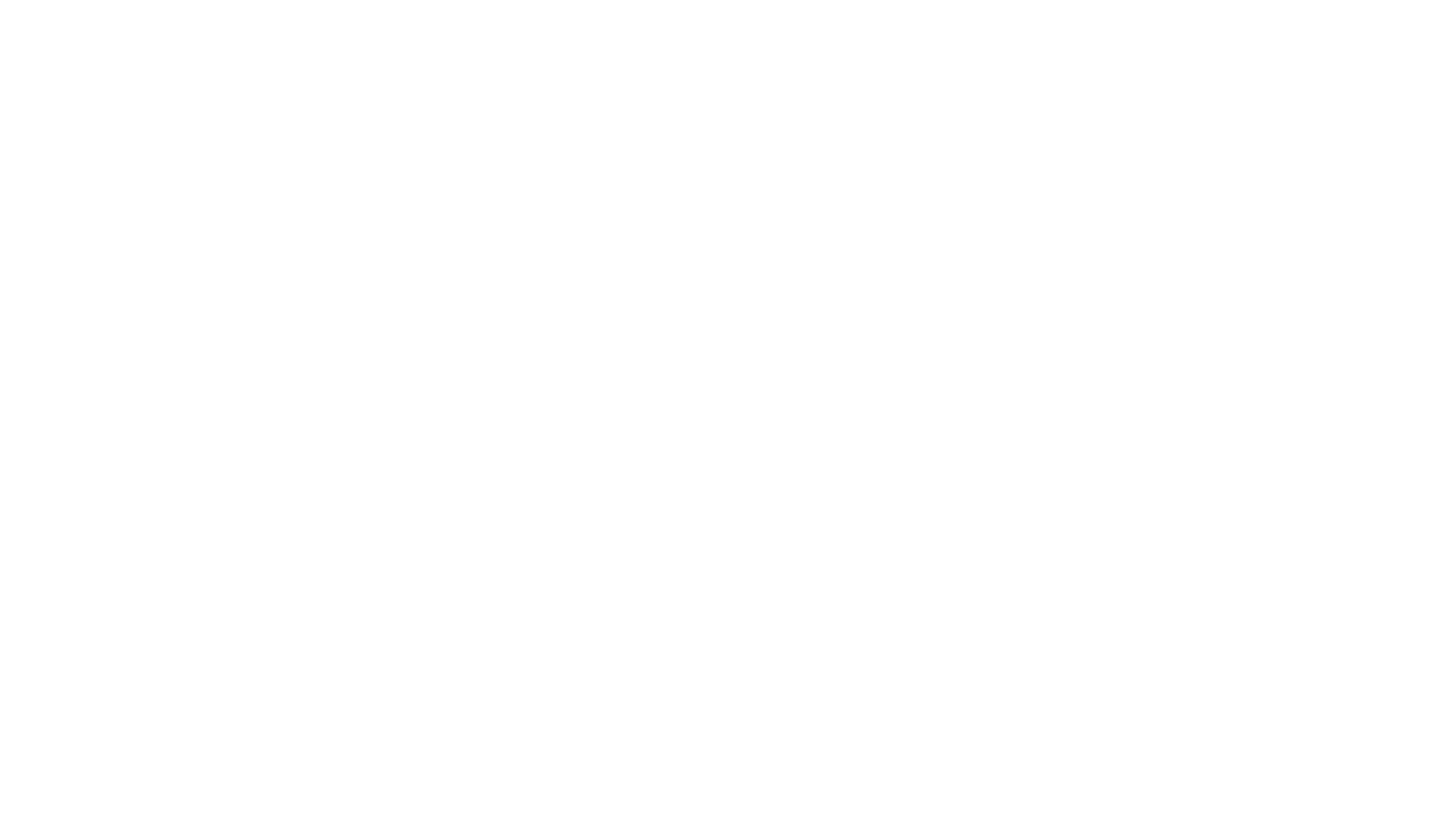 scroll, scrollTop: 0, scrollLeft: 0, axis: both 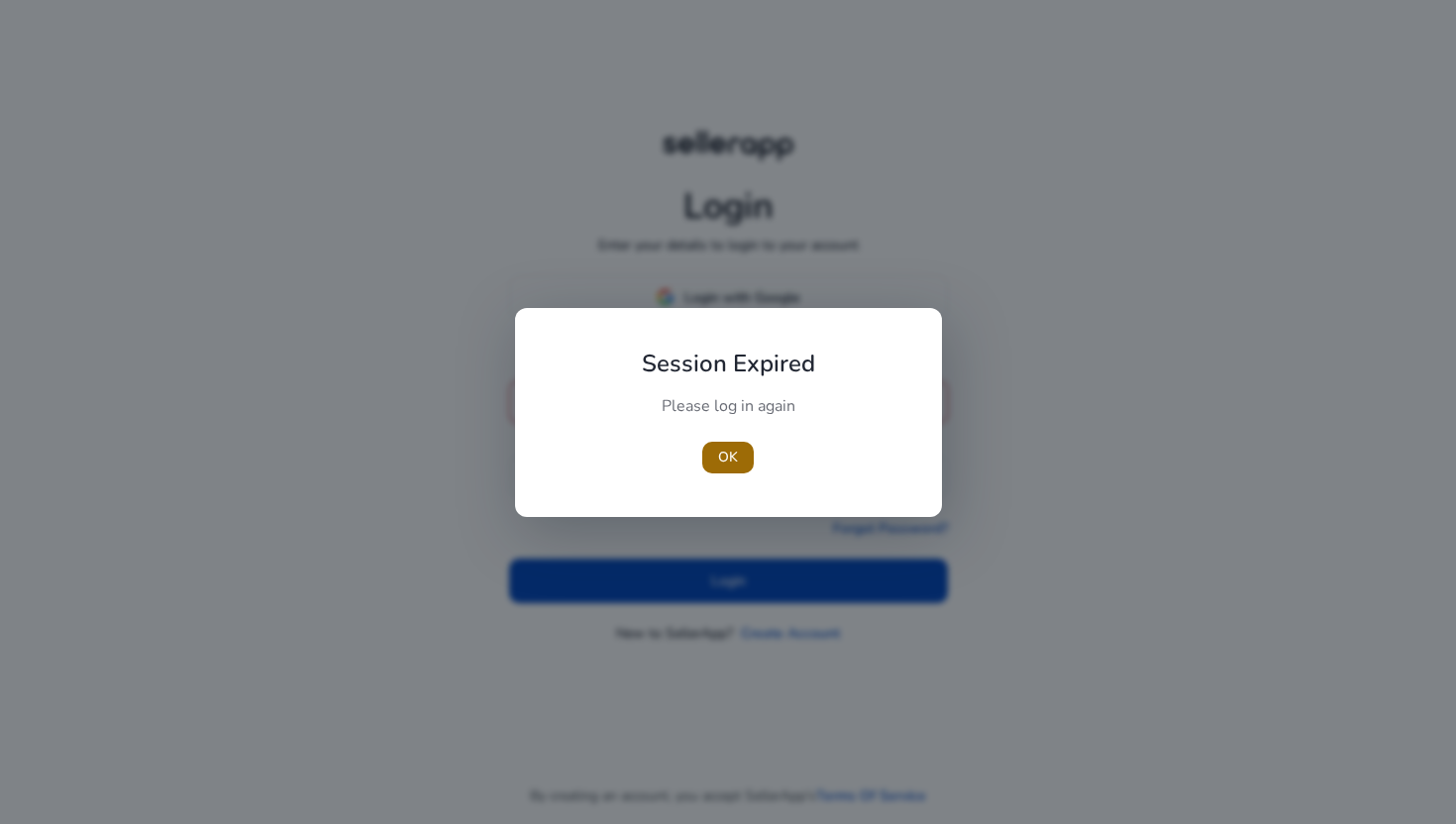 click on "OK" at bounding box center (728, 457) 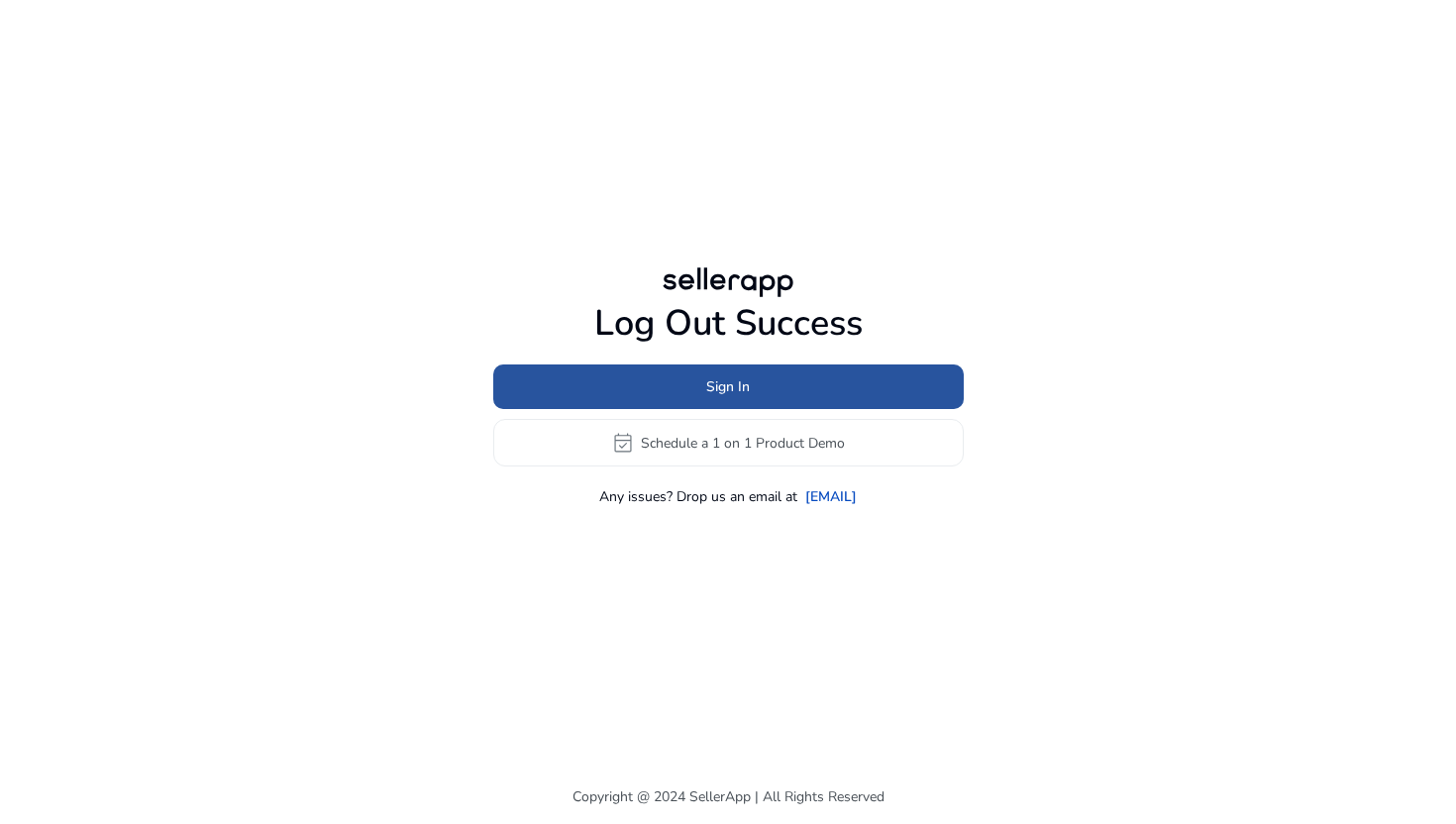 click 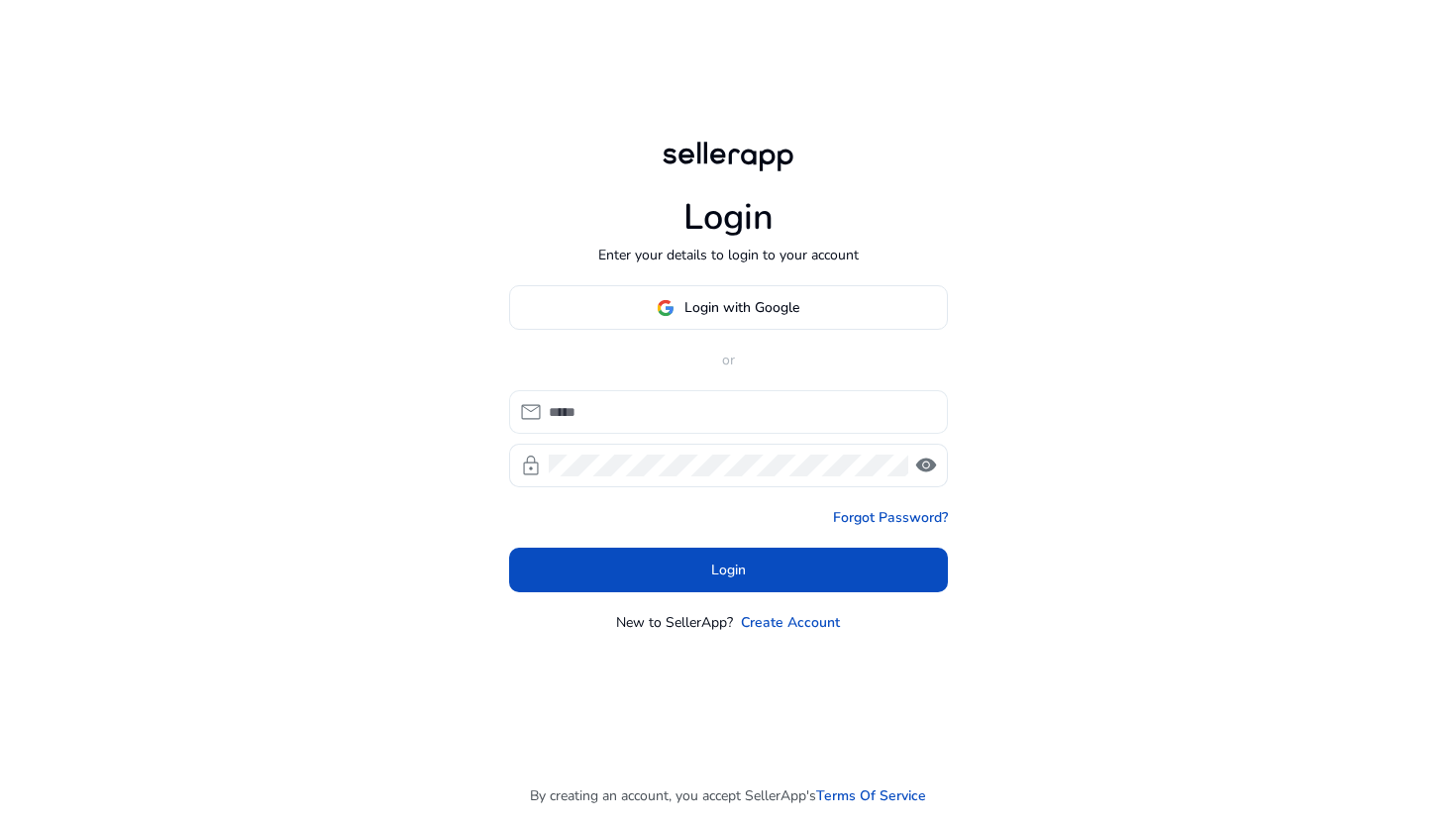 click at bounding box center [740, 412] 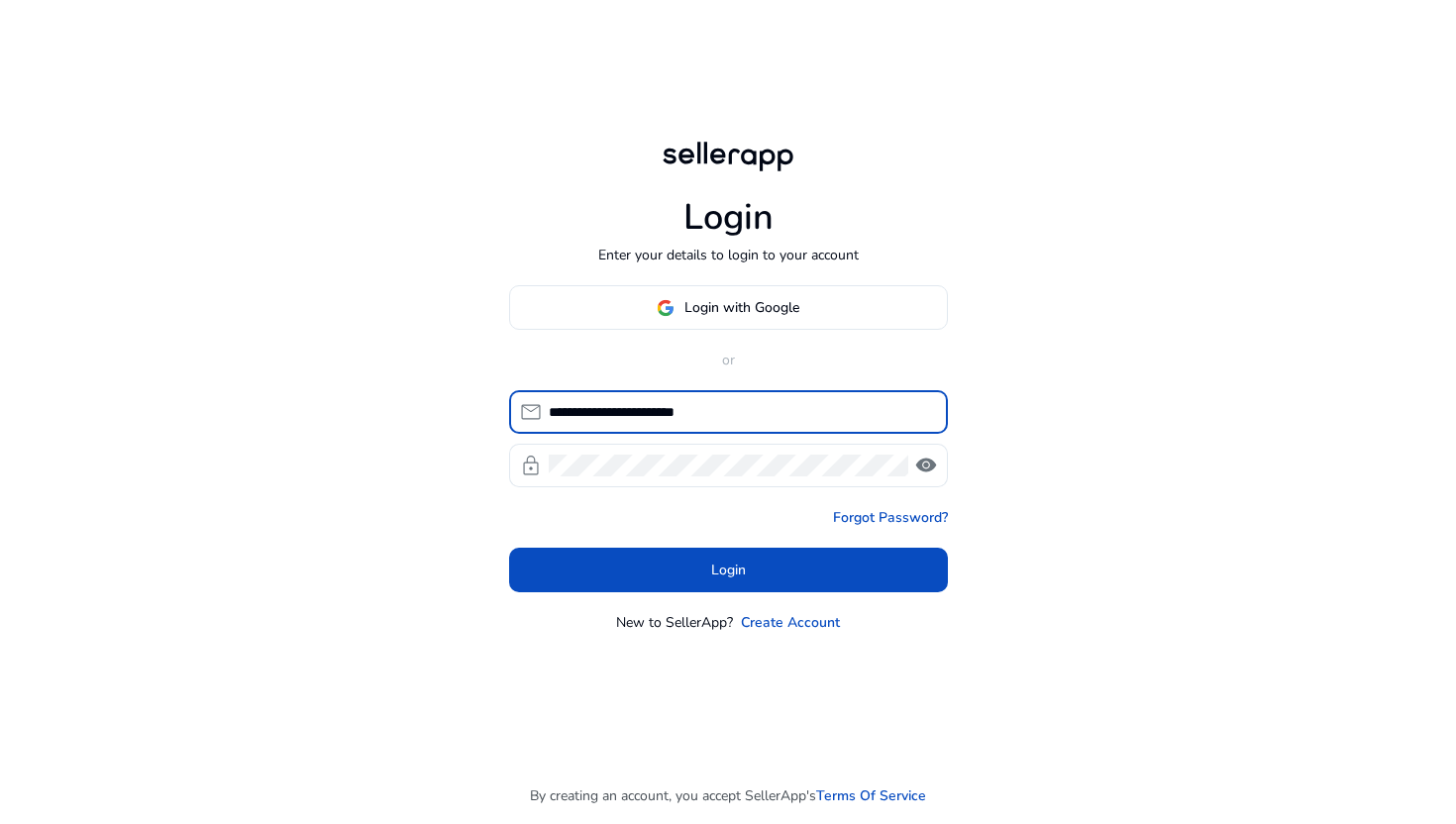 type on "**********" 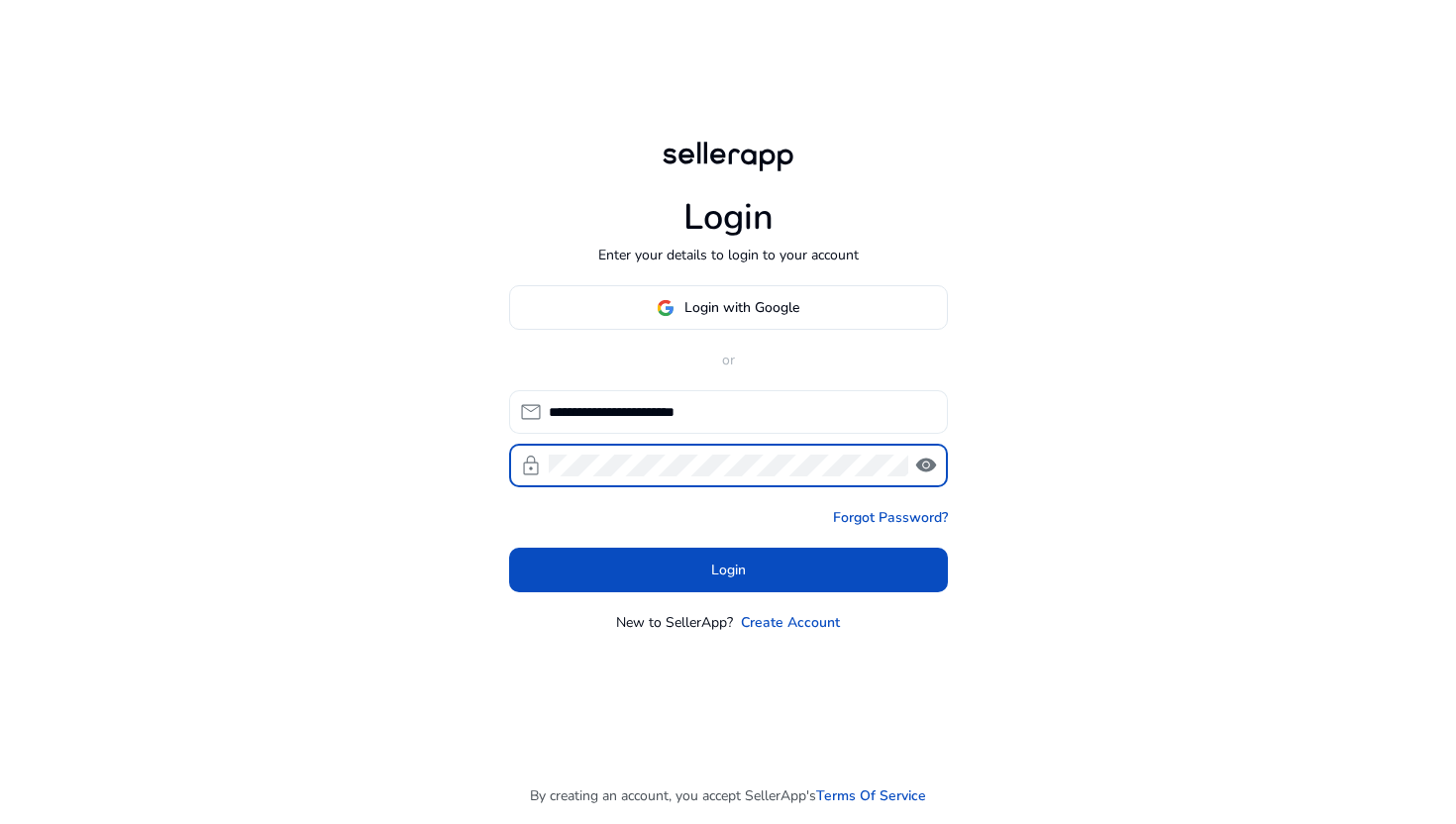 click on "Login" at bounding box center (728, 569) 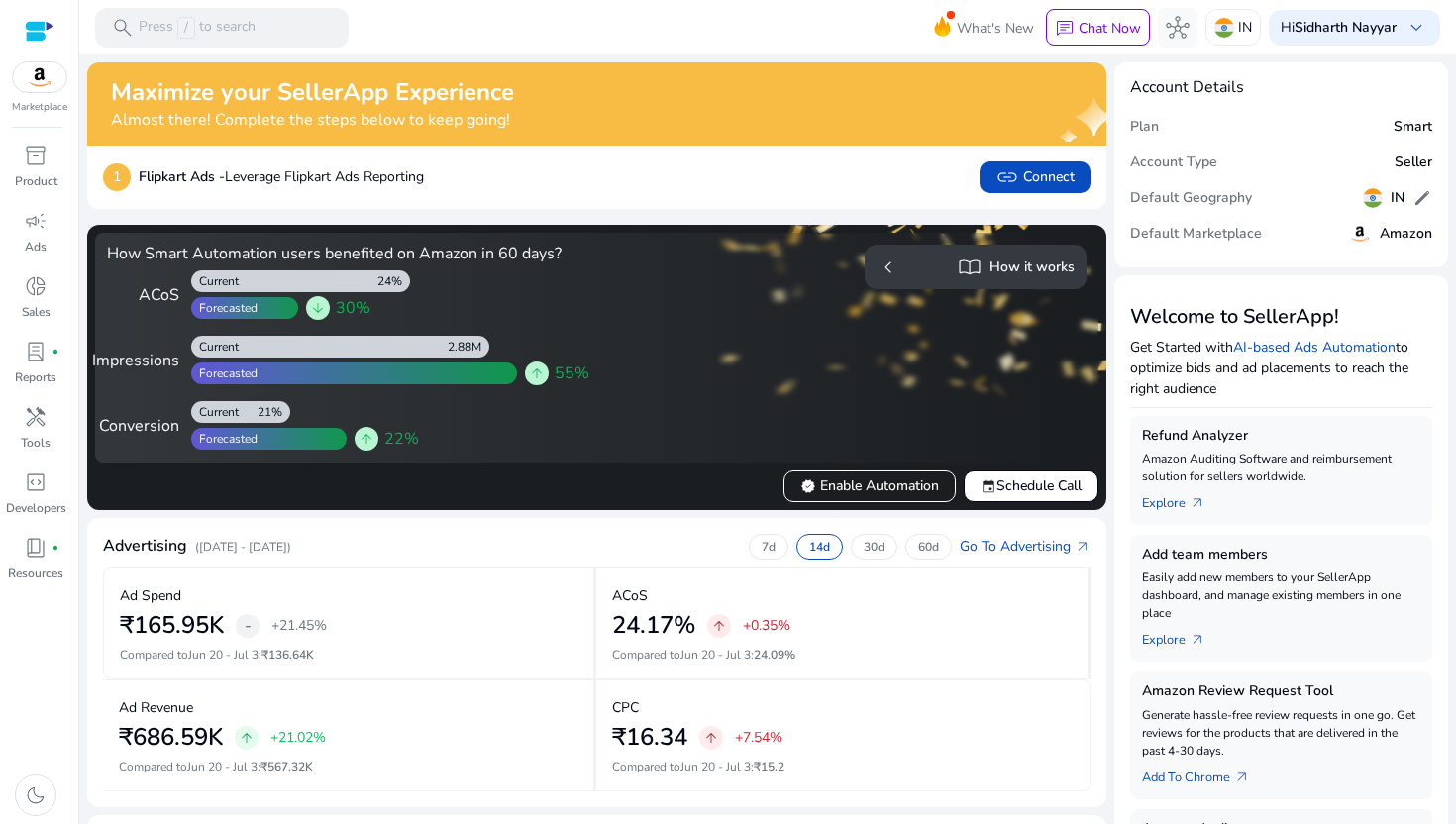 scroll, scrollTop: 0, scrollLeft: 0, axis: both 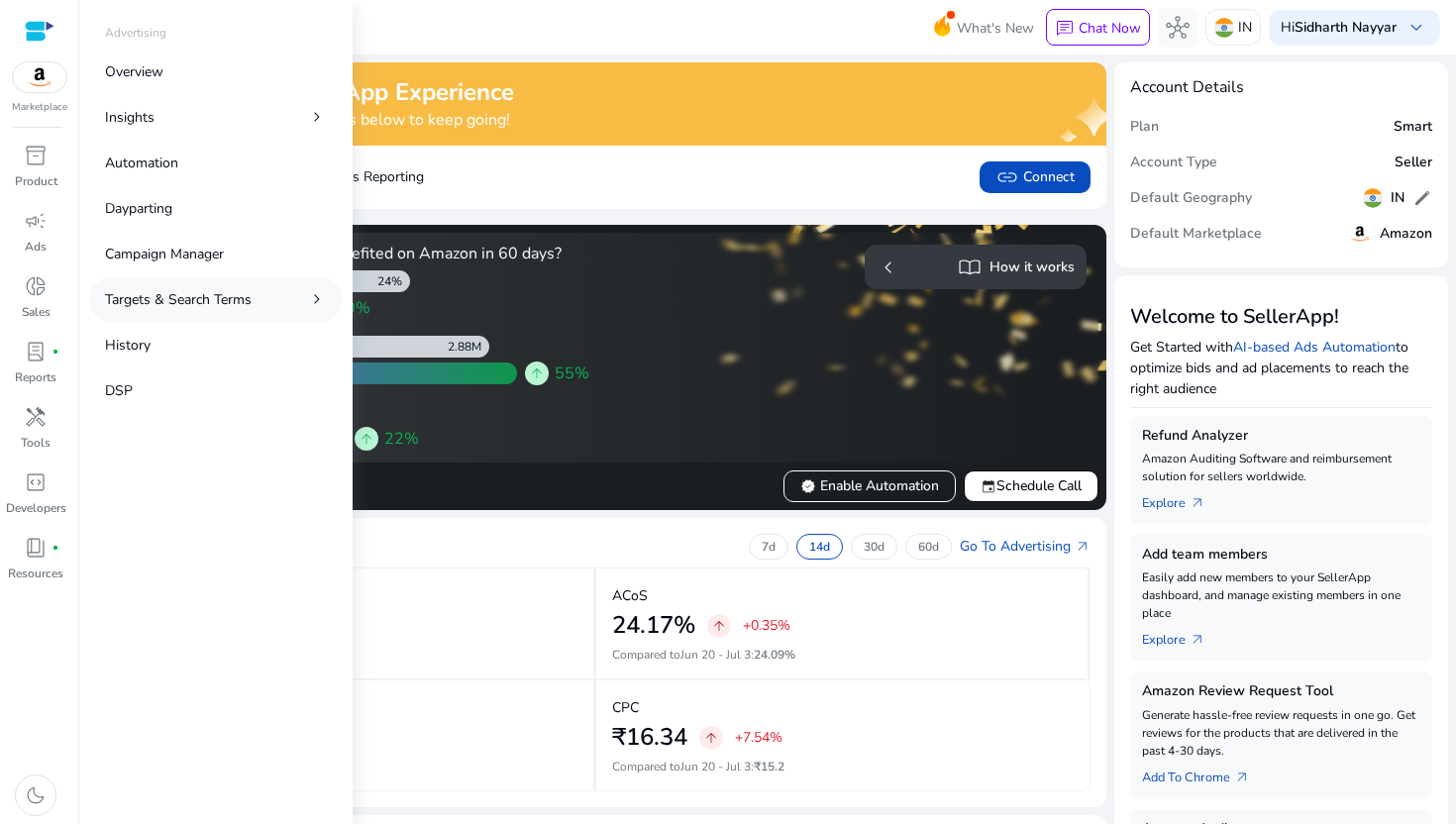 click on "Targets & Search Terms" at bounding box center [178, 299] 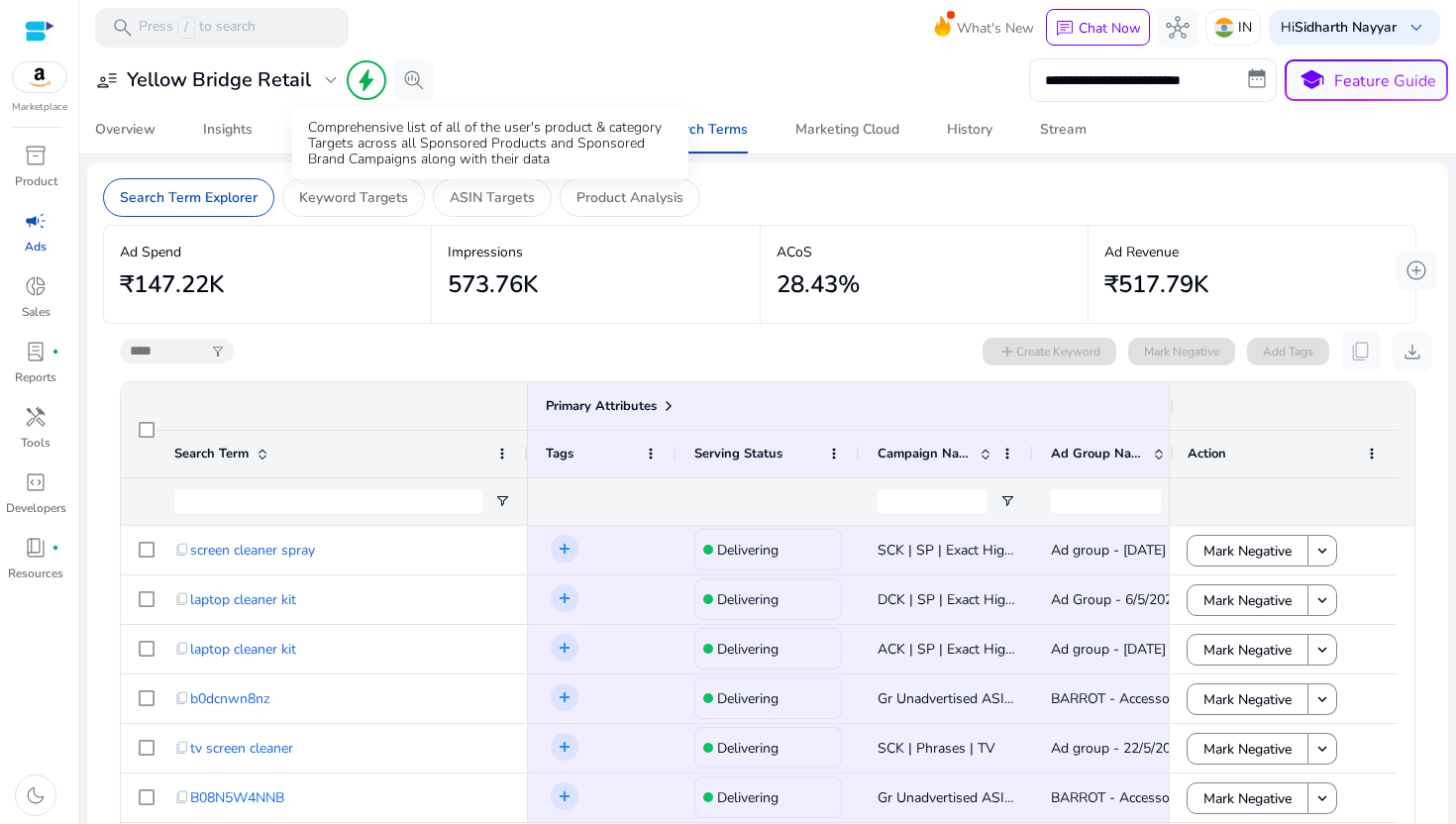 click on "Comprehensive list of all of the user's product & category Targets across all Sponsored Products and Sponsored Brand Campaigns along with their data" at bounding box center [490, 144] 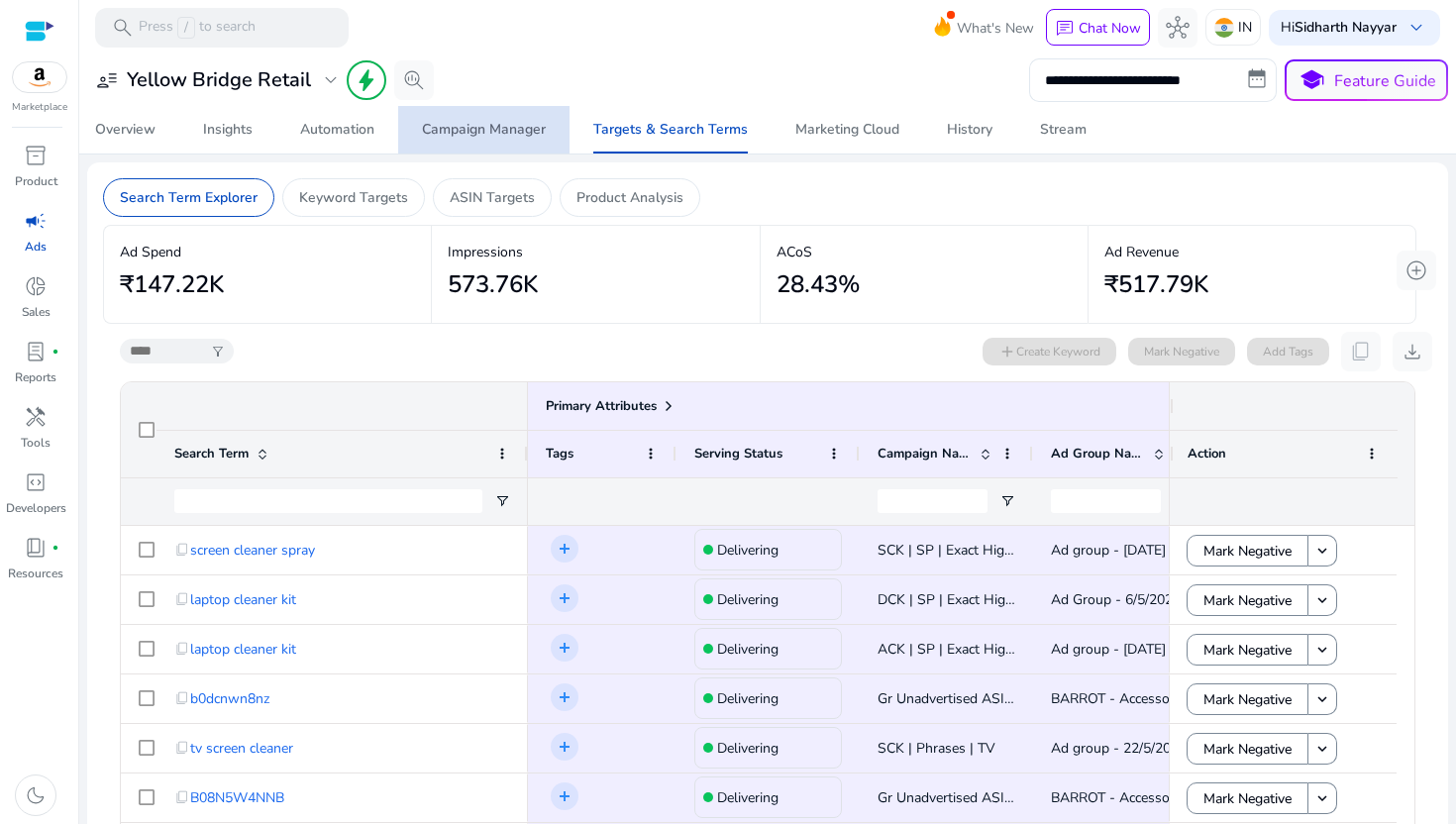 click on "Campaign Manager" at bounding box center (483, 130) 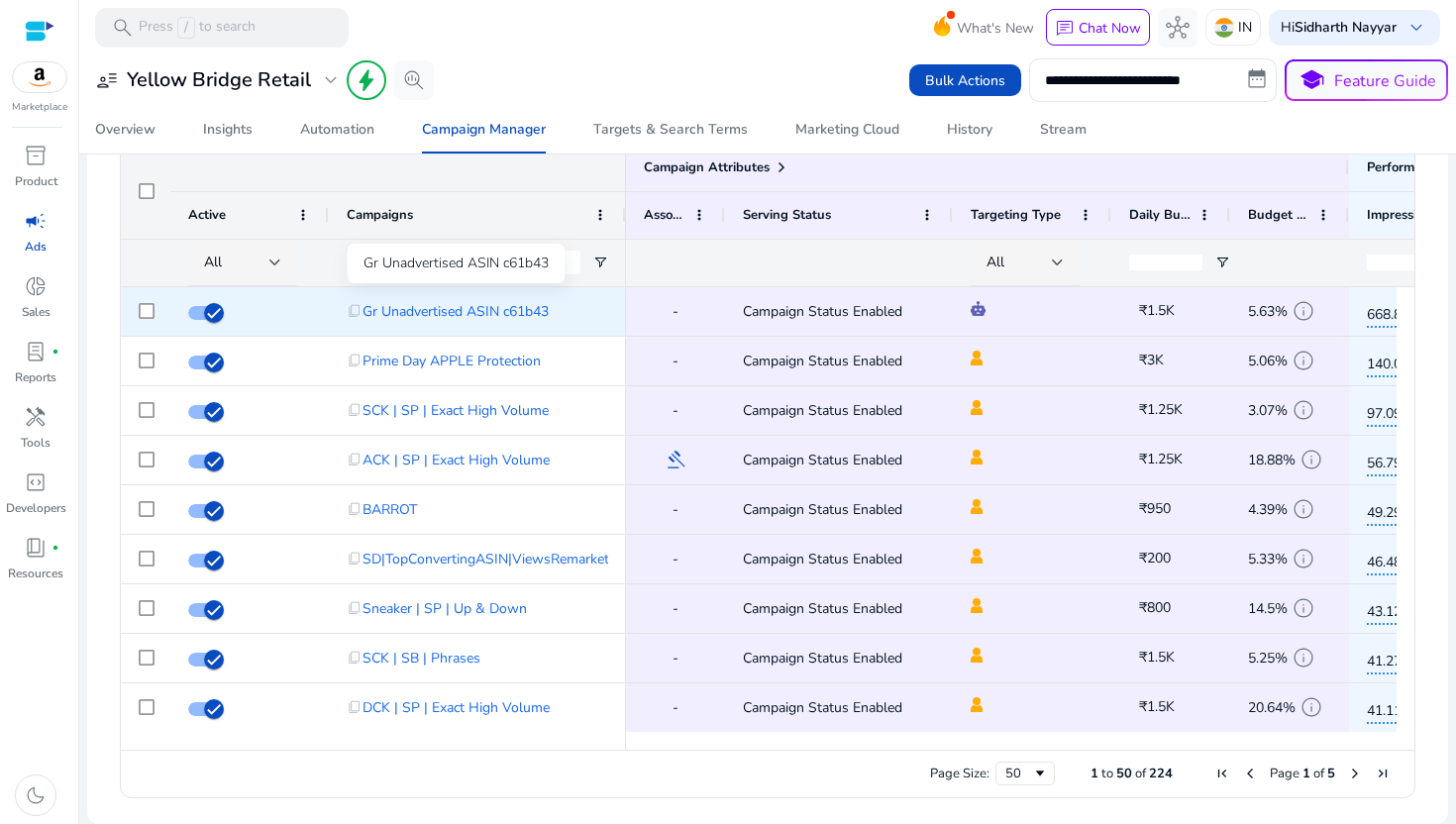 scroll, scrollTop: 691, scrollLeft: 0, axis: vertical 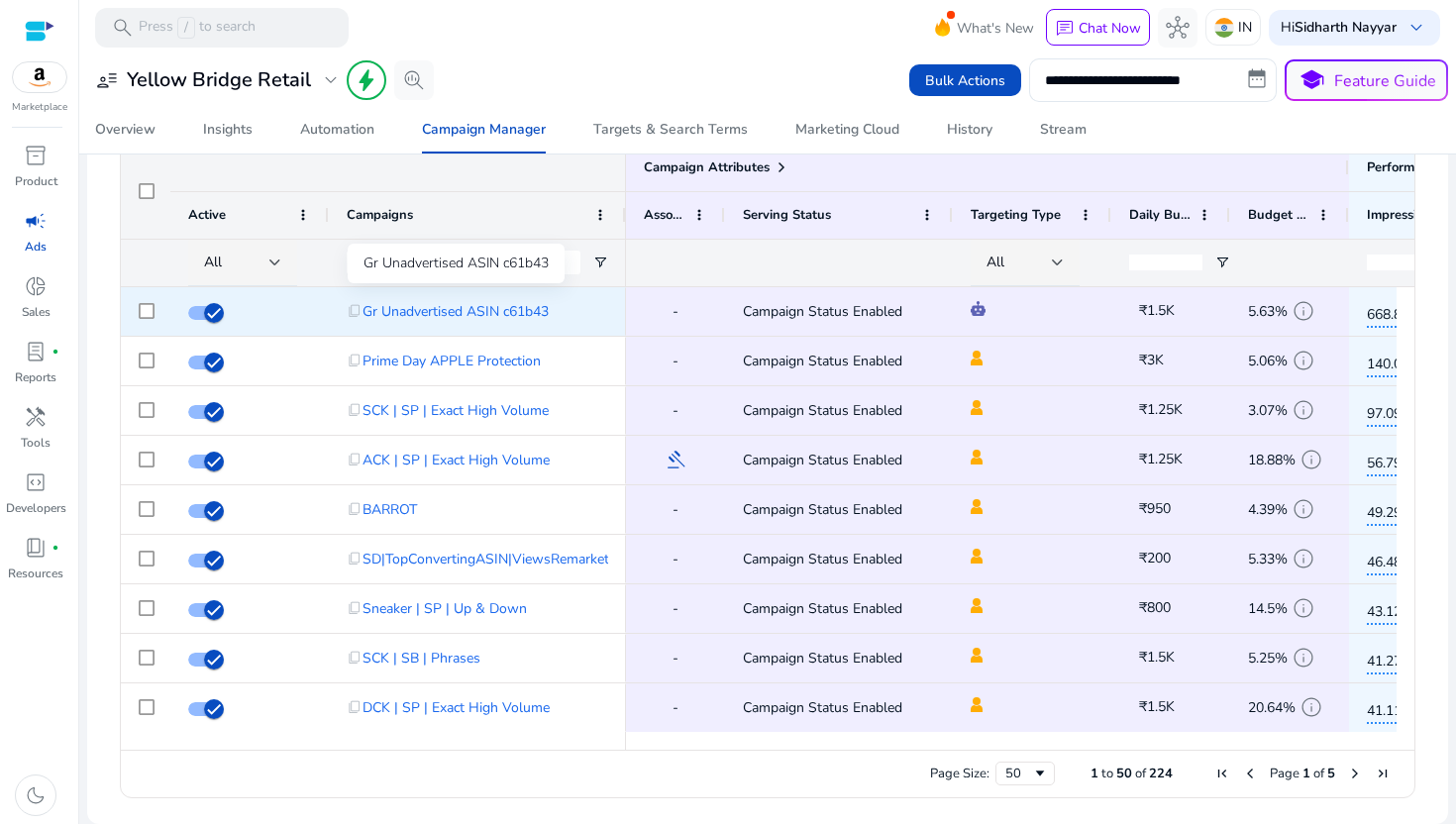 click on "Gr Unadvertised ASIN c61b43" 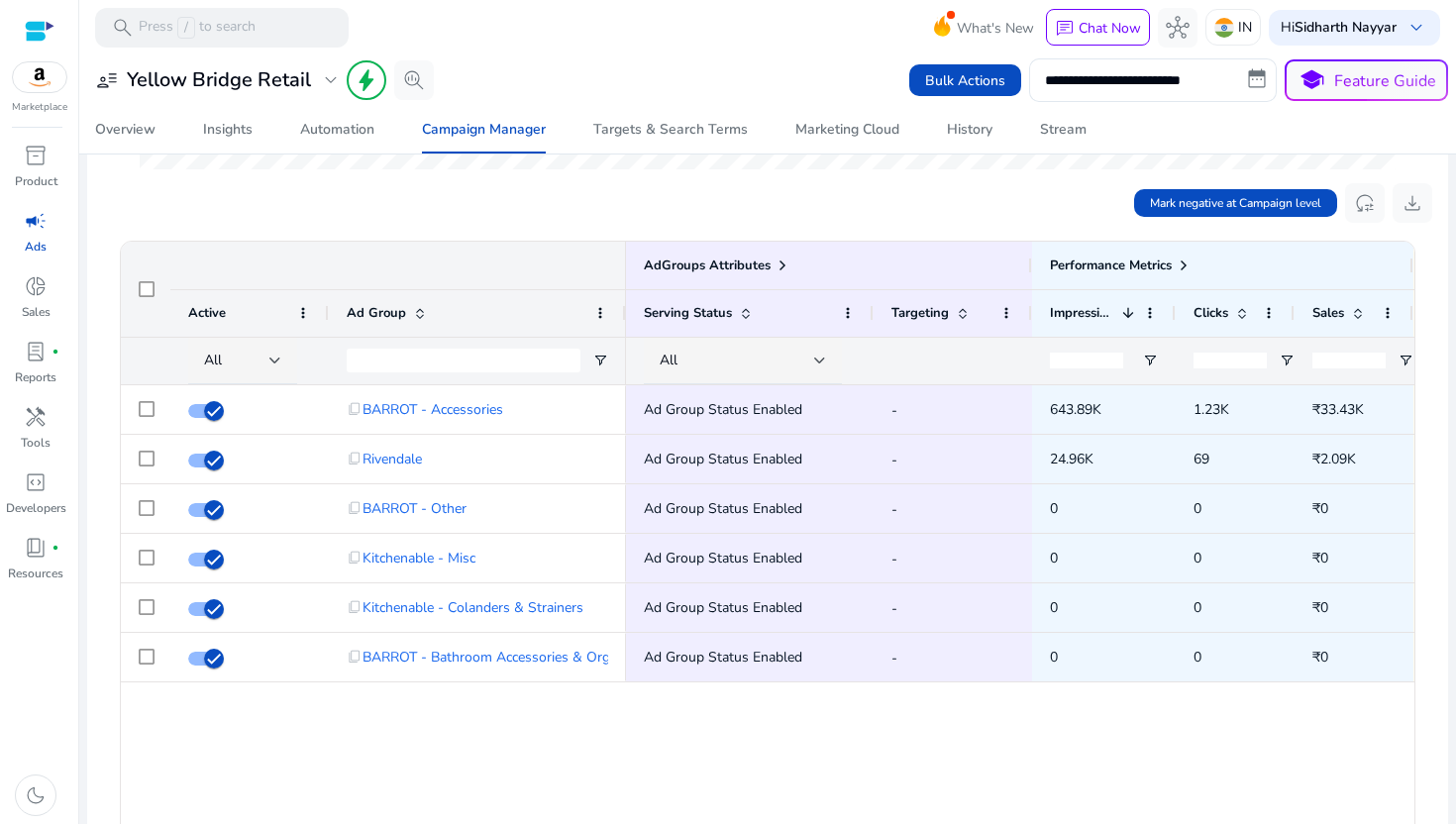 scroll, scrollTop: 698, scrollLeft: 0, axis: vertical 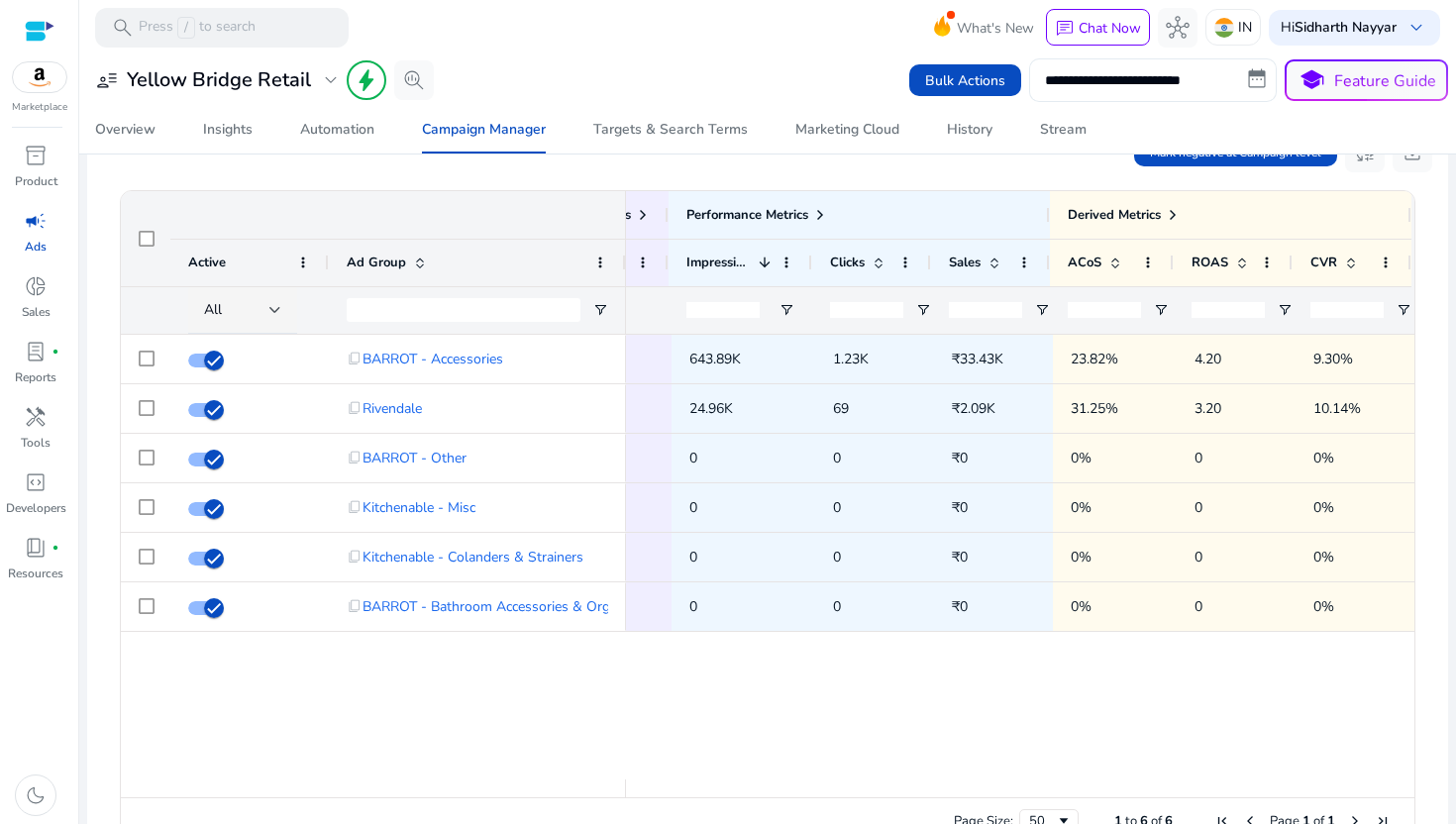 click on "**********" at bounding box center [1153, 80] 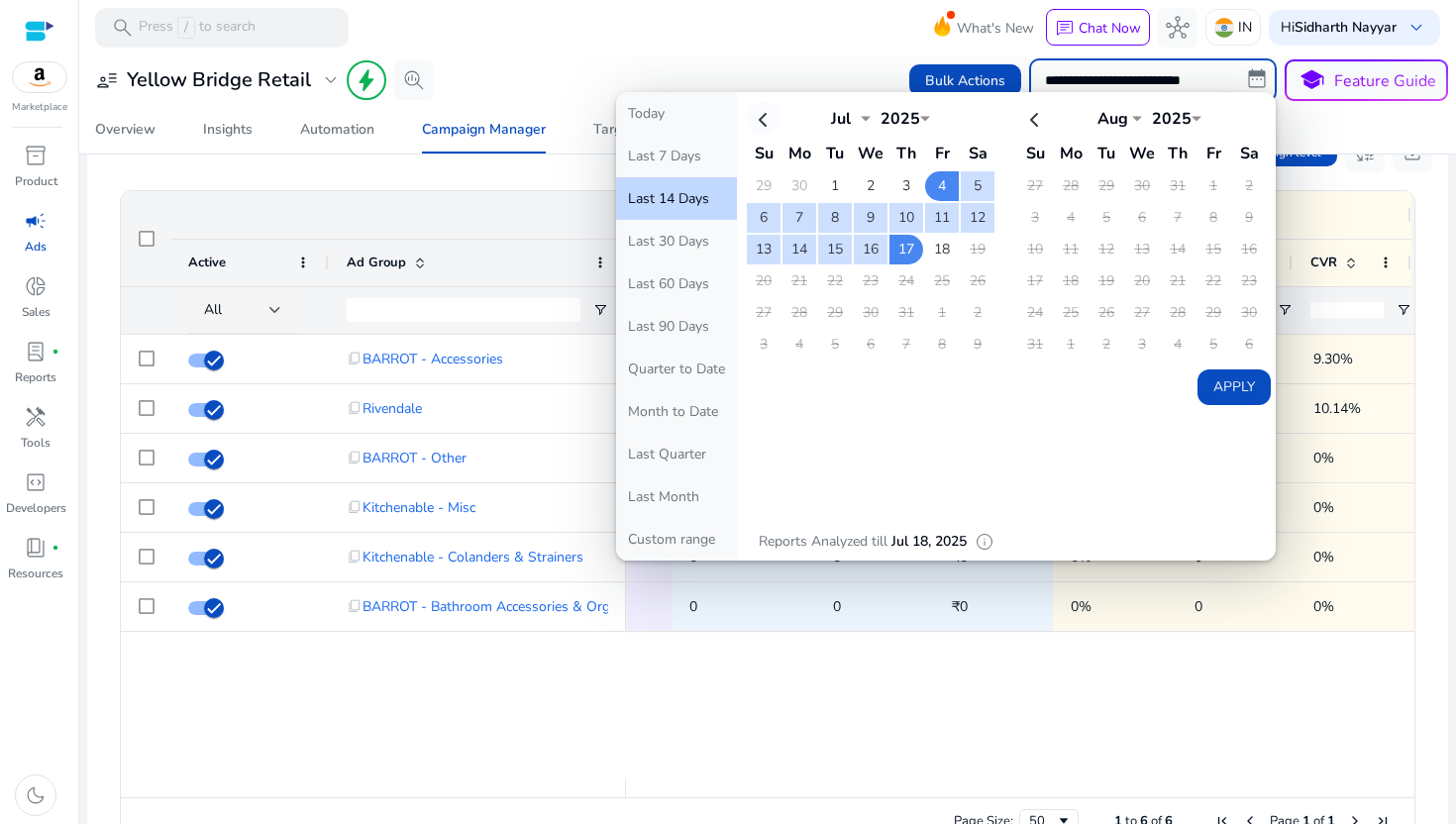 click 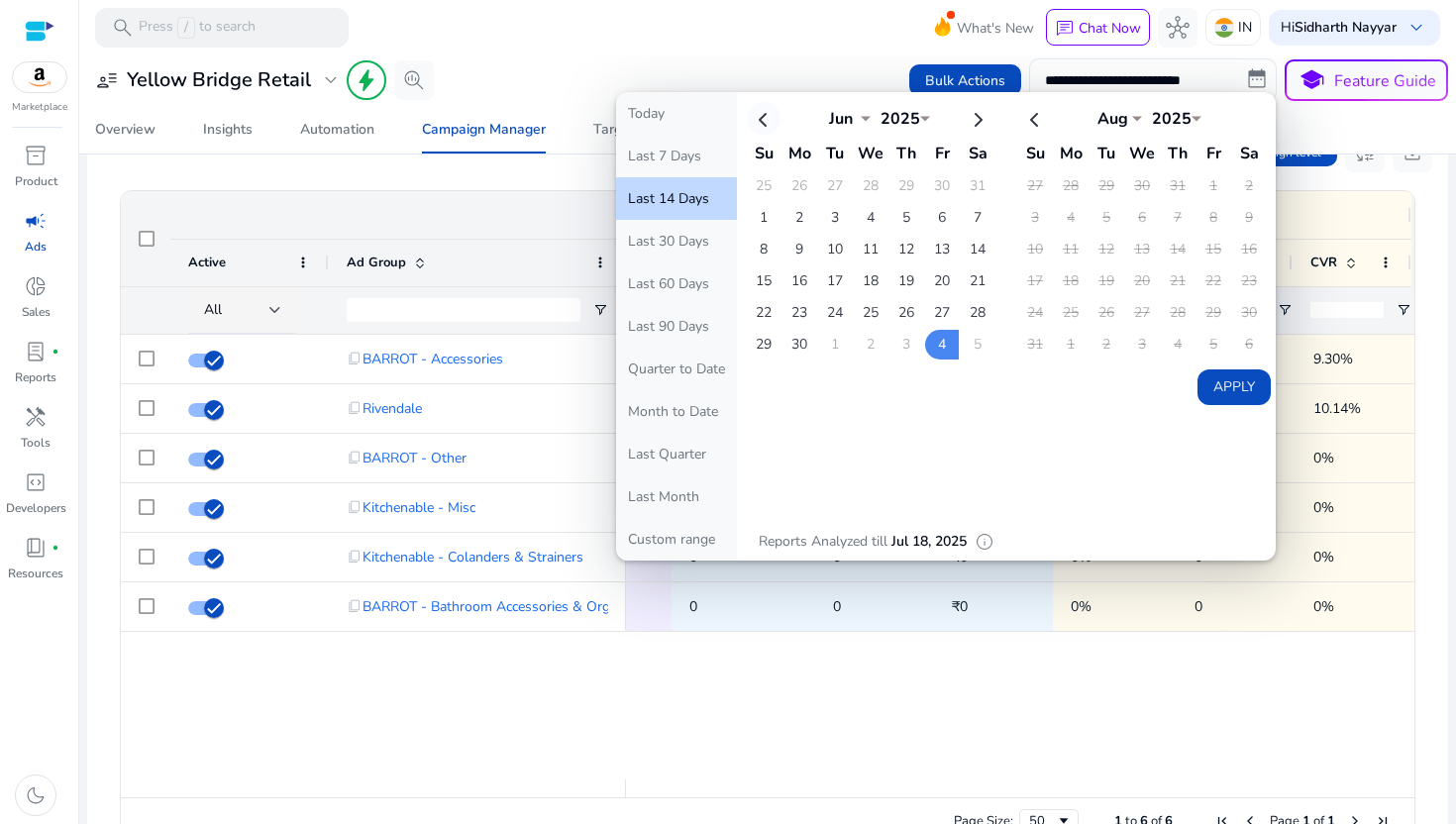 click 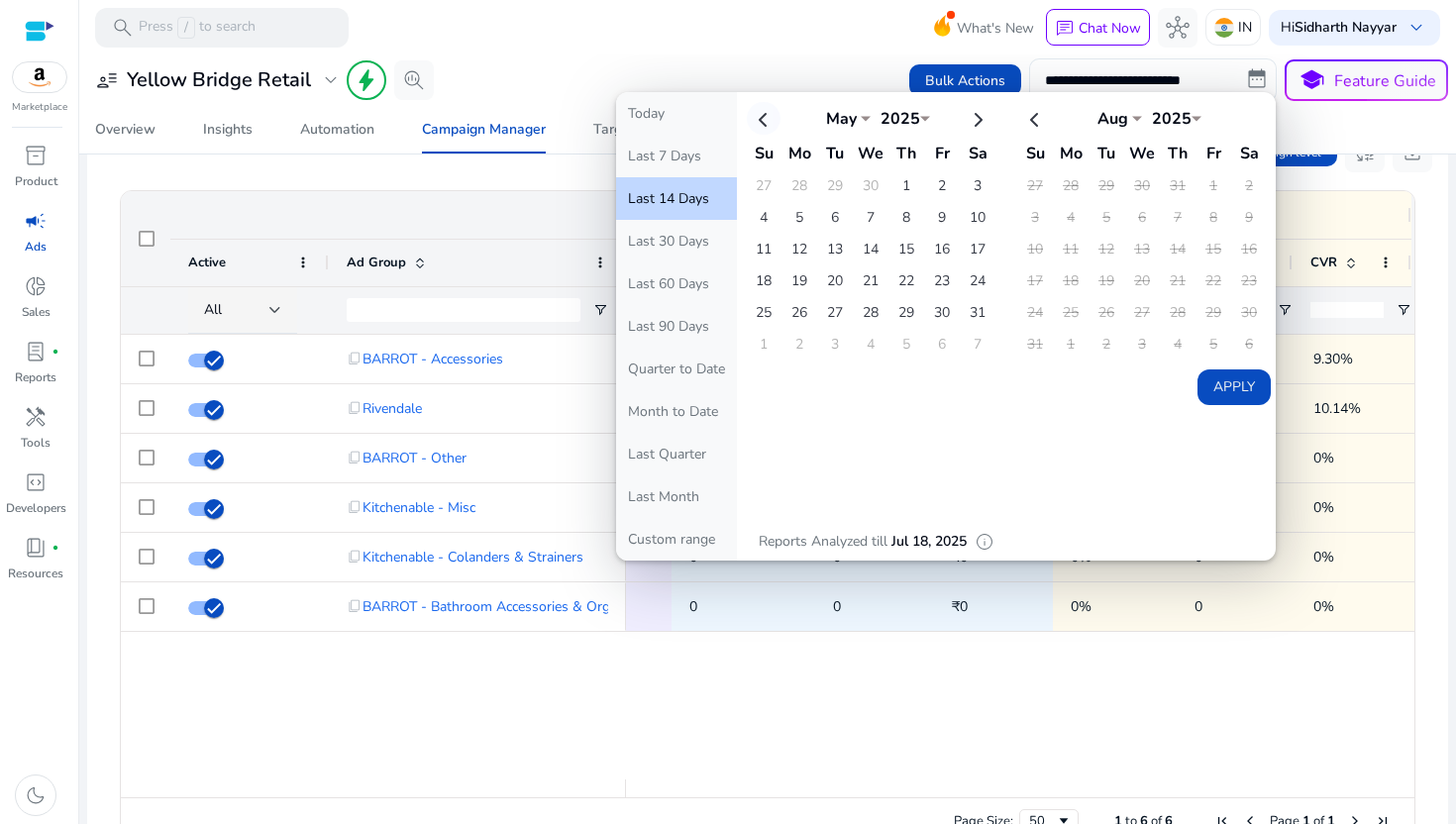 click 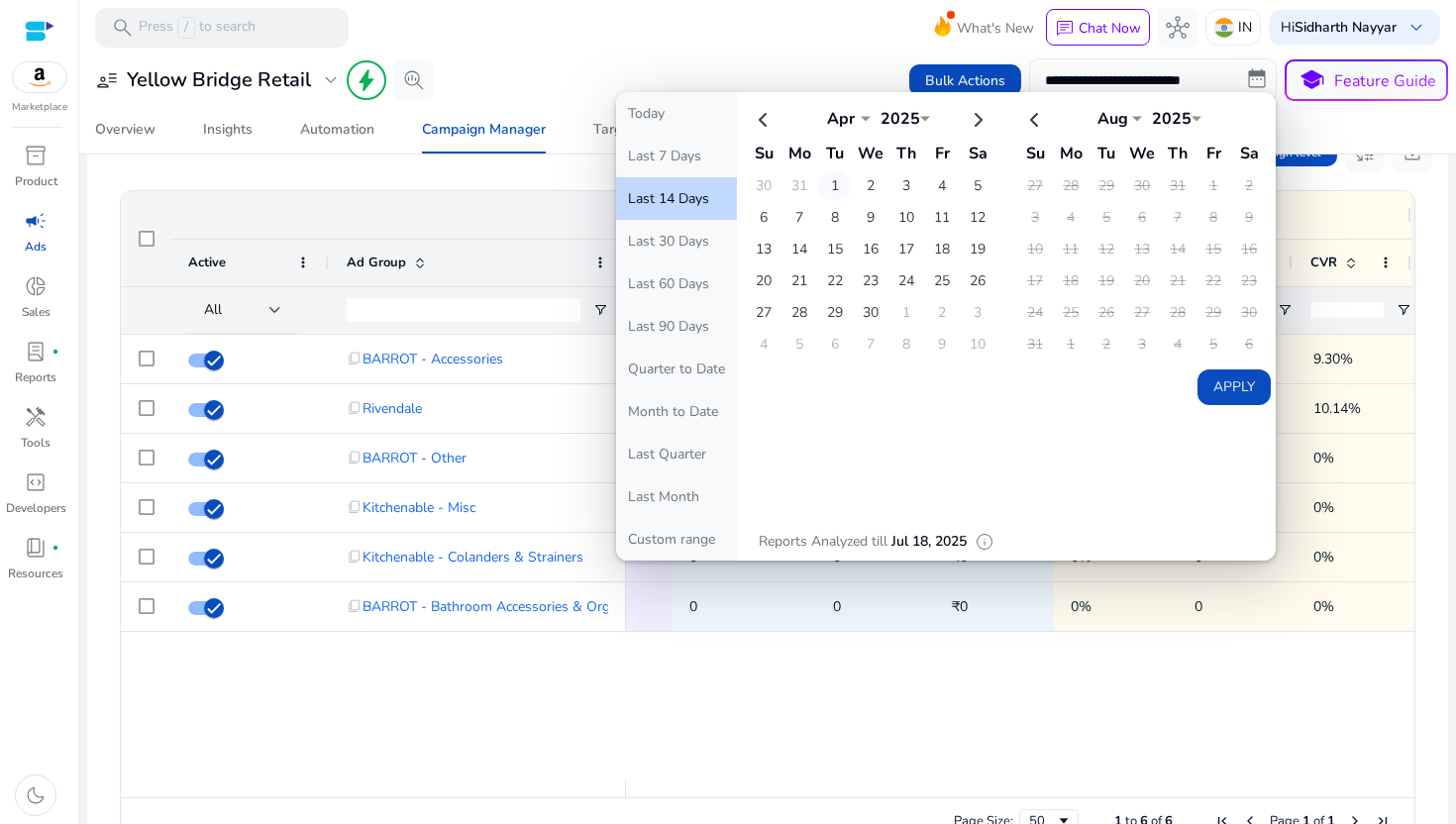 click on "1" 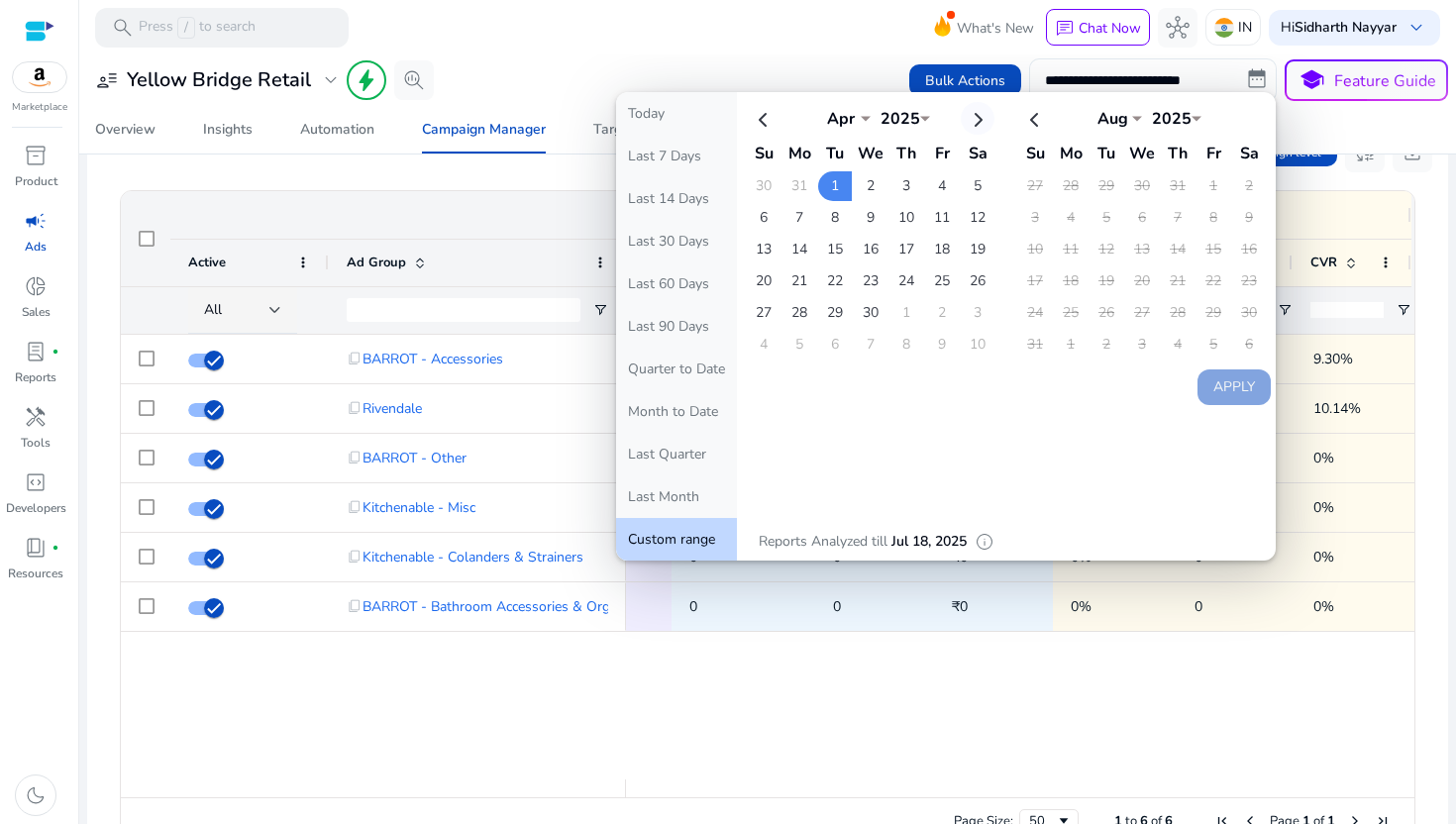 click 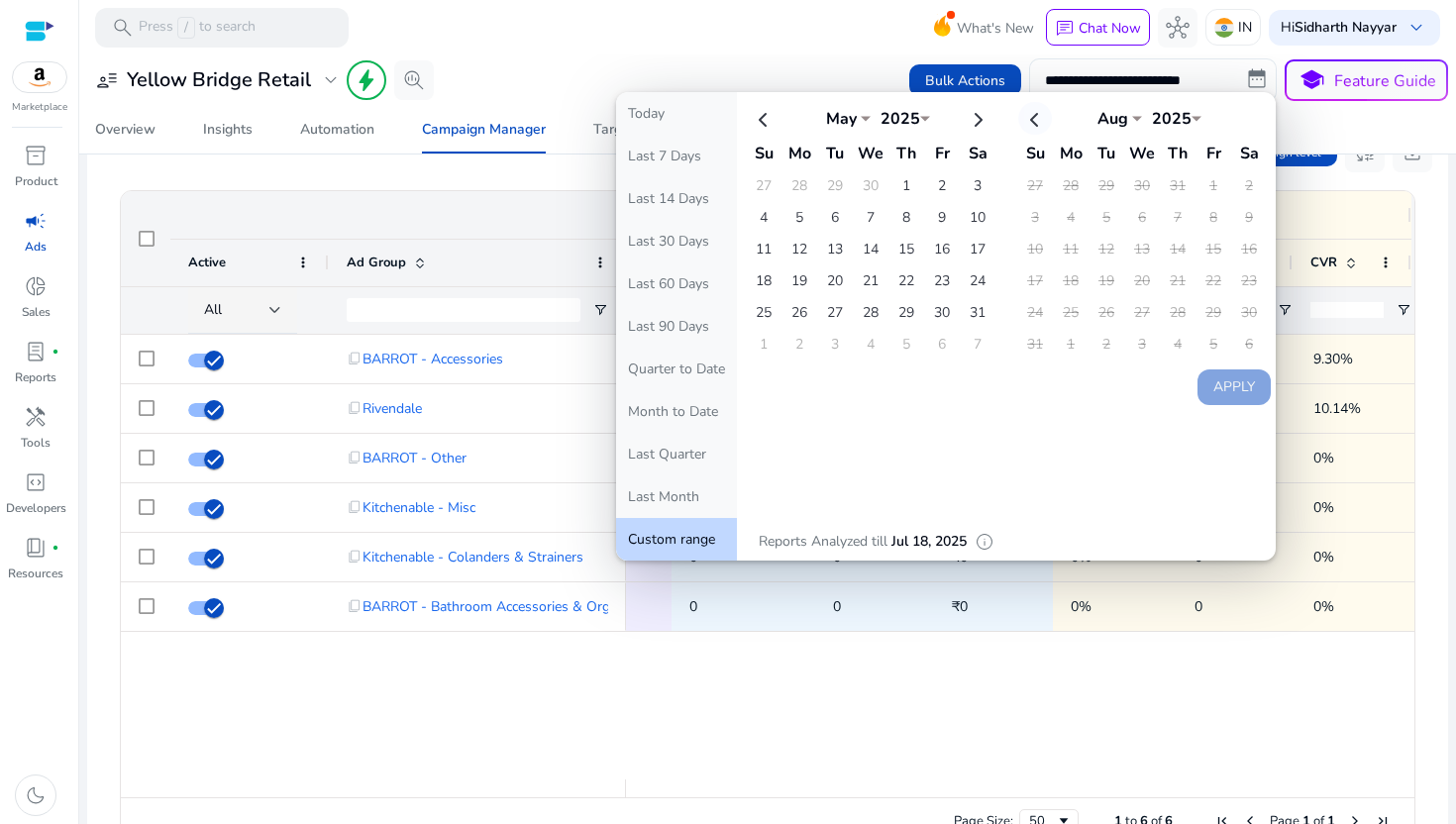 click 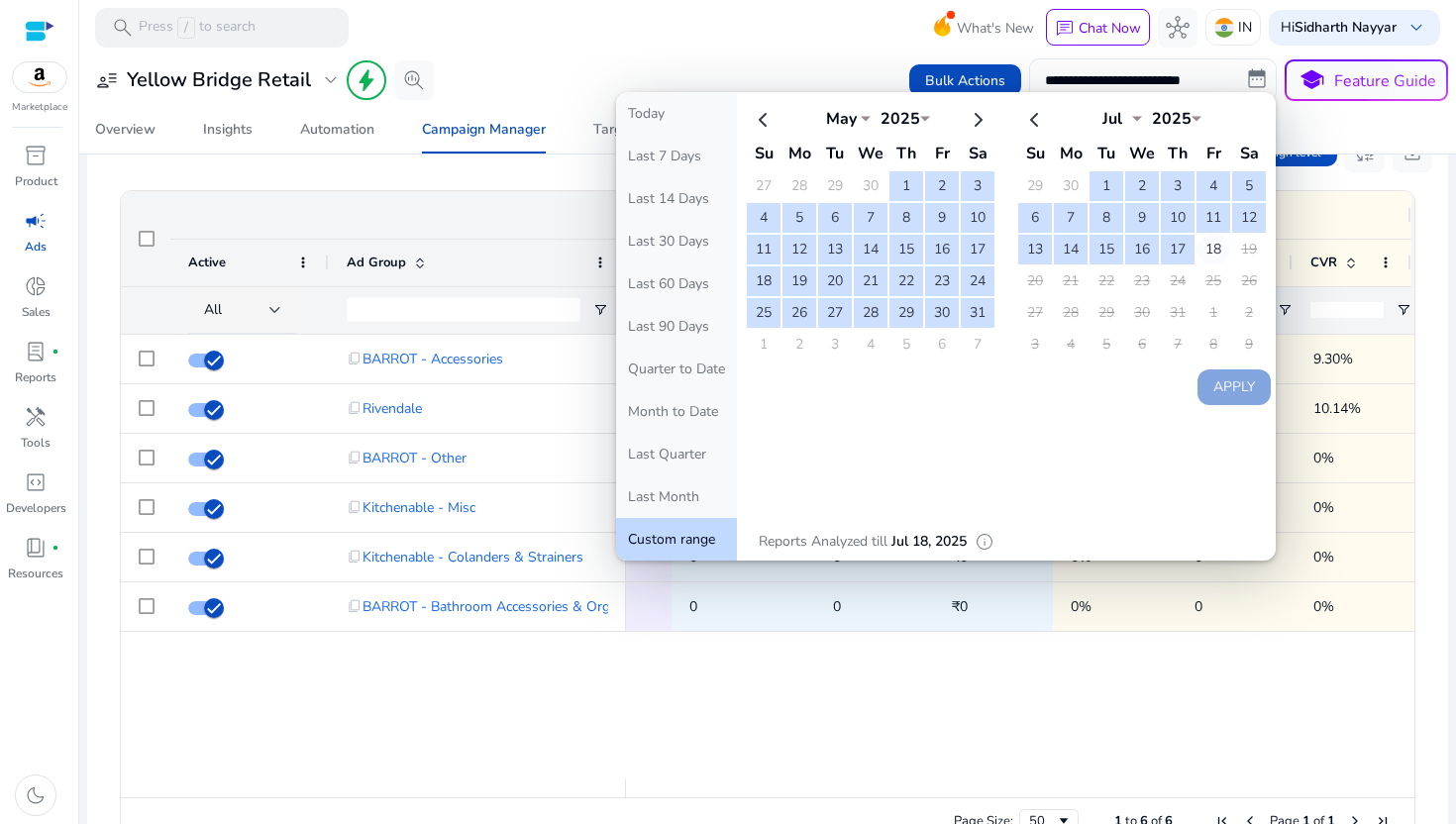 click on "18" 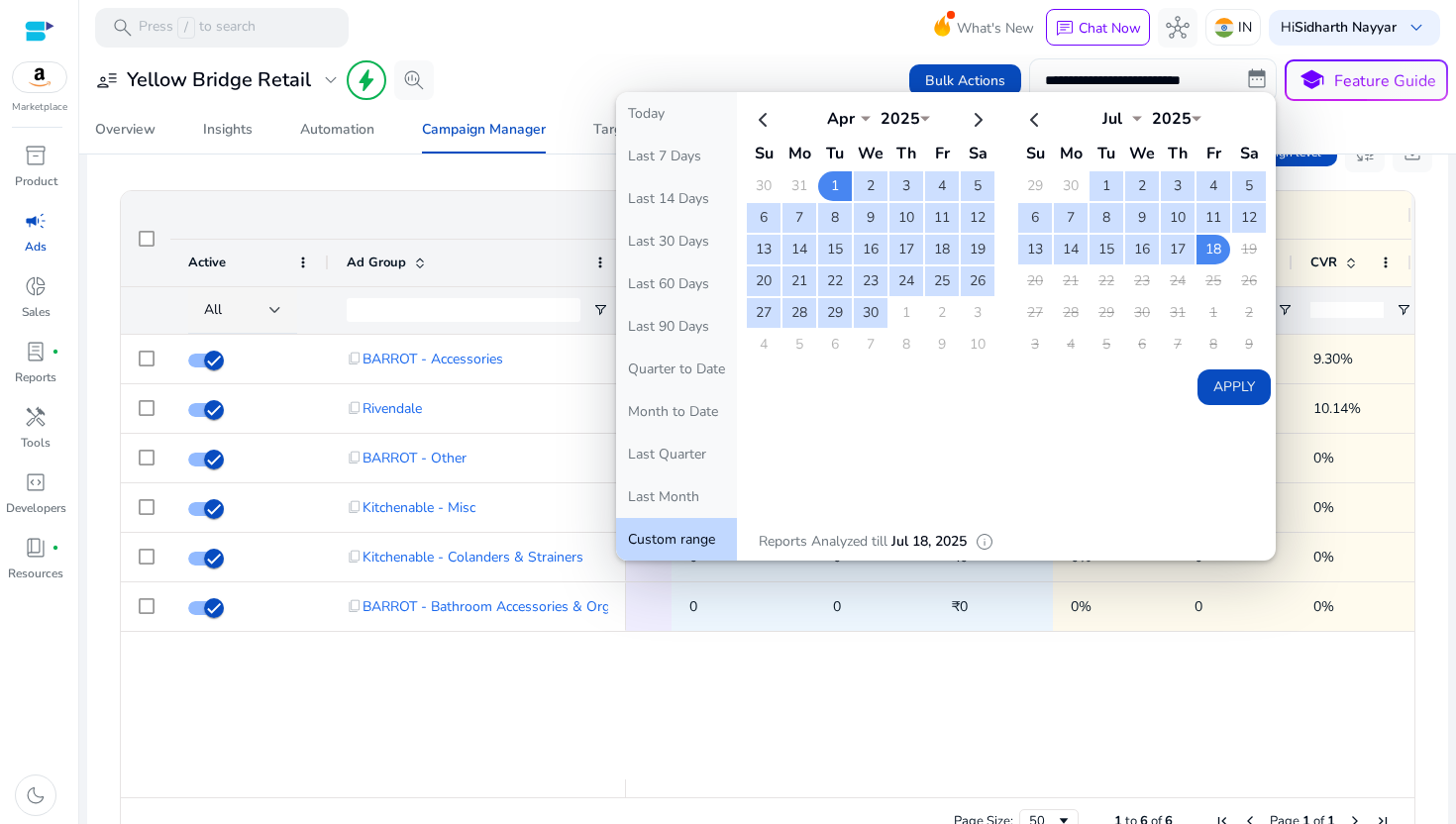 click on "Apply" 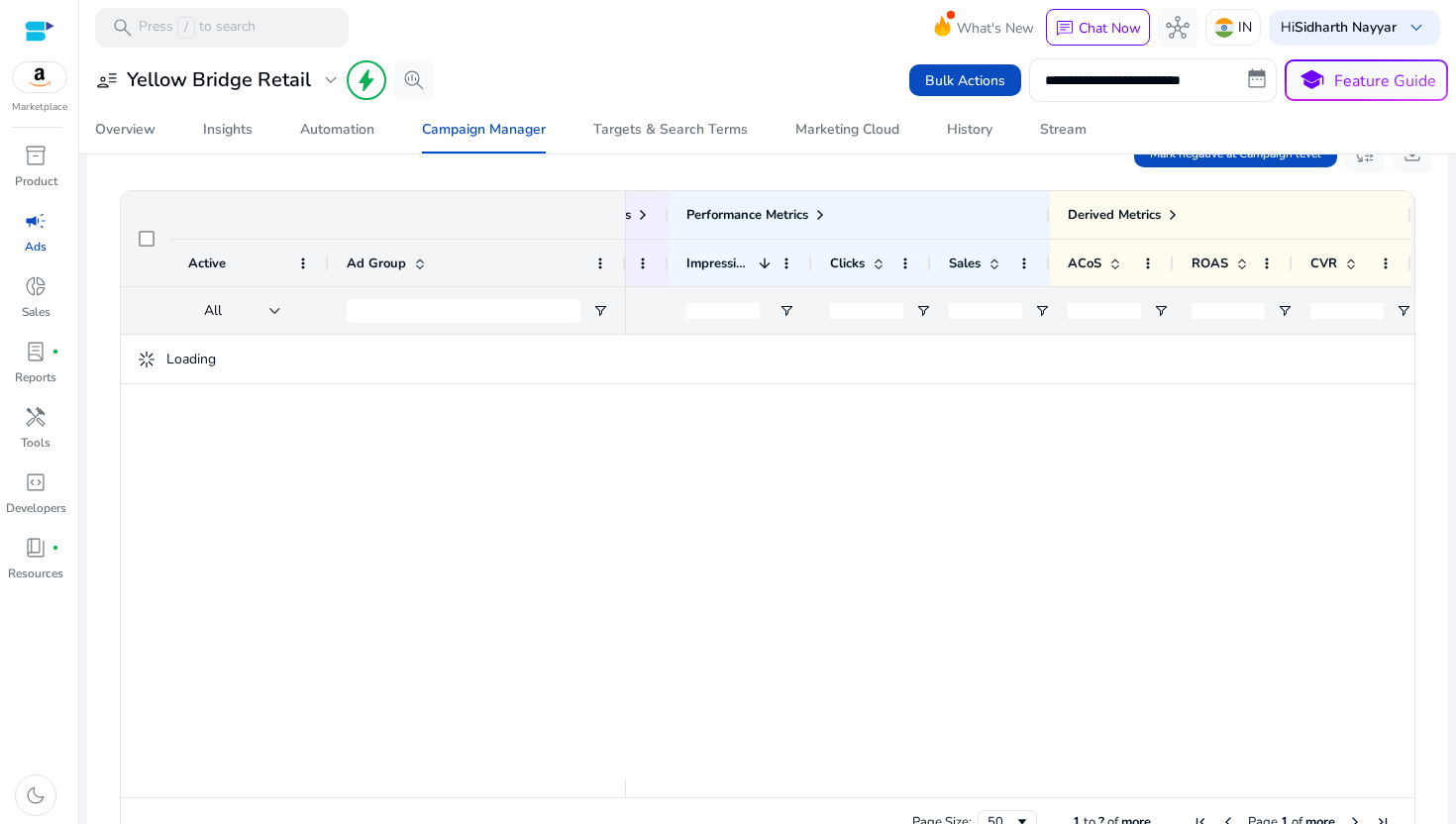 scroll, scrollTop: 651, scrollLeft: 0, axis: vertical 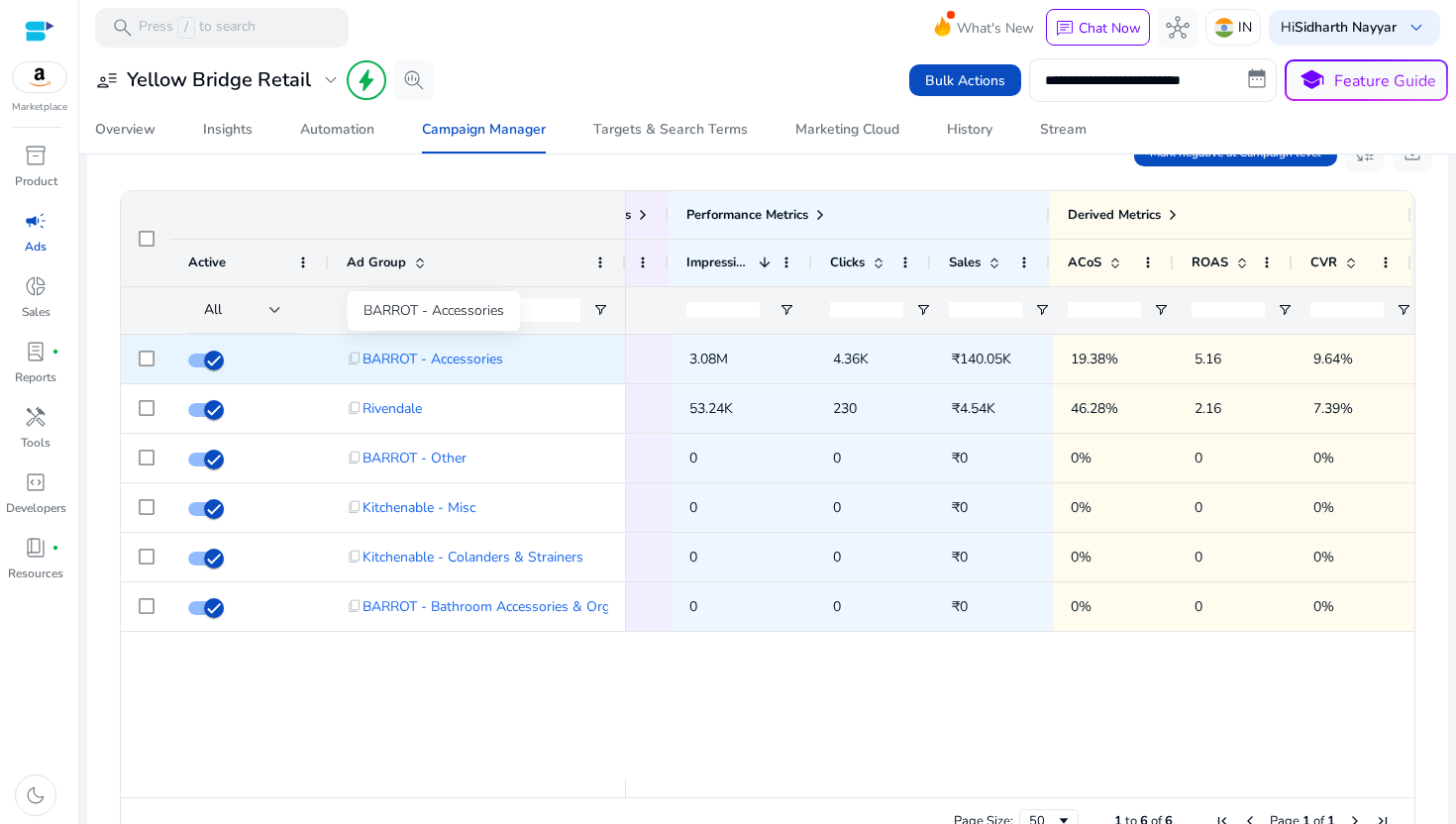 click on "BARROT - Accessories" 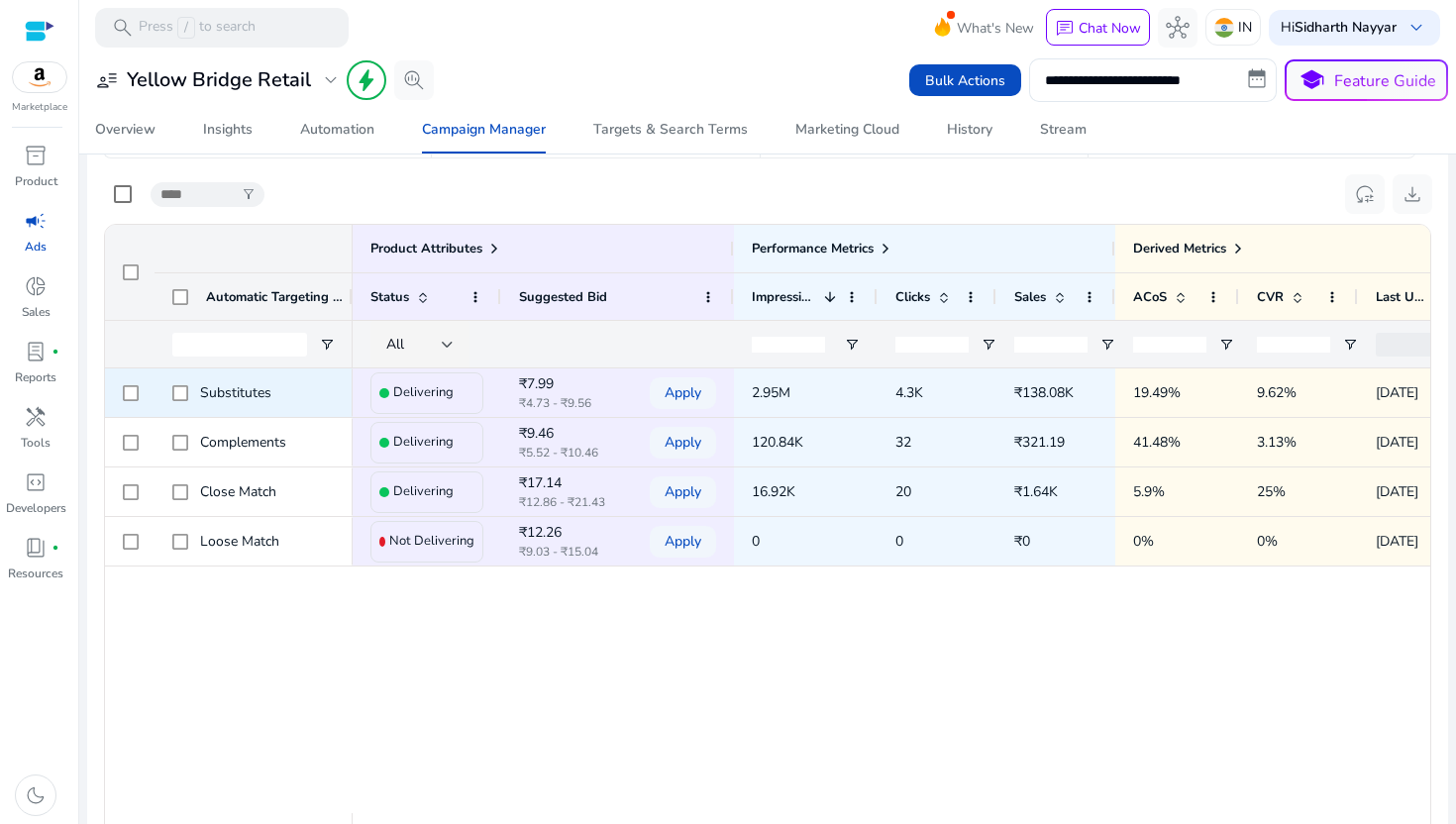scroll, scrollTop: 211, scrollLeft: 0, axis: vertical 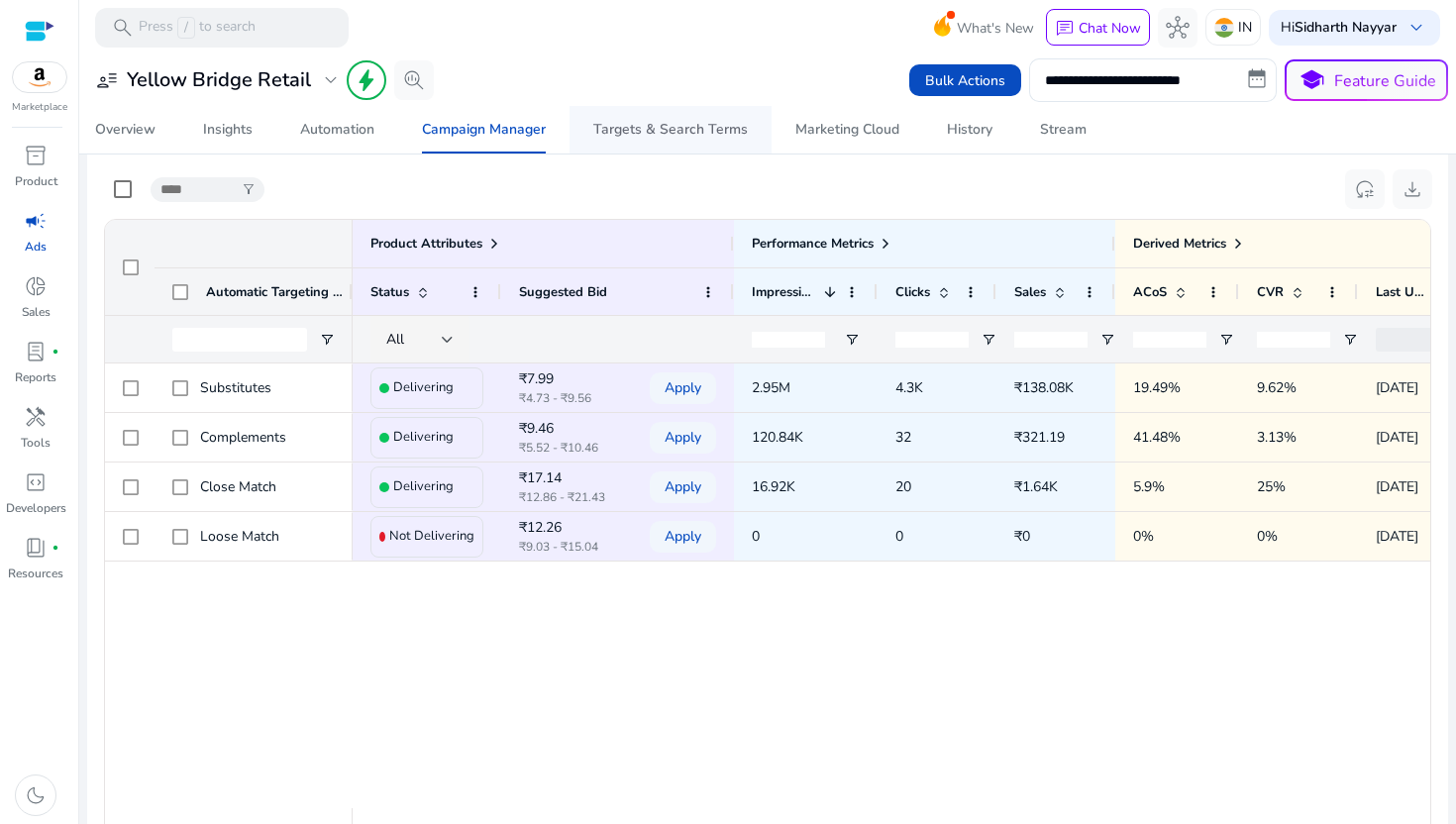 click on "Targets & Search Terms" at bounding box center [671, 130] 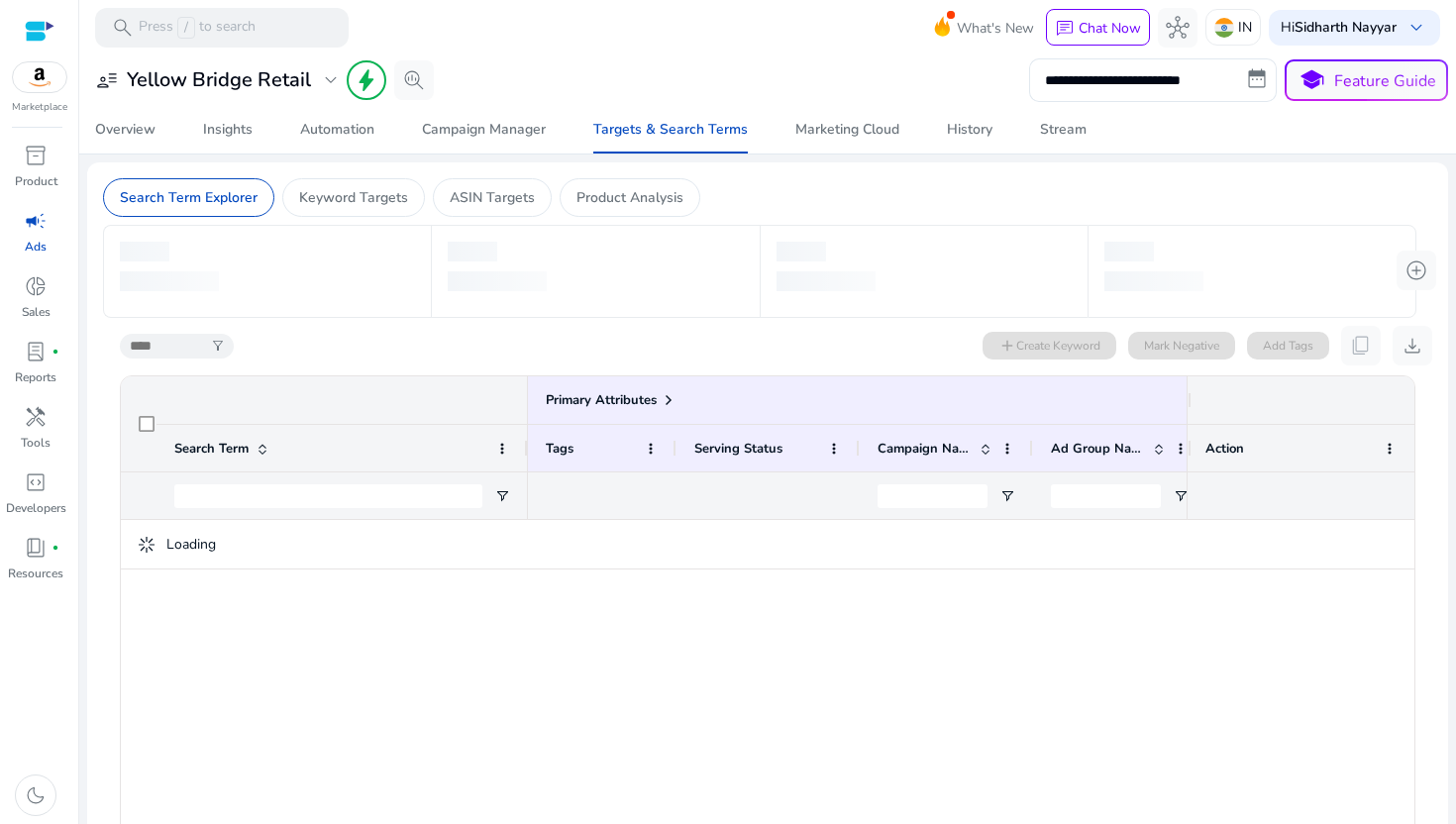 scroll, scrollTop: 69, scrollLeft: 0, axis: vertical 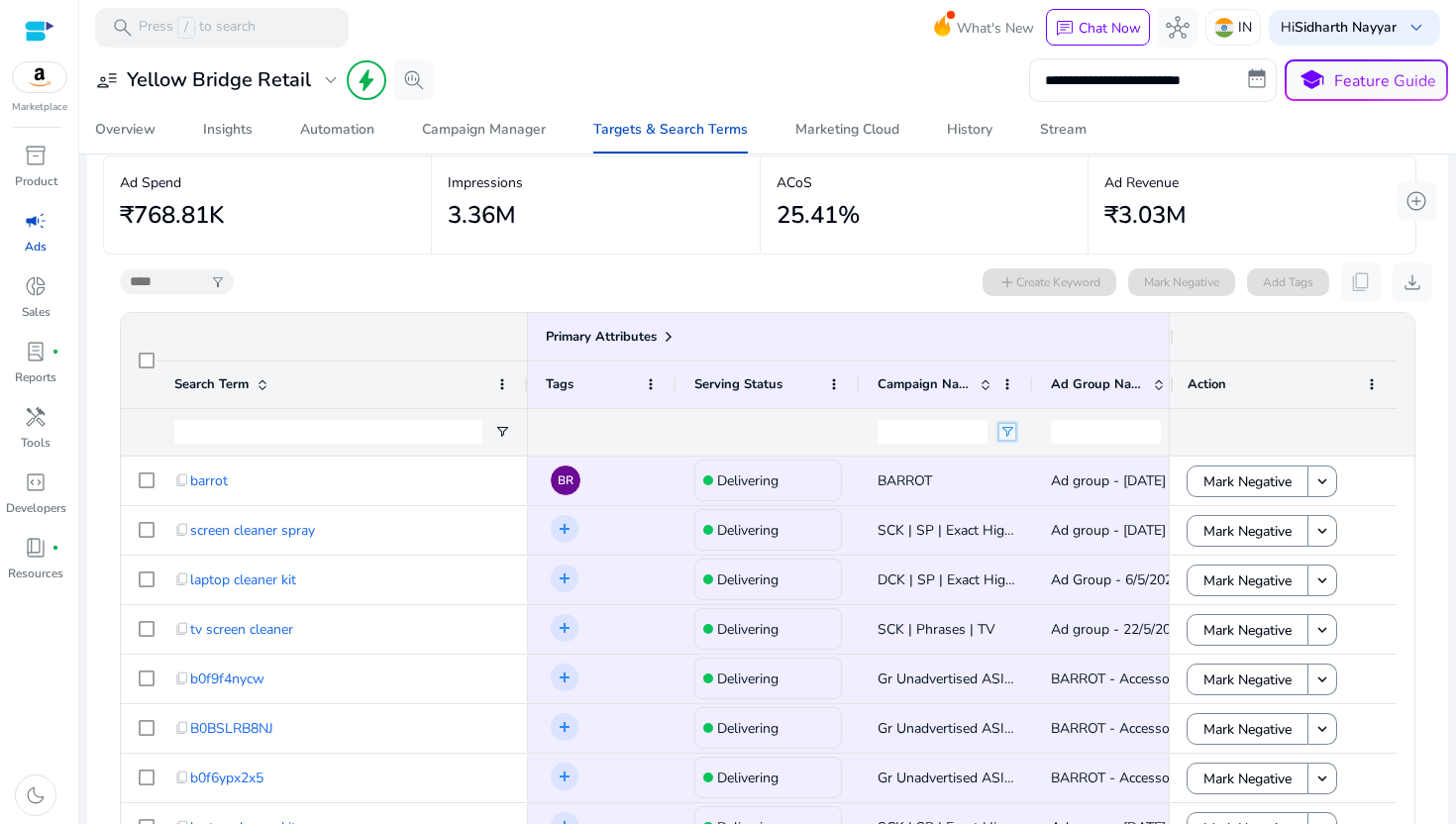 click 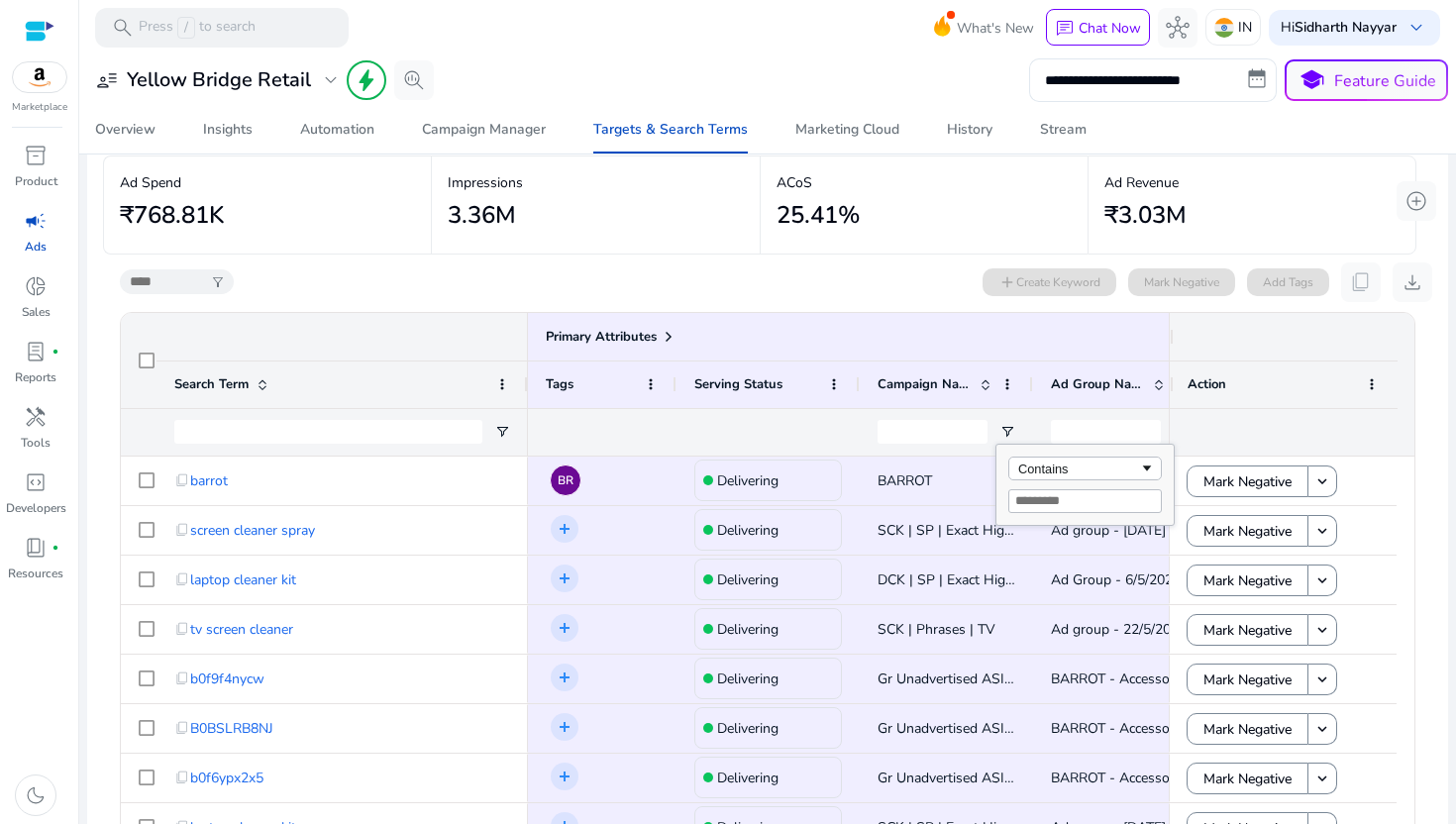 type on "*" 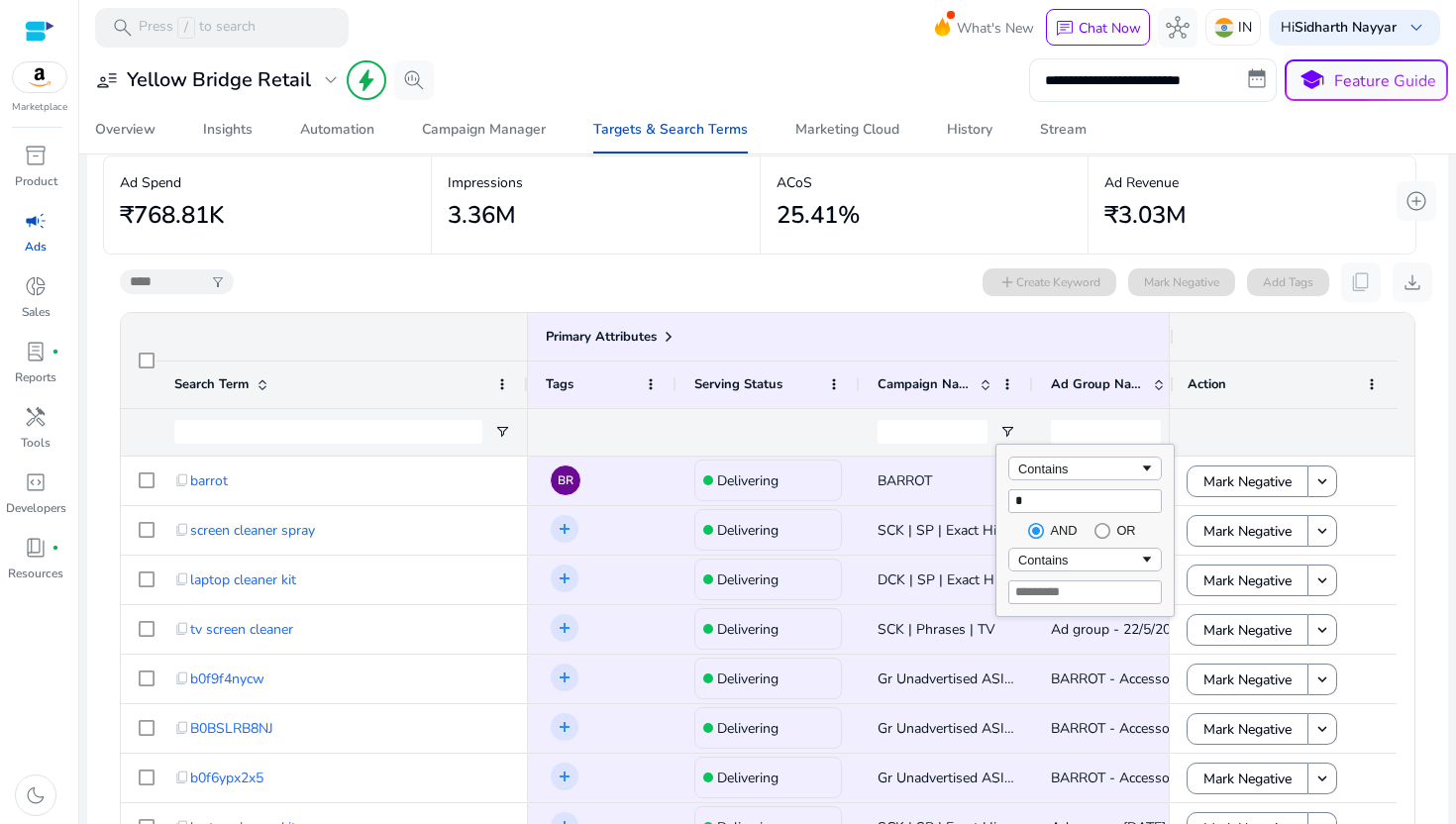 type on "*" 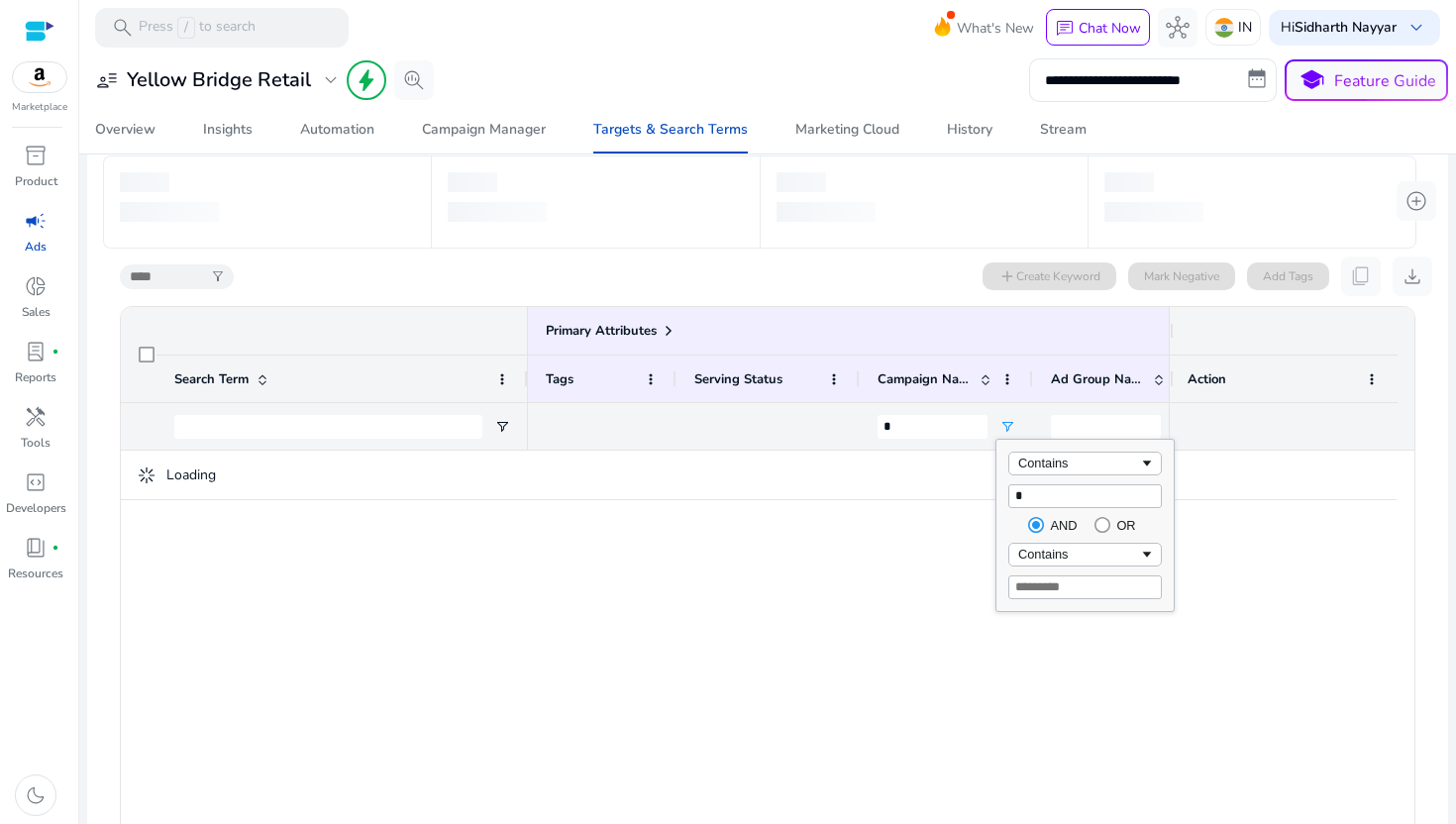 type on "**" 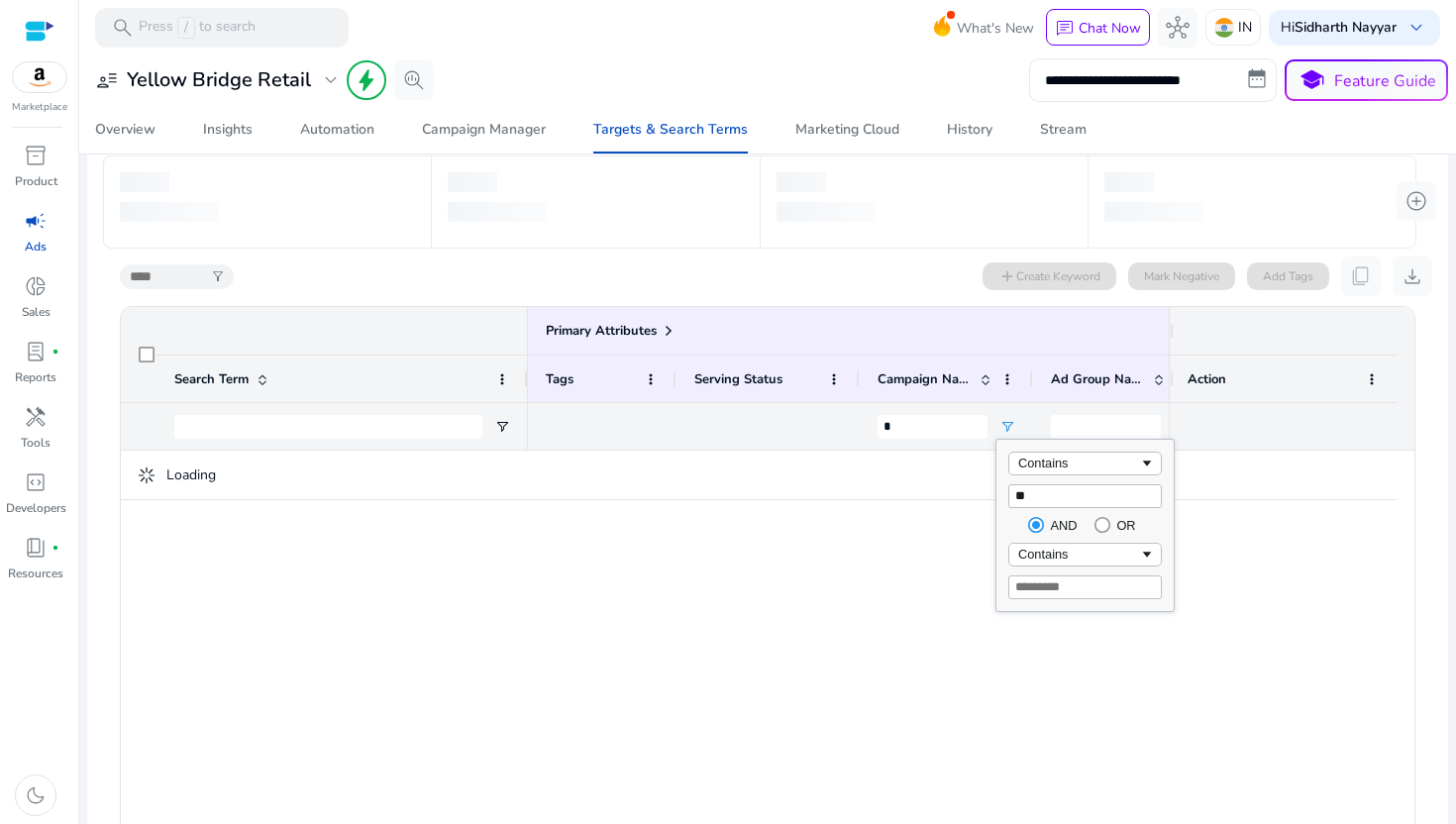 type on "**" 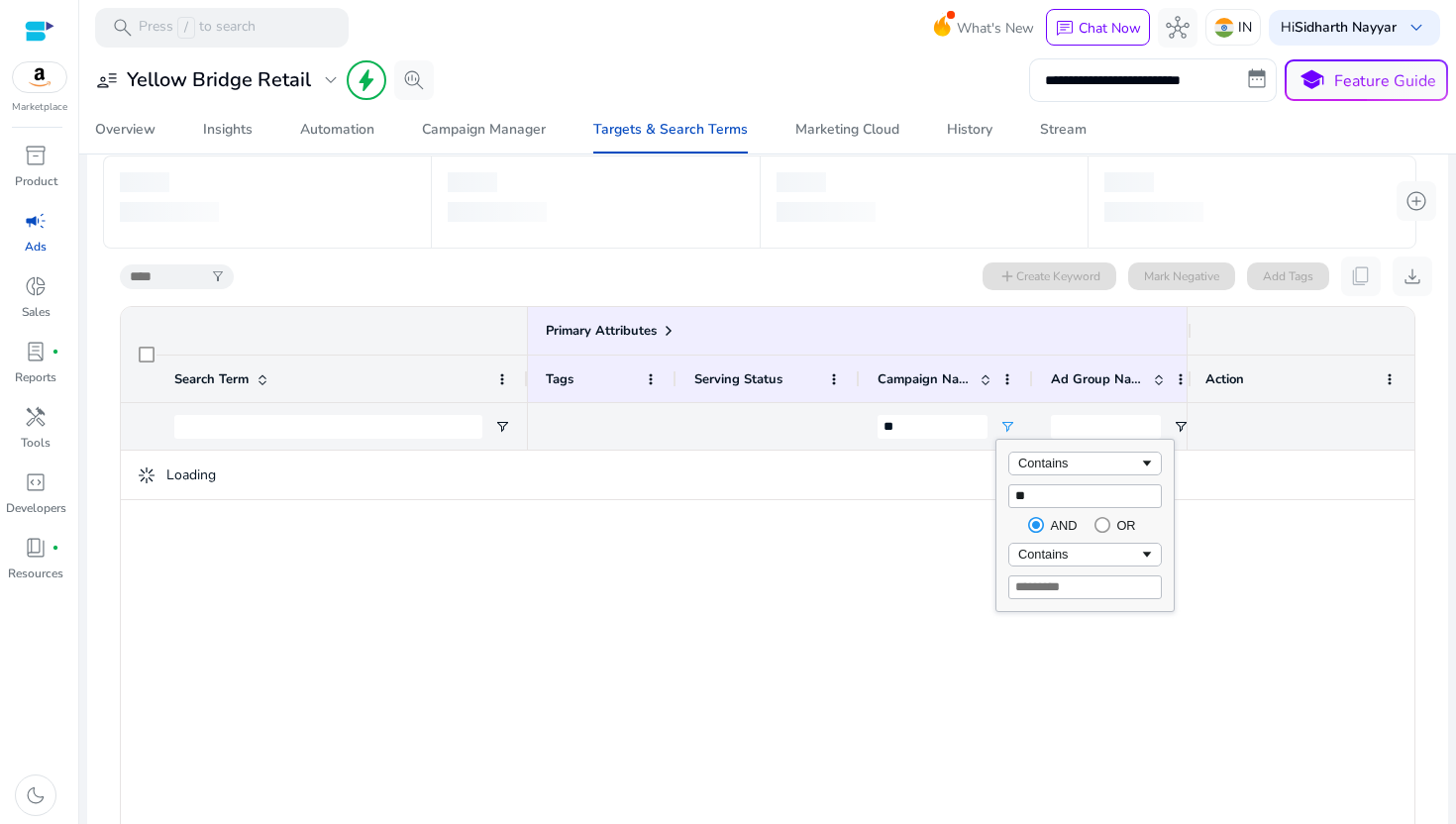 type on "**" 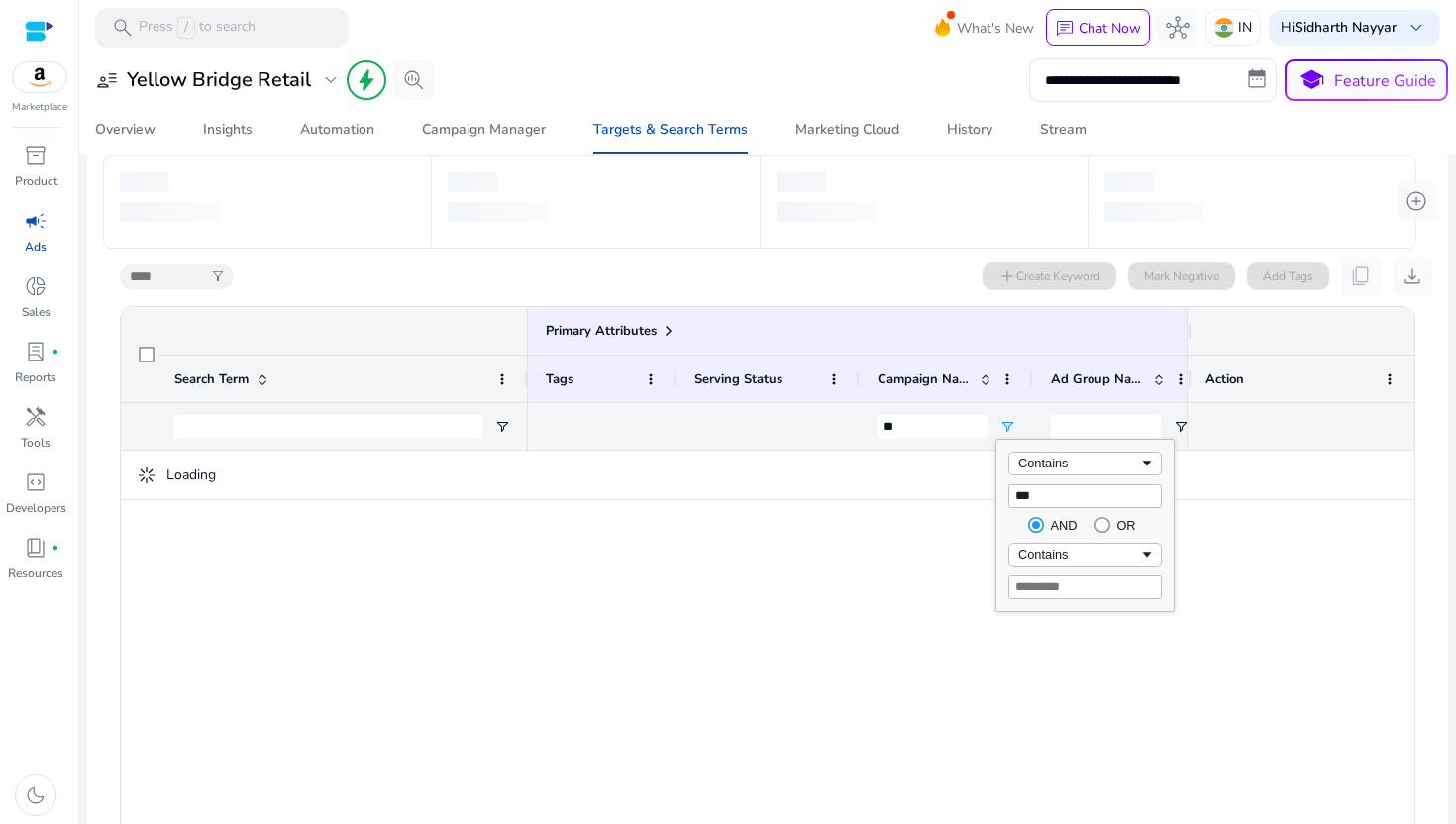 type on "**" 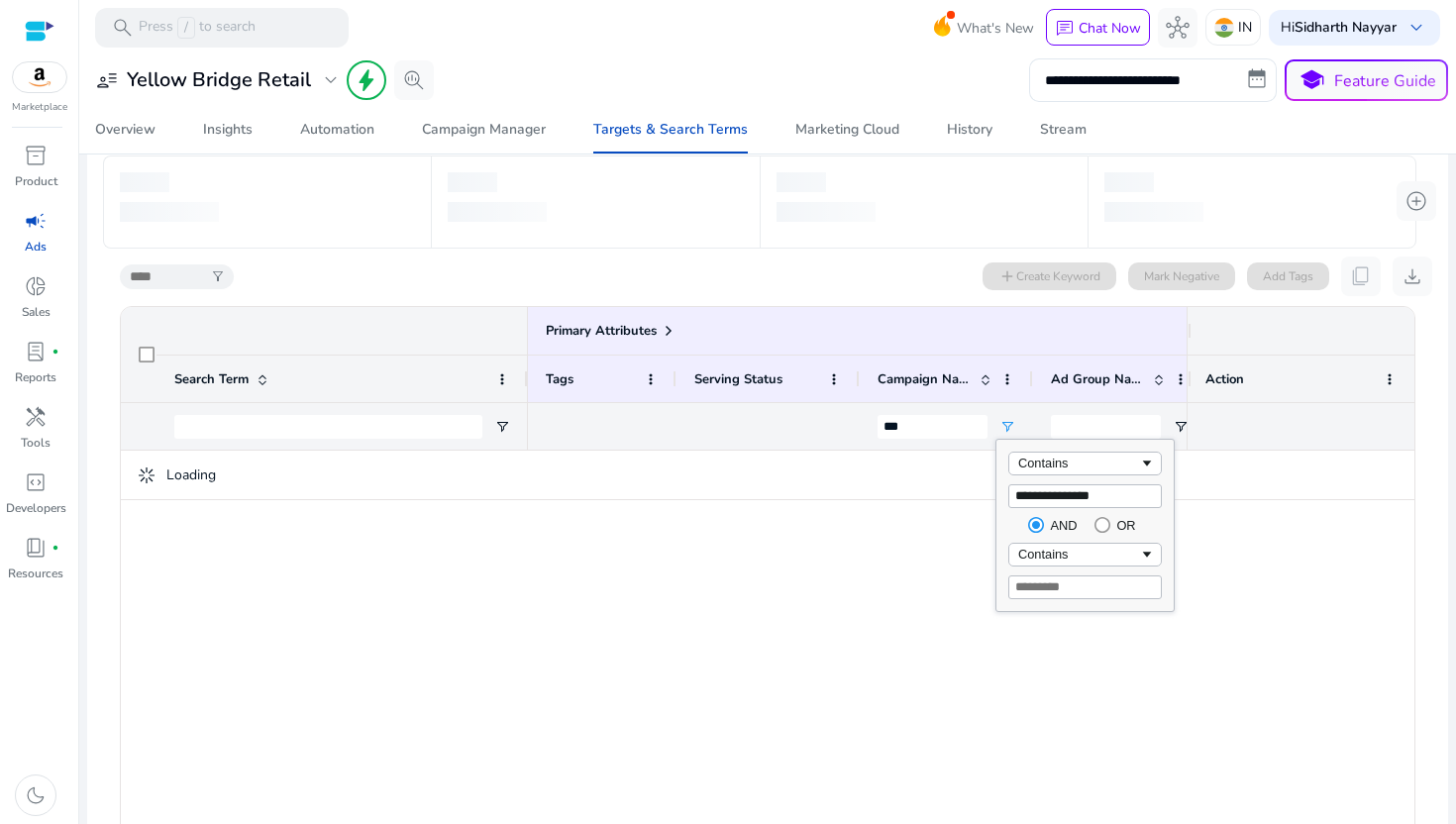 type on "**********" 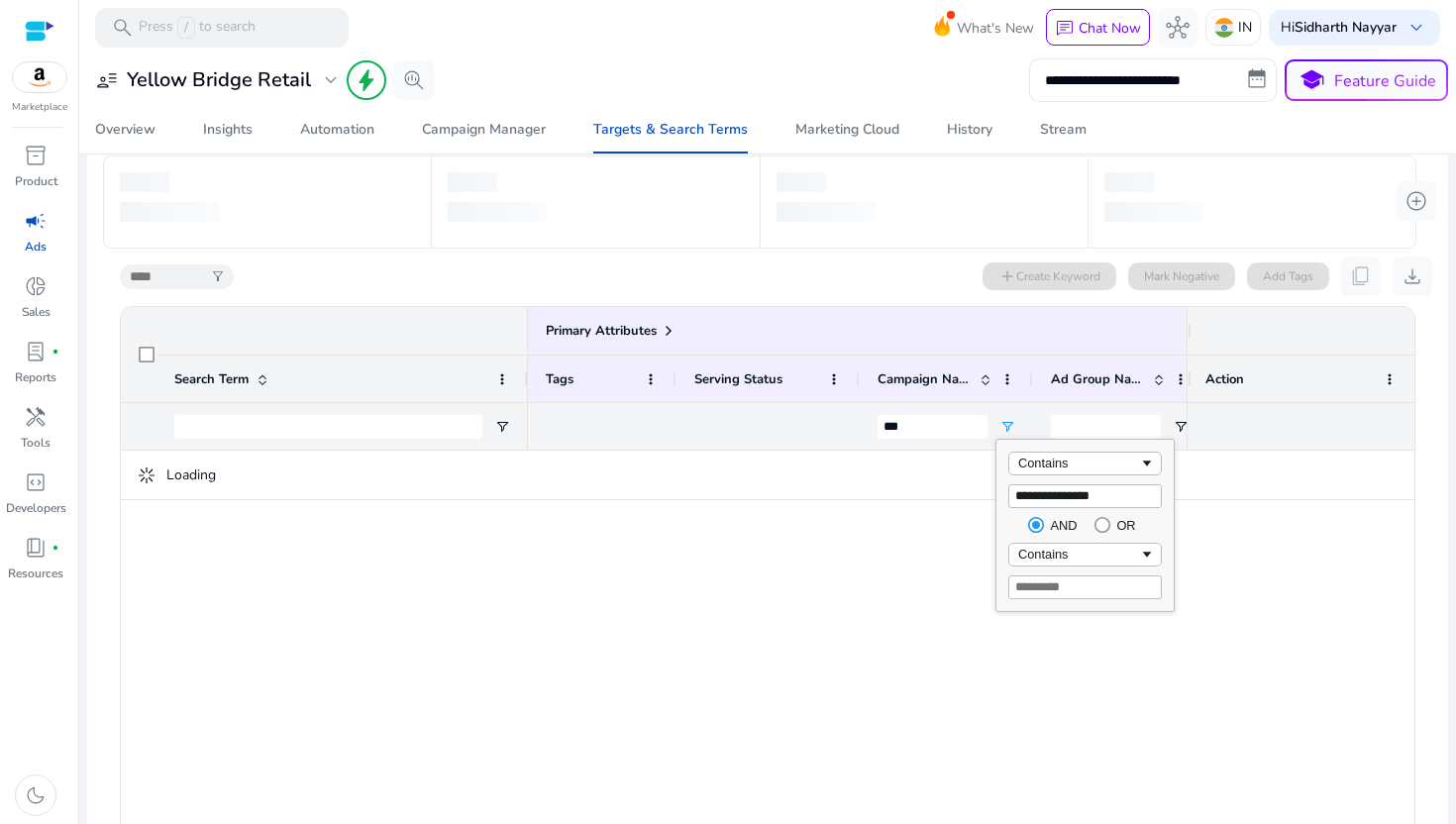 type on "**********" 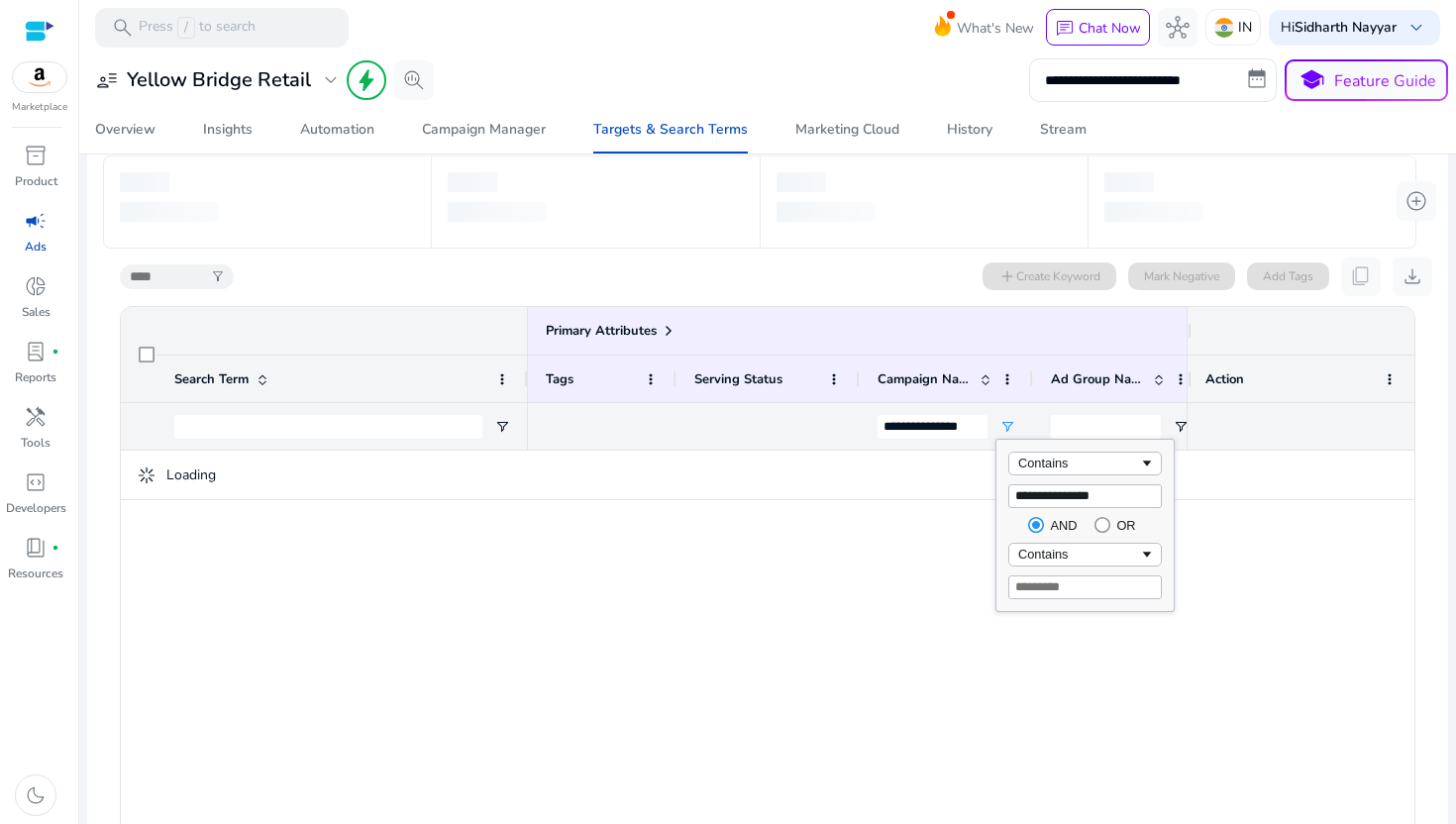 click on "0 search terms selected  filter_alt  add  Create Keyword   Mark Negative   Add Tags   content_copy   download" 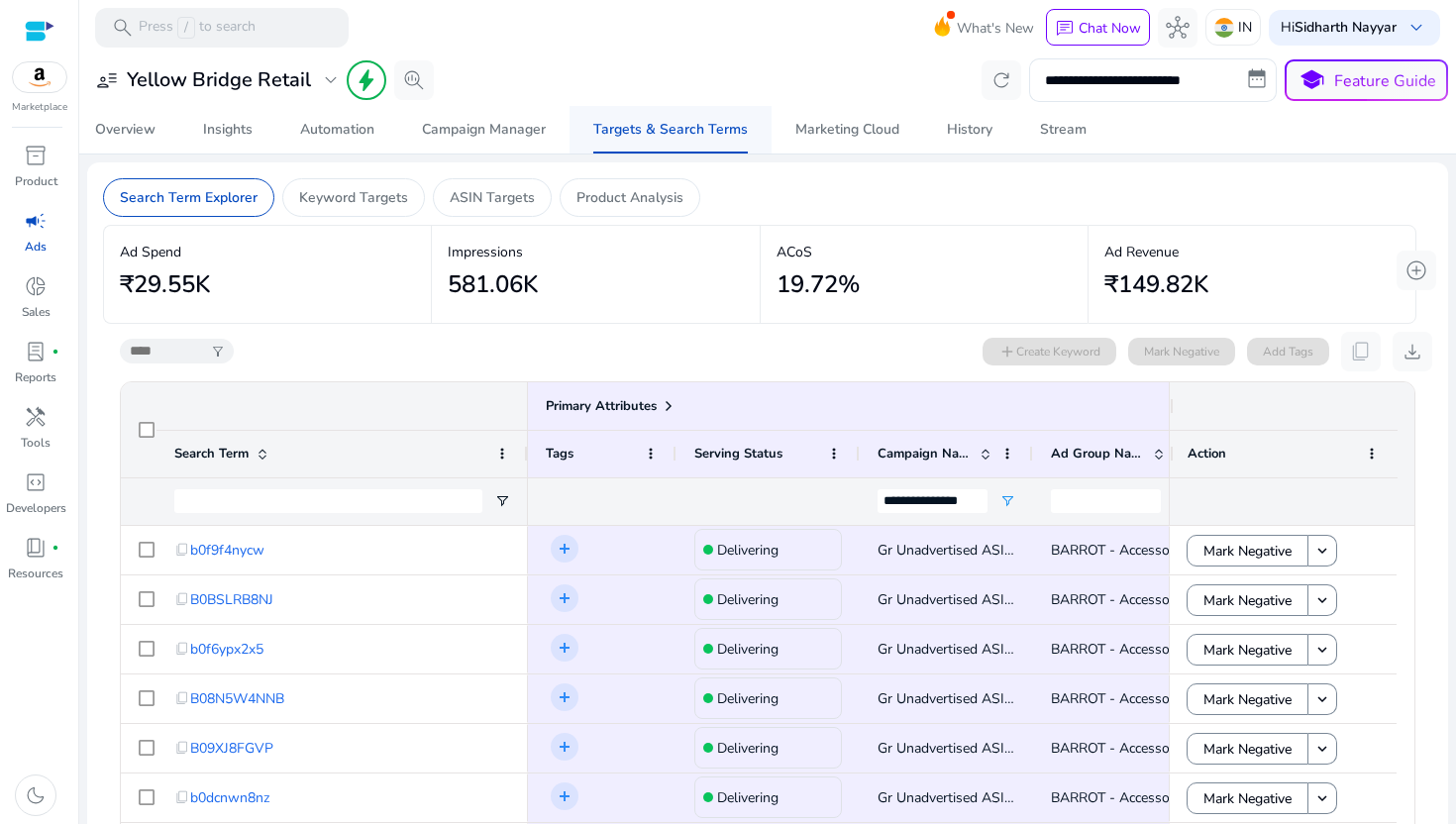 scroll, scrollTop: 239, scrollLeft: 0, axis: vertical 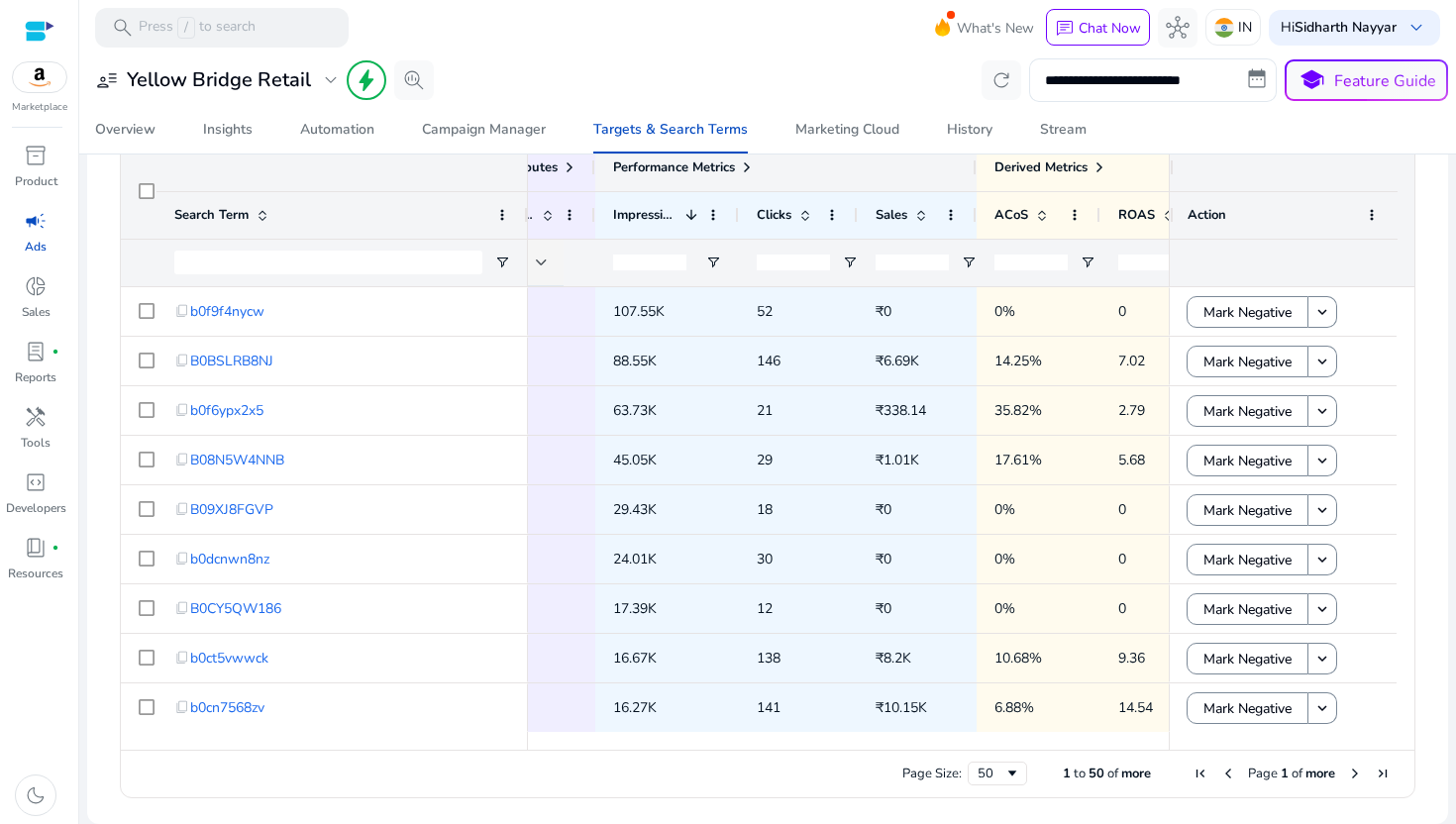 click 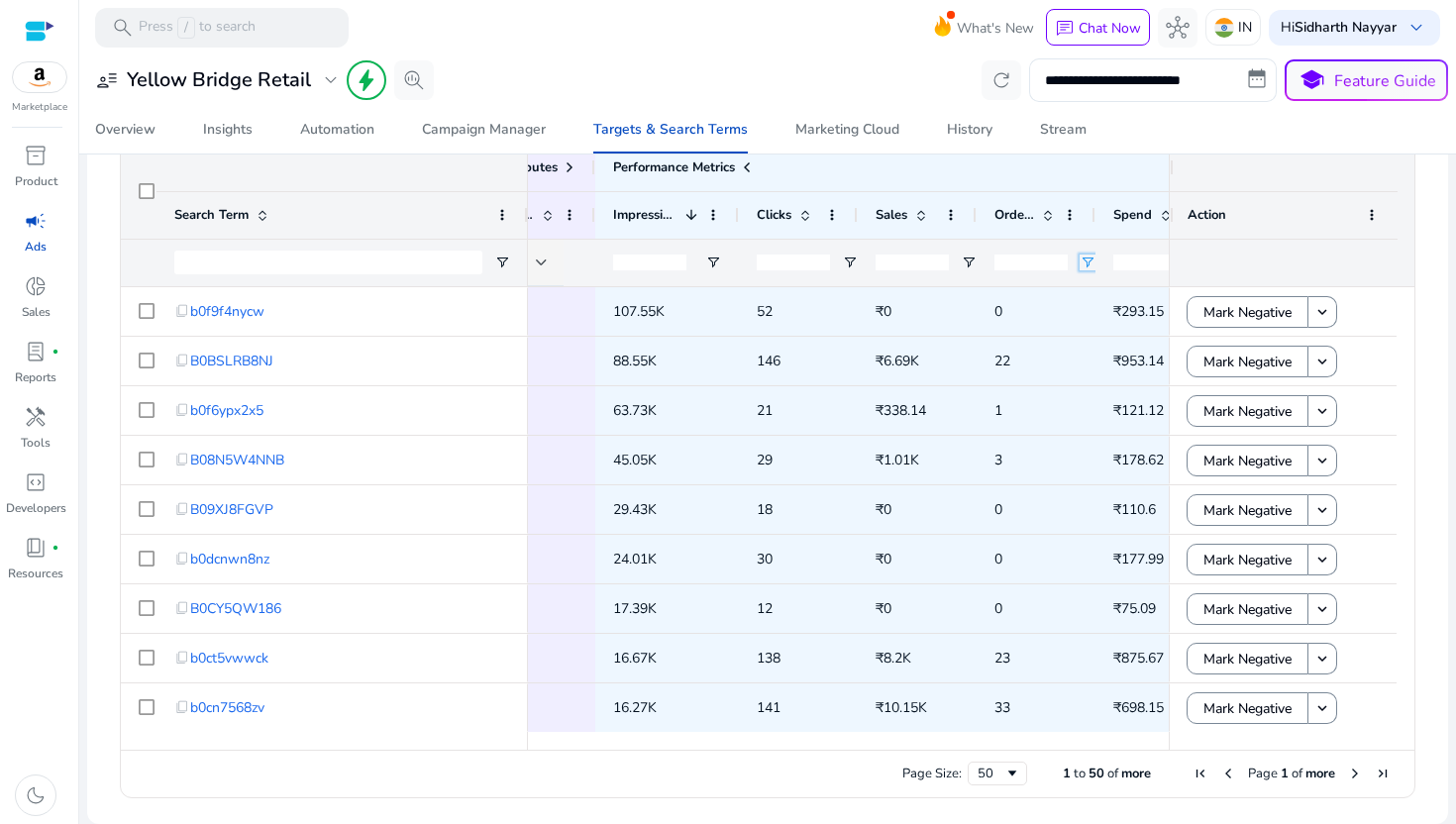 click 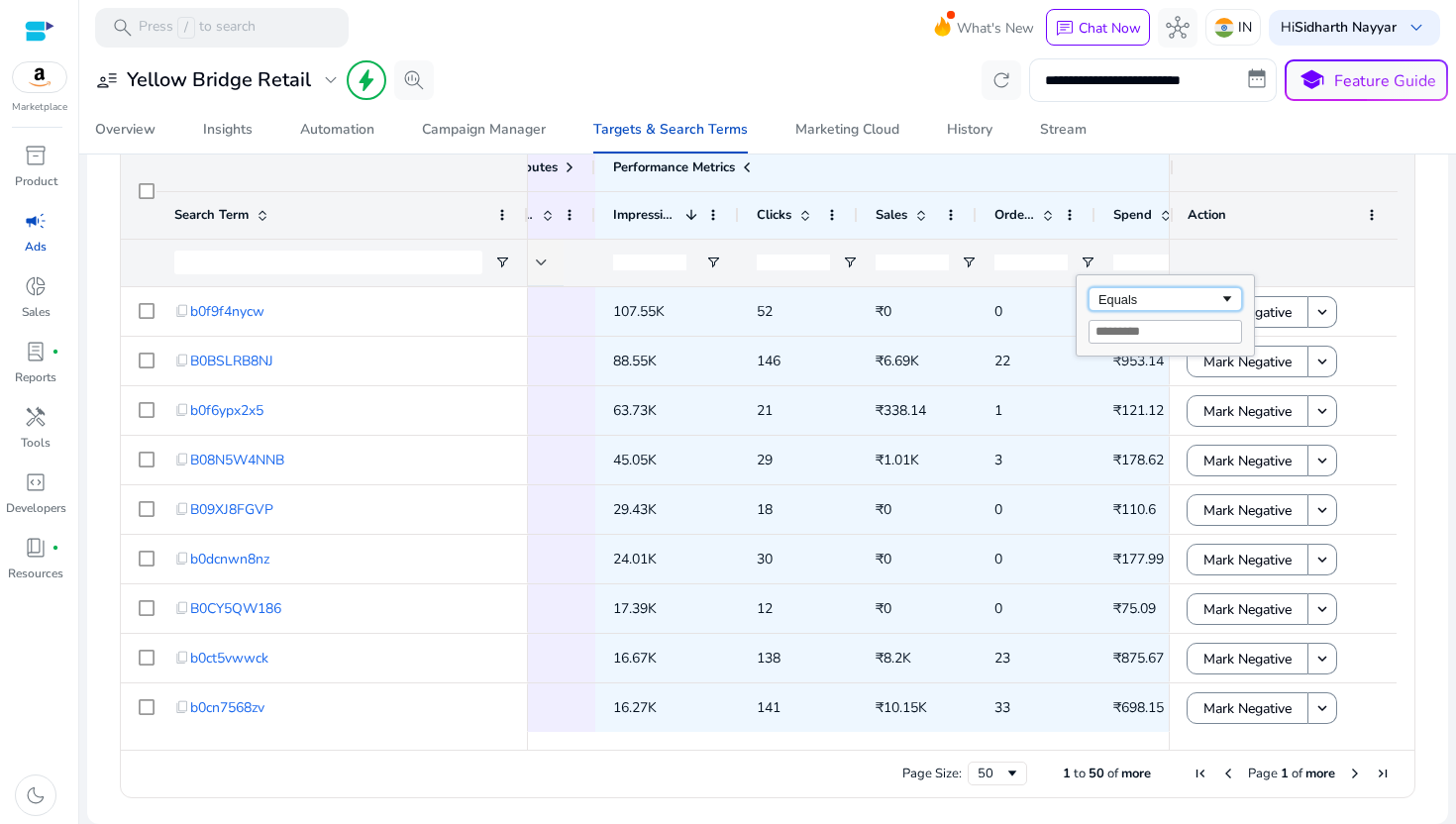 click on "Equals" at bounding box center (1159, 299) 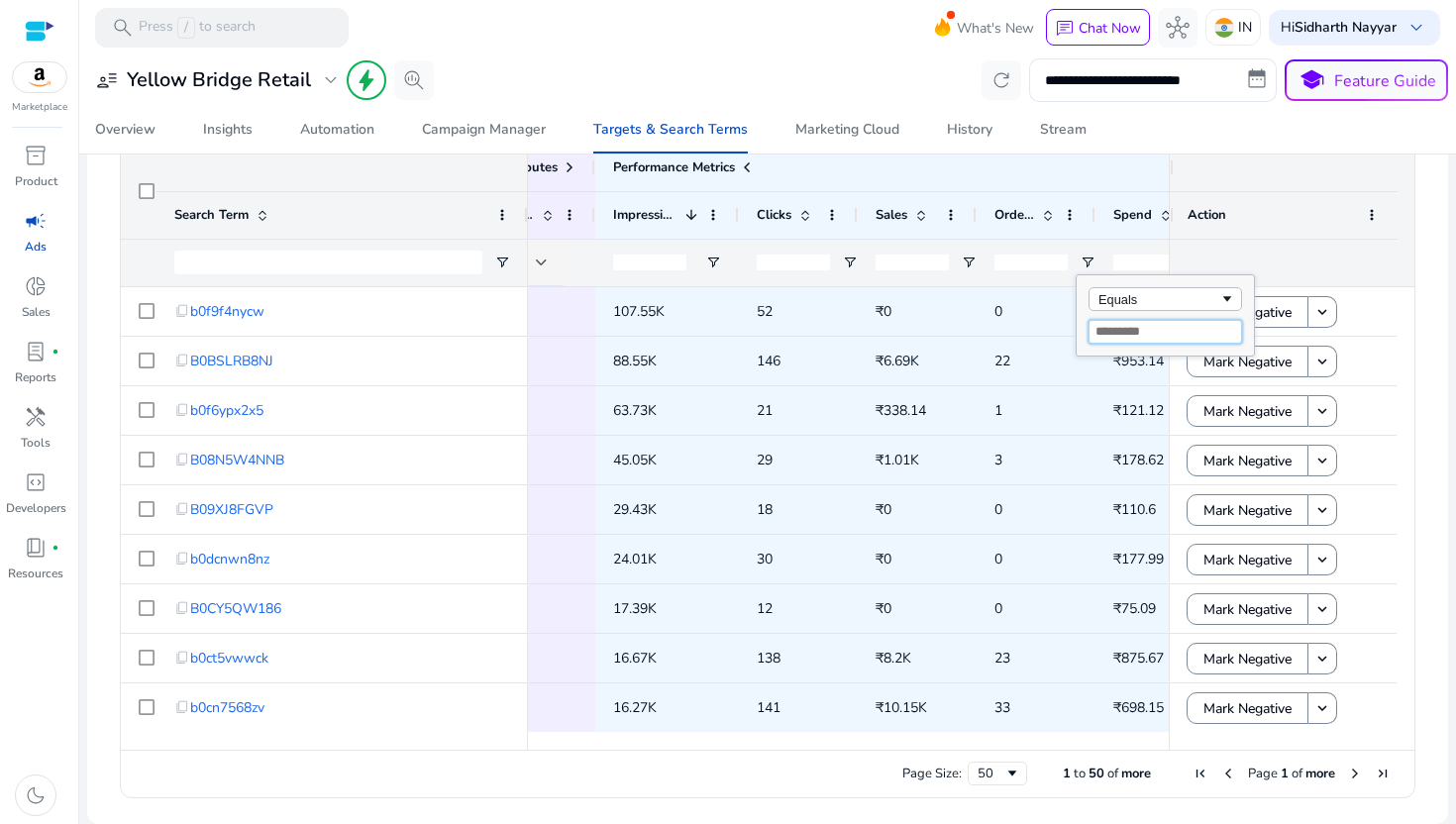 click at bounding box center (1165, 332) 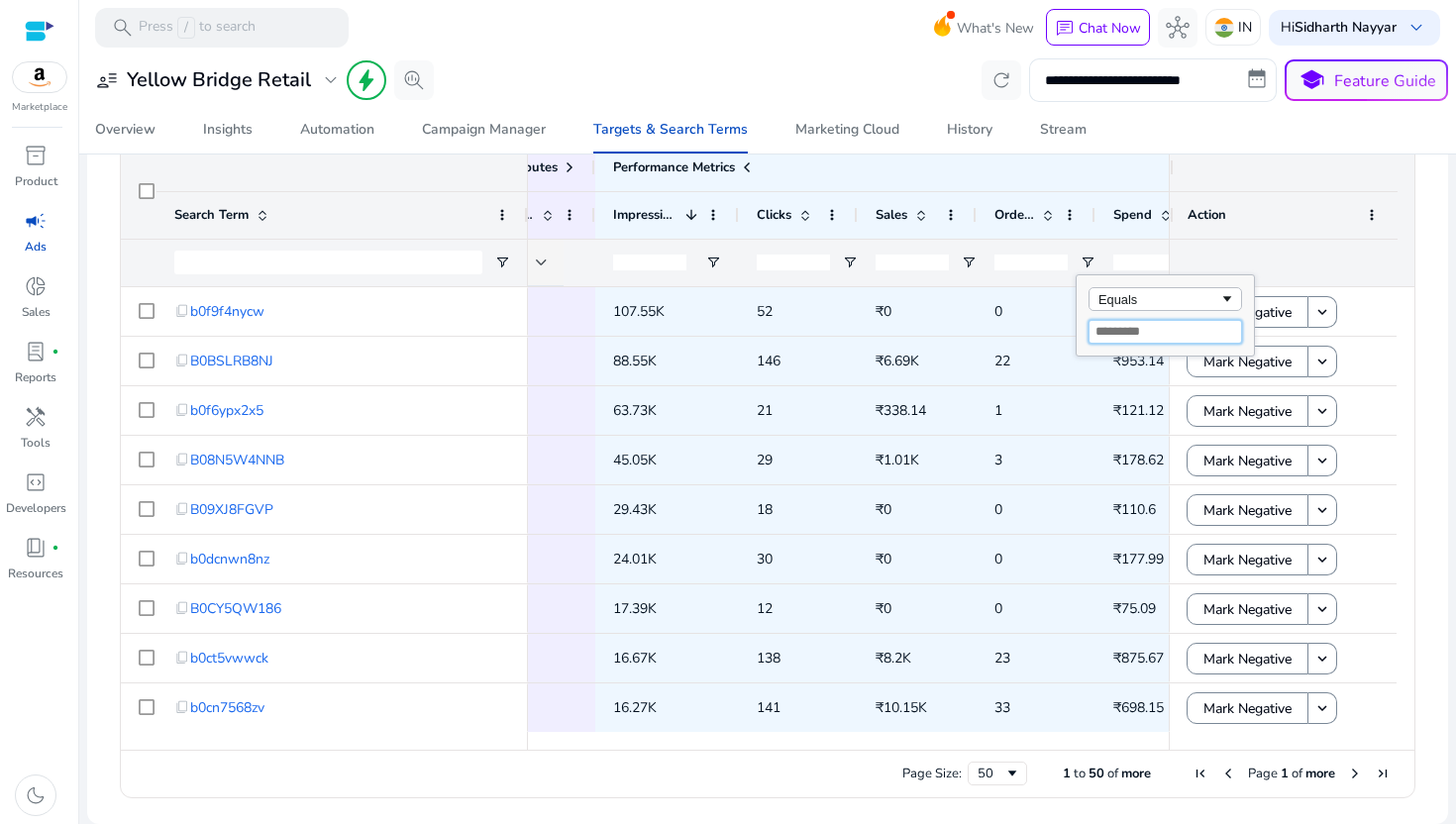 type on "*" 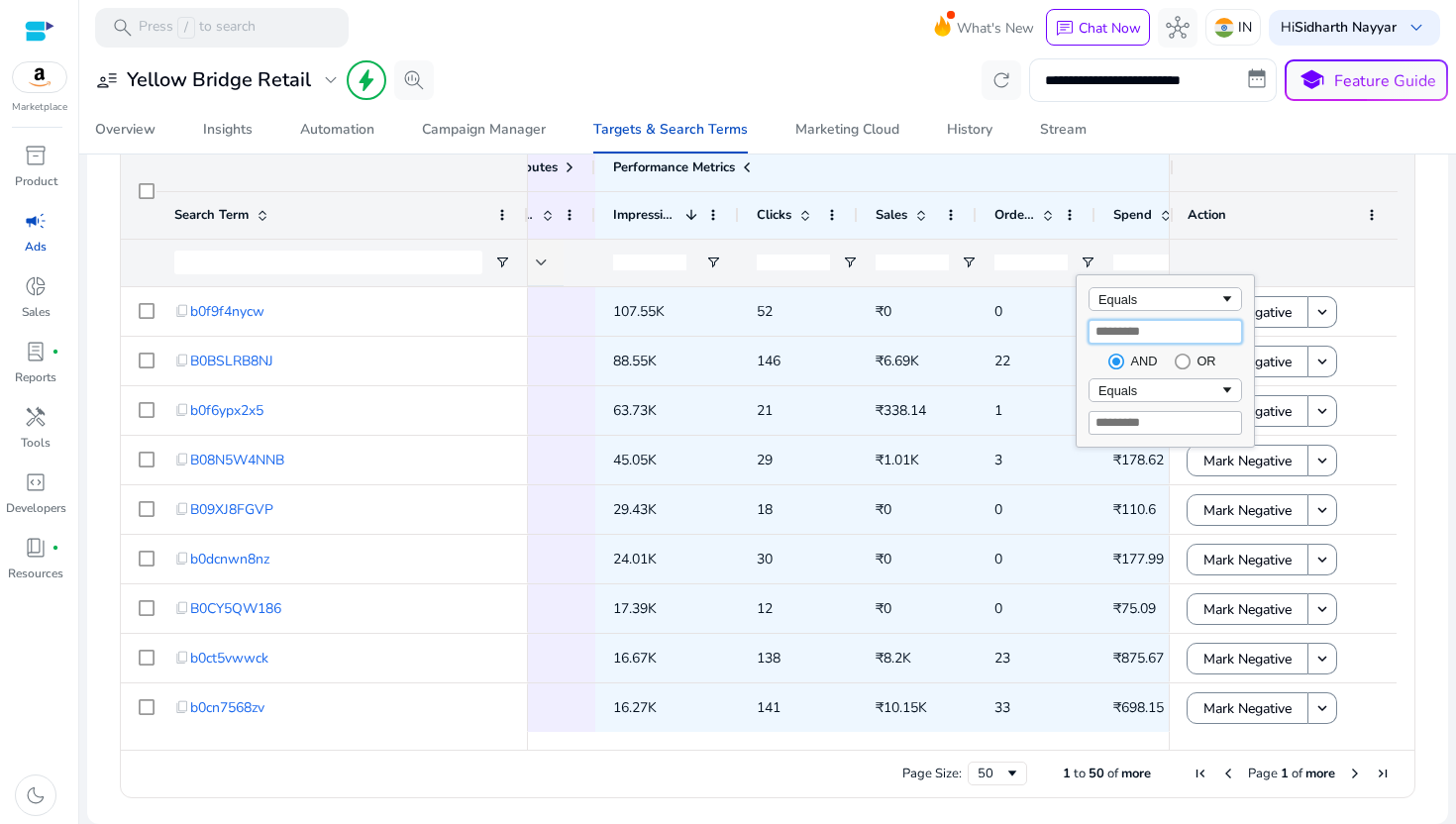 type on "*" 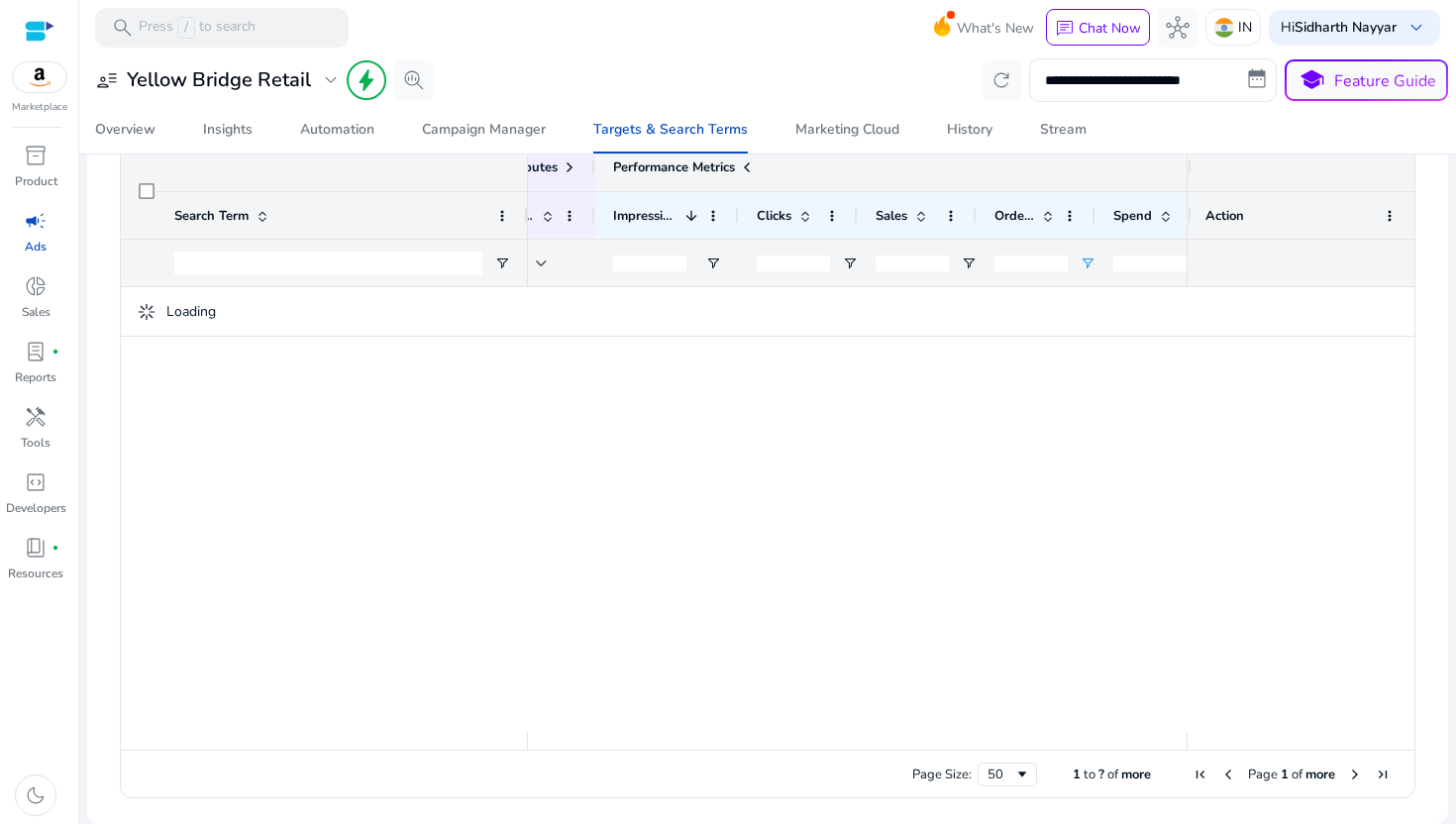 click on "Performance Metrics" 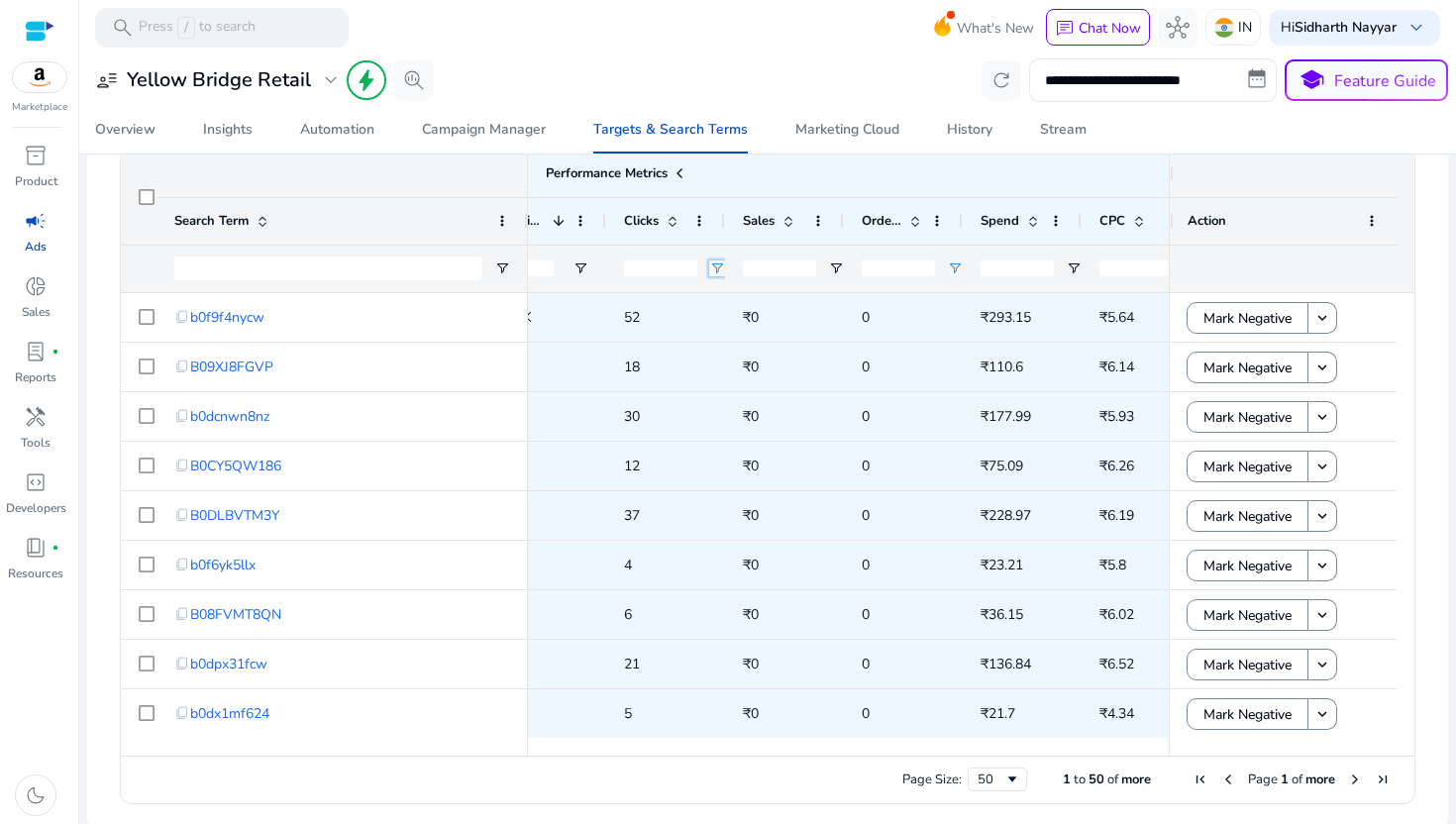 click 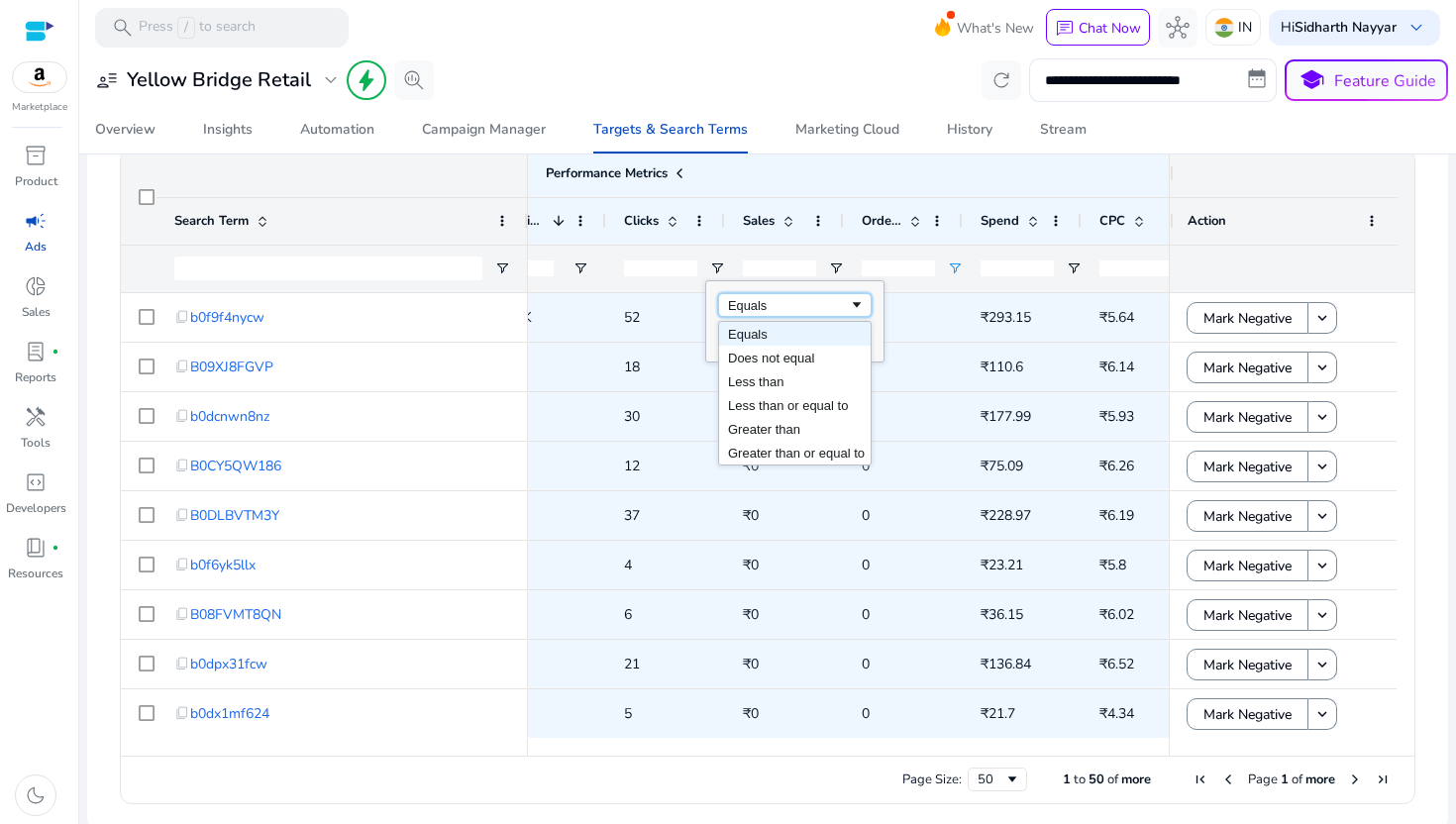click on "Equals" at bounding box center [788, 305] 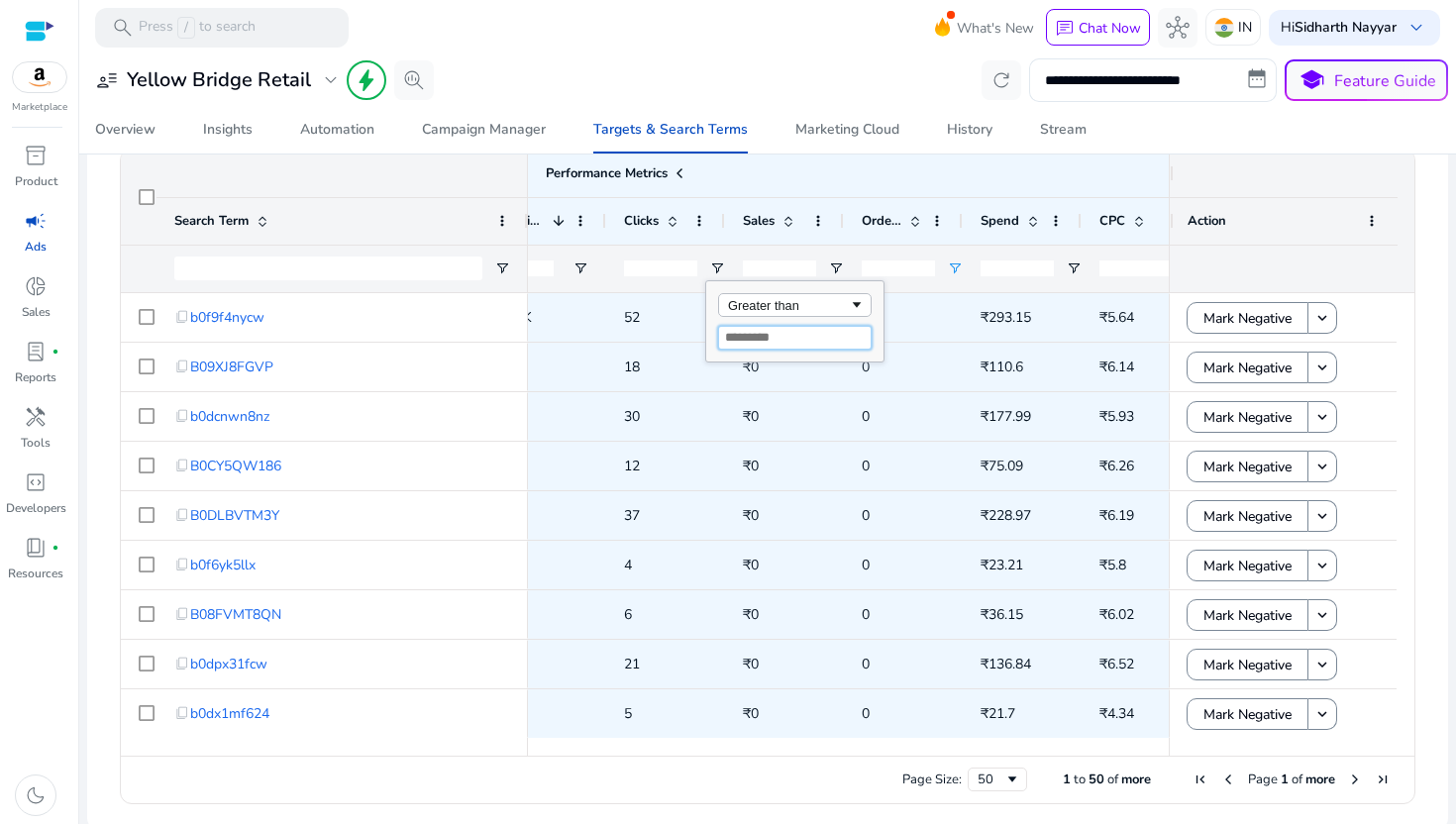 click at bounding box center (794, 338) 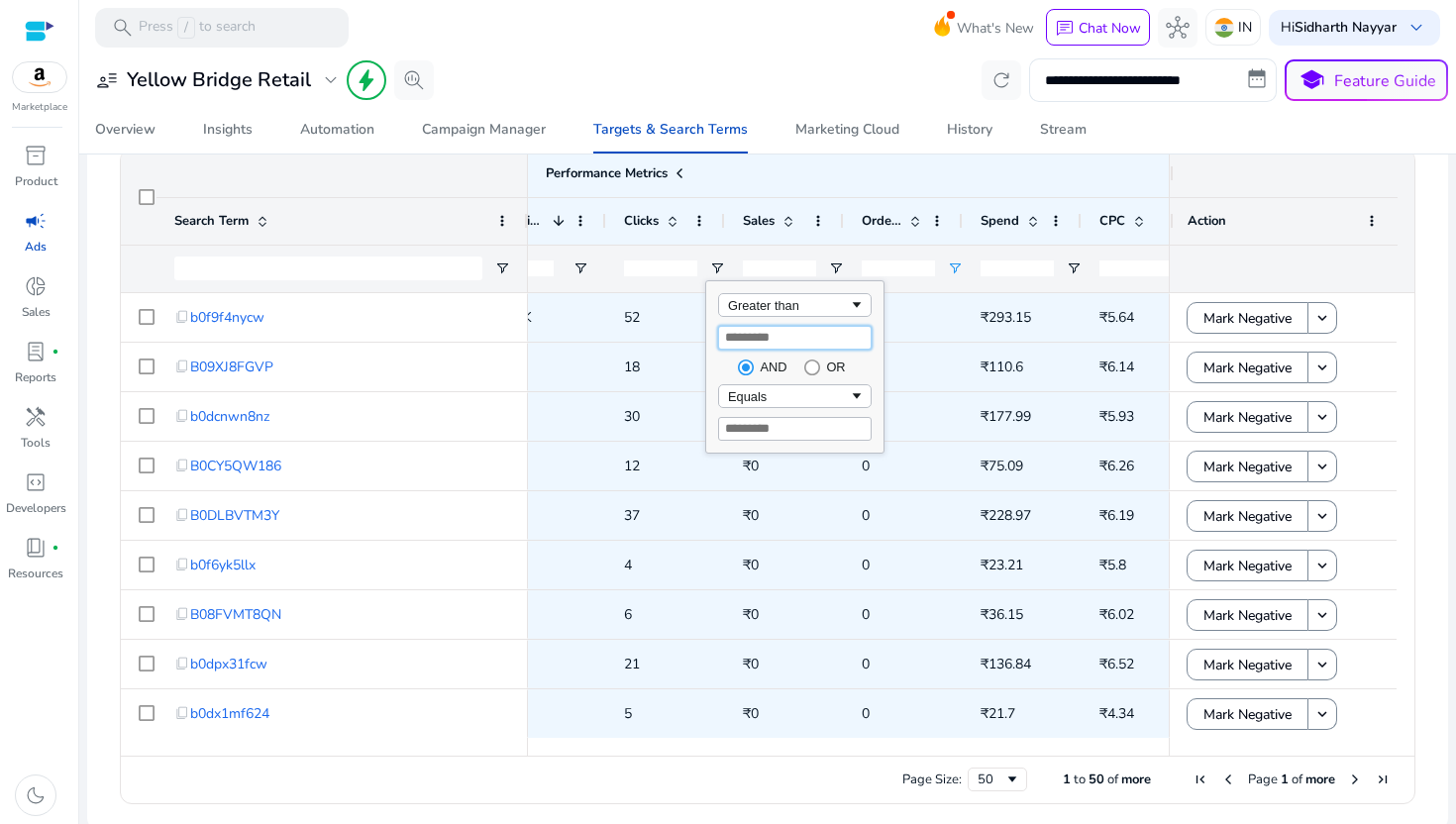 type on "**" 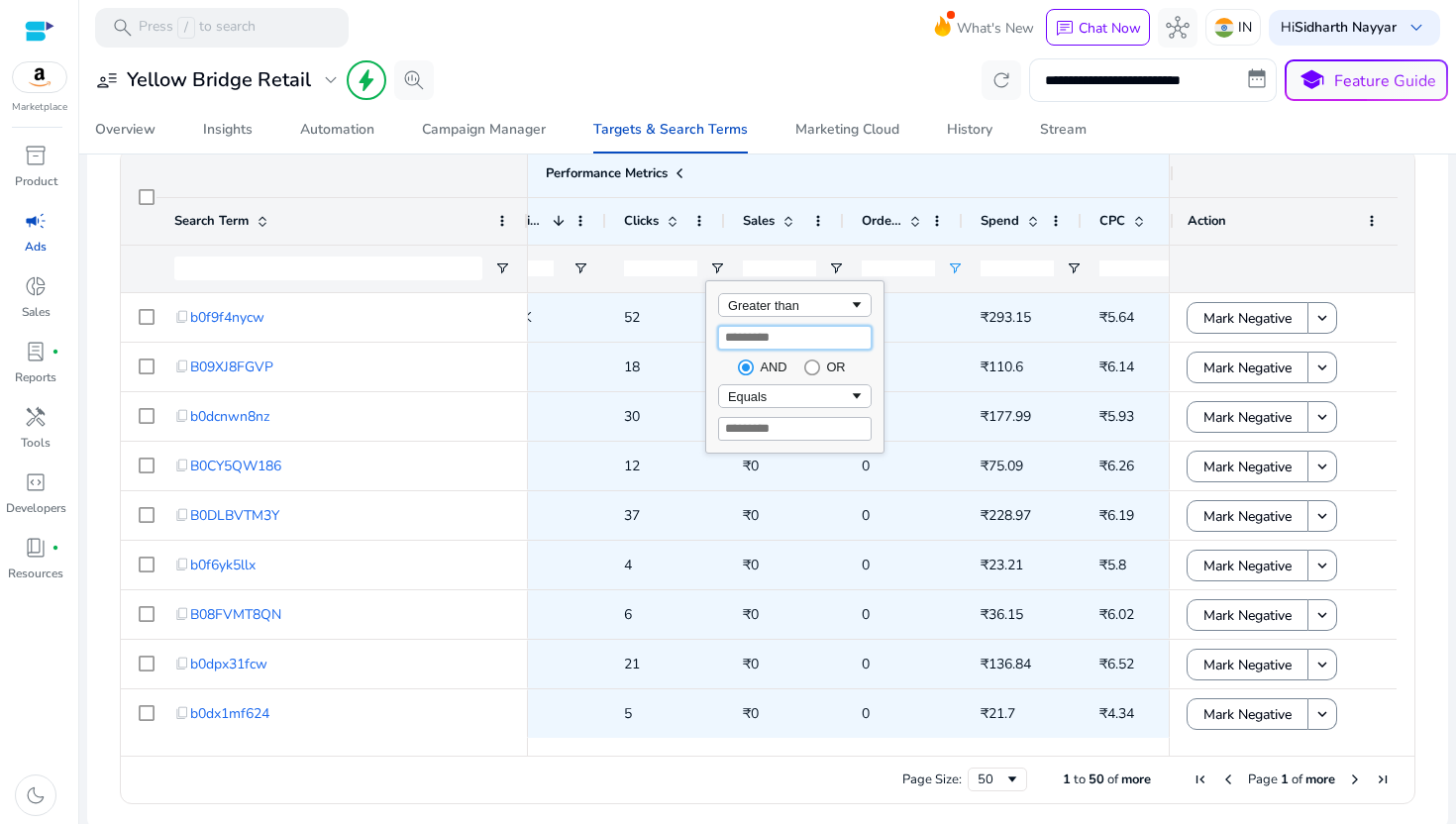 type on "**" 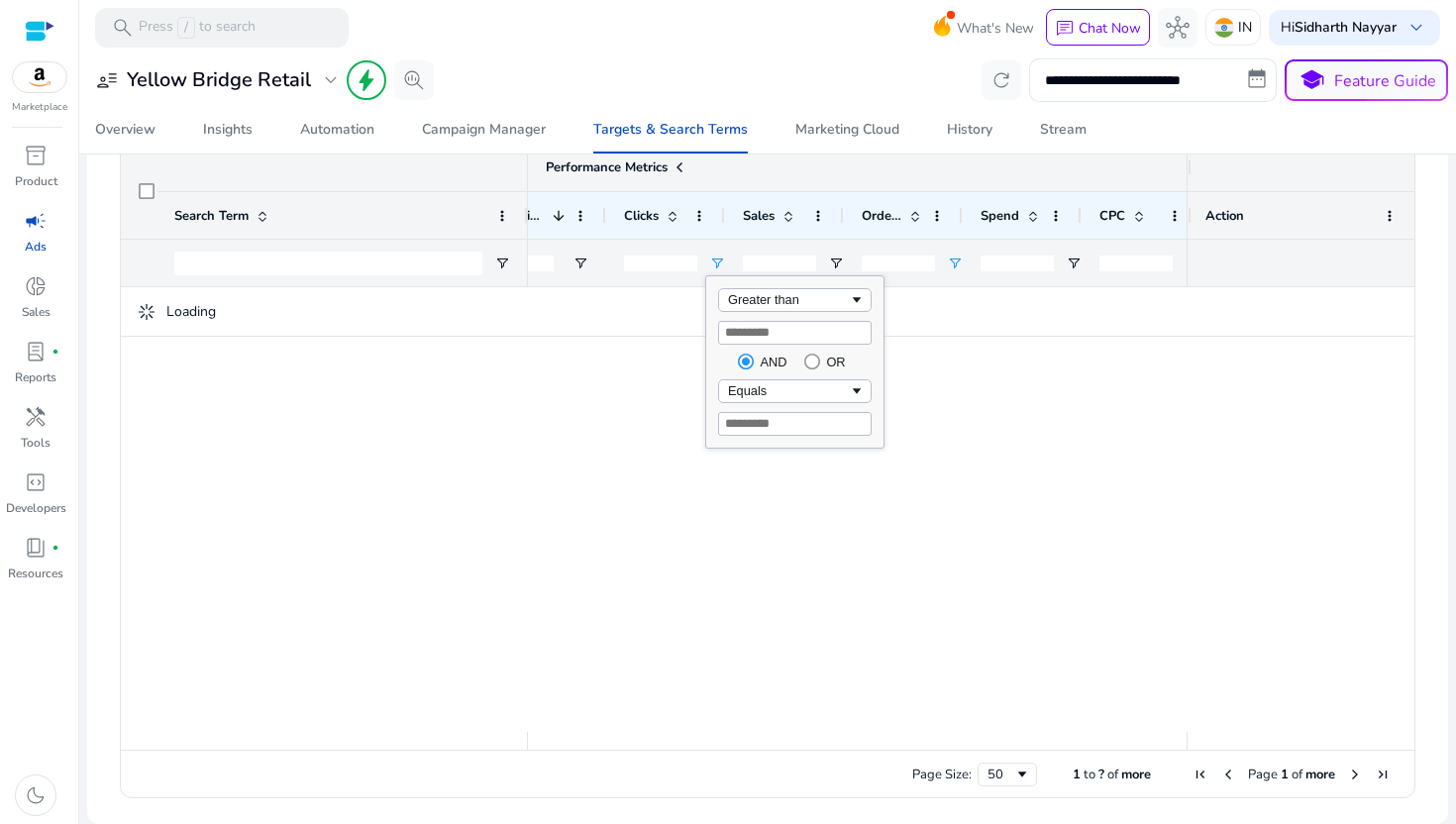 click on "Performance Metrics" 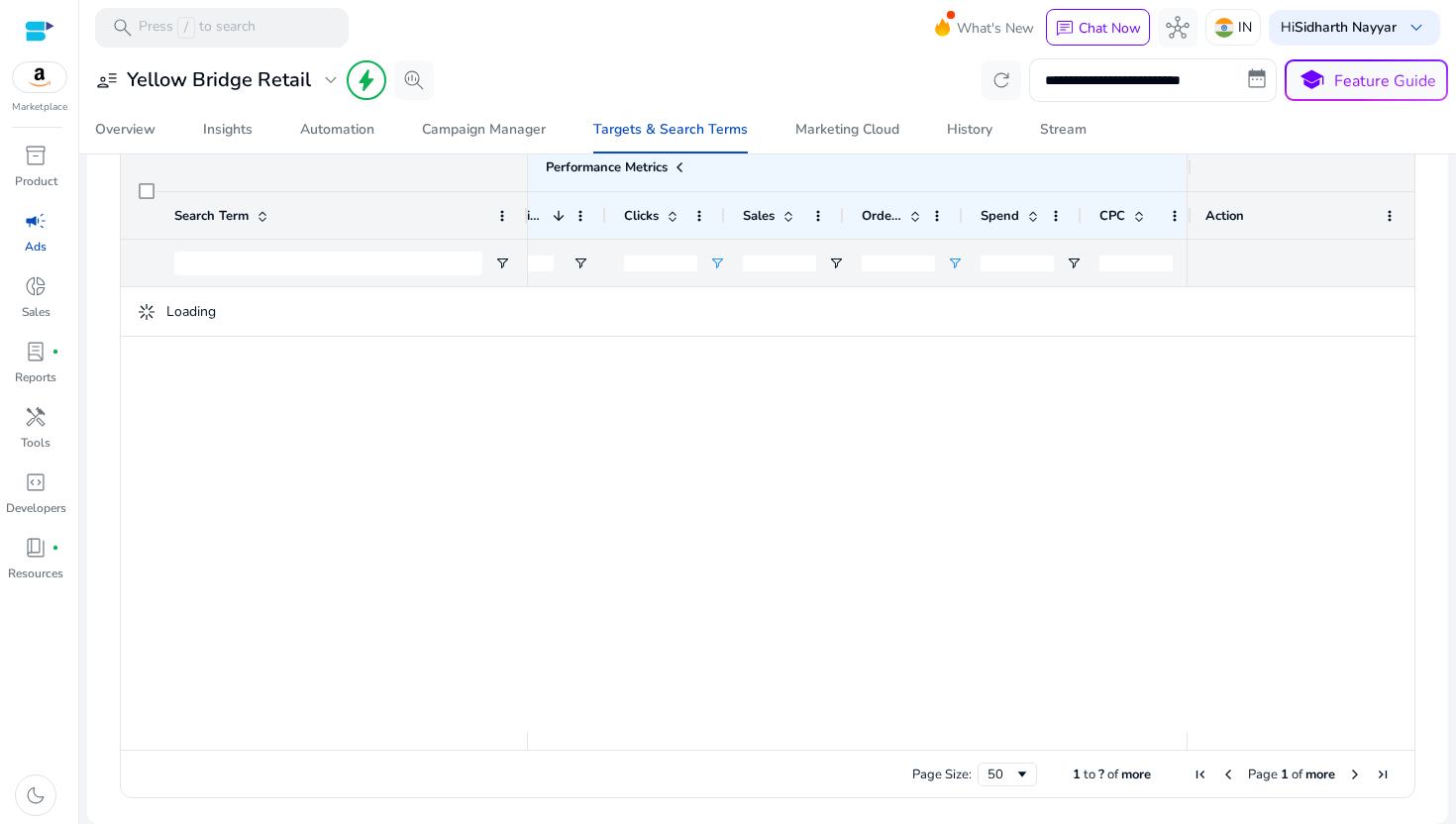click on "Loading" 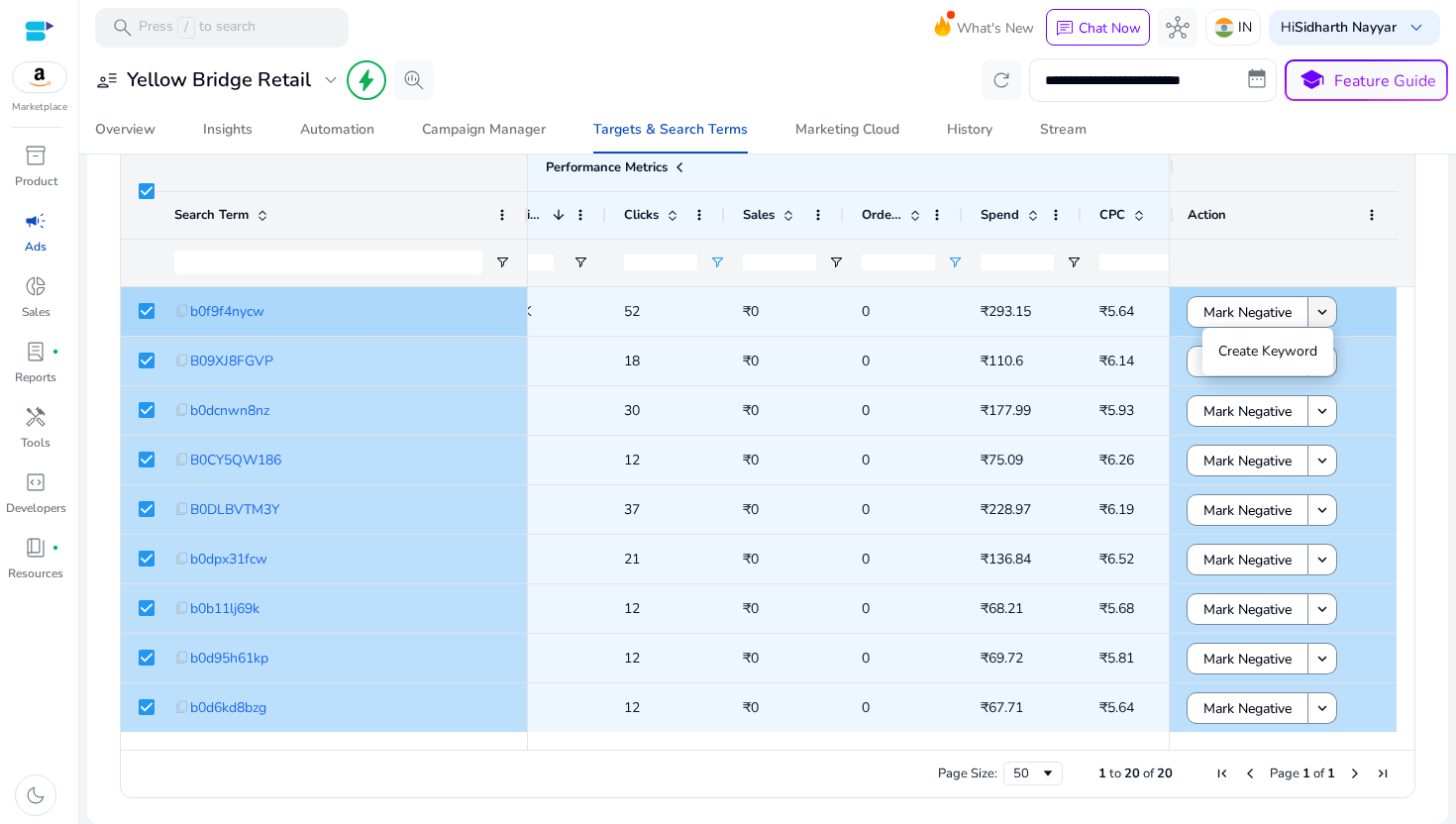 click on "keyboard_arrow_down" 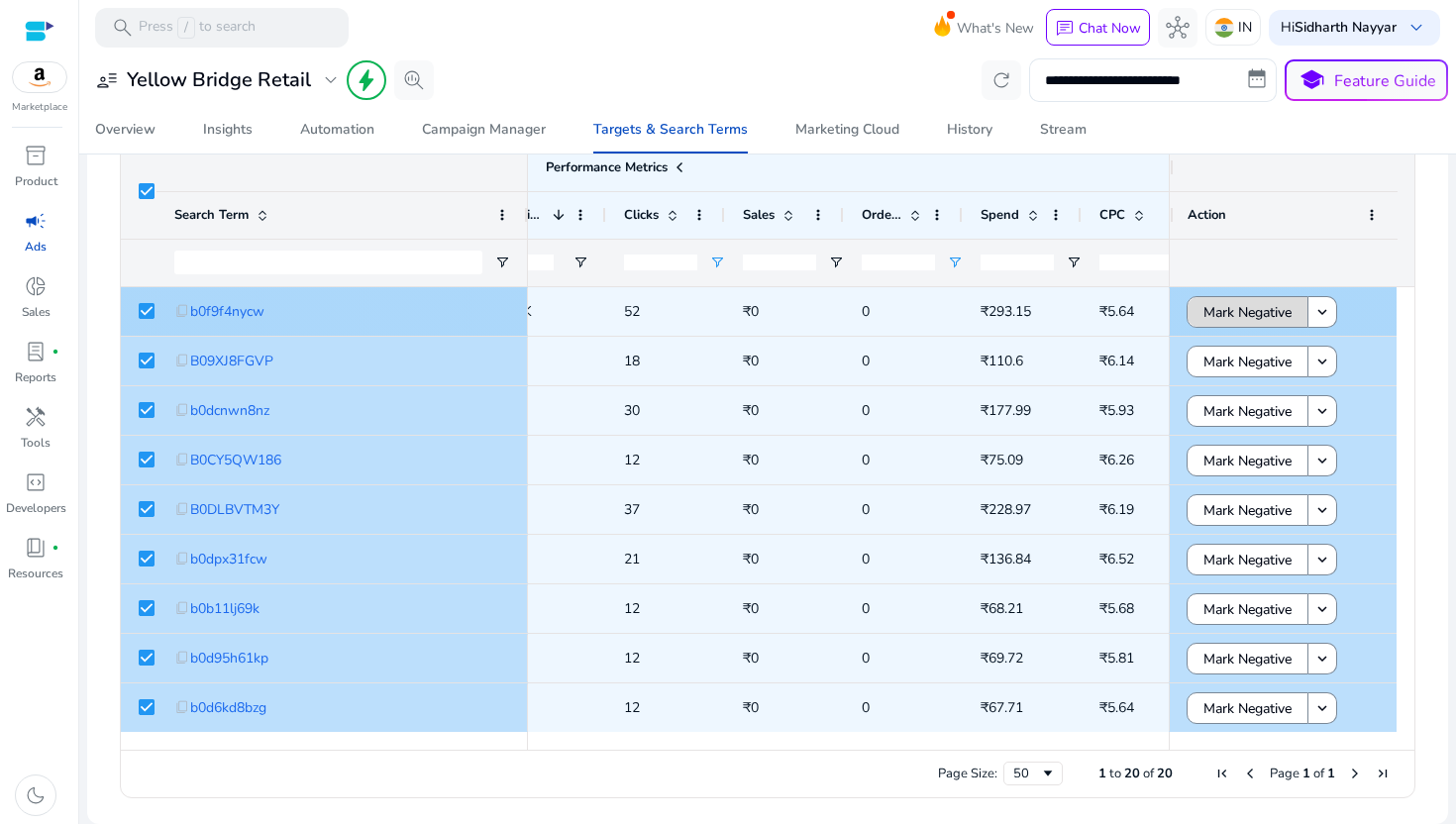 click on "Mark Negative" 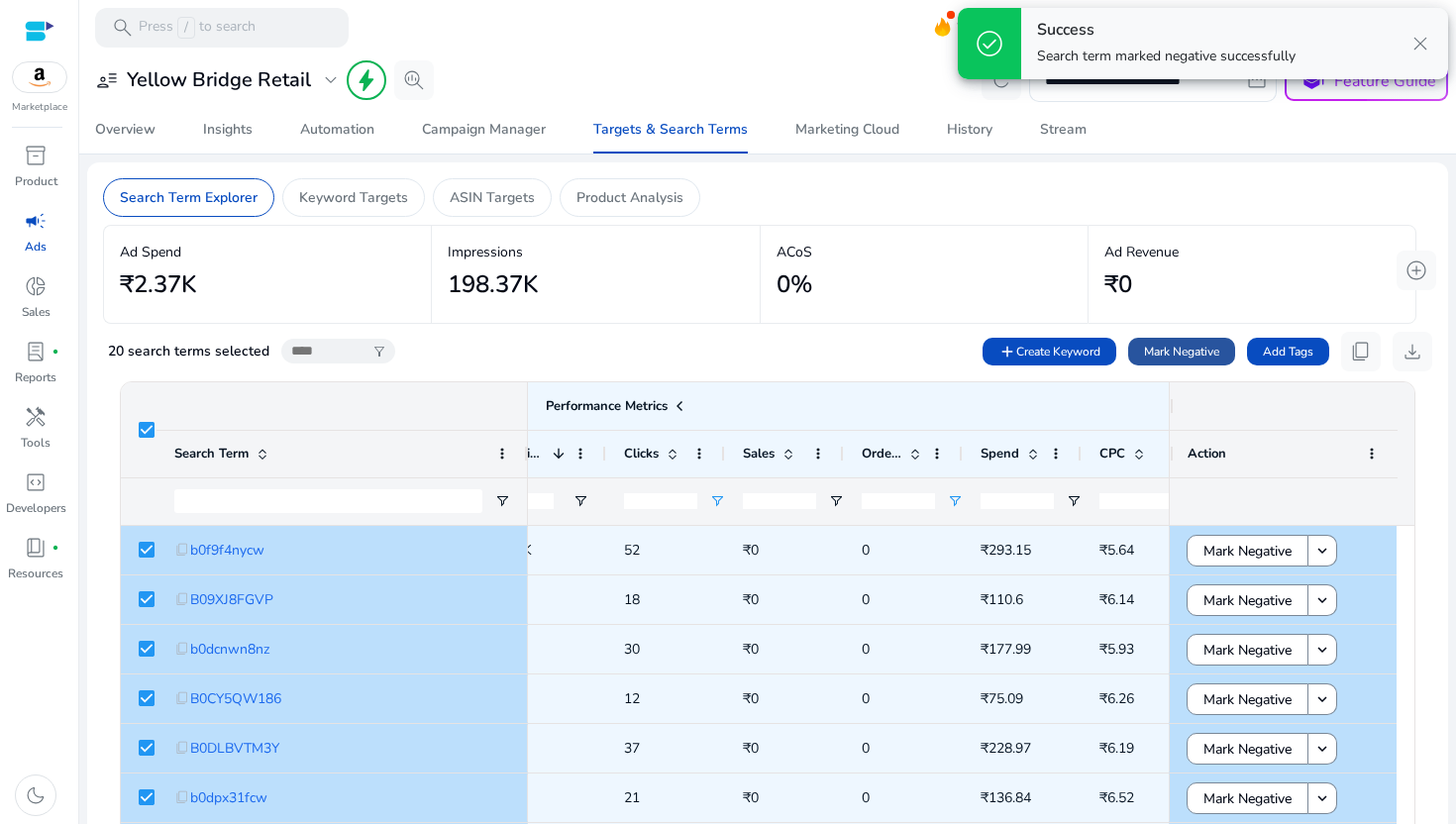 click on "Mark Negative" 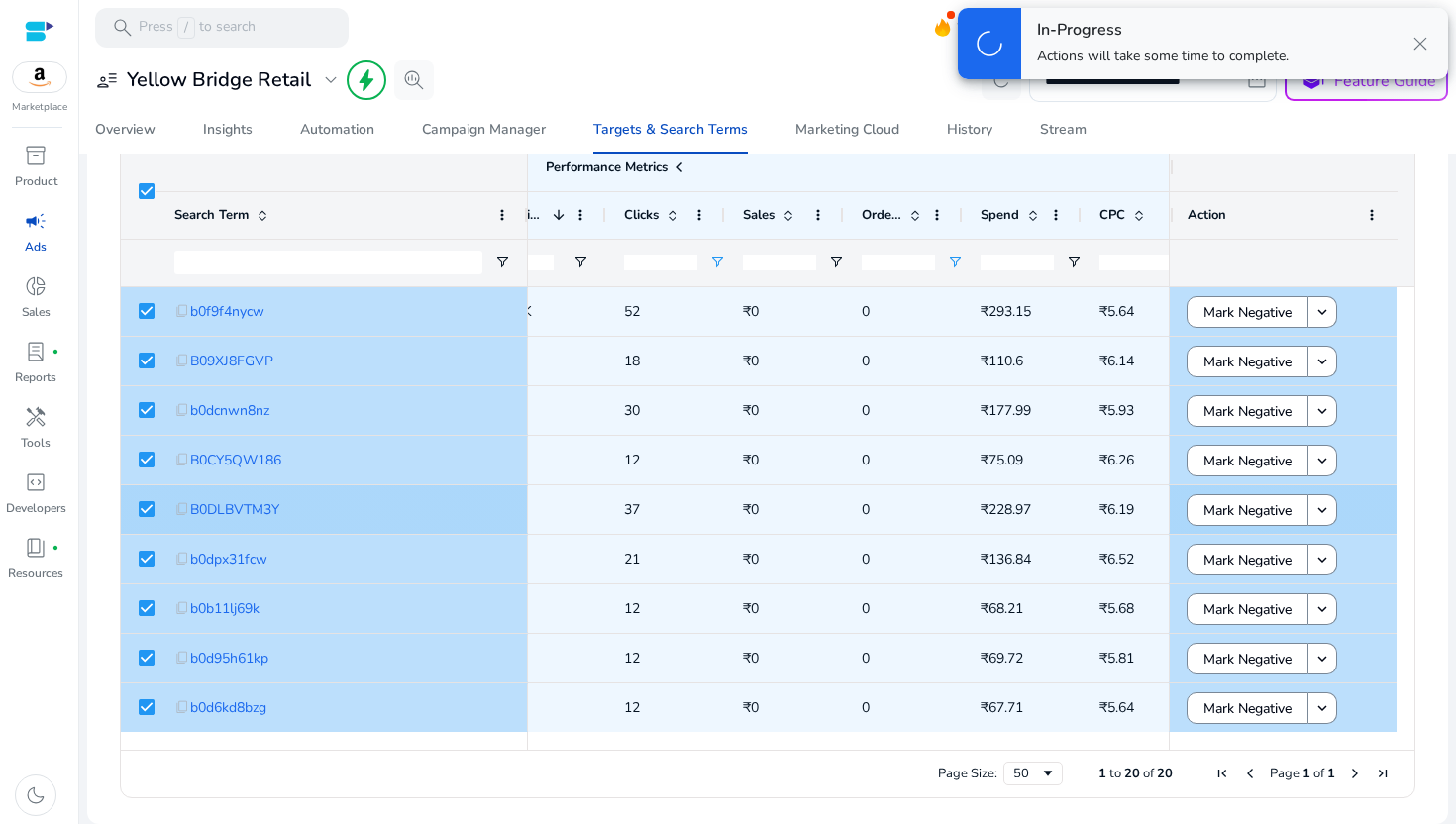 scroll, scrollTop: 0, scrollLeft: 901, axis: horizontal 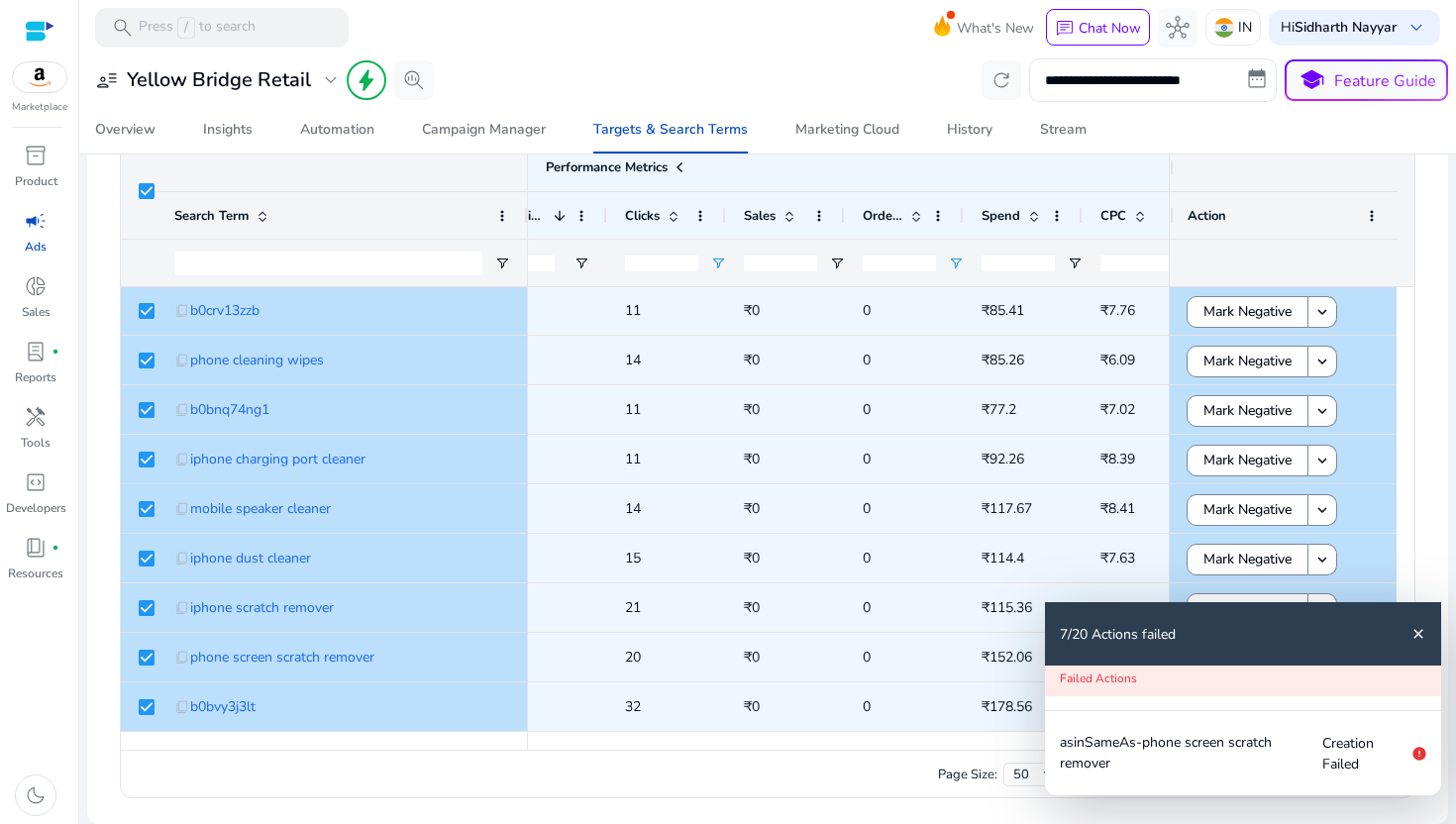 click on "close" at bounding box center [1418, 634] 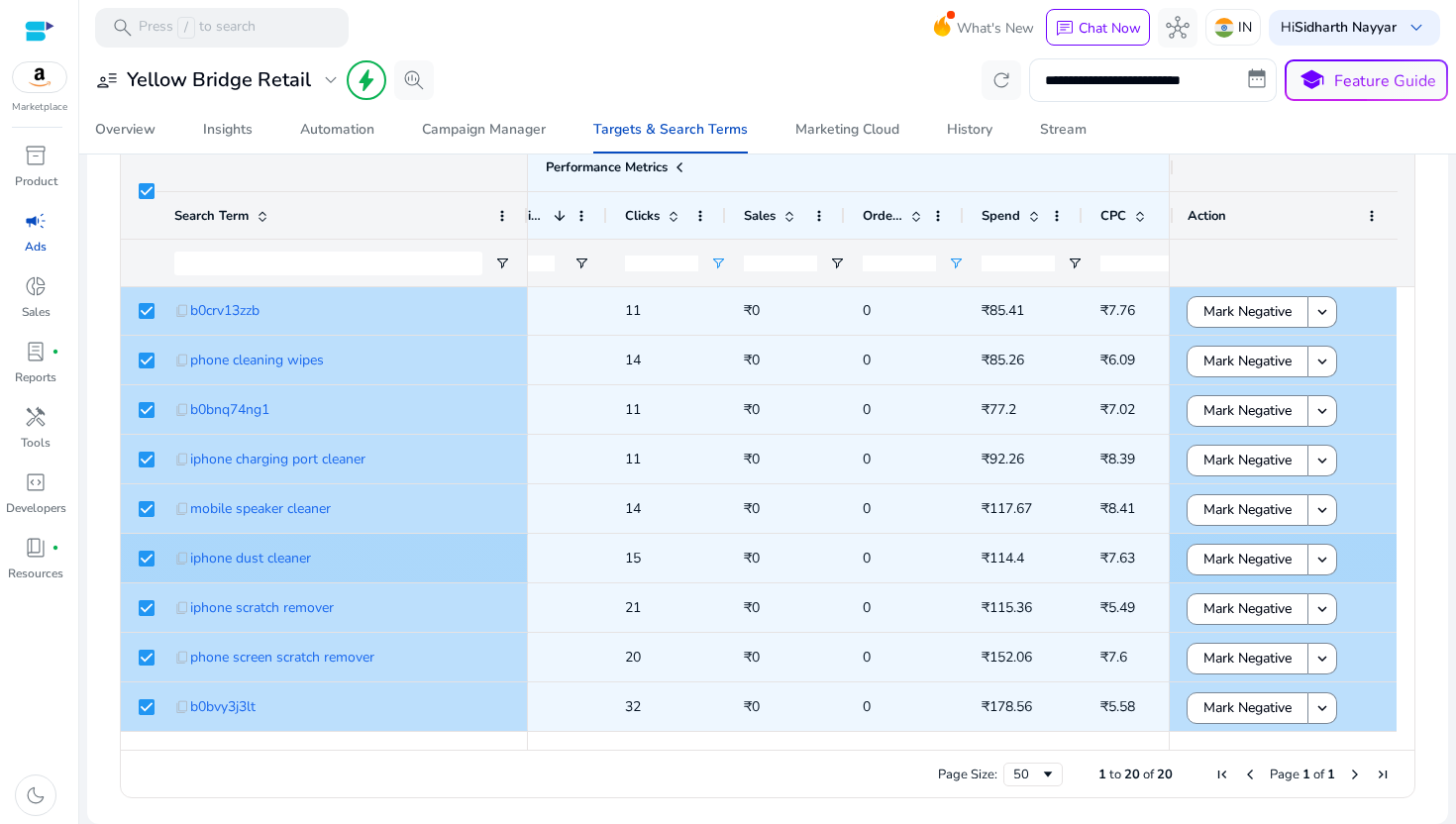 scroll, scrollTop: 0, scrollLeft: 948, axis: horizontal 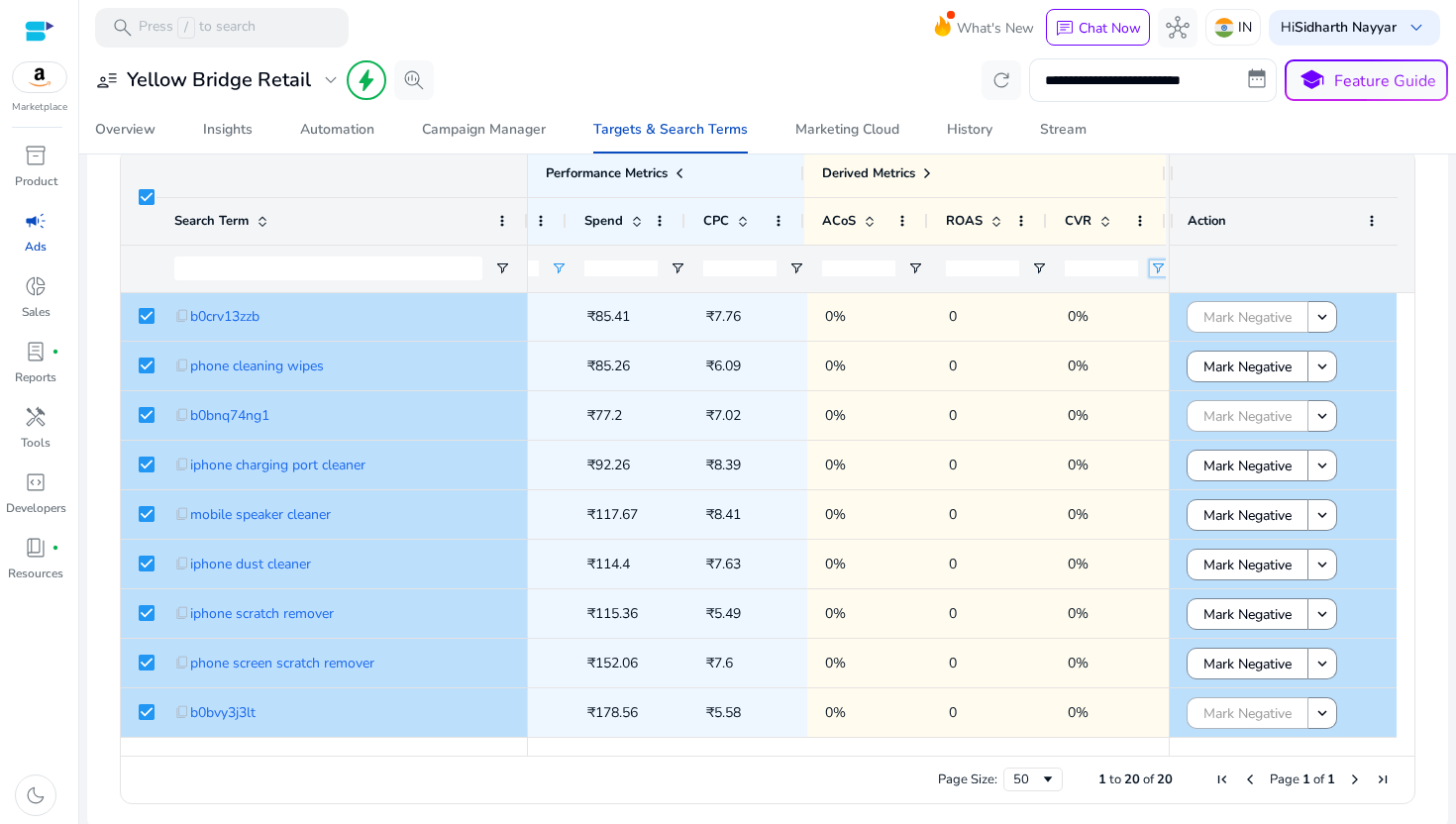 click 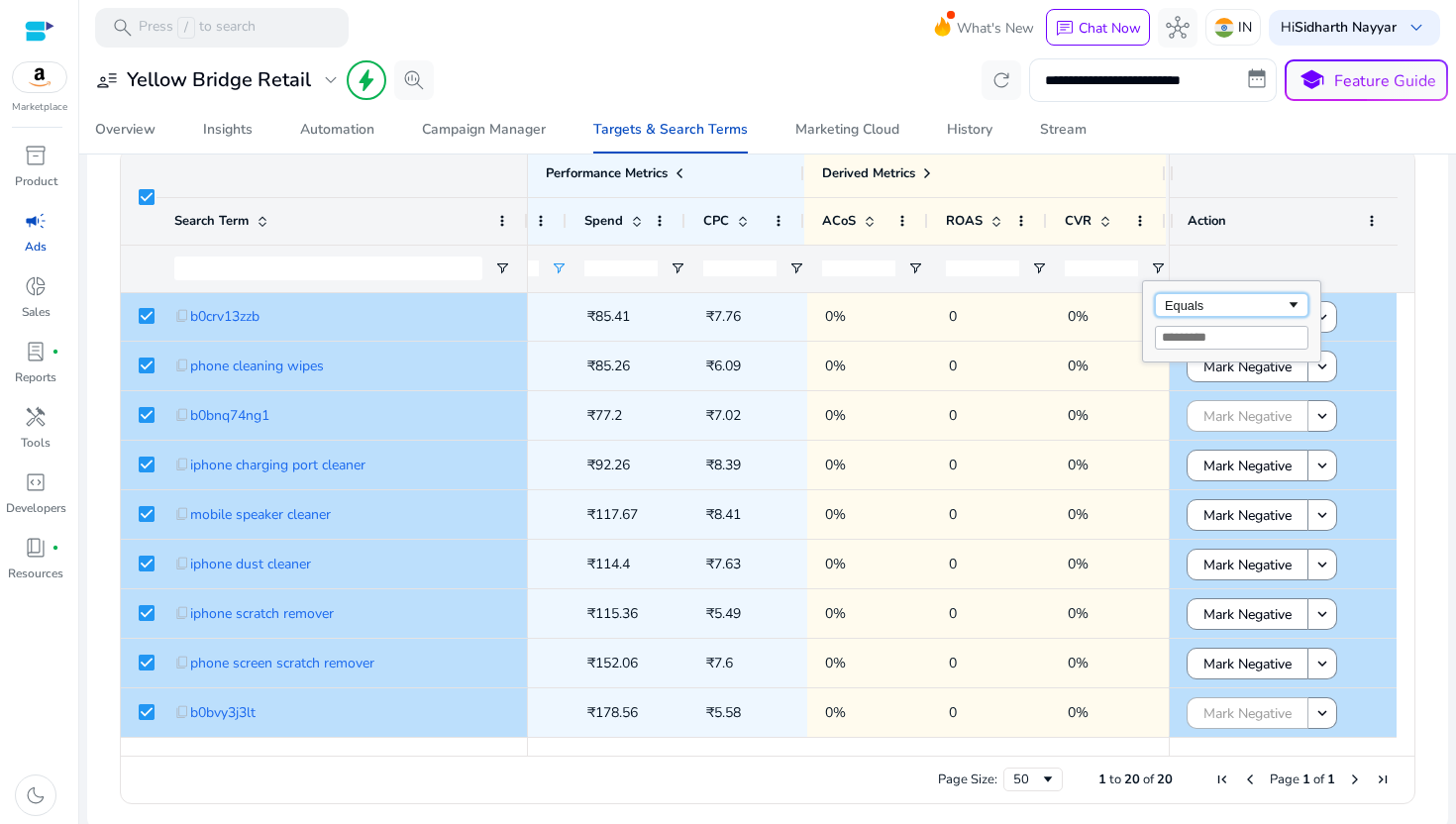 click on "Equals" at bounding box center [1225, 305] 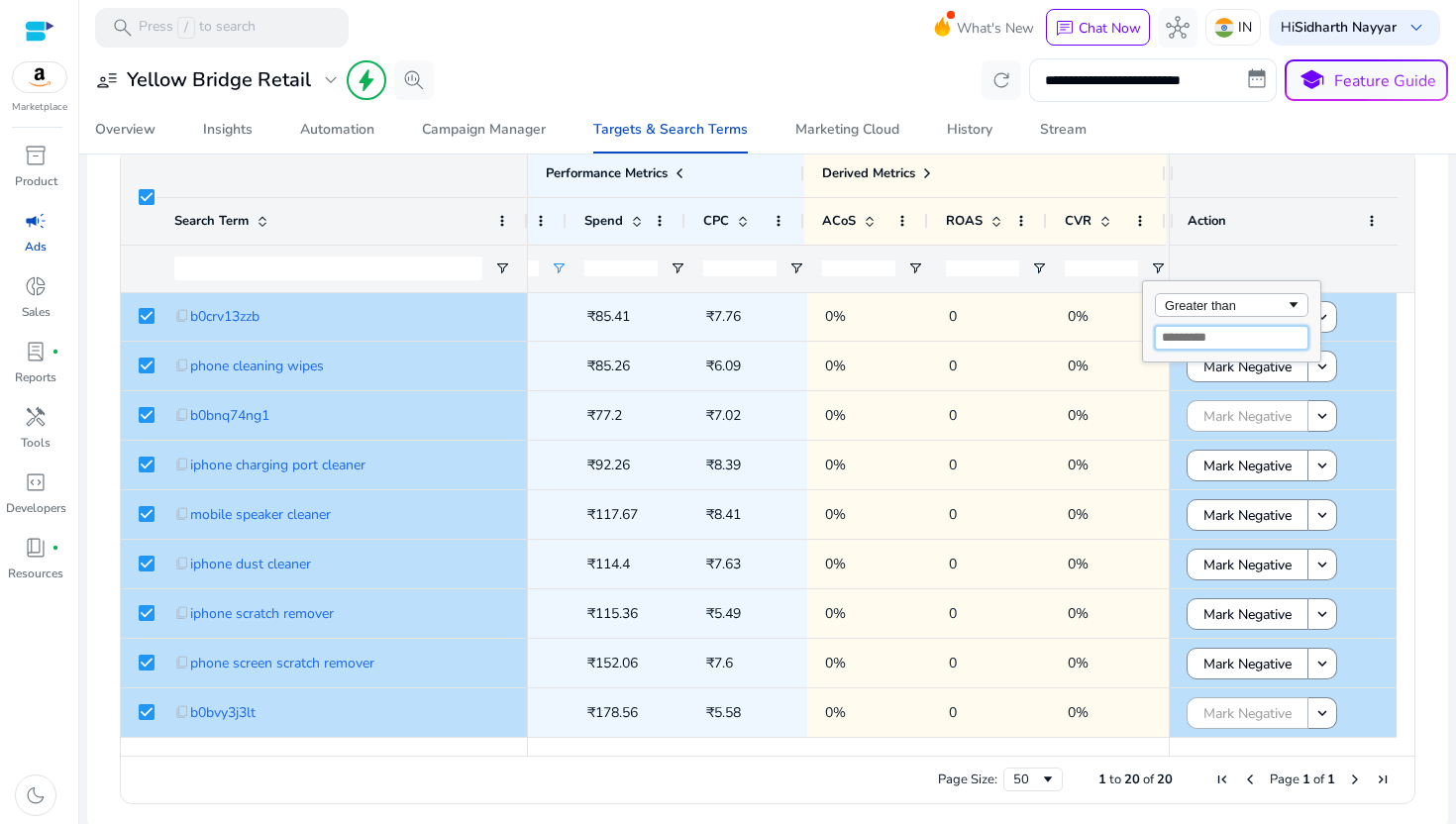 click at bounding box center [1231, 338] 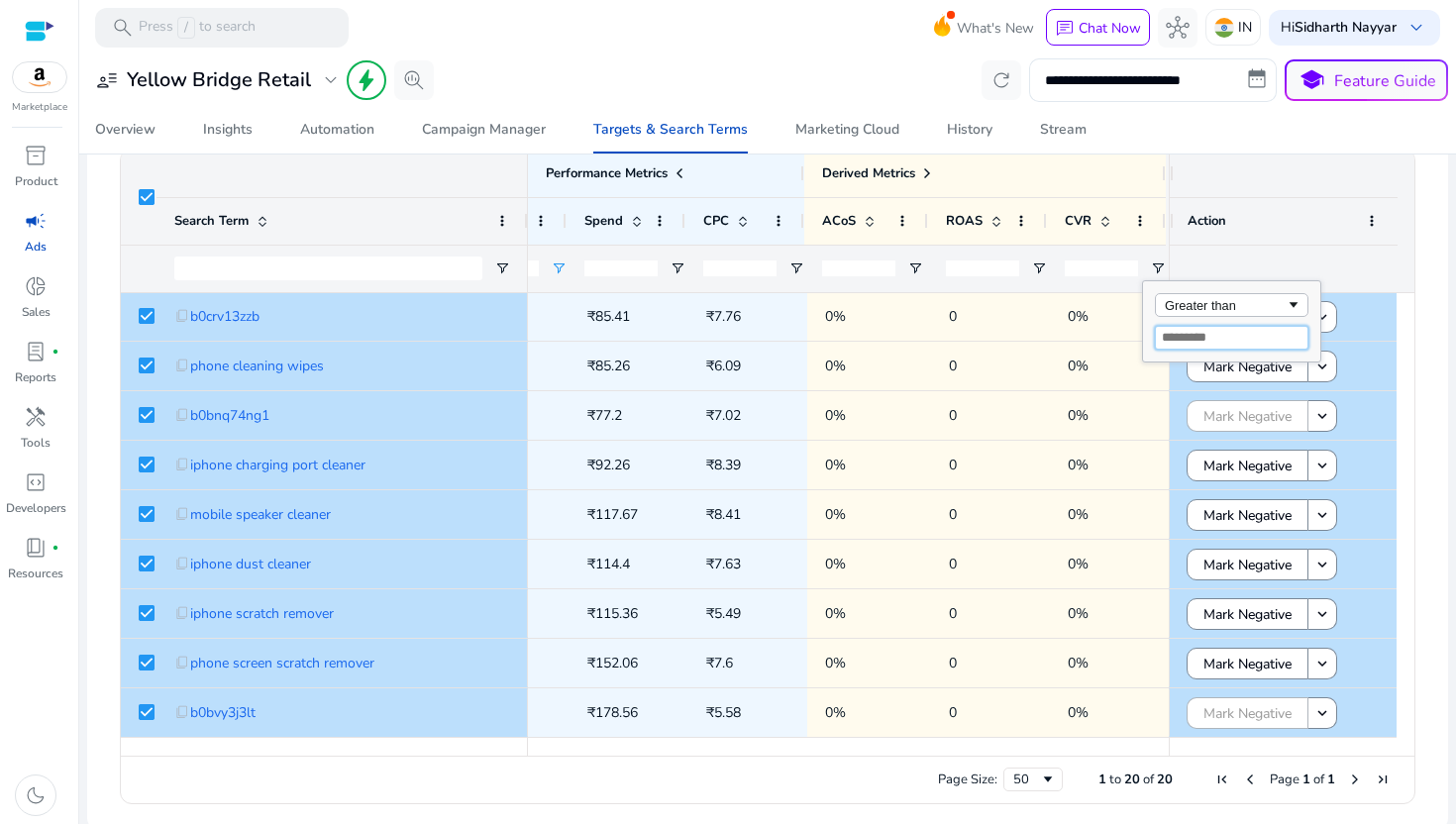 type on "*" 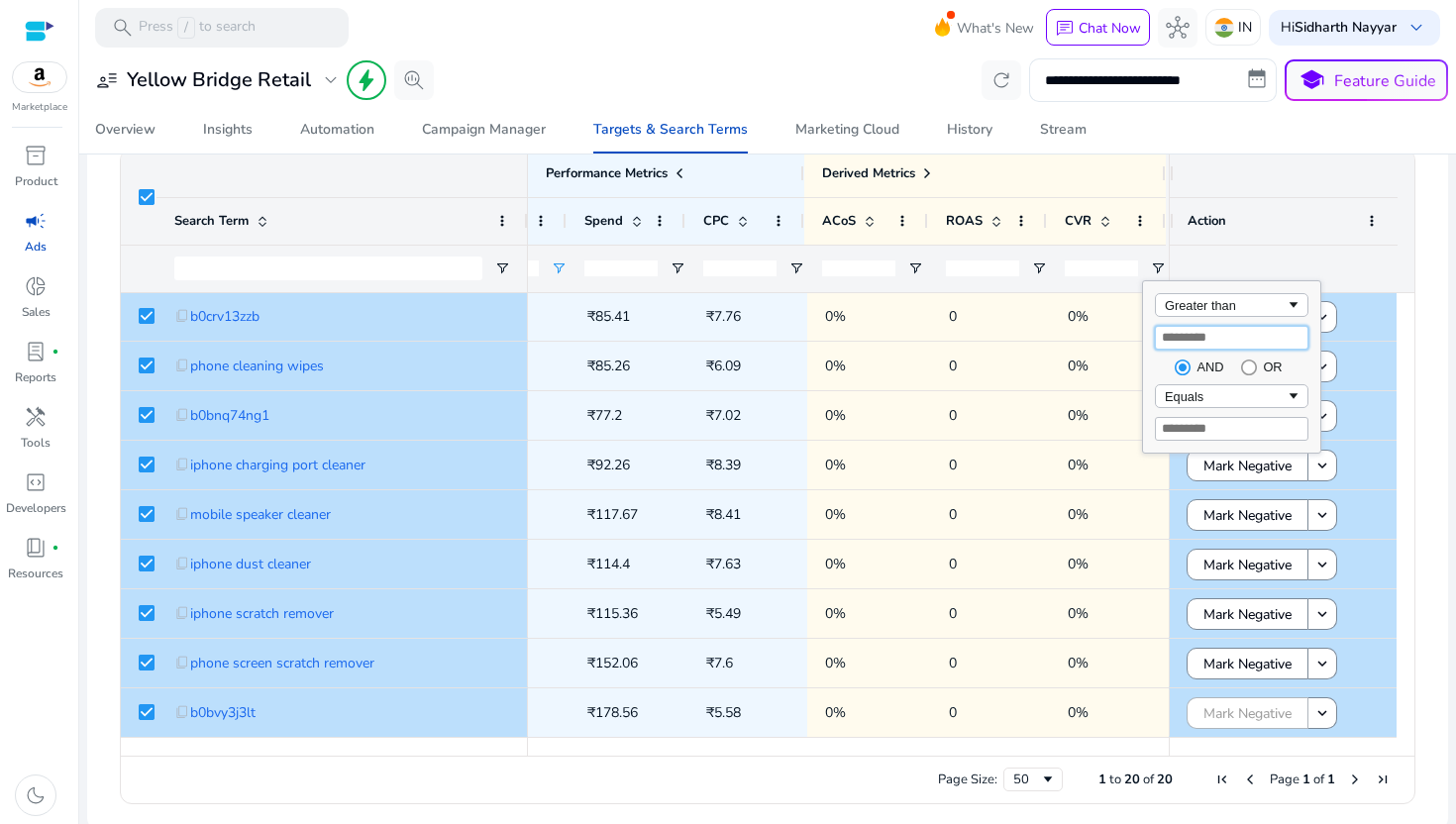 type on "*" 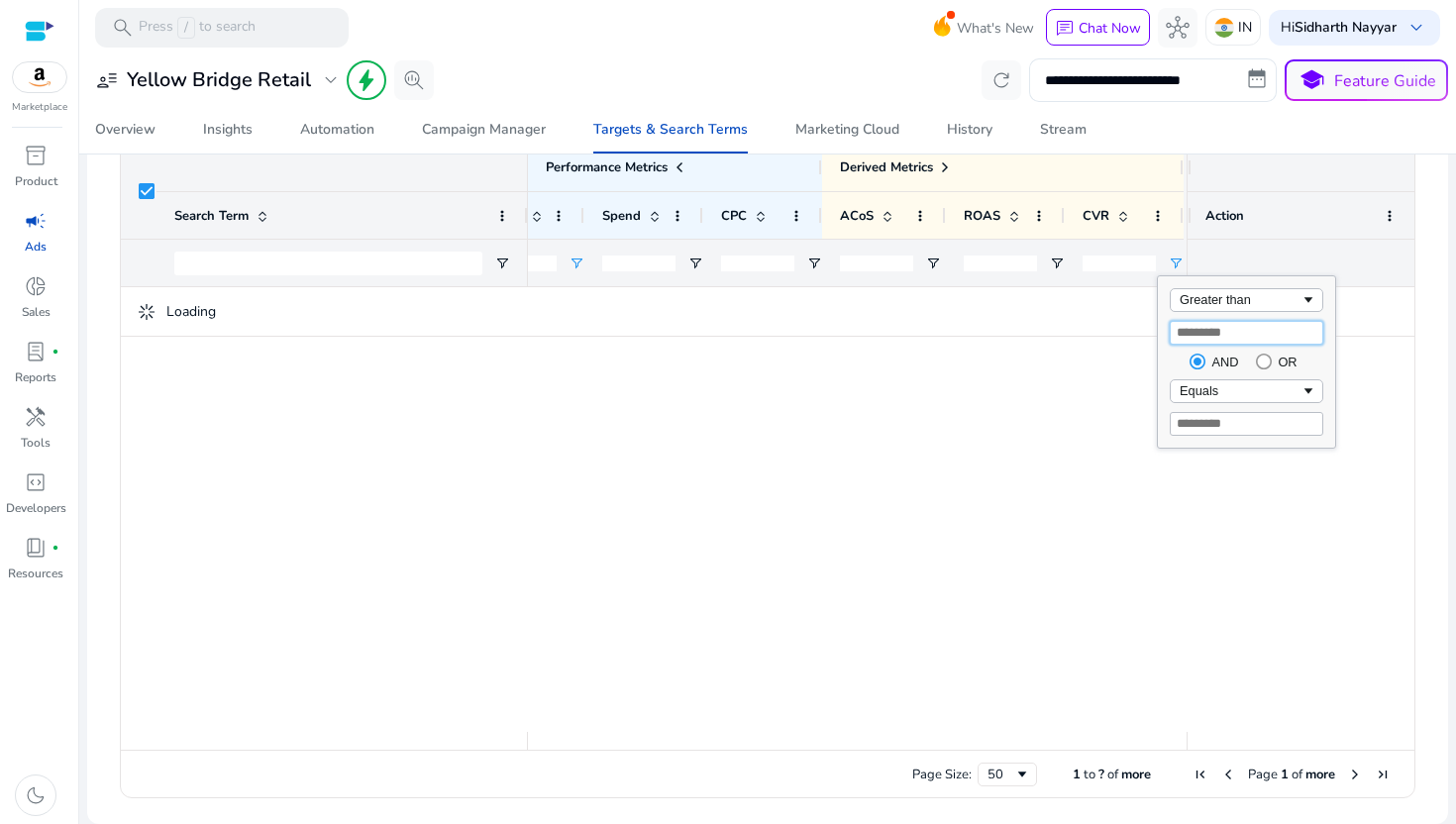 type on "*" 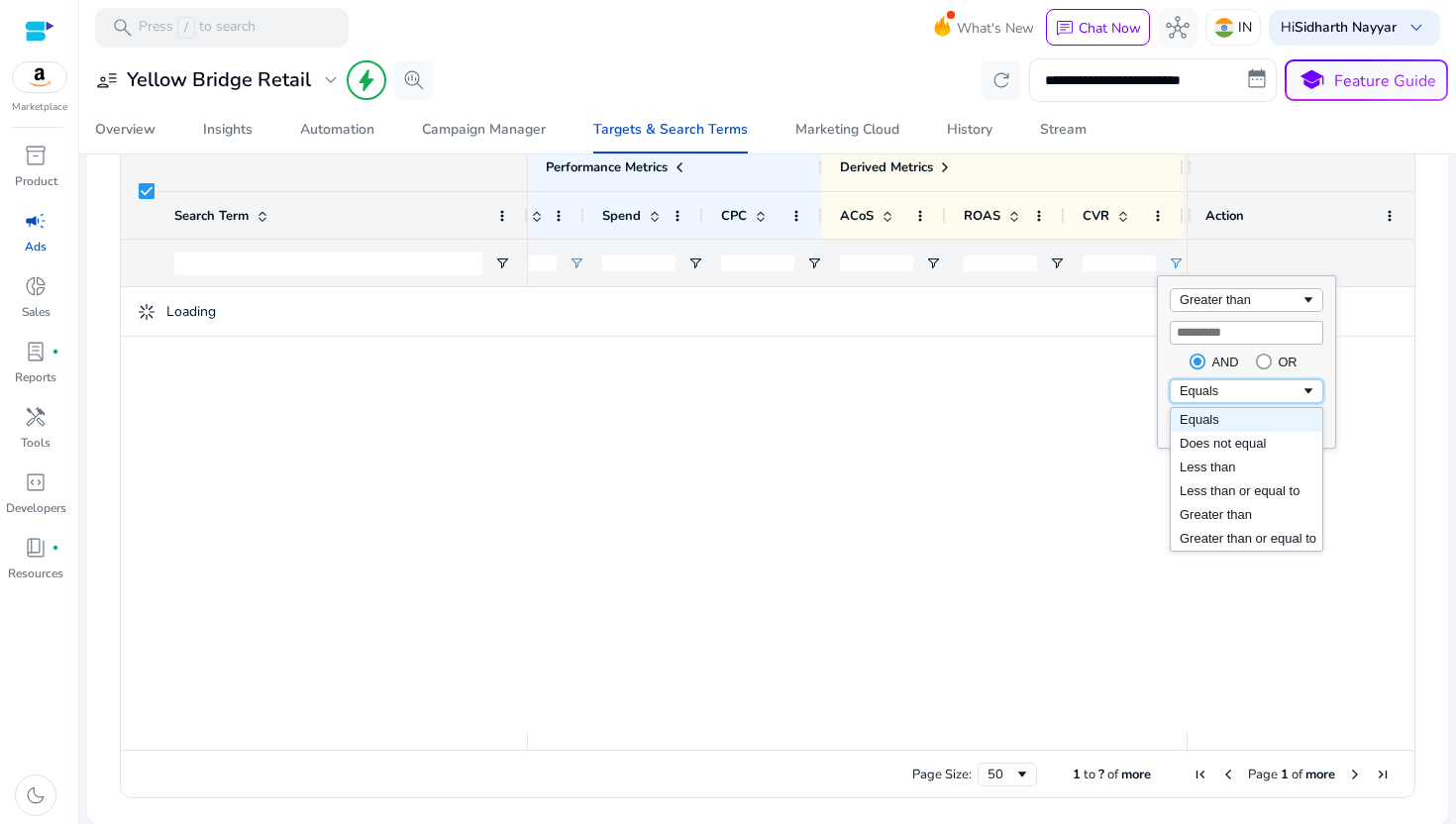 click on "Equals" at bounding box center [1240, 390] 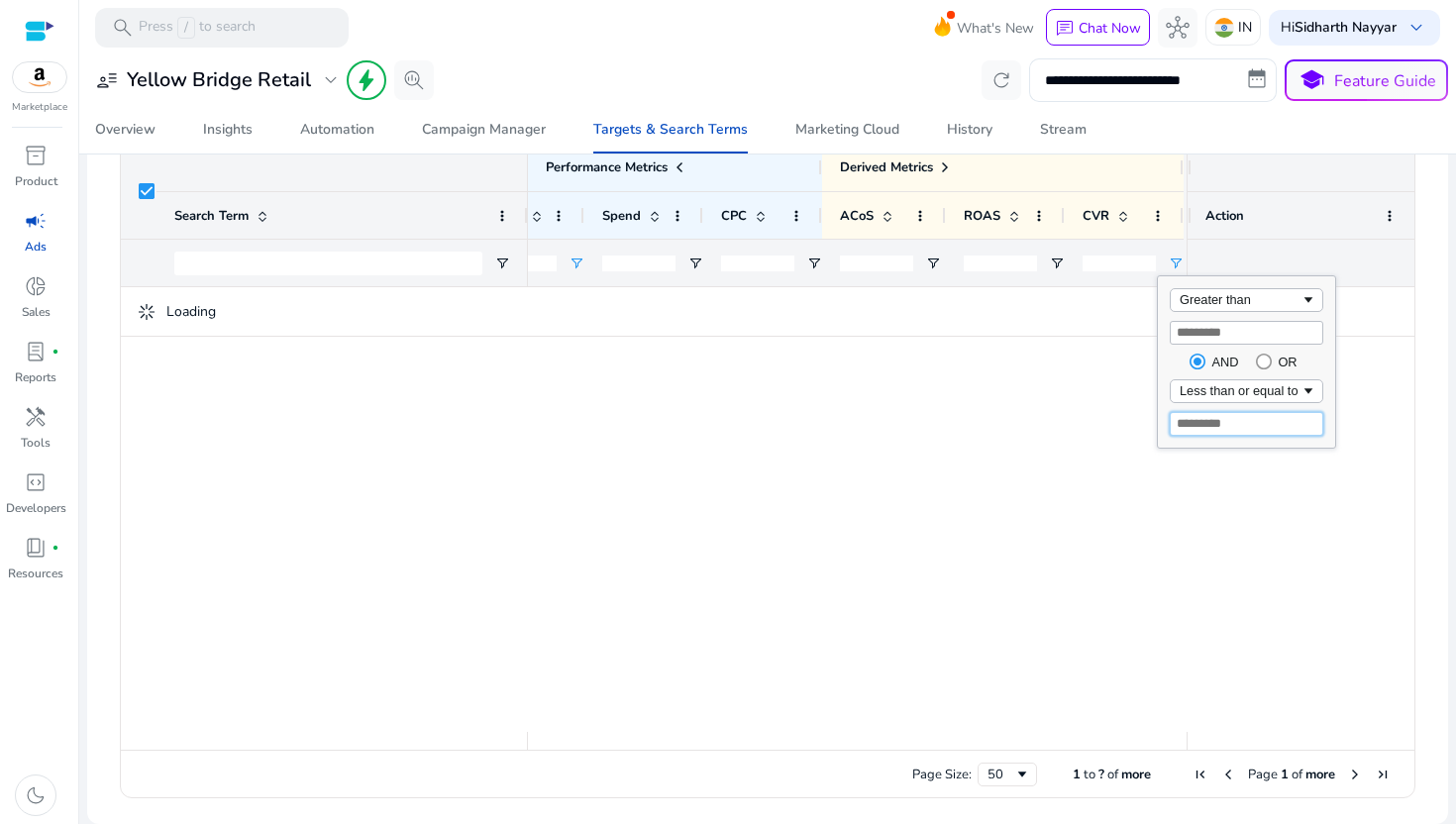 click at bounding box center (1246, 424) 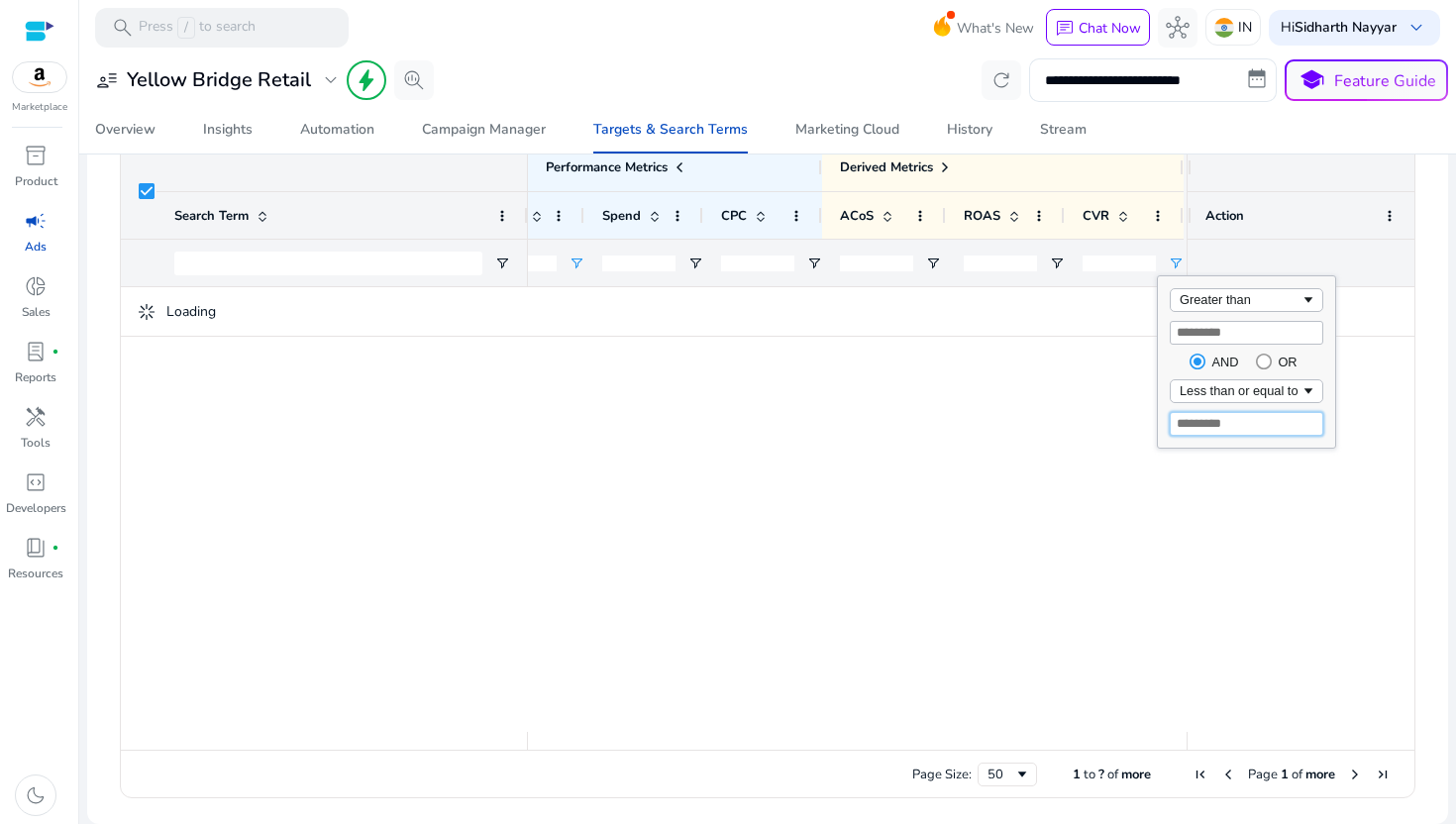 type on "**" 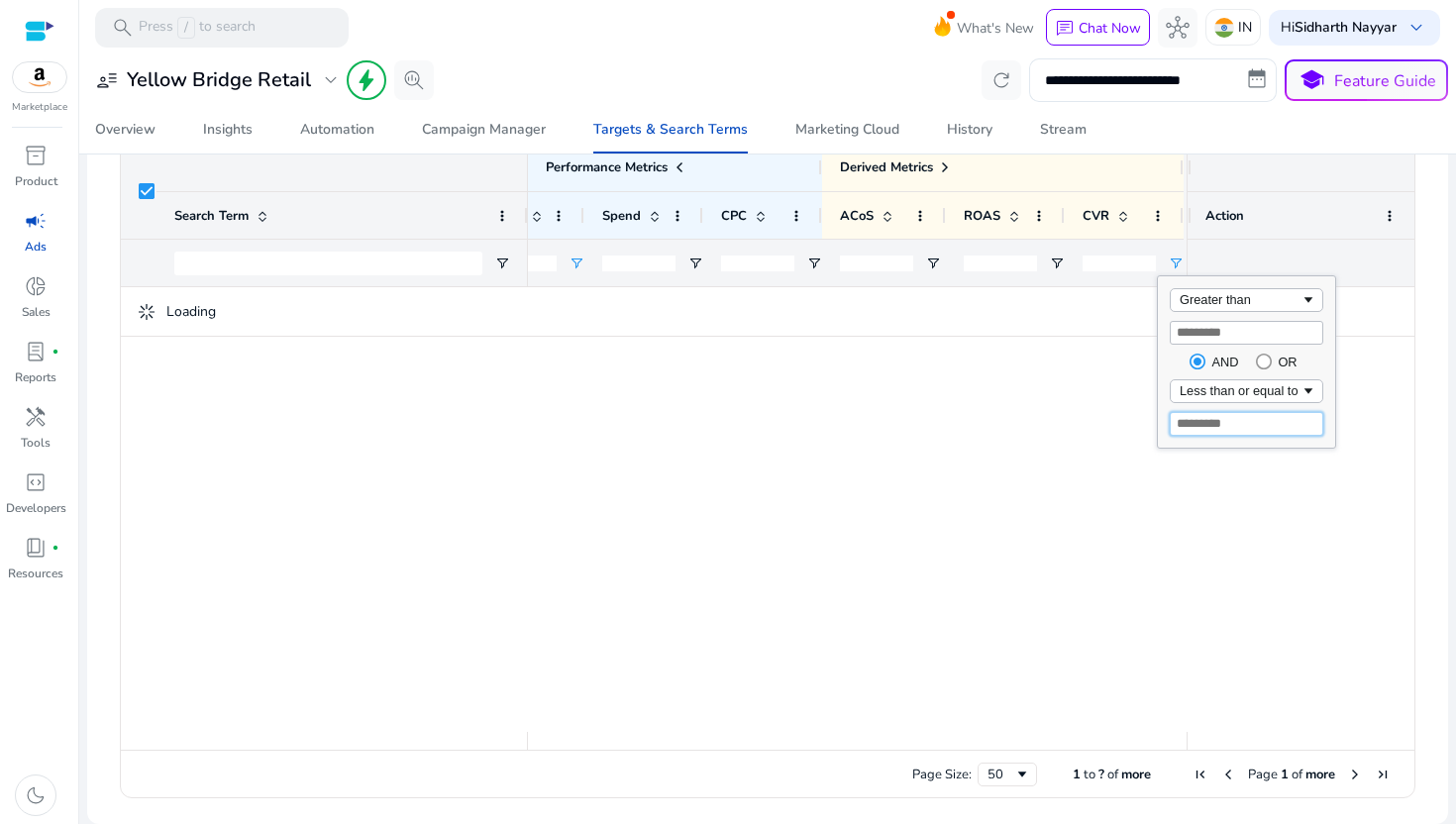 type 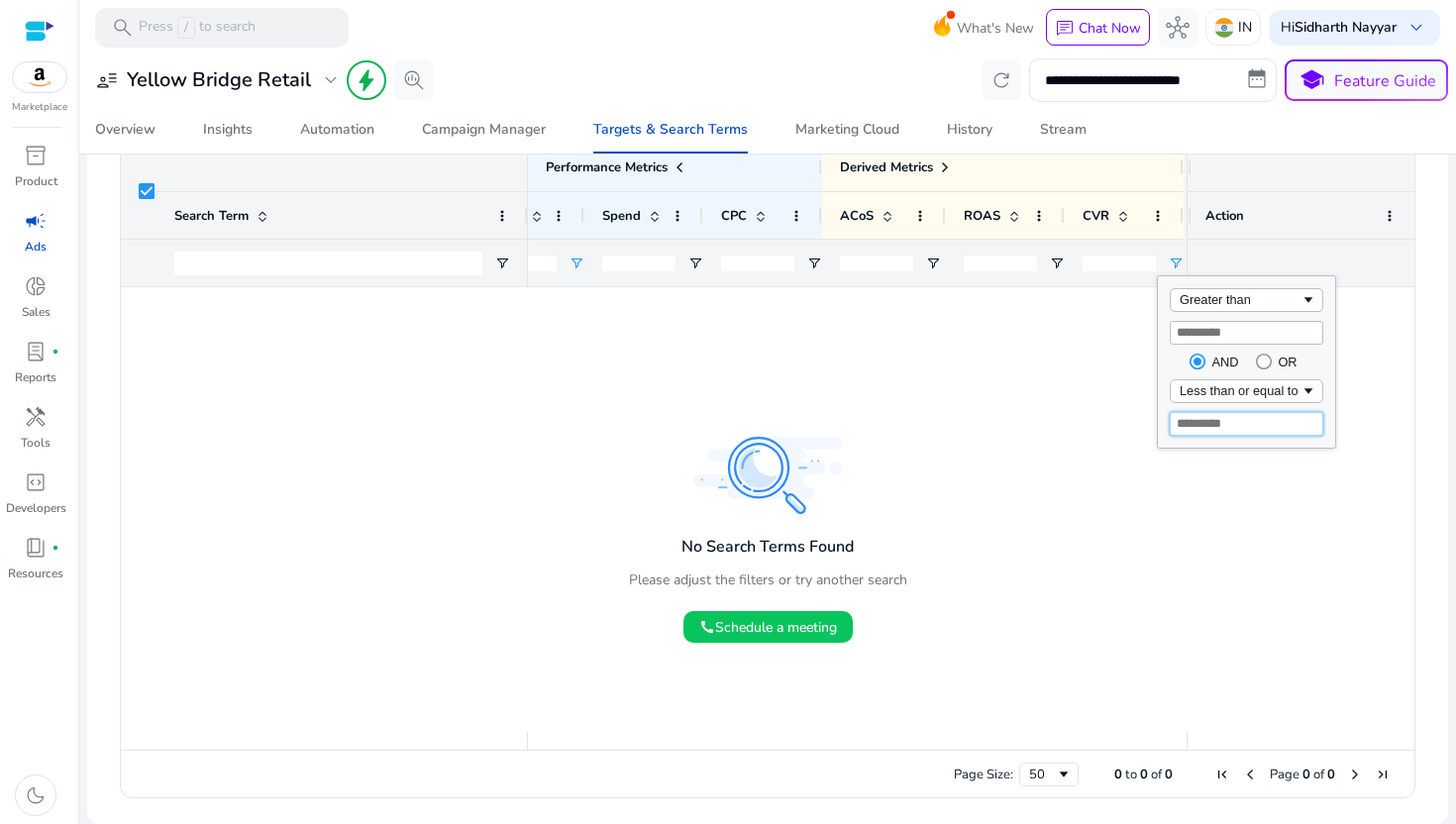 type on "**" 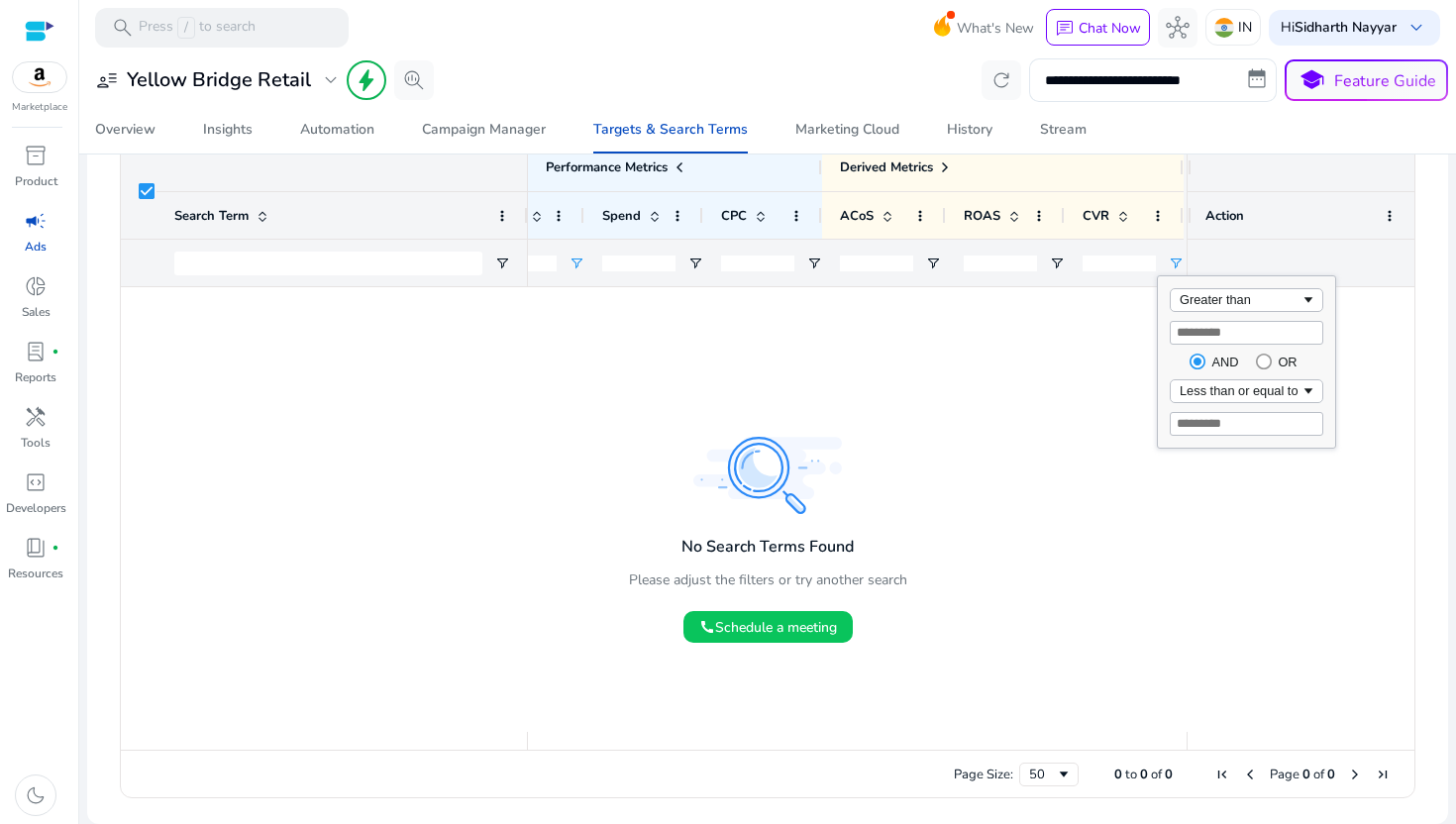 click on "Greater than
*
AND
OR
Less than or equal to
**" 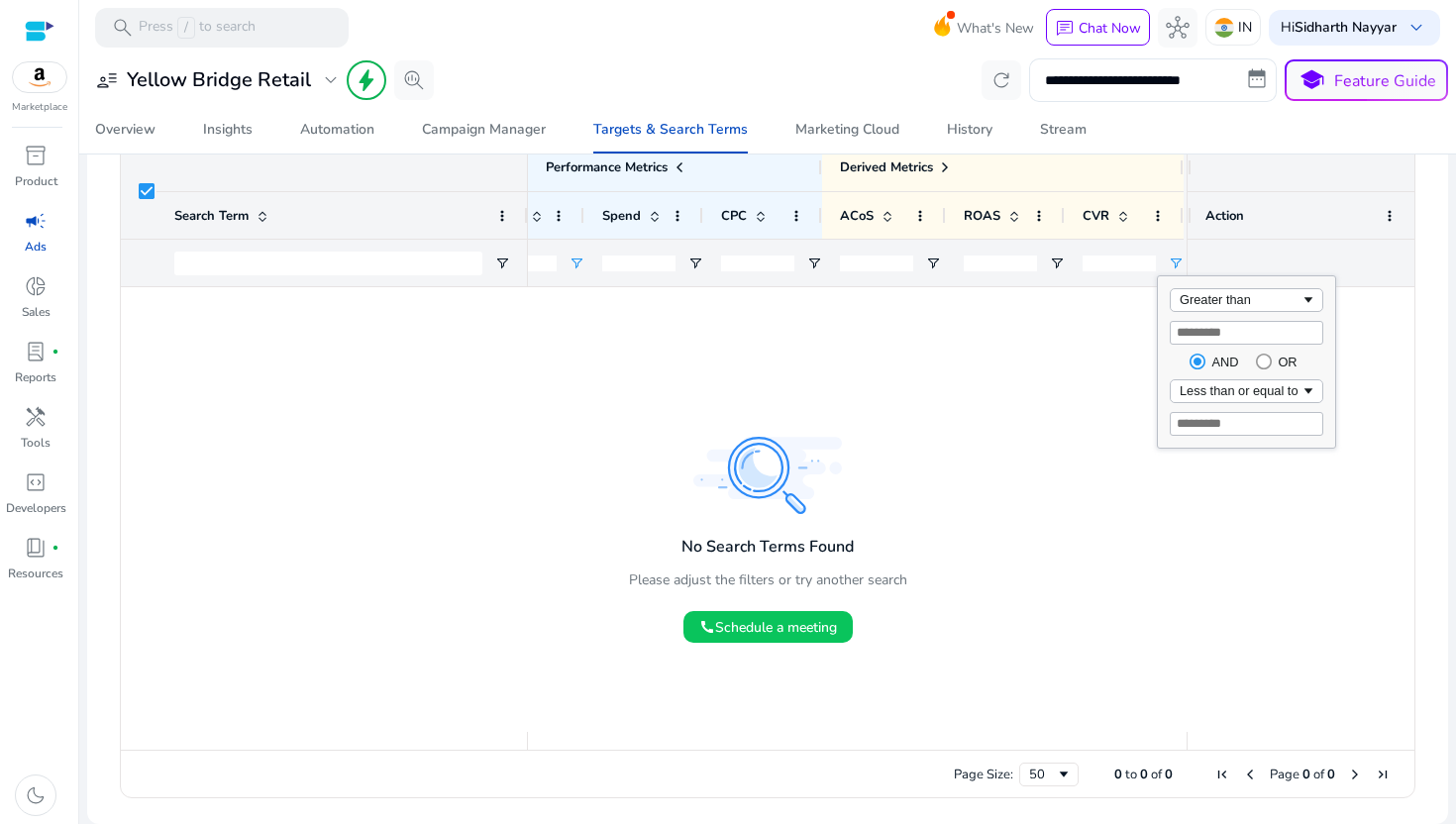 click 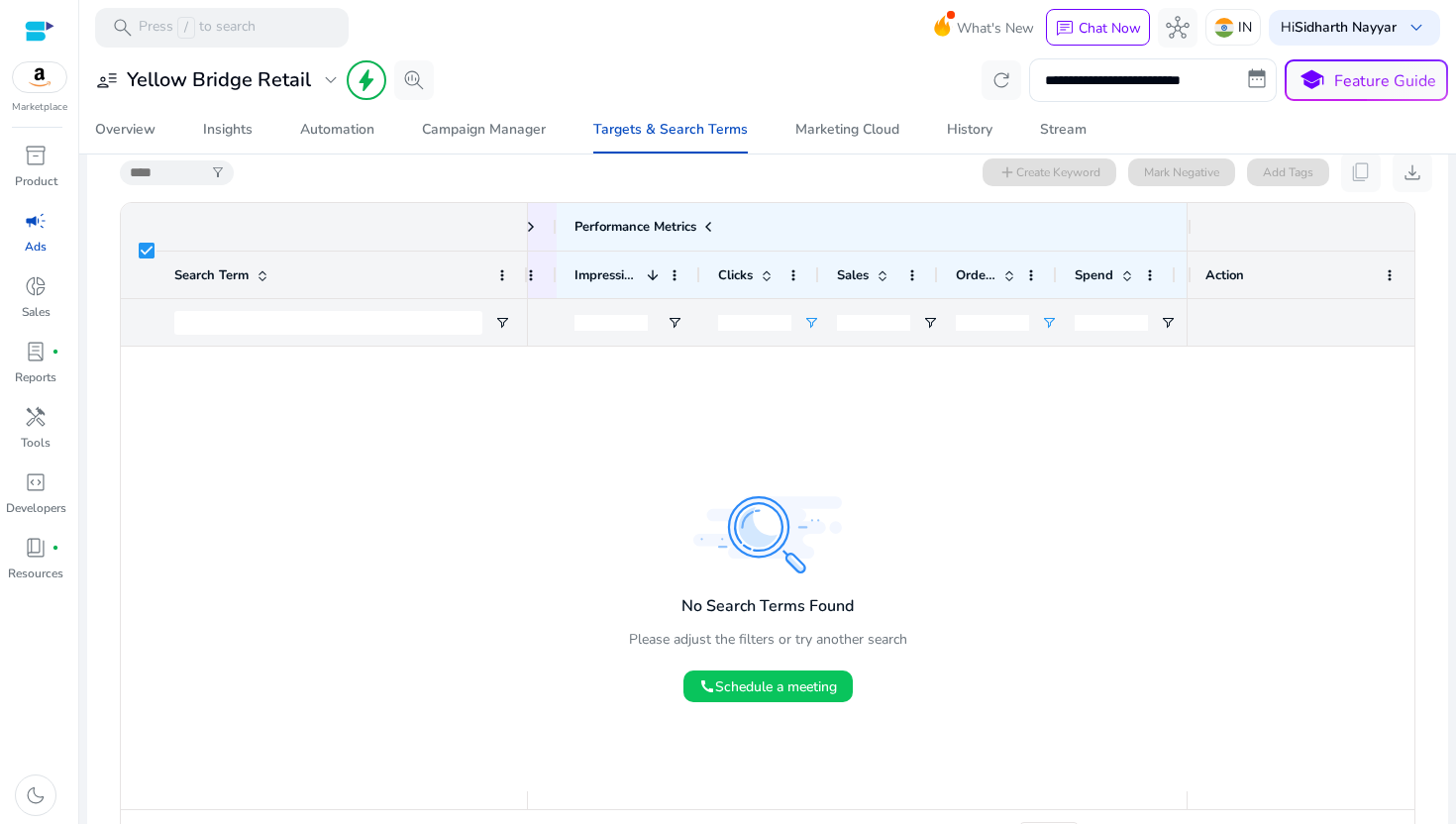 click on "*" 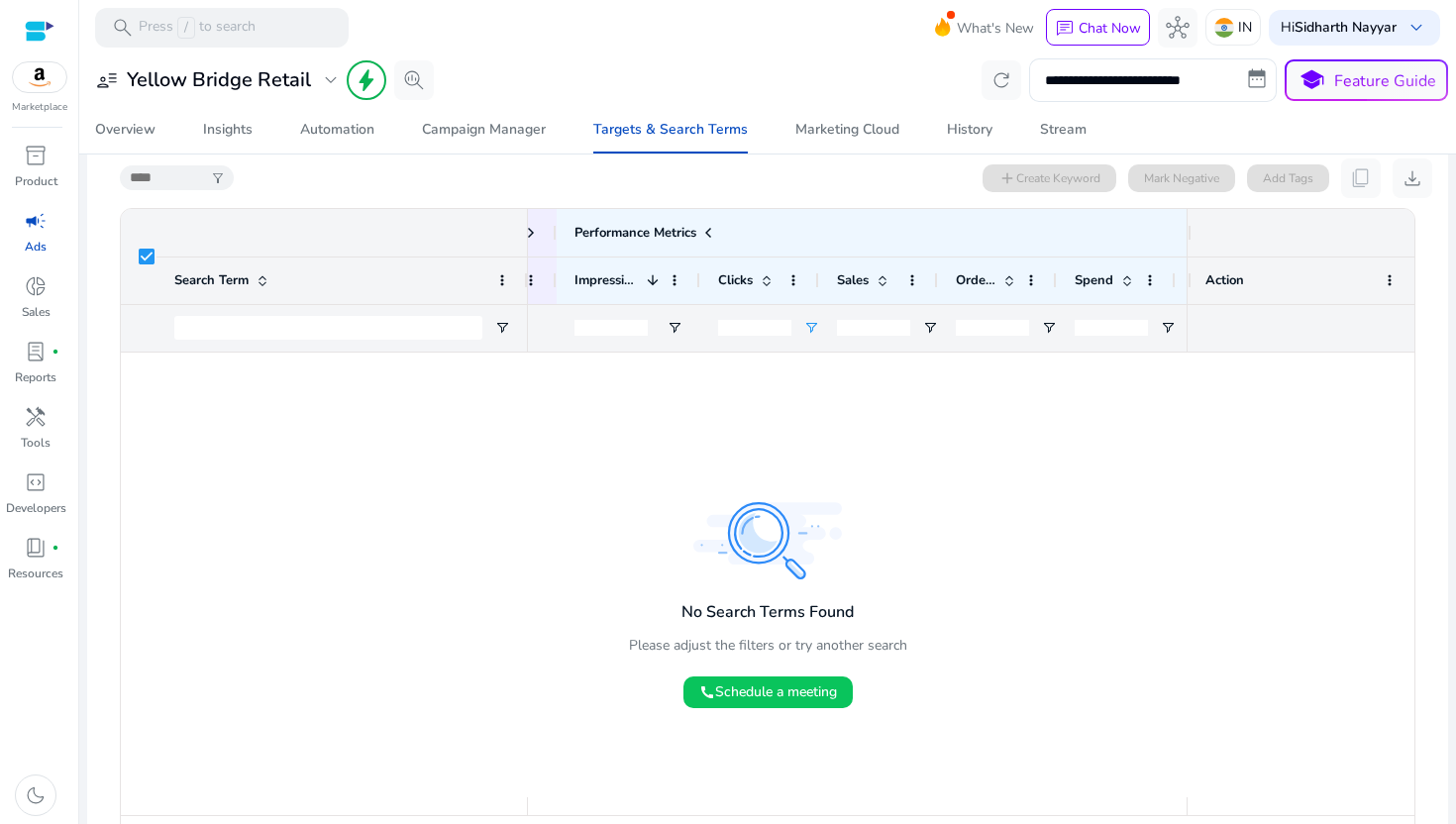 type 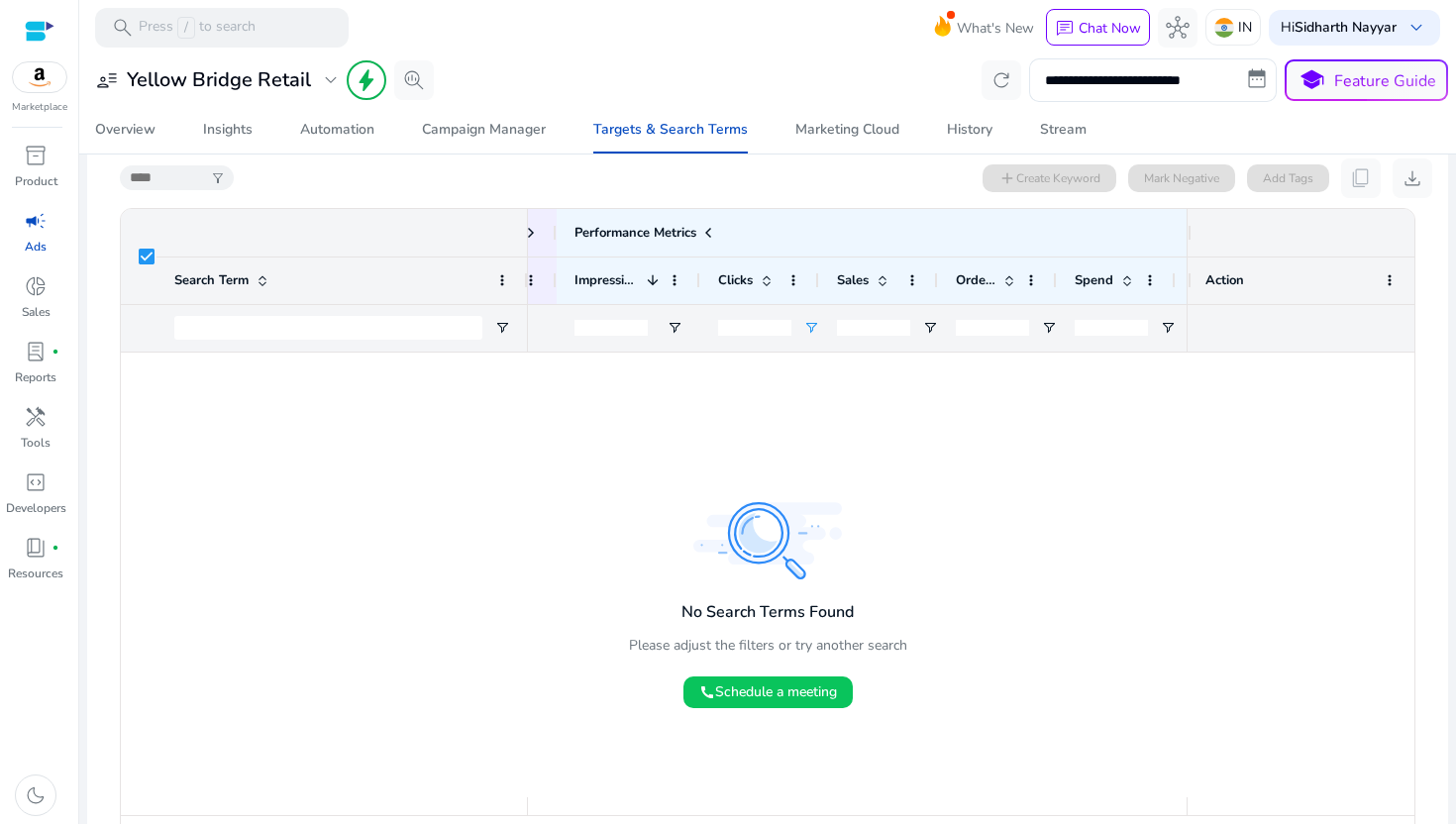 click on "**" 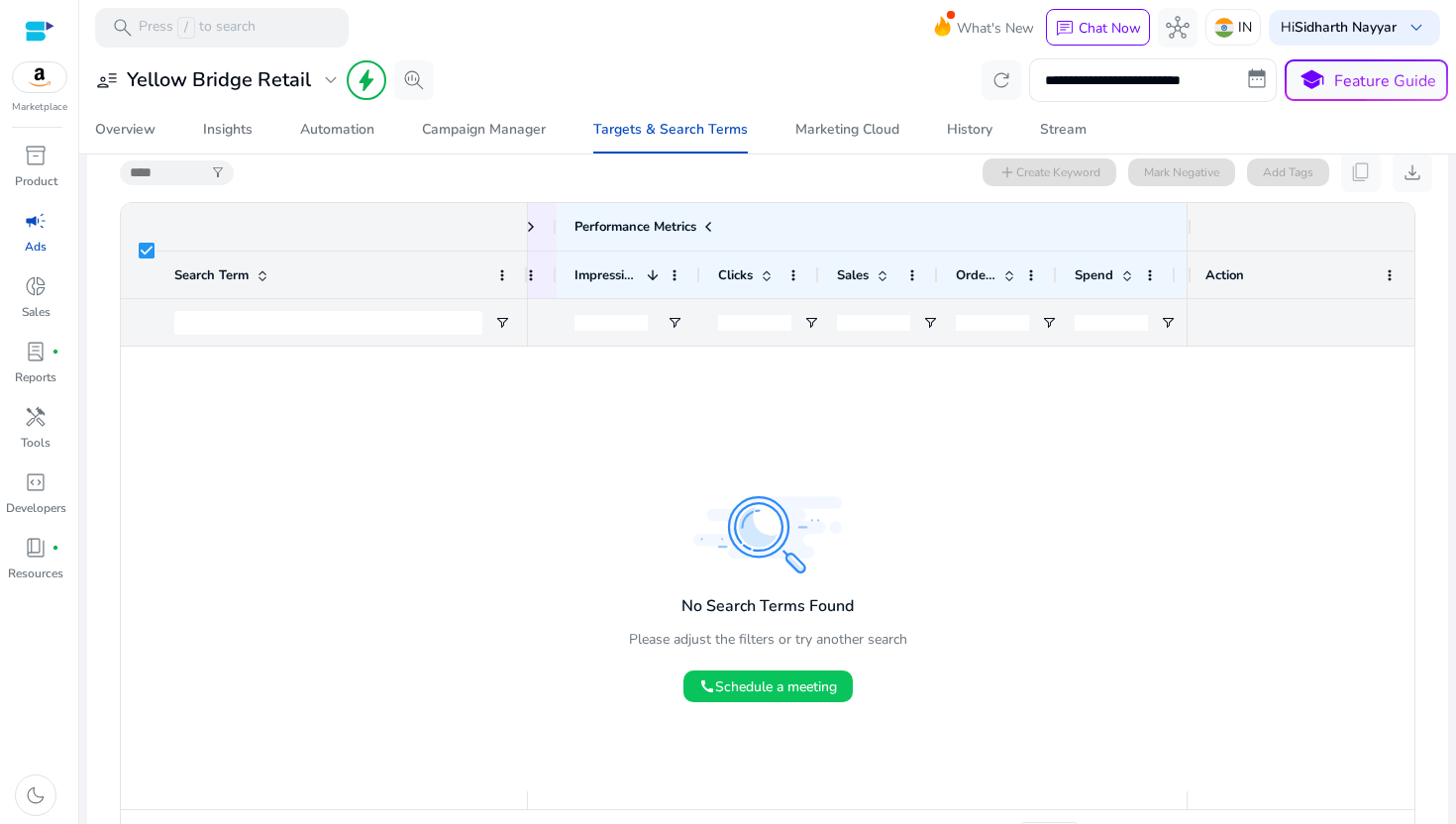 type 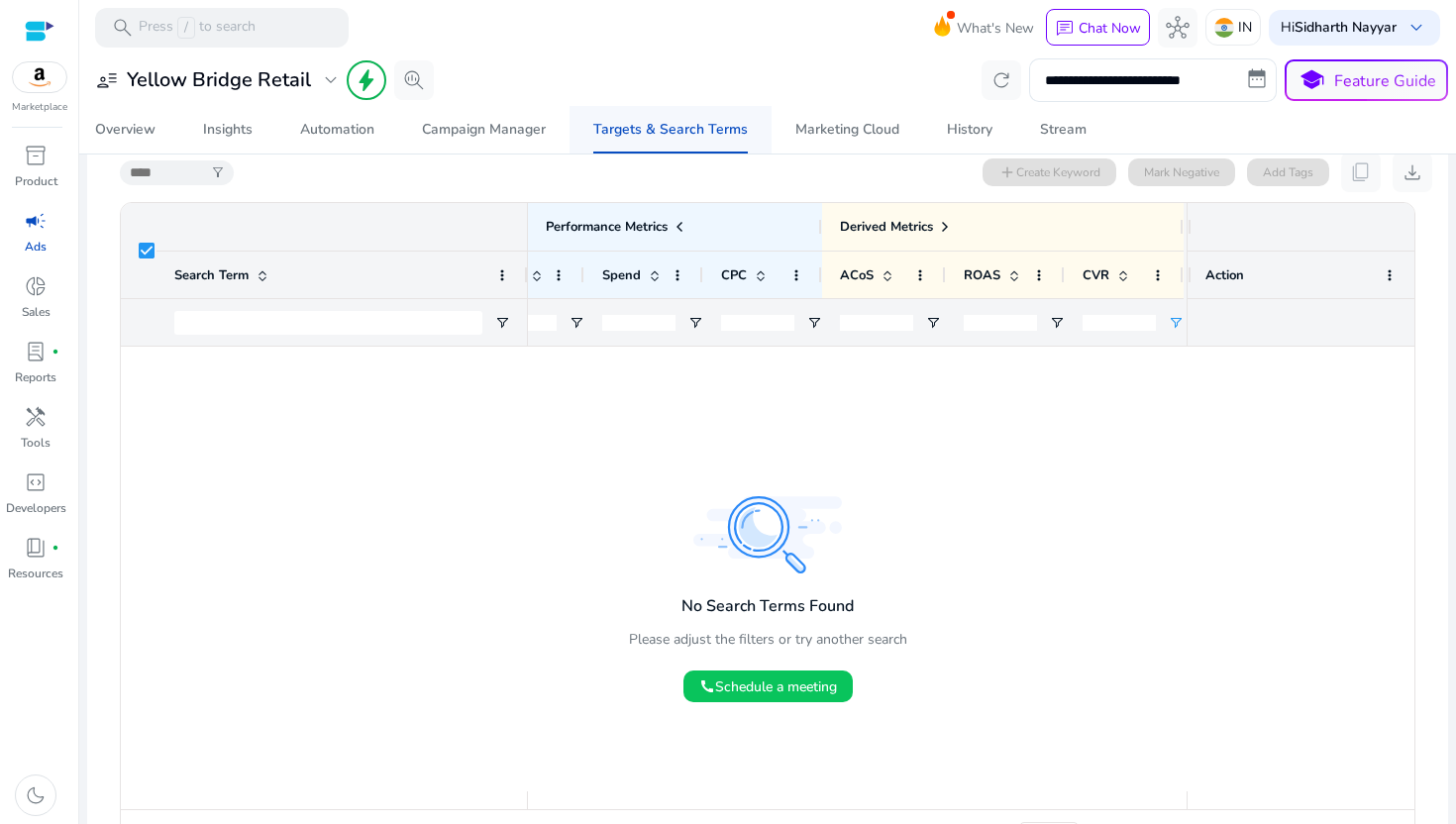 click on "Targets & Search Terms" at bounding box center (671, 130) 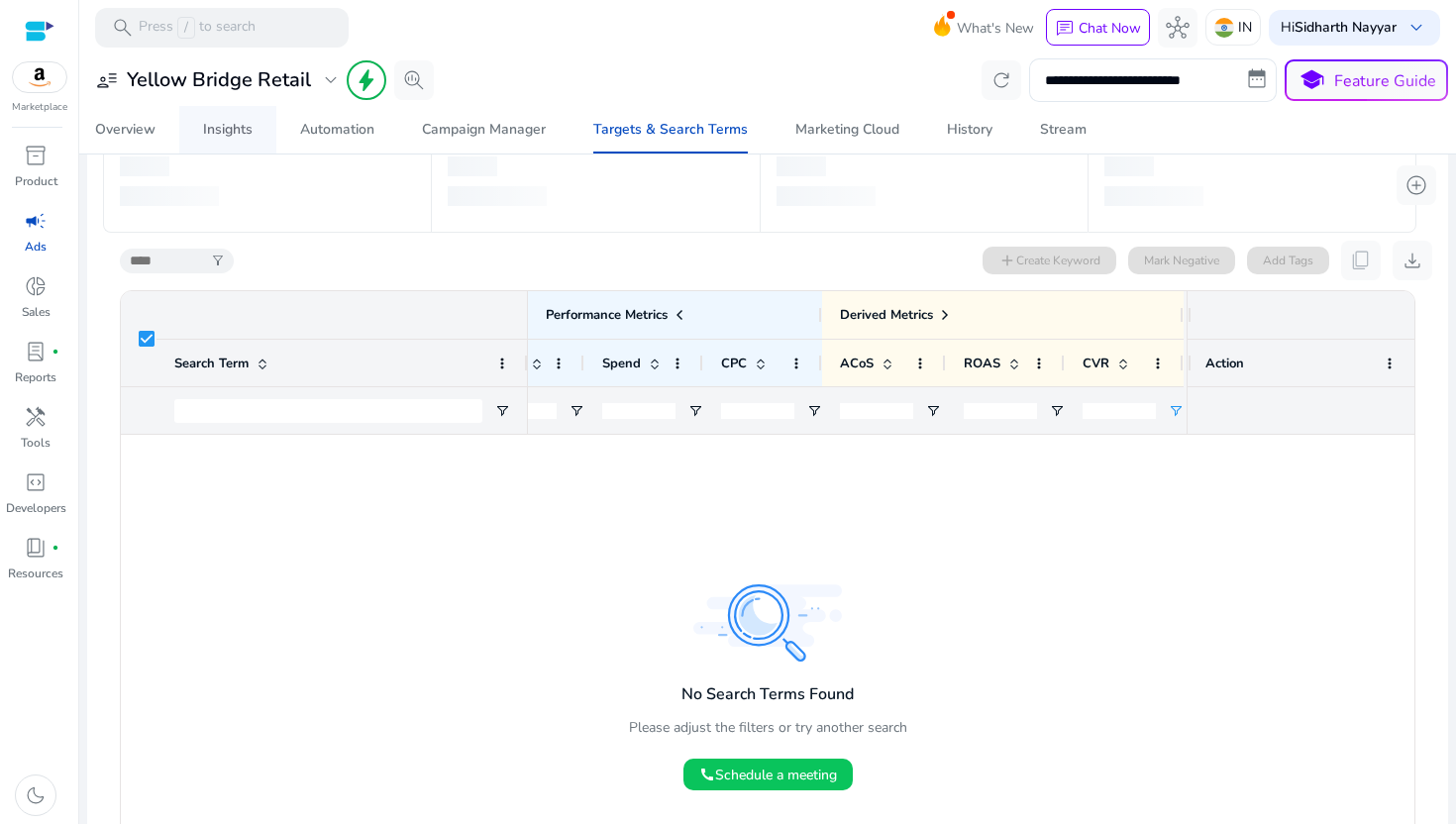 click on "Insights" at bounding box center [228, 130] 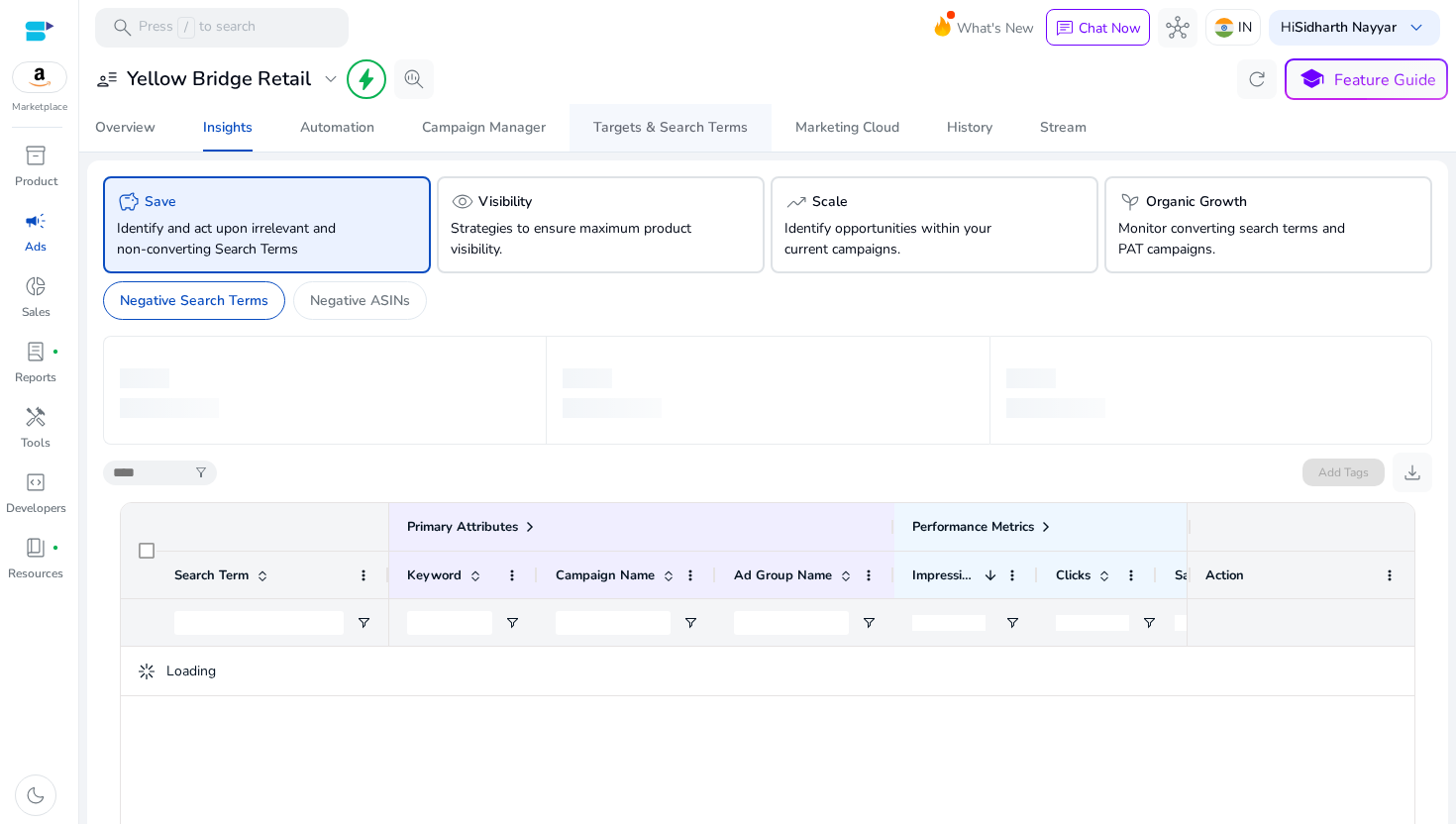 click on "Targets & Search Terms" at bounding box center [671, 128] 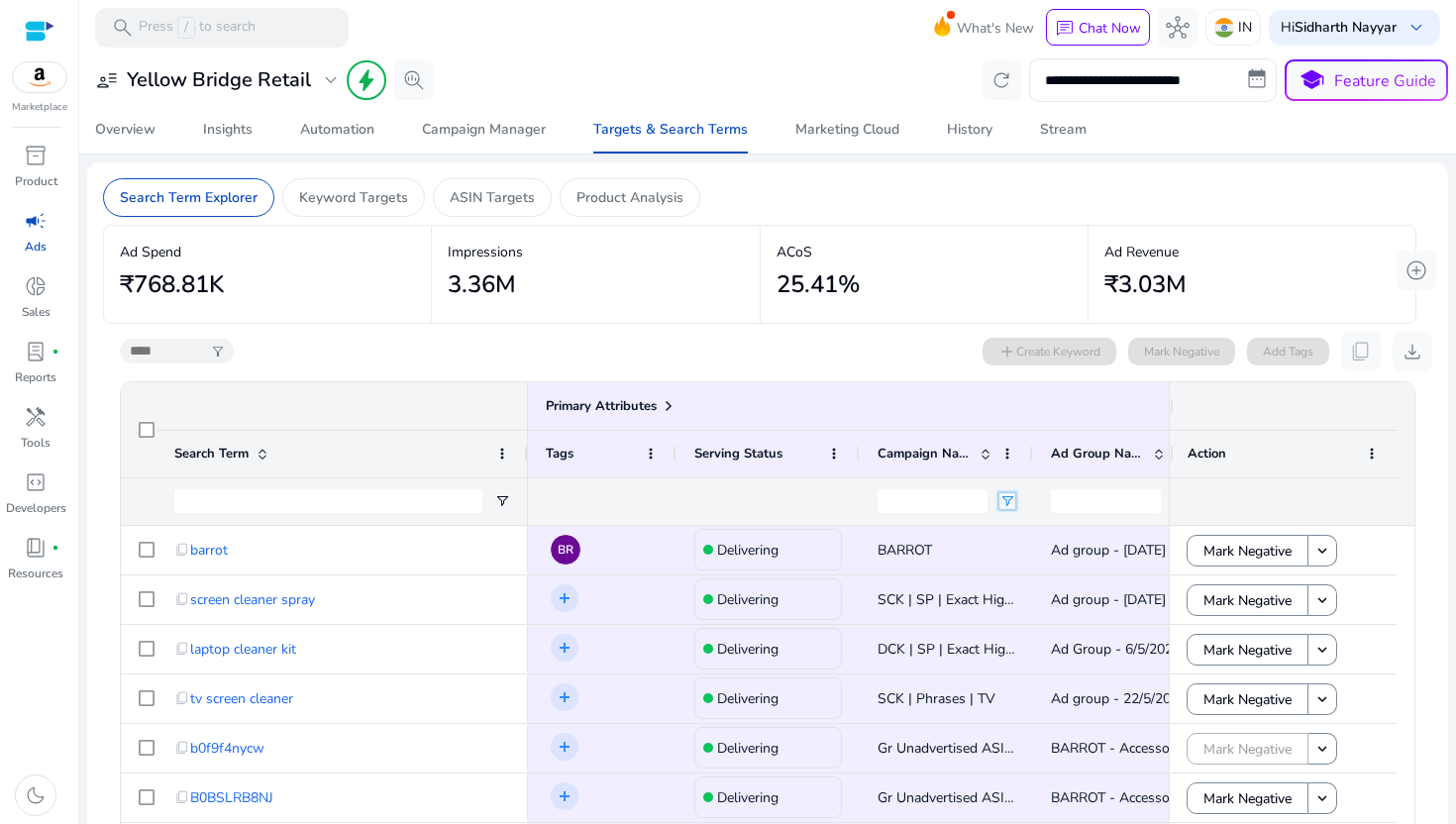 click 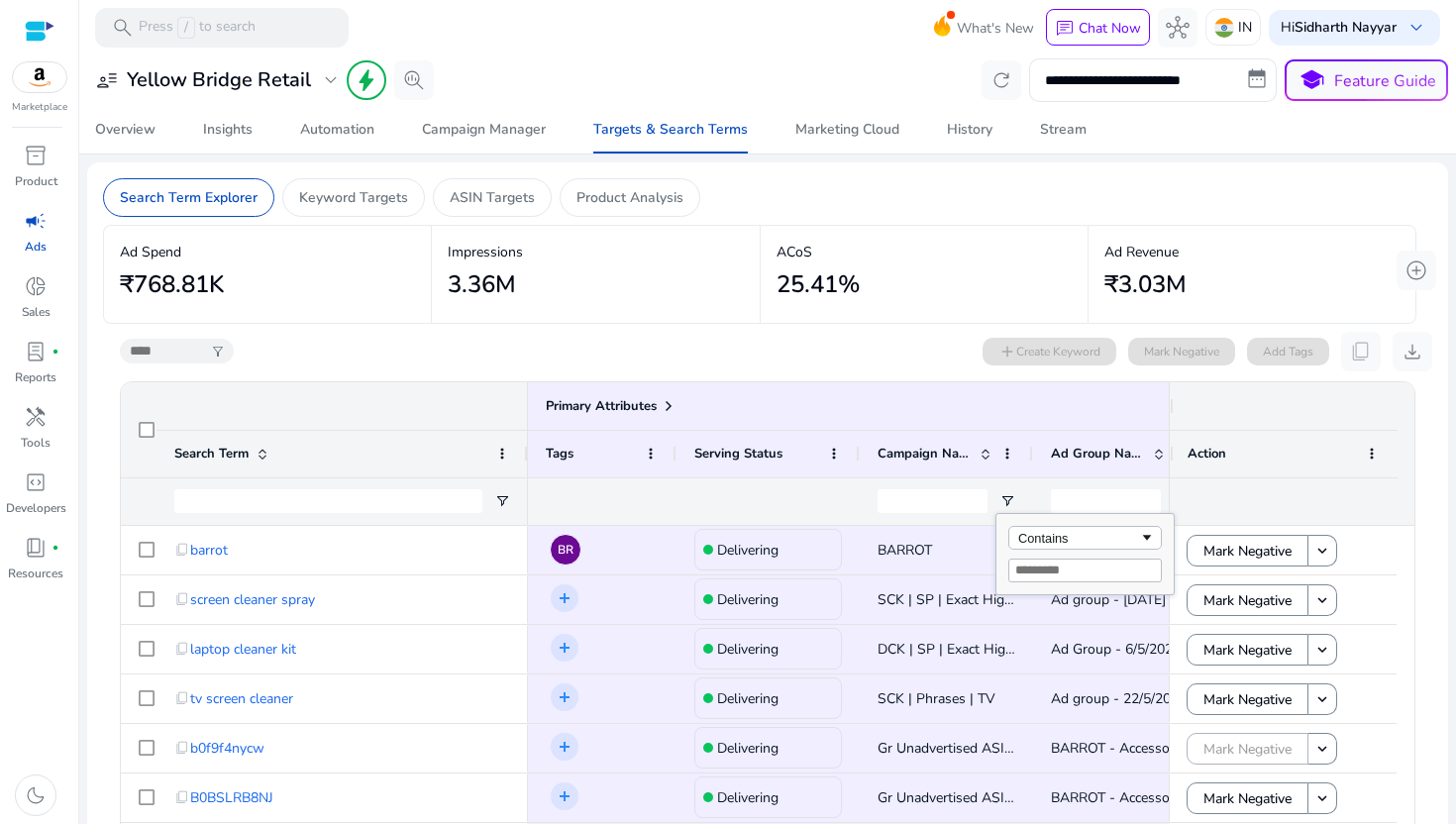 click at bounding box center [1085, 570] 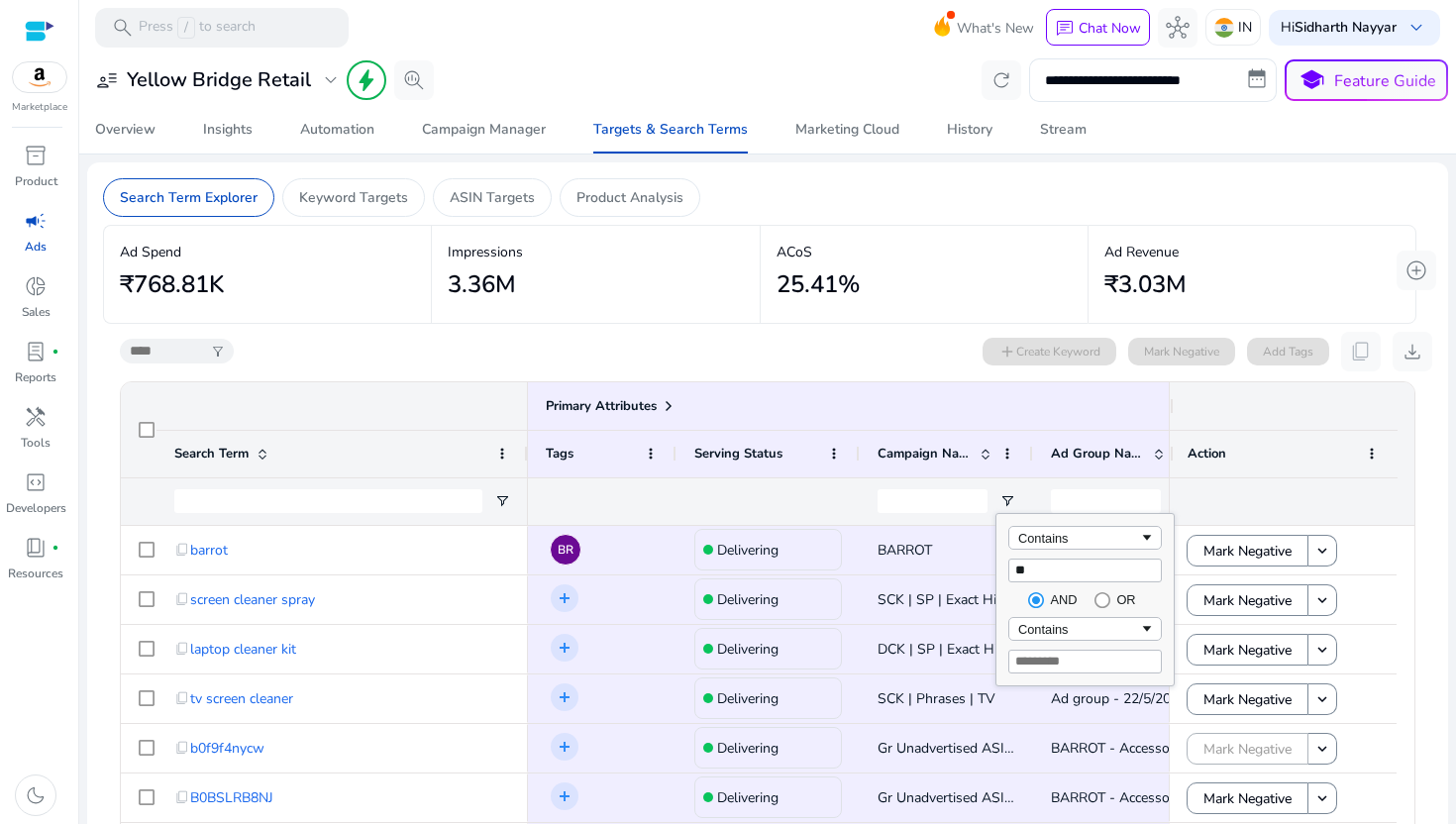 type on "**" 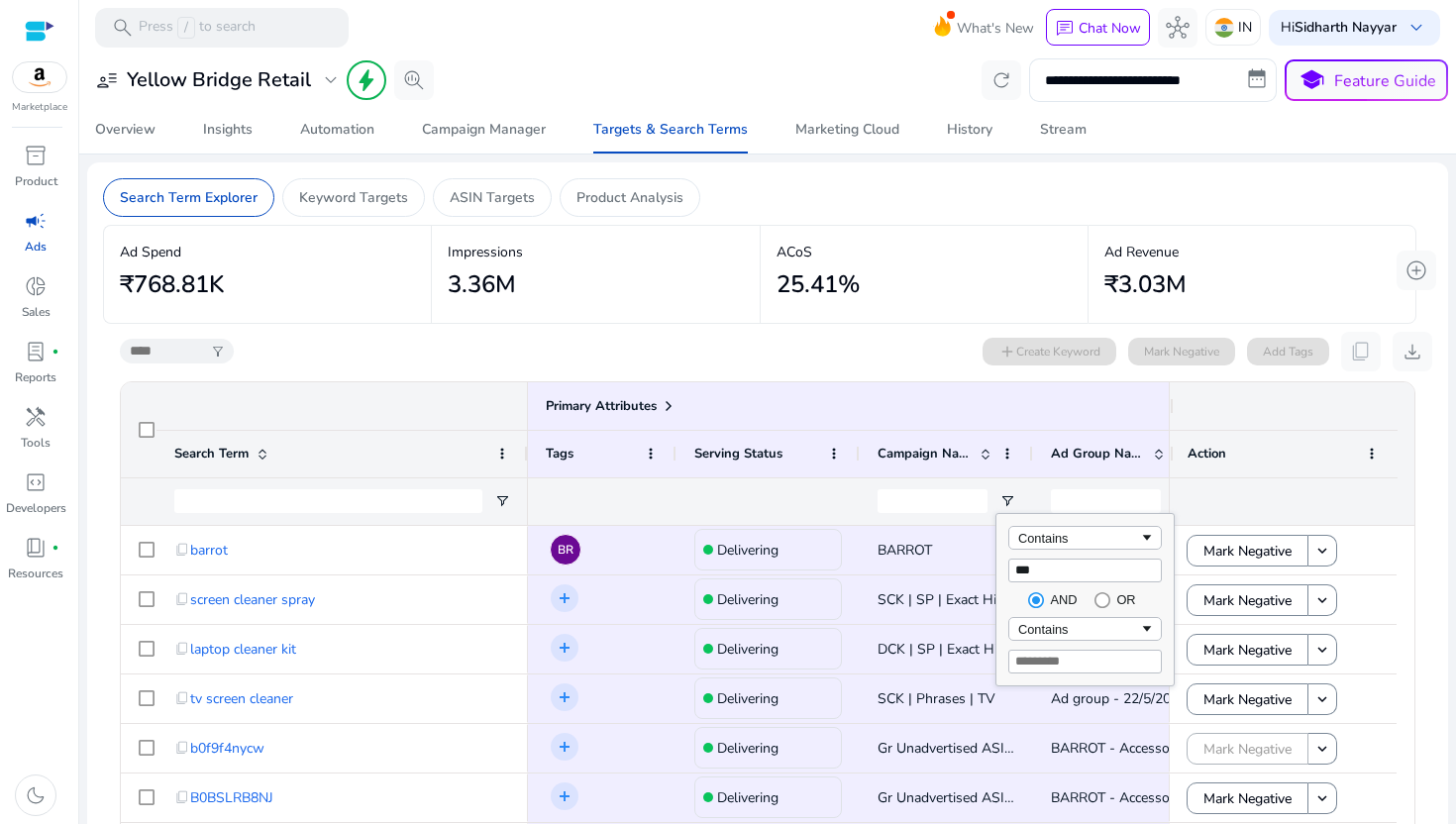 type on "**" 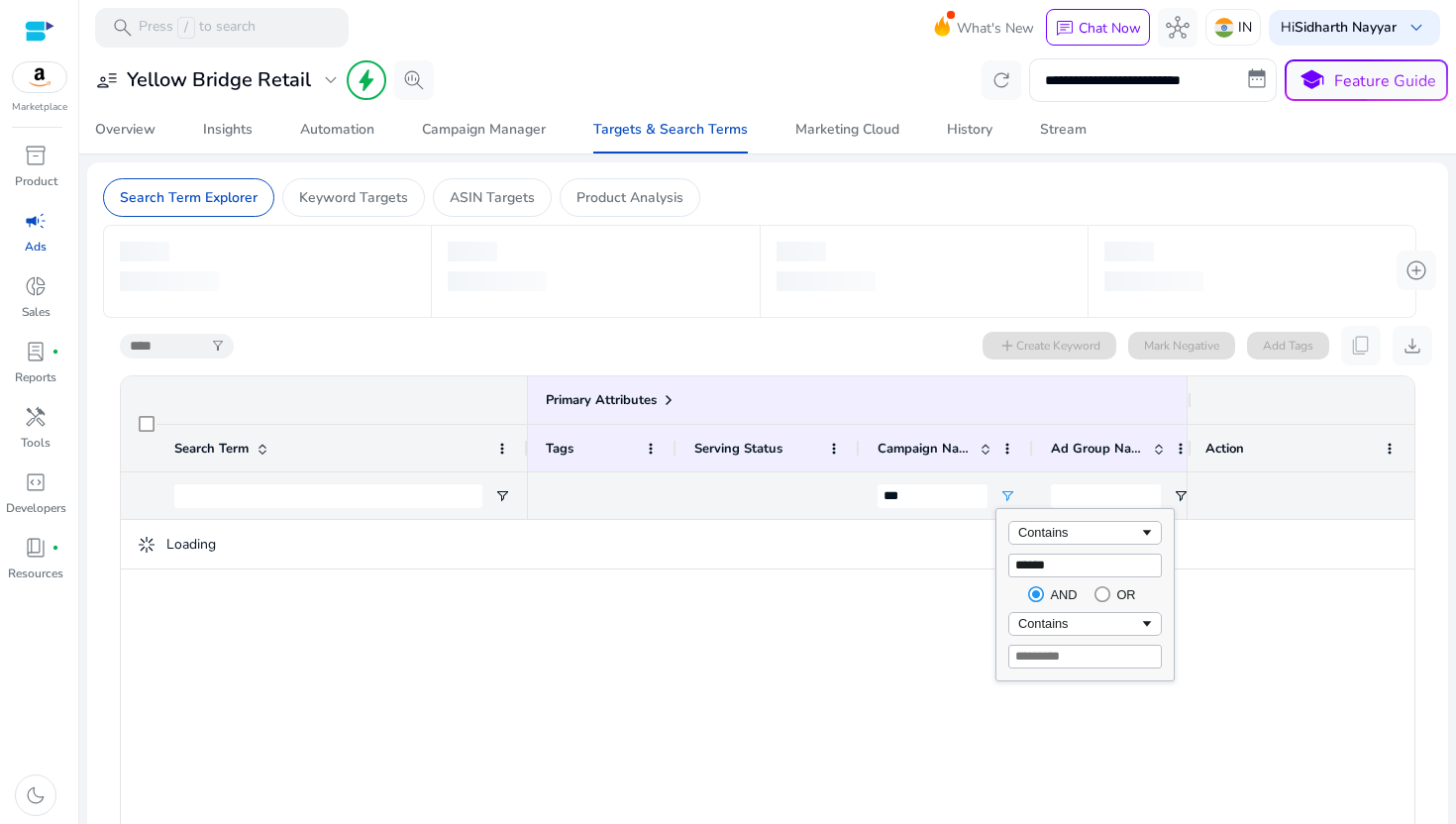 type on "*******" 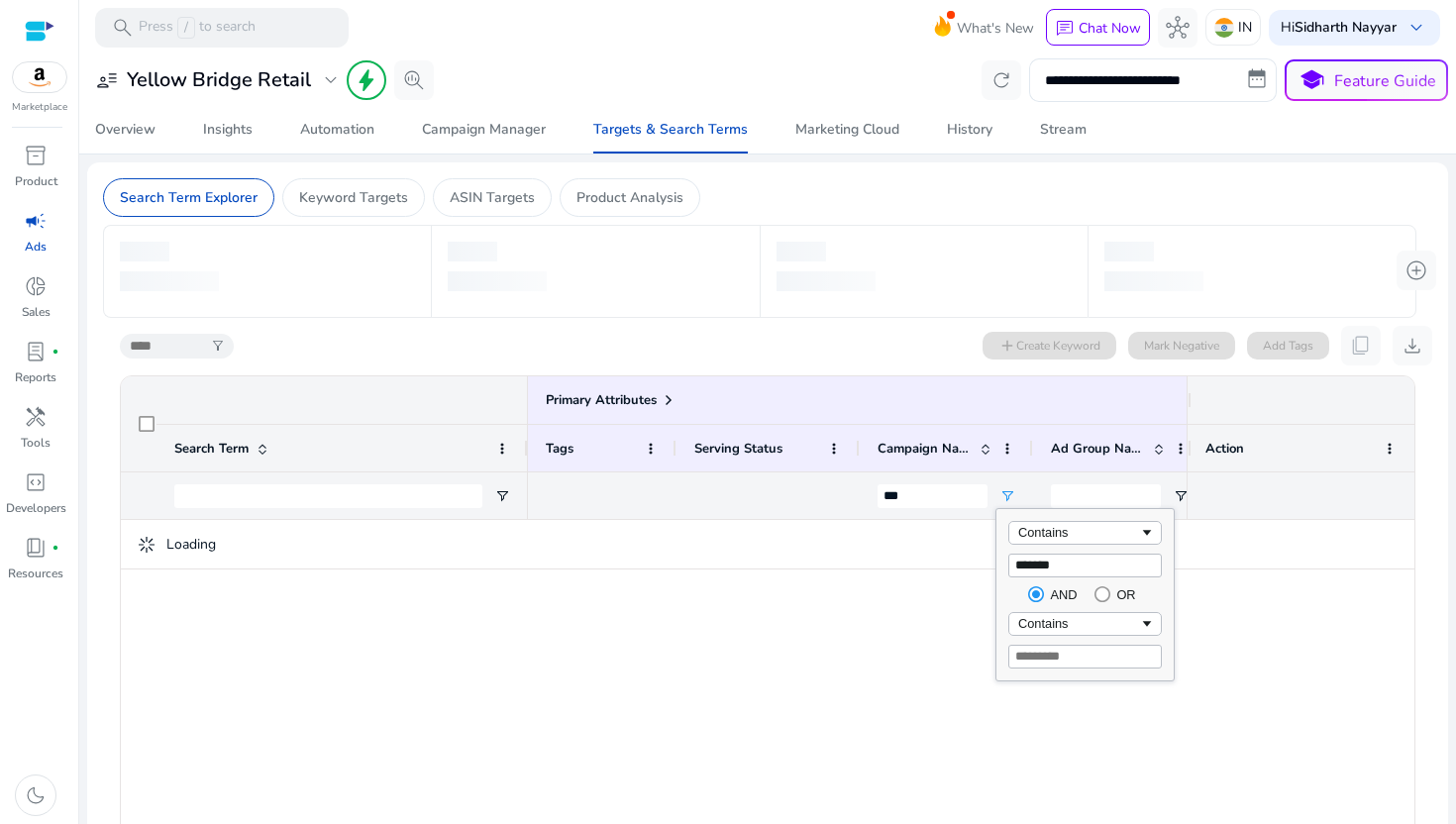 type on "*******" 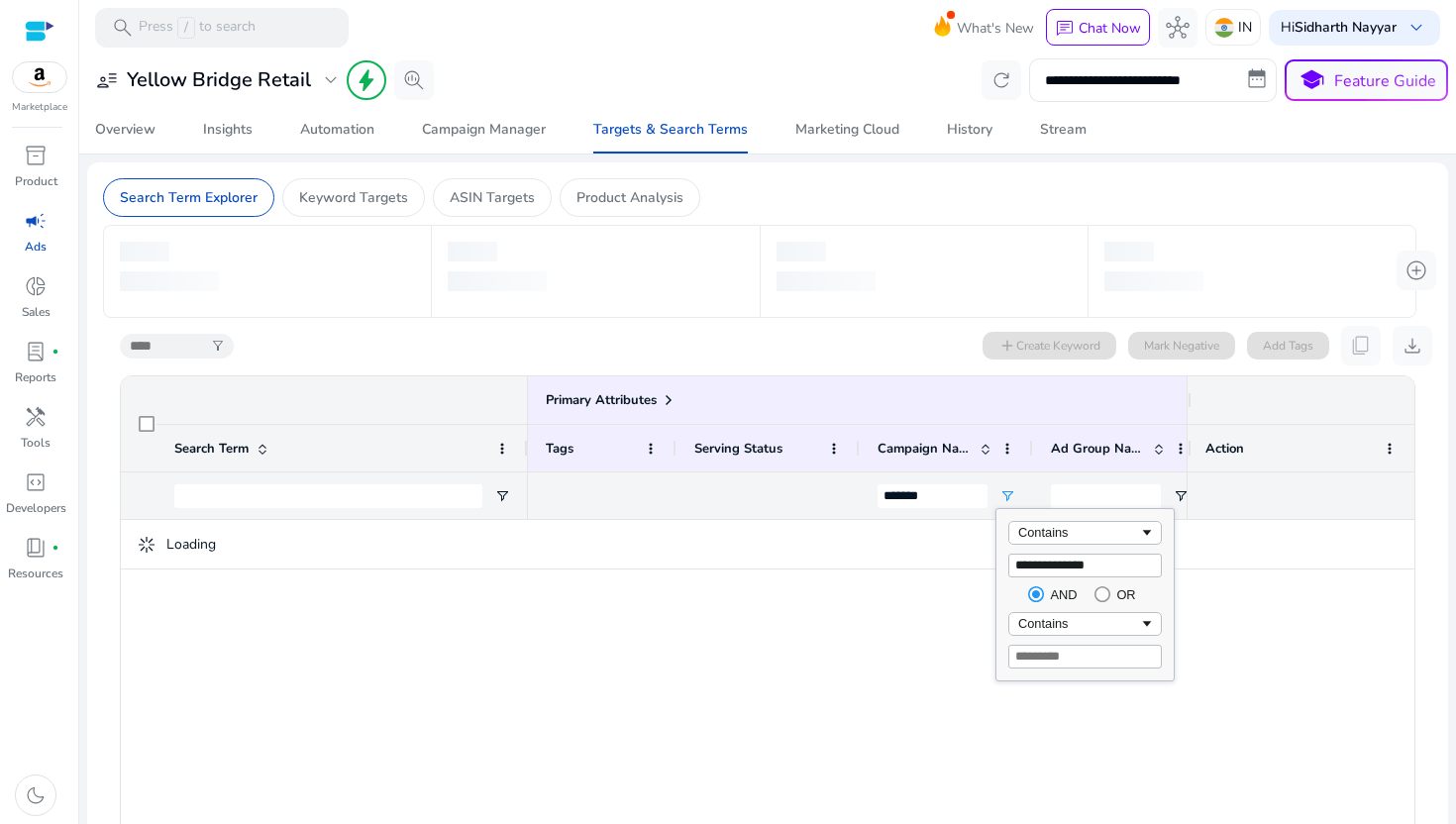 type on "**********" 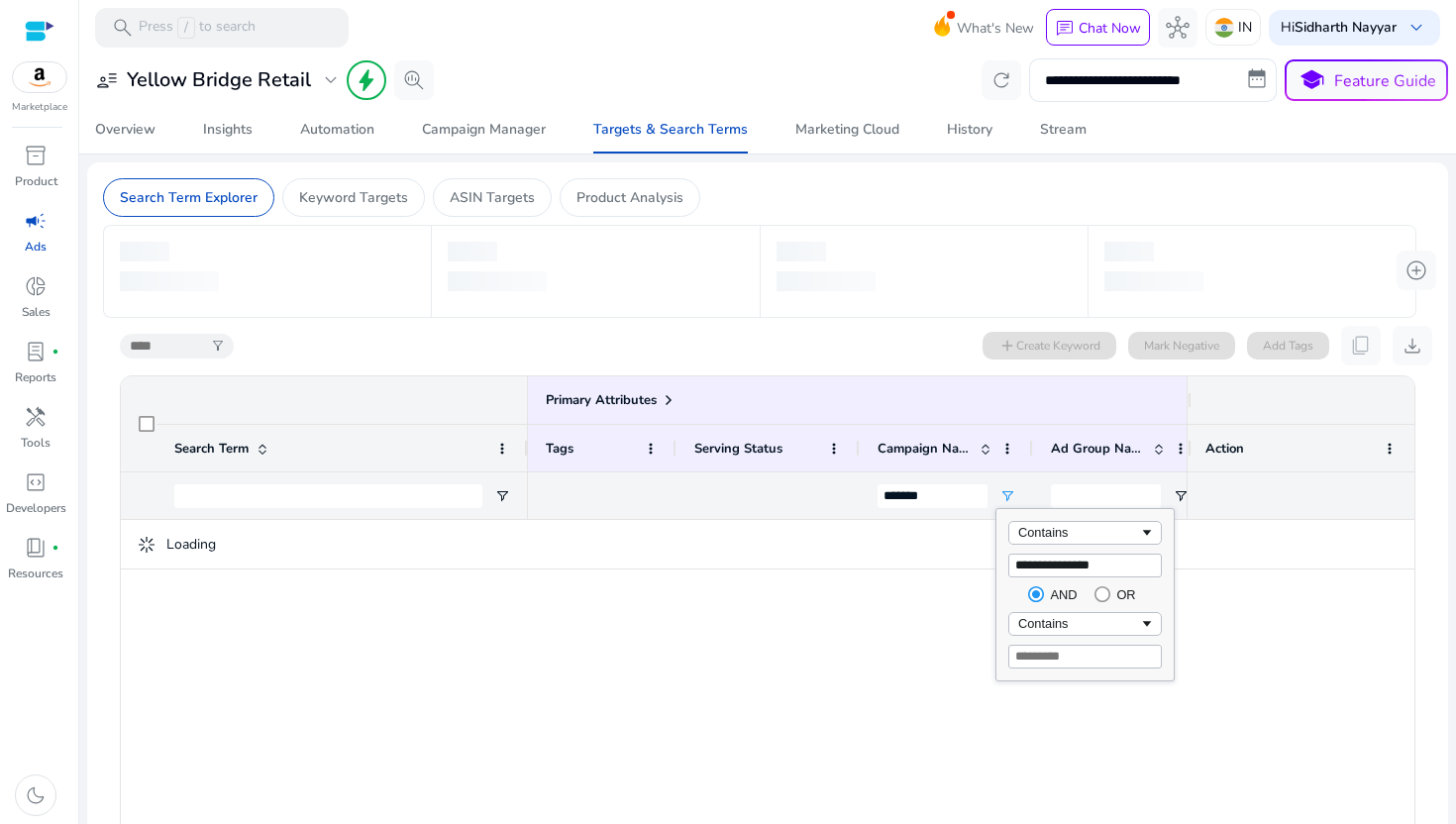 type on "**********" 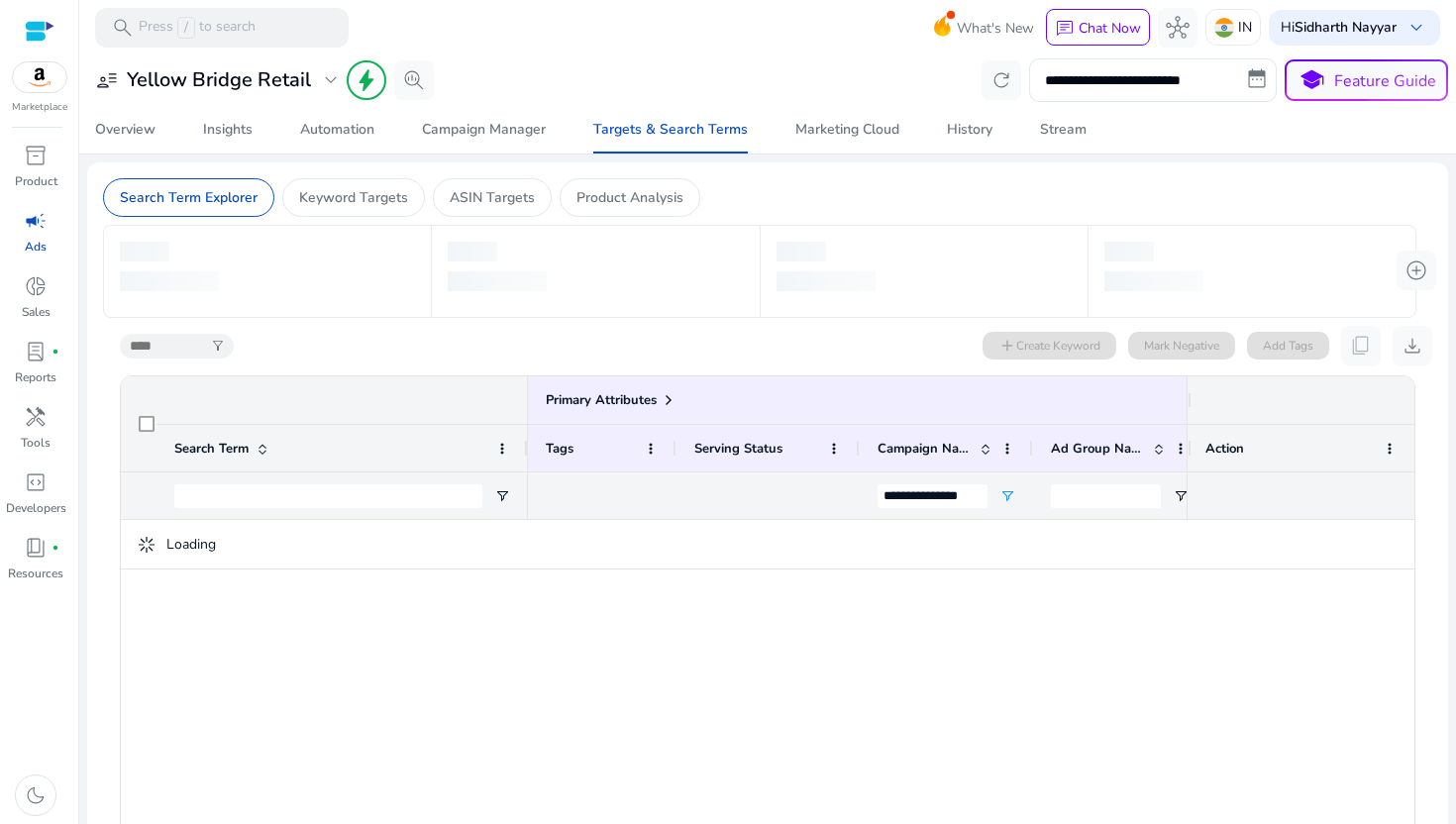 click on "Loading" 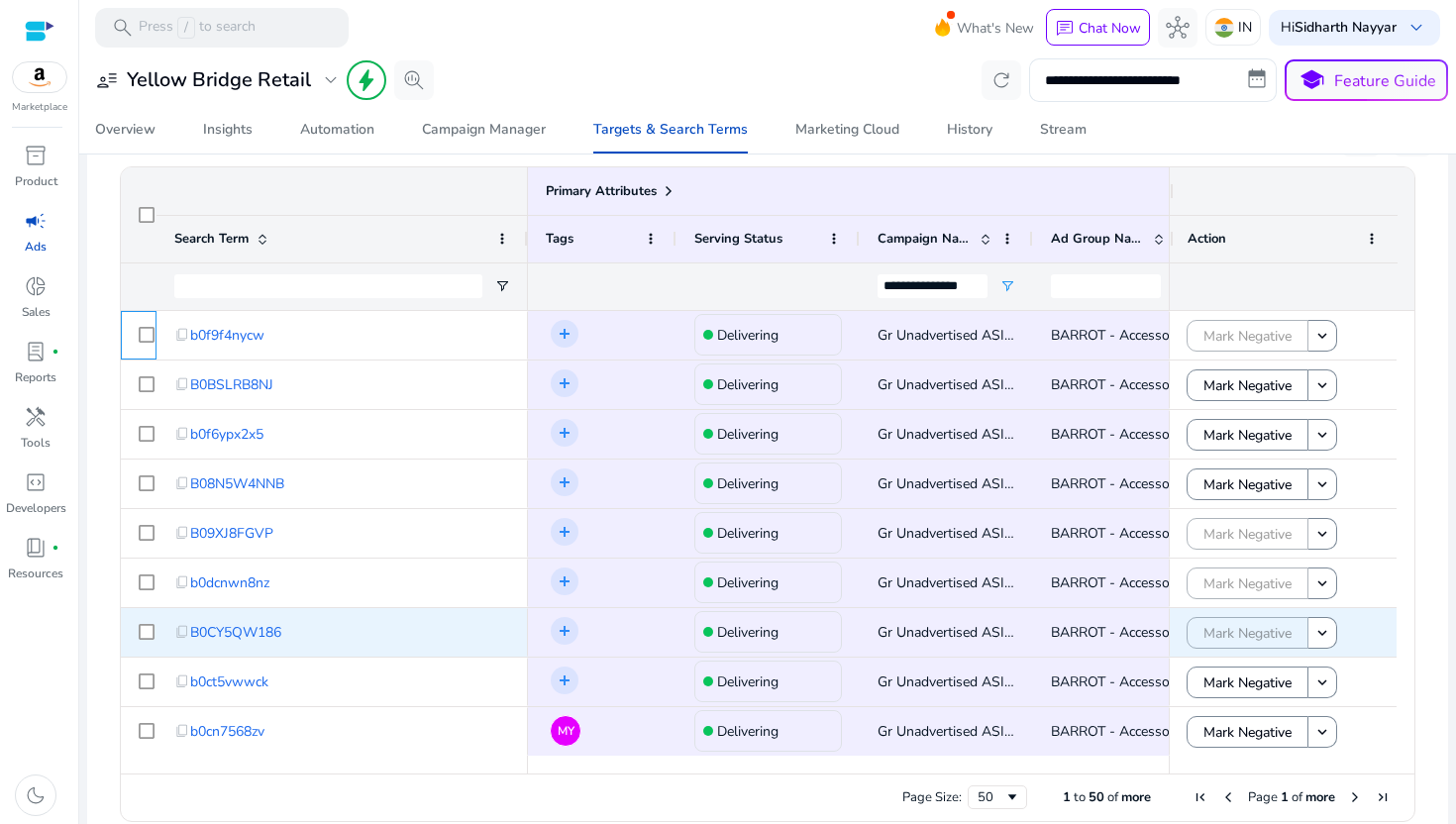 scroll, scrollTop: 0, scrollLeft: 211, axis: horizontal 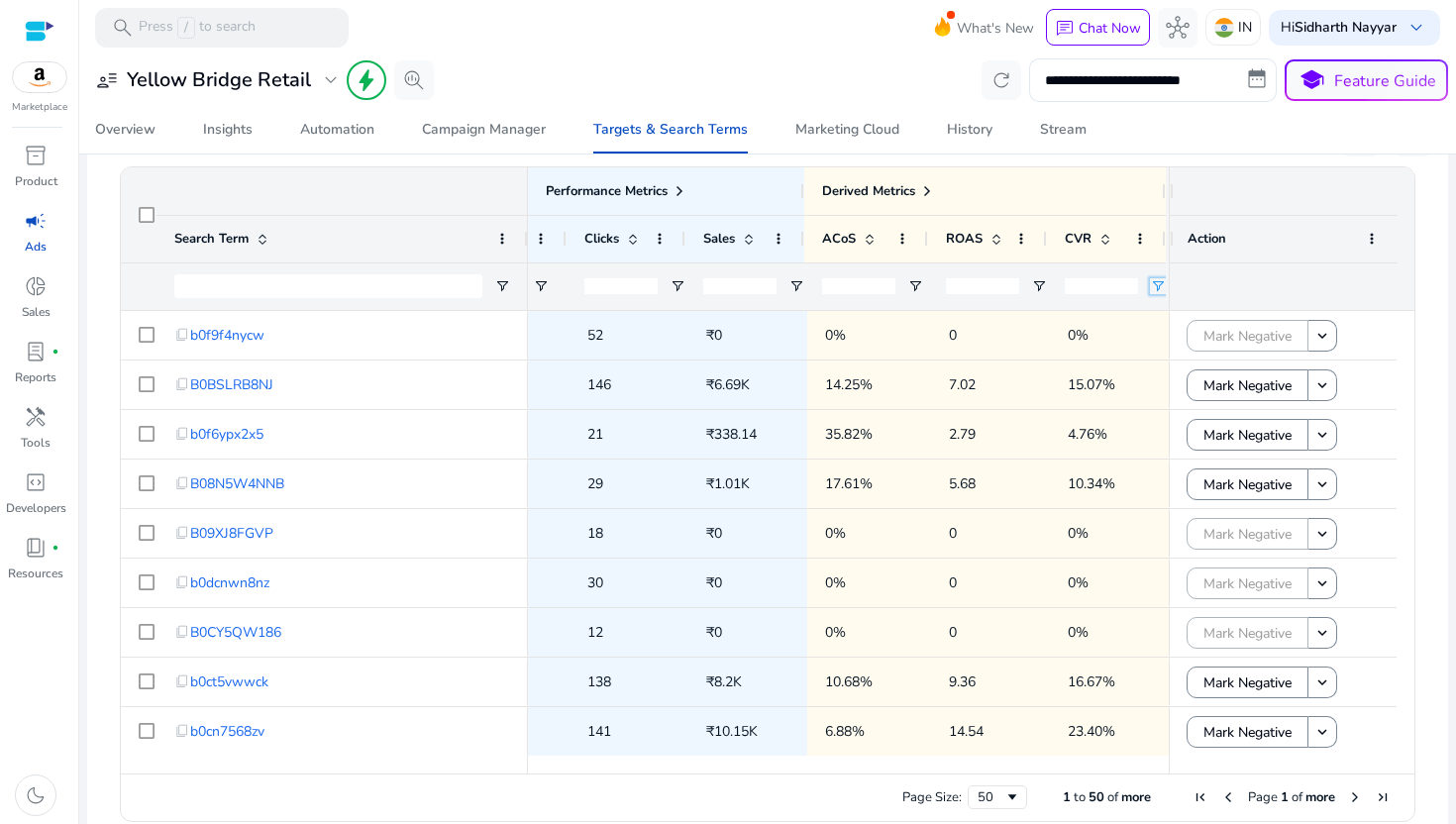 click 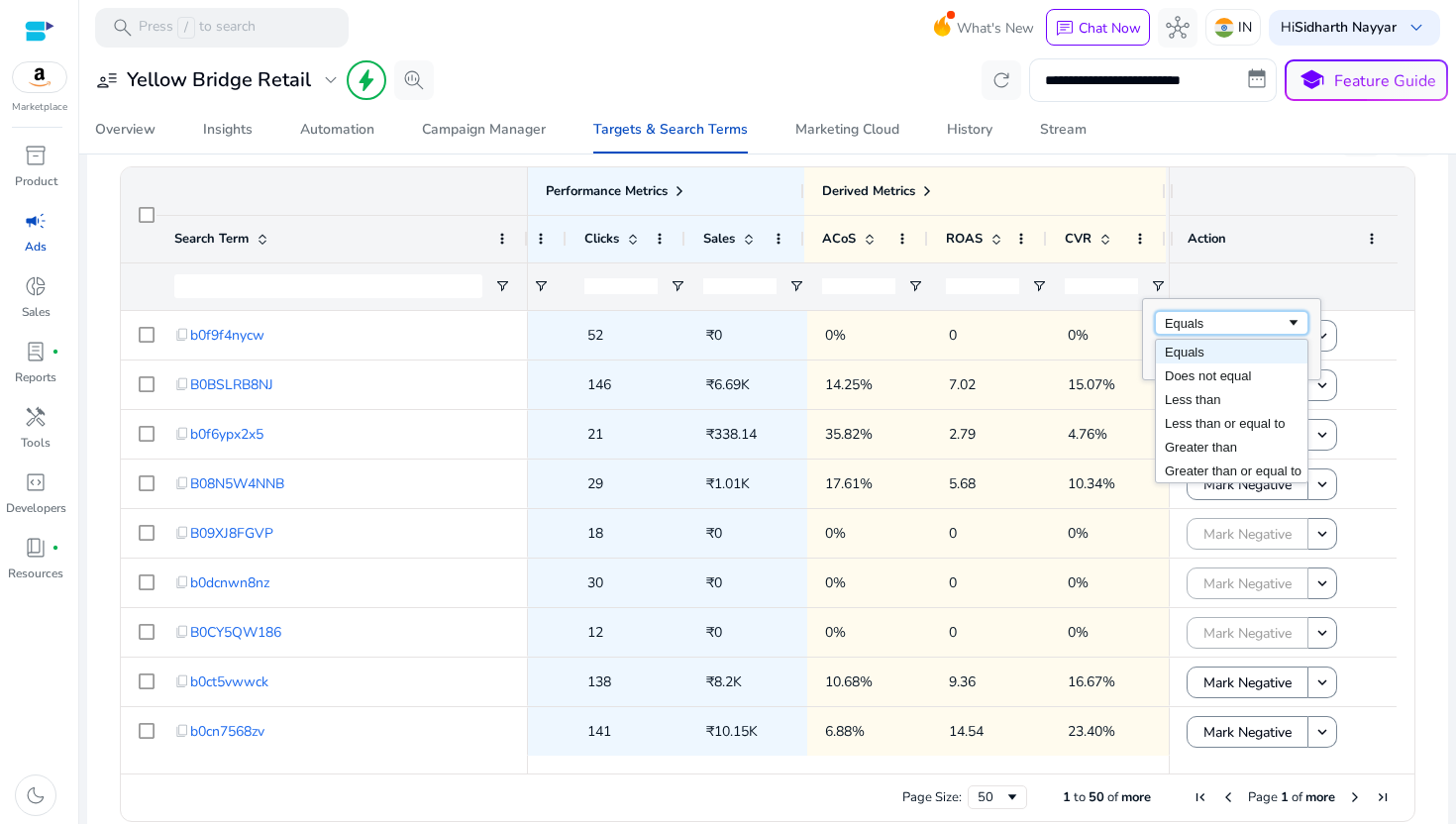click on "Equals" at bounding box center (1225, 323) 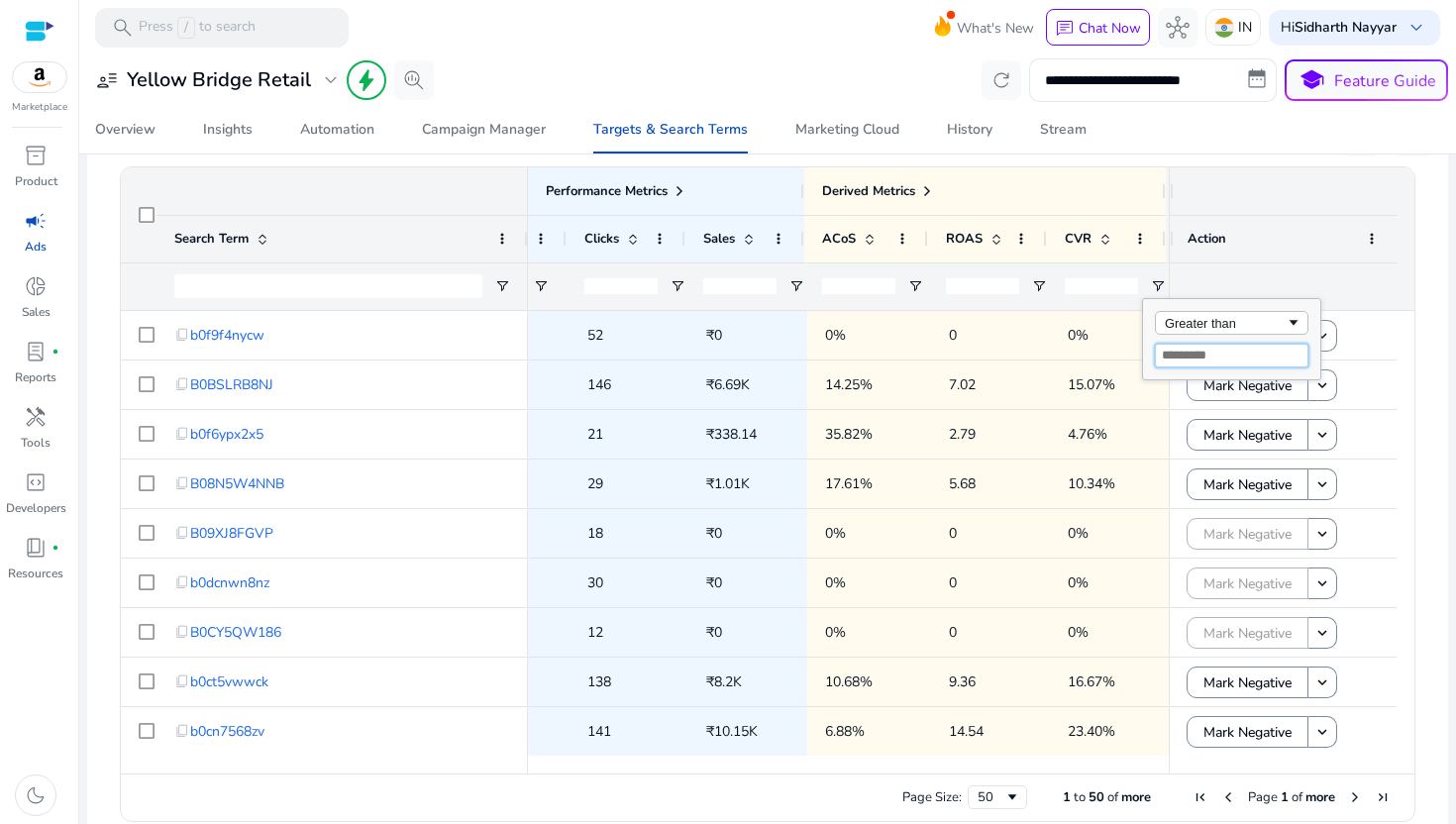 click at bounding box center [1231, 356] 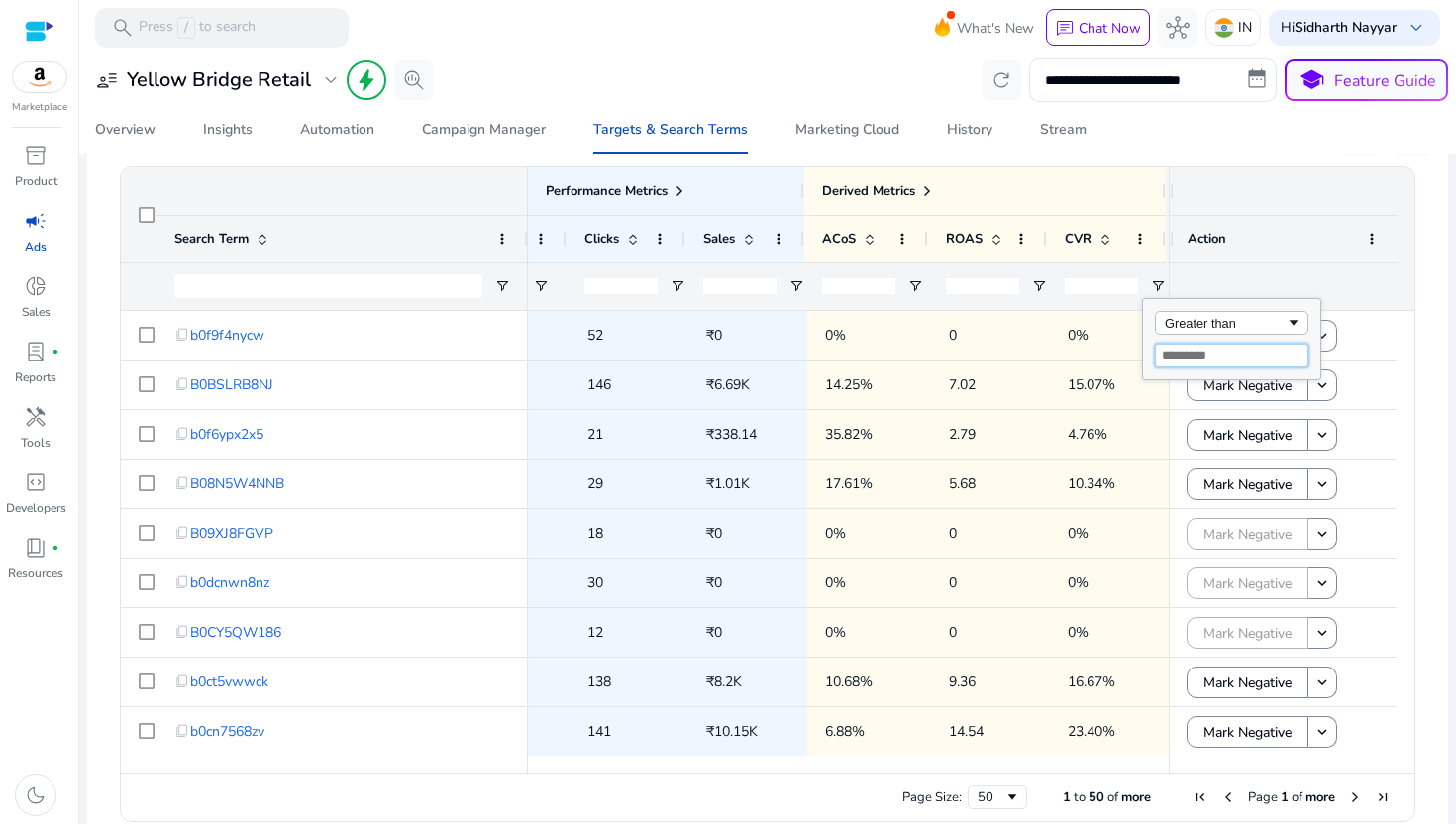 type on "*" 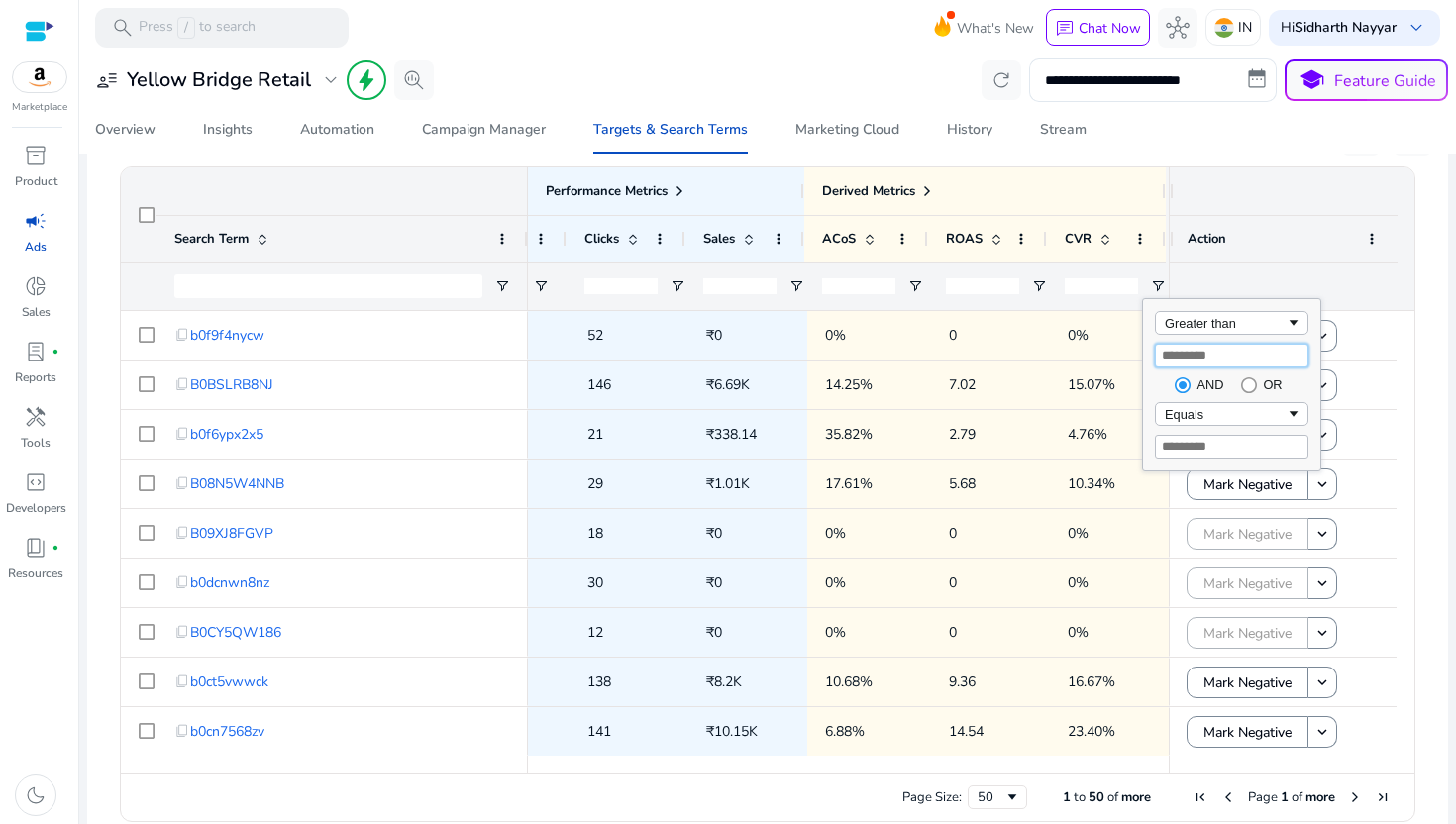 type on "*" 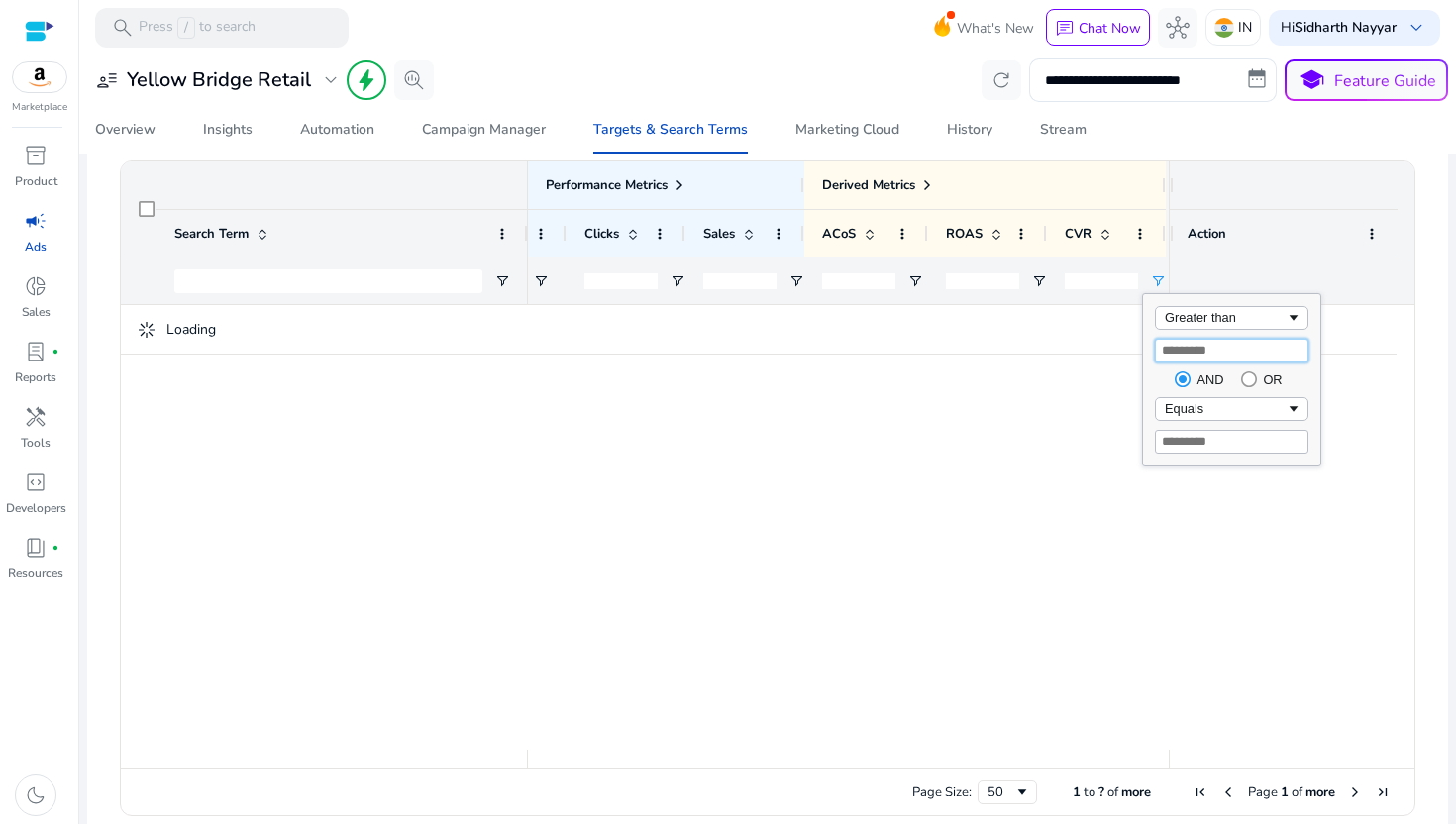 type on "*" 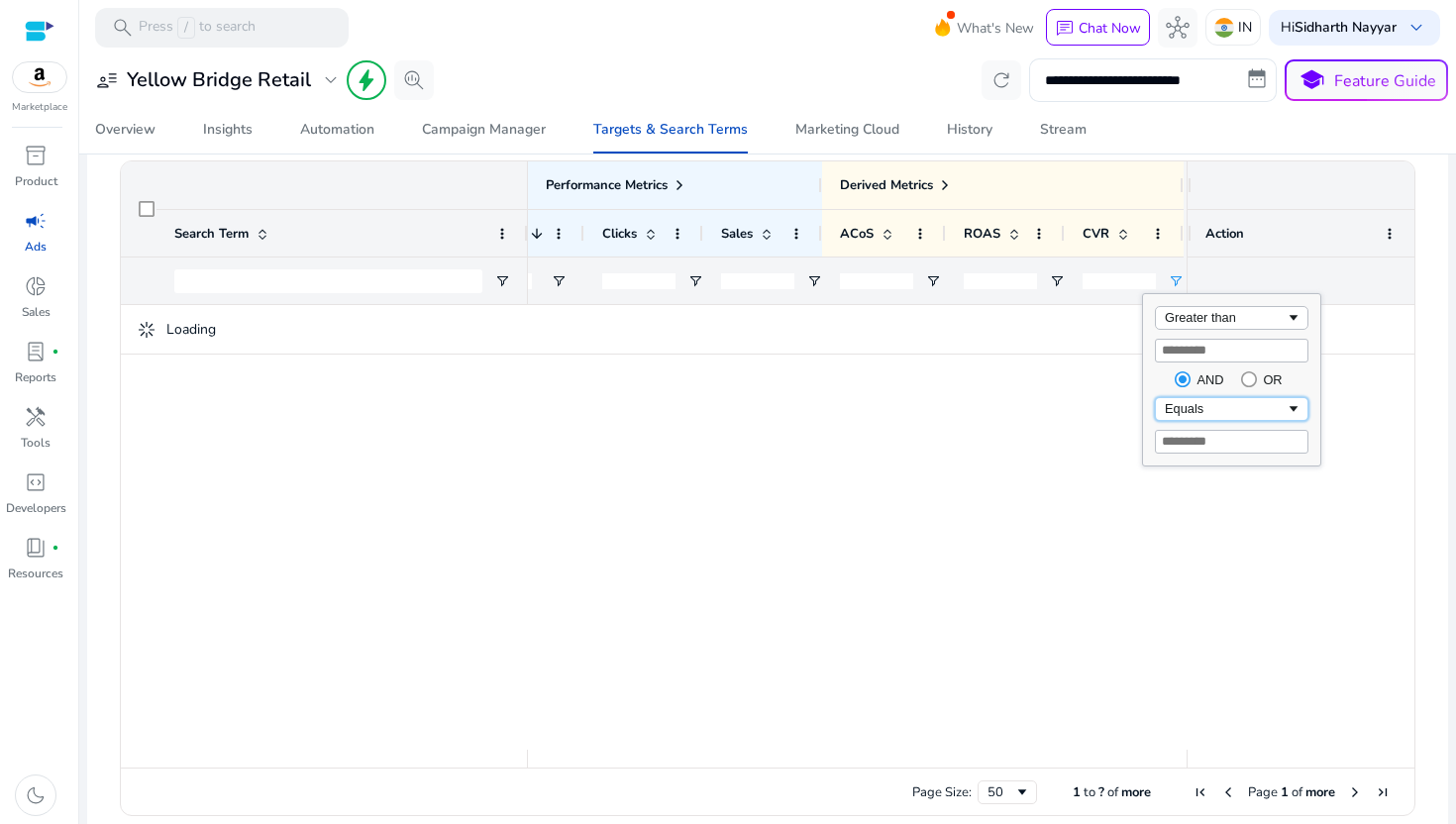 click on "Equals" at bounding box center (1225, 408) 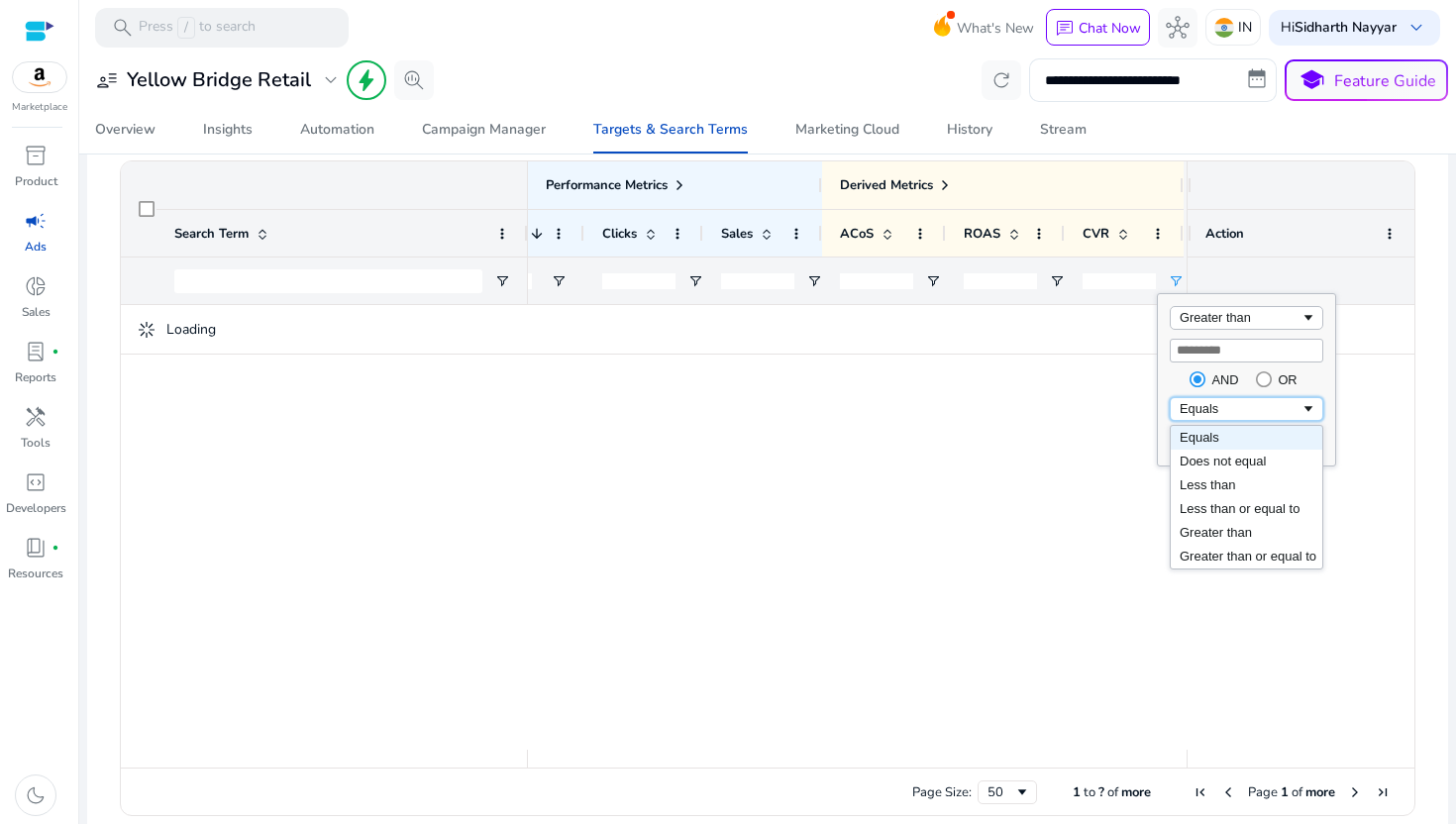 click on "Equals" at bounding box center (1240, 408) 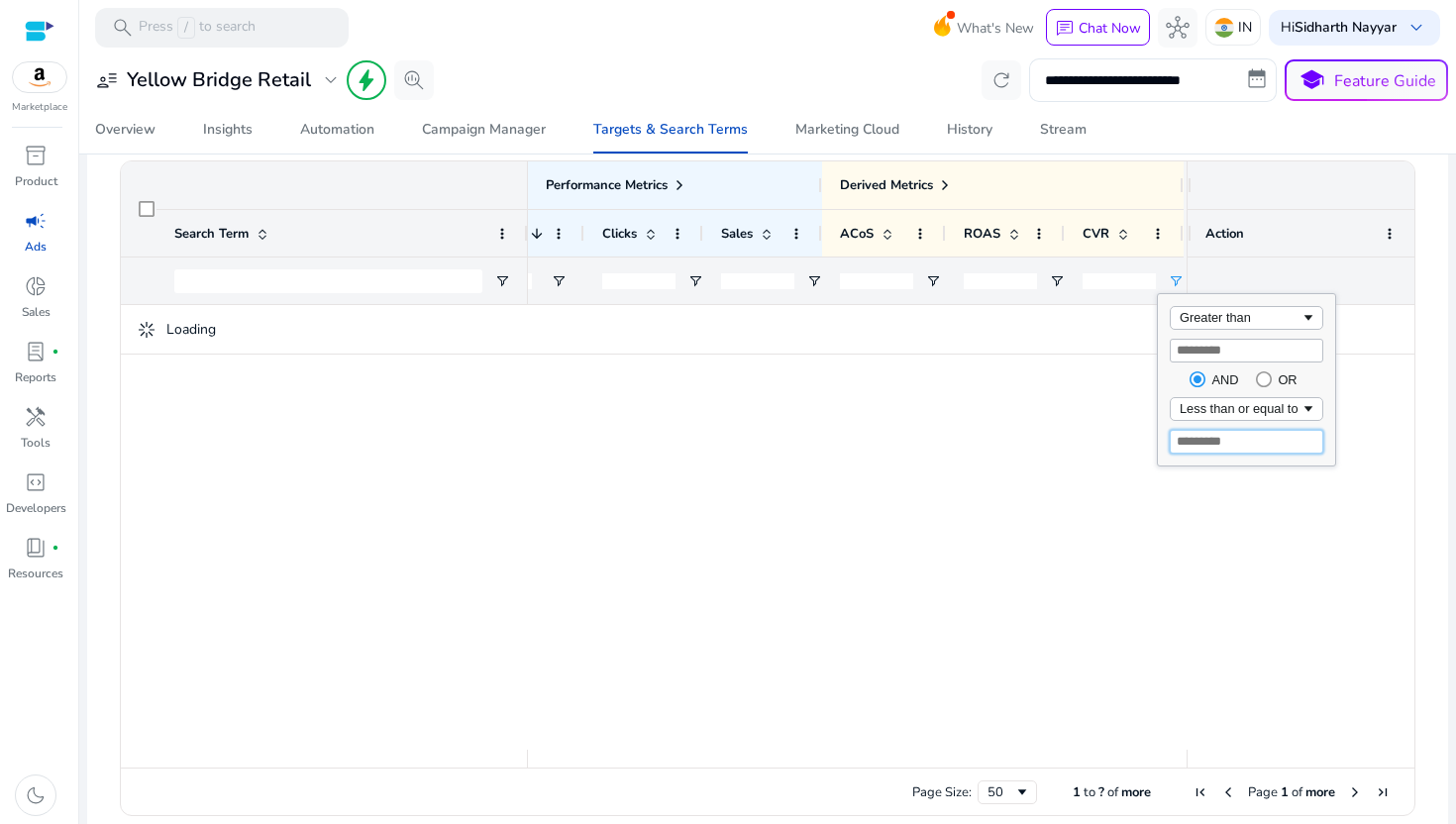 click at bounding box center [1246, 442] 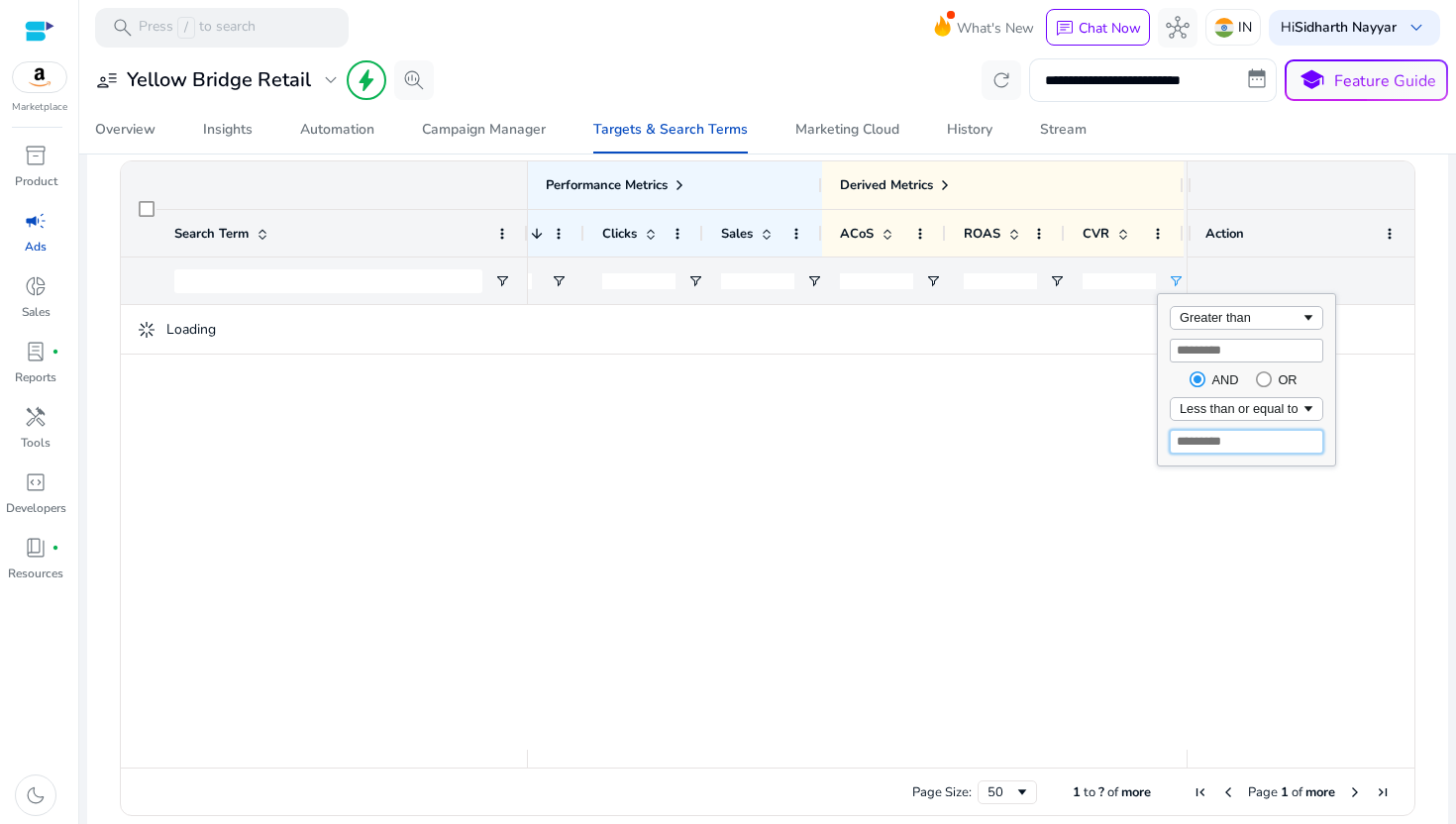 type on "**" 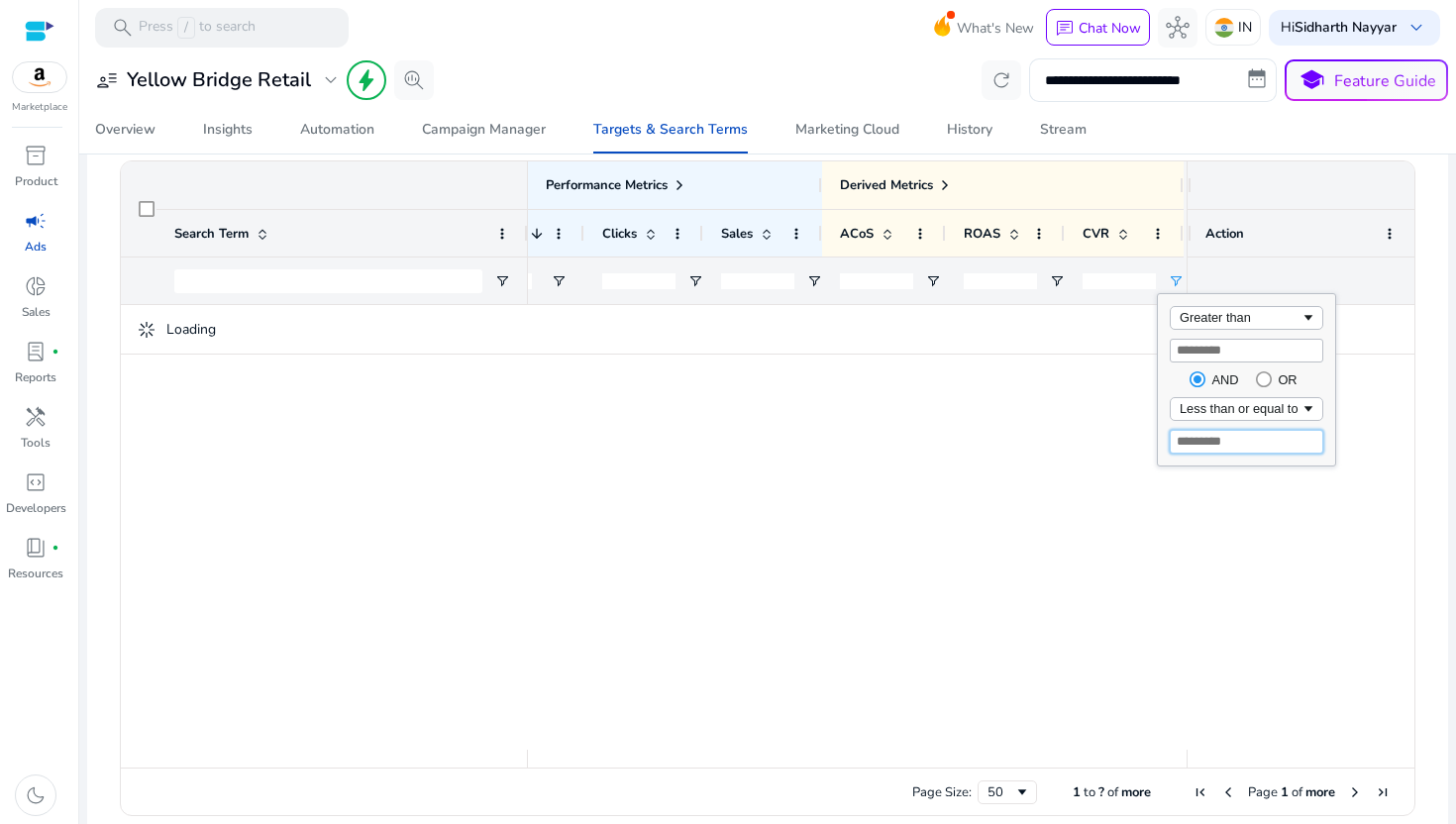 type 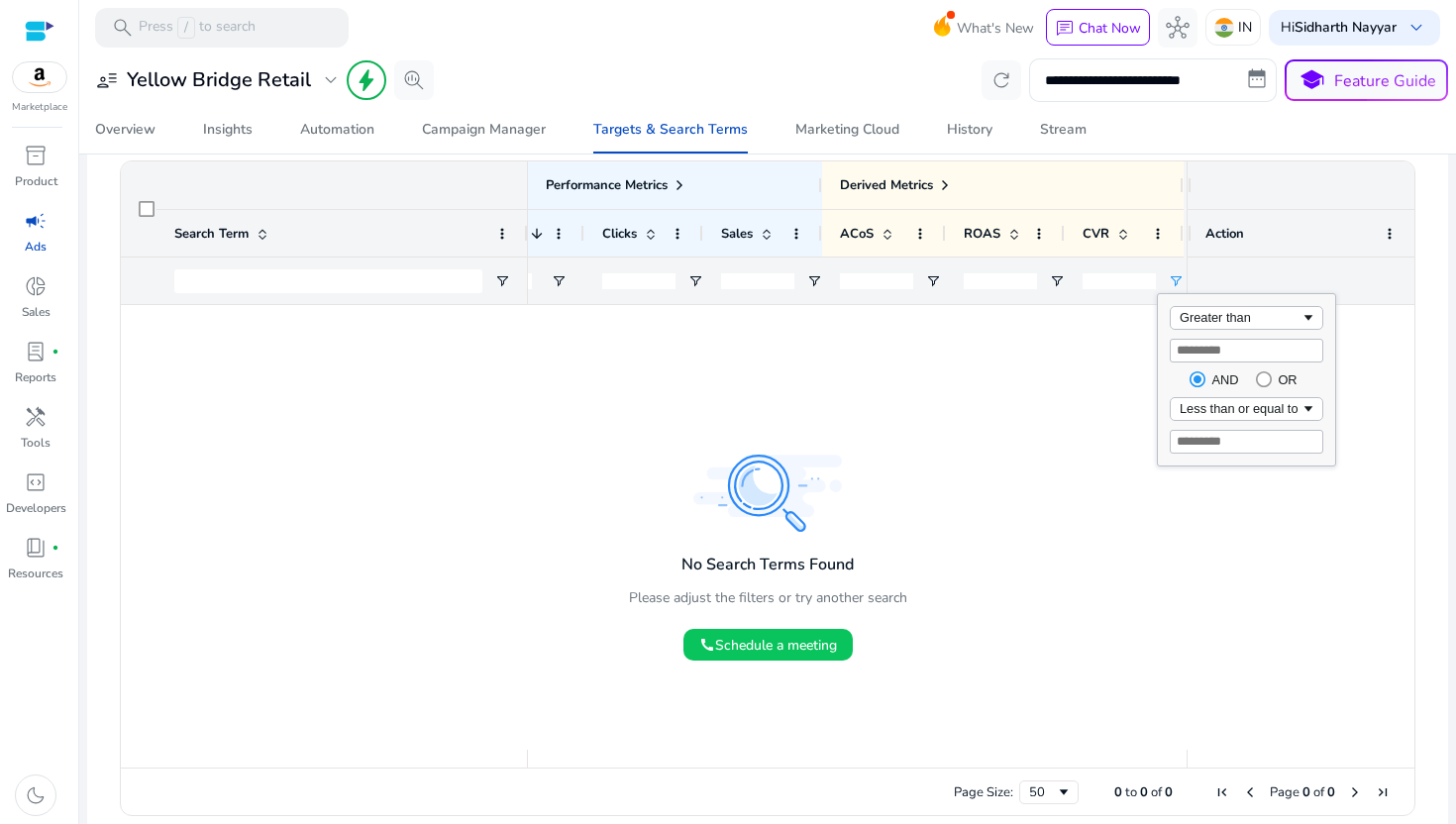 click 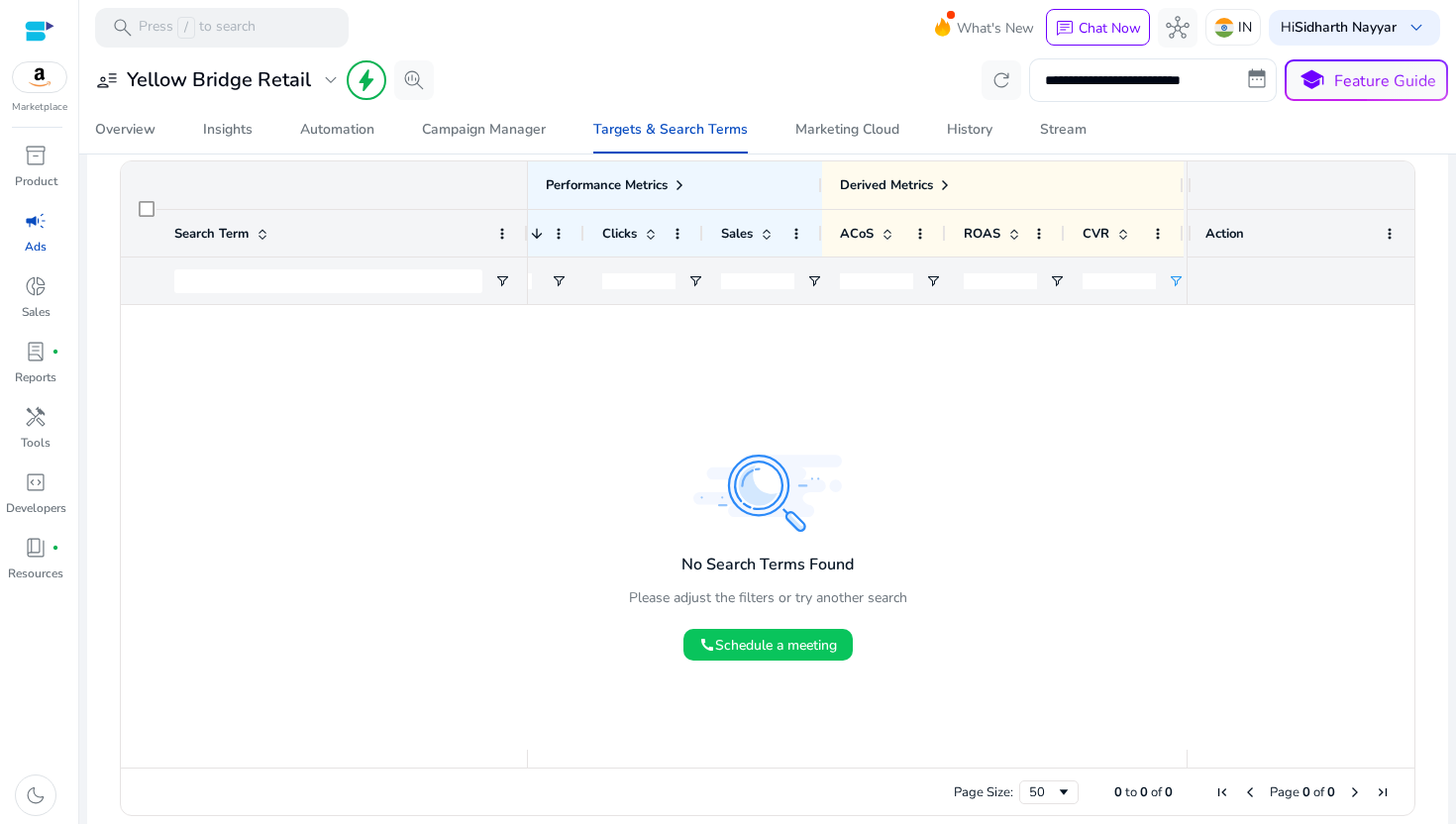 click 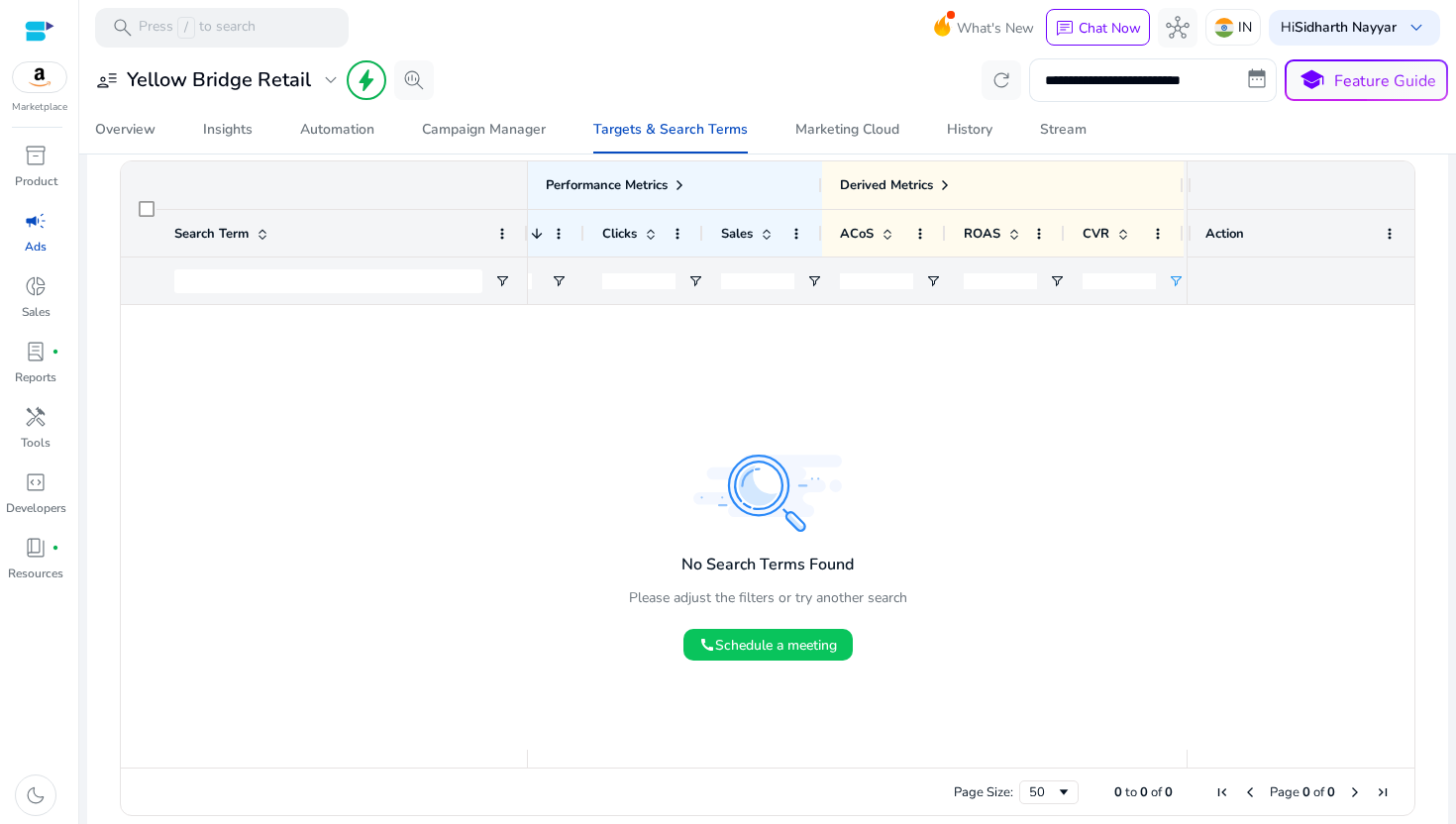 click 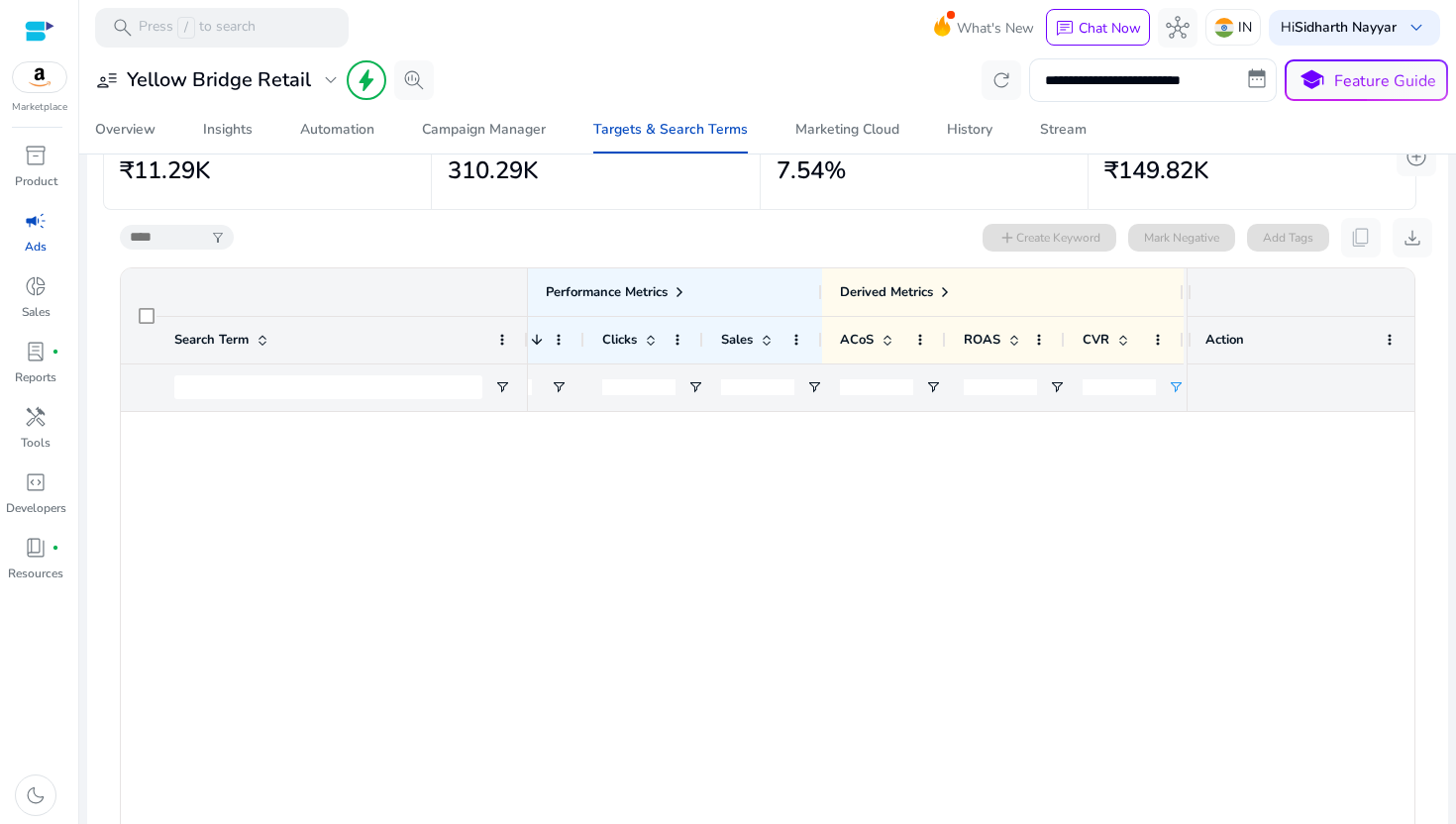 scroll, scrollTop: 0, scrollLeft: 0, axis: both 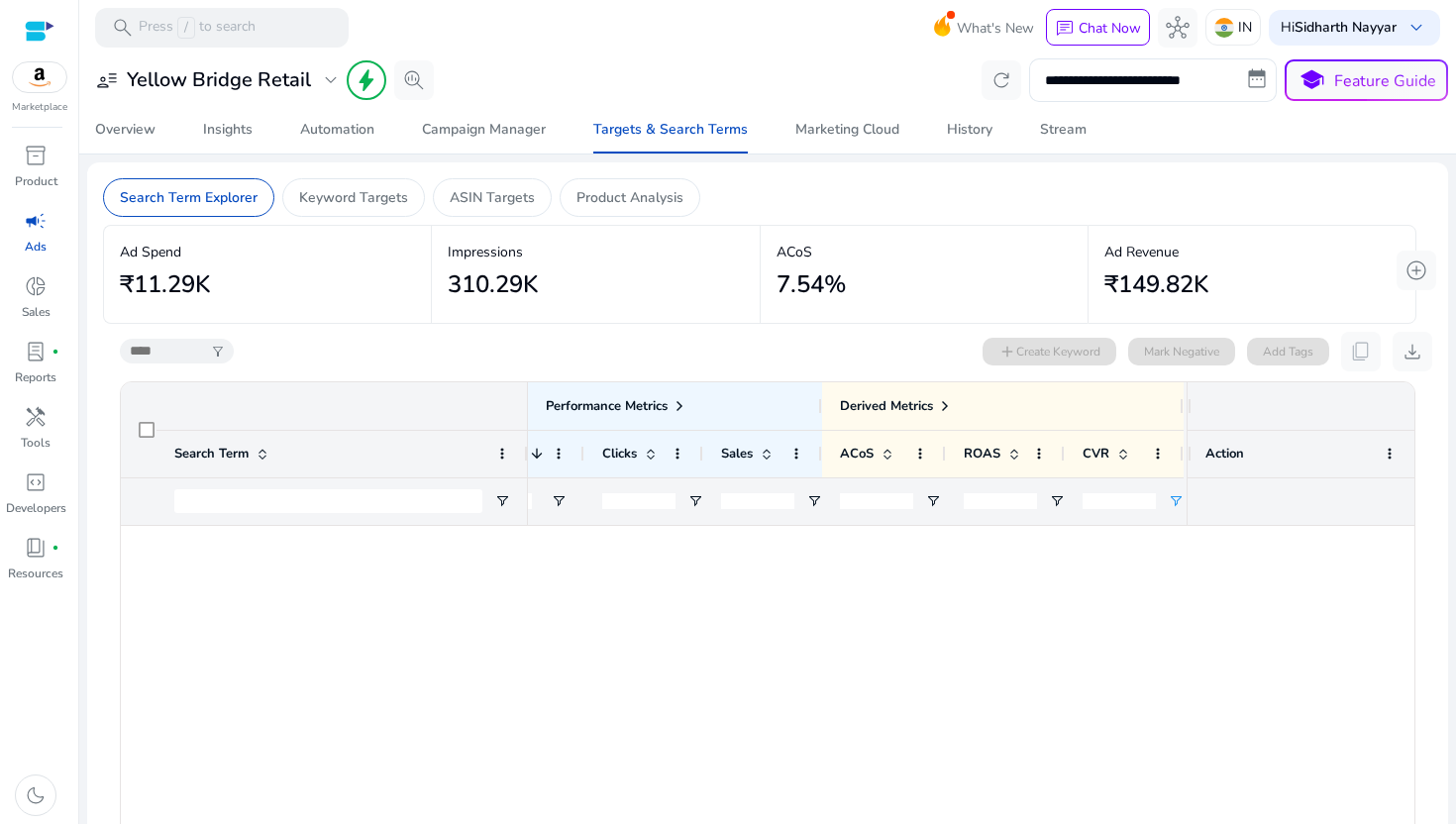 click 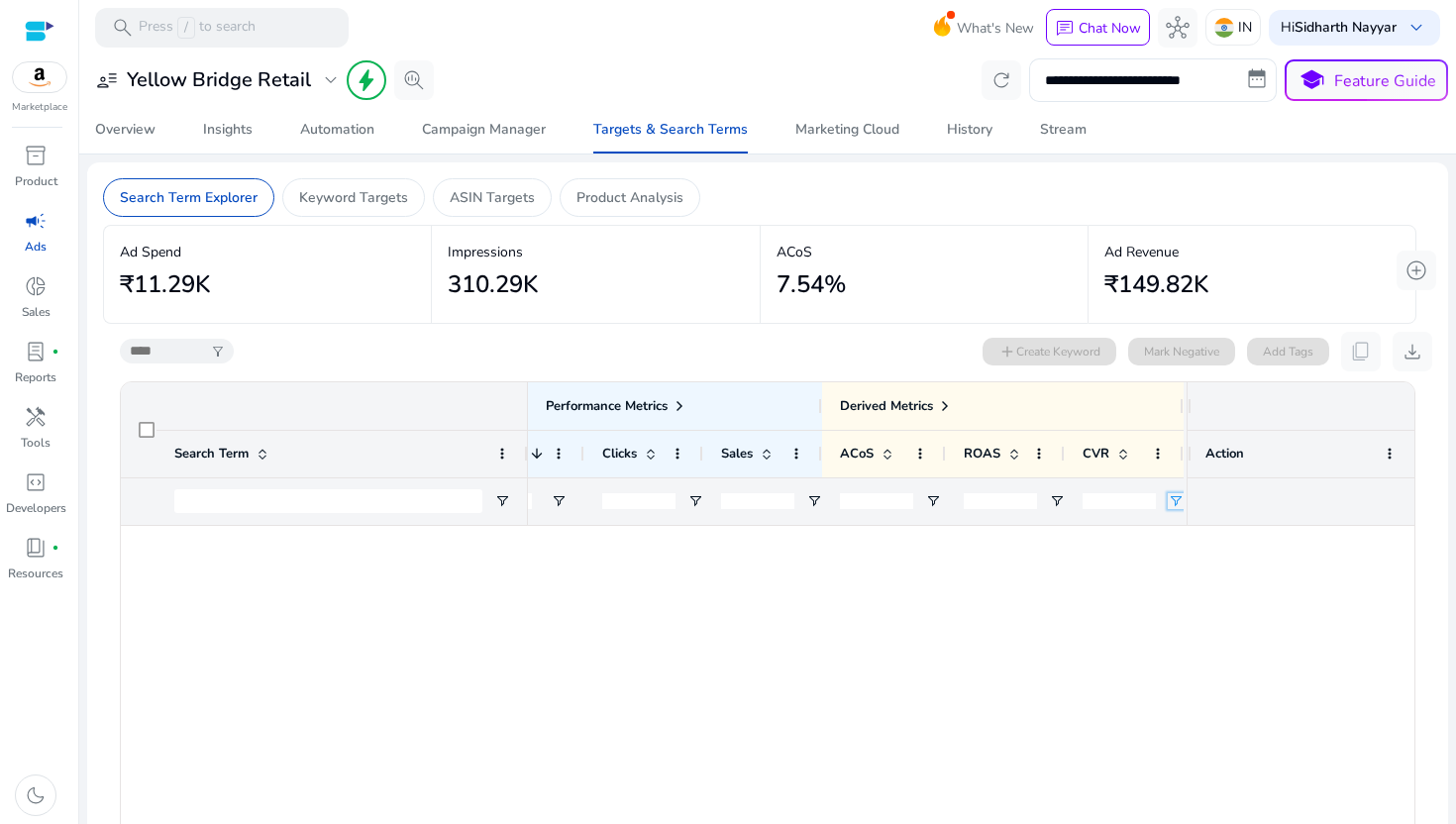click 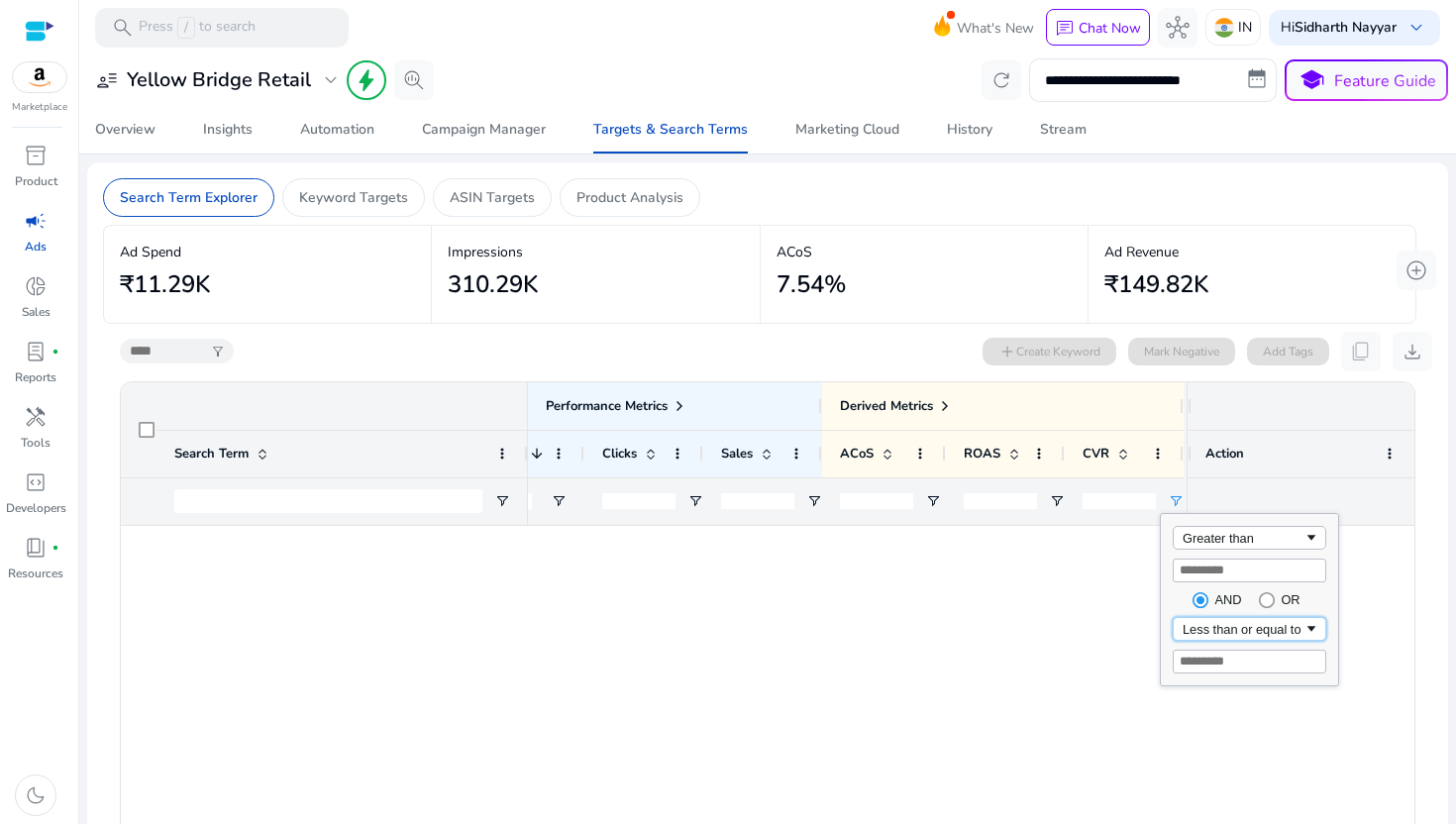 click on "Less than or equal to" 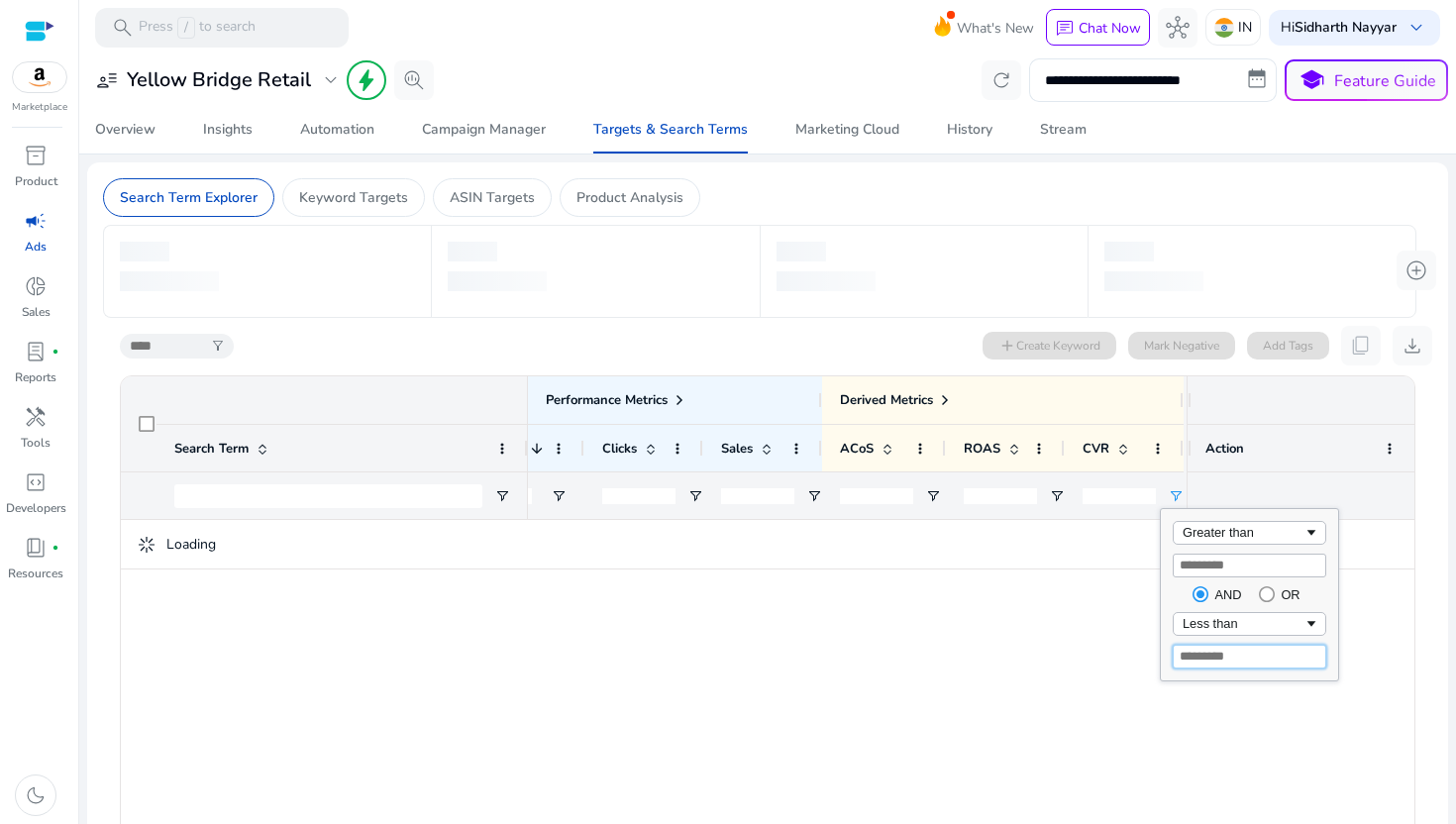 click on "**" at bounding box center (1249, 657) 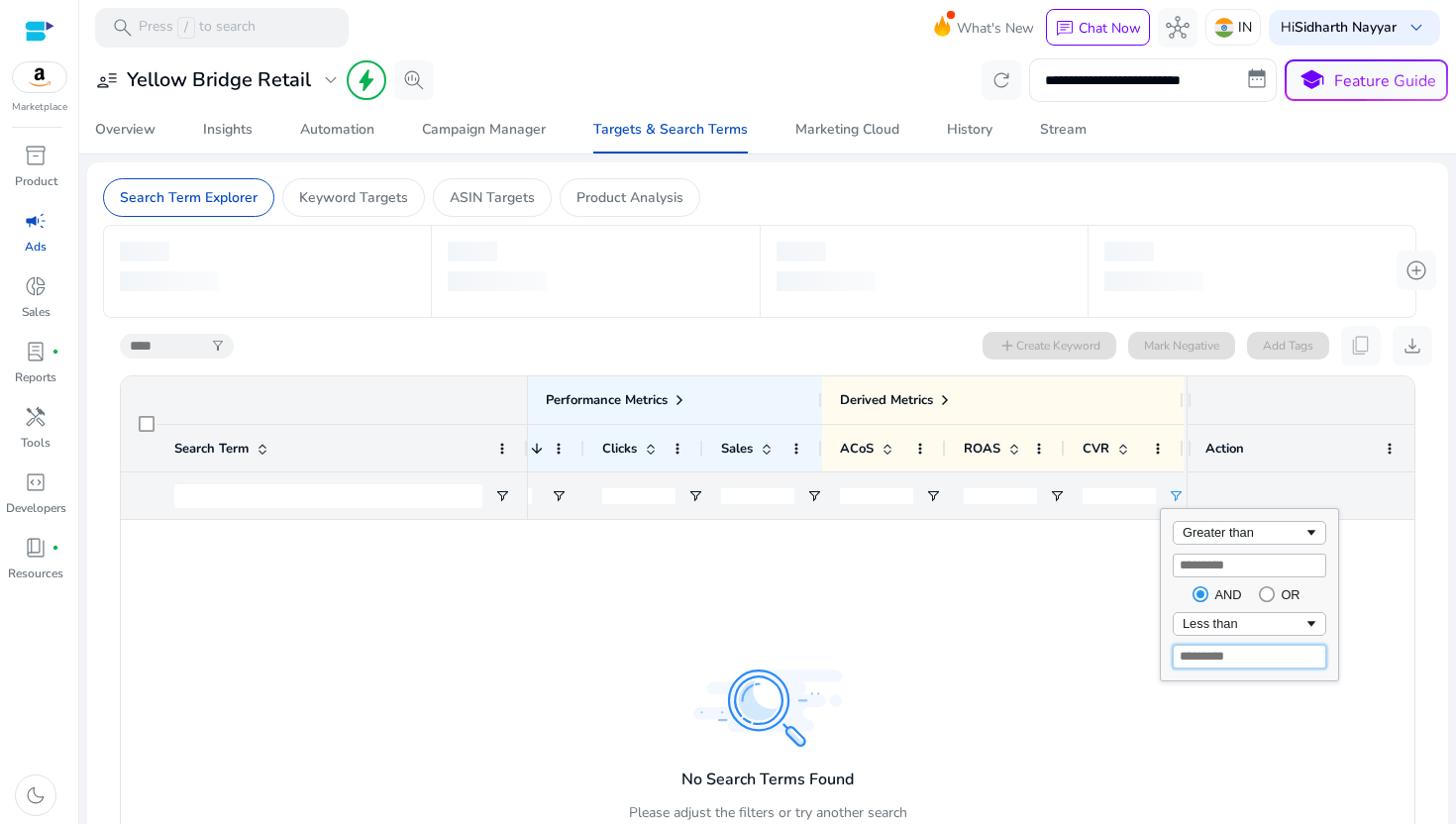 click on "**" at bounding box center [1249, 657] 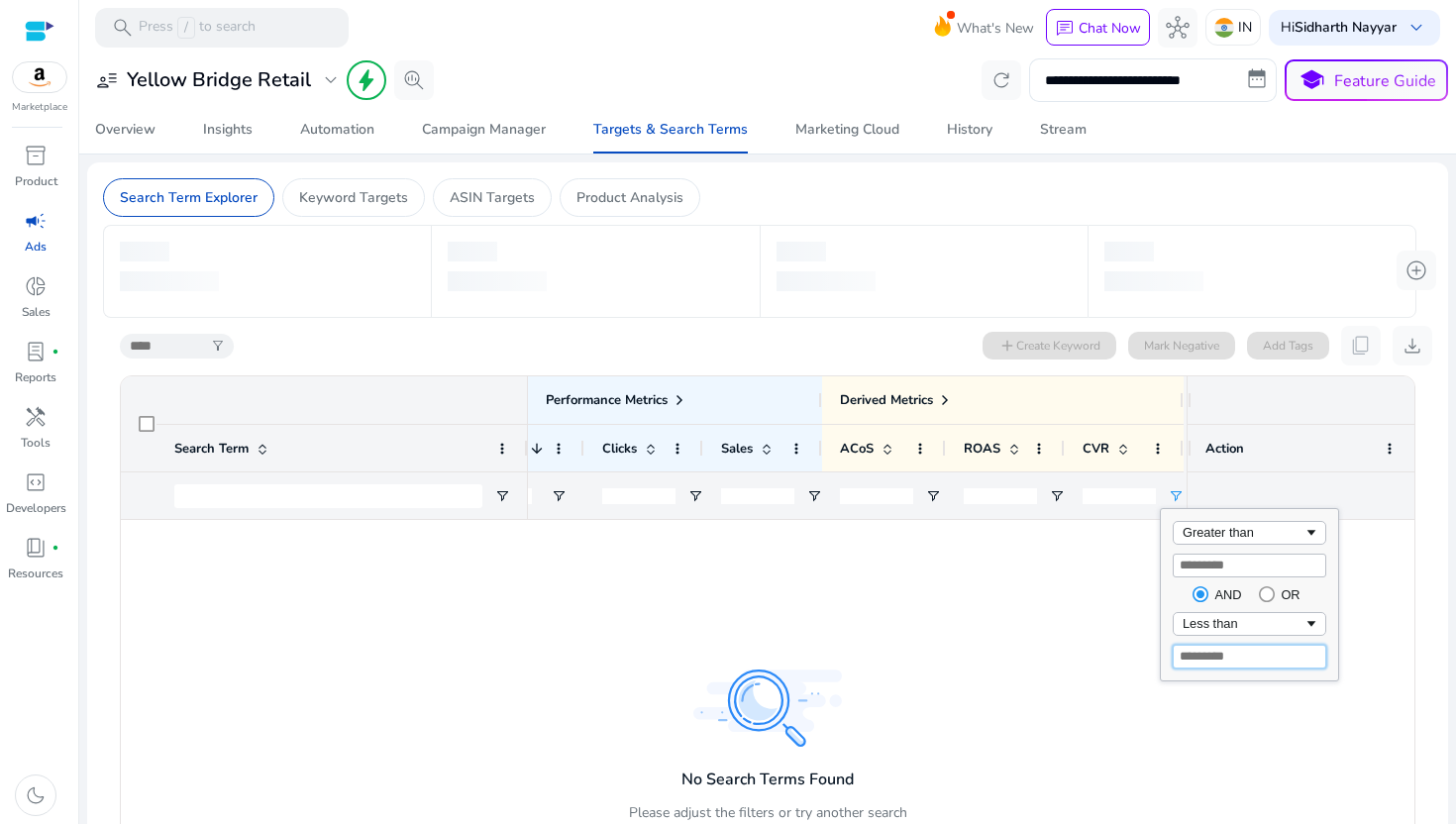 type on "*" 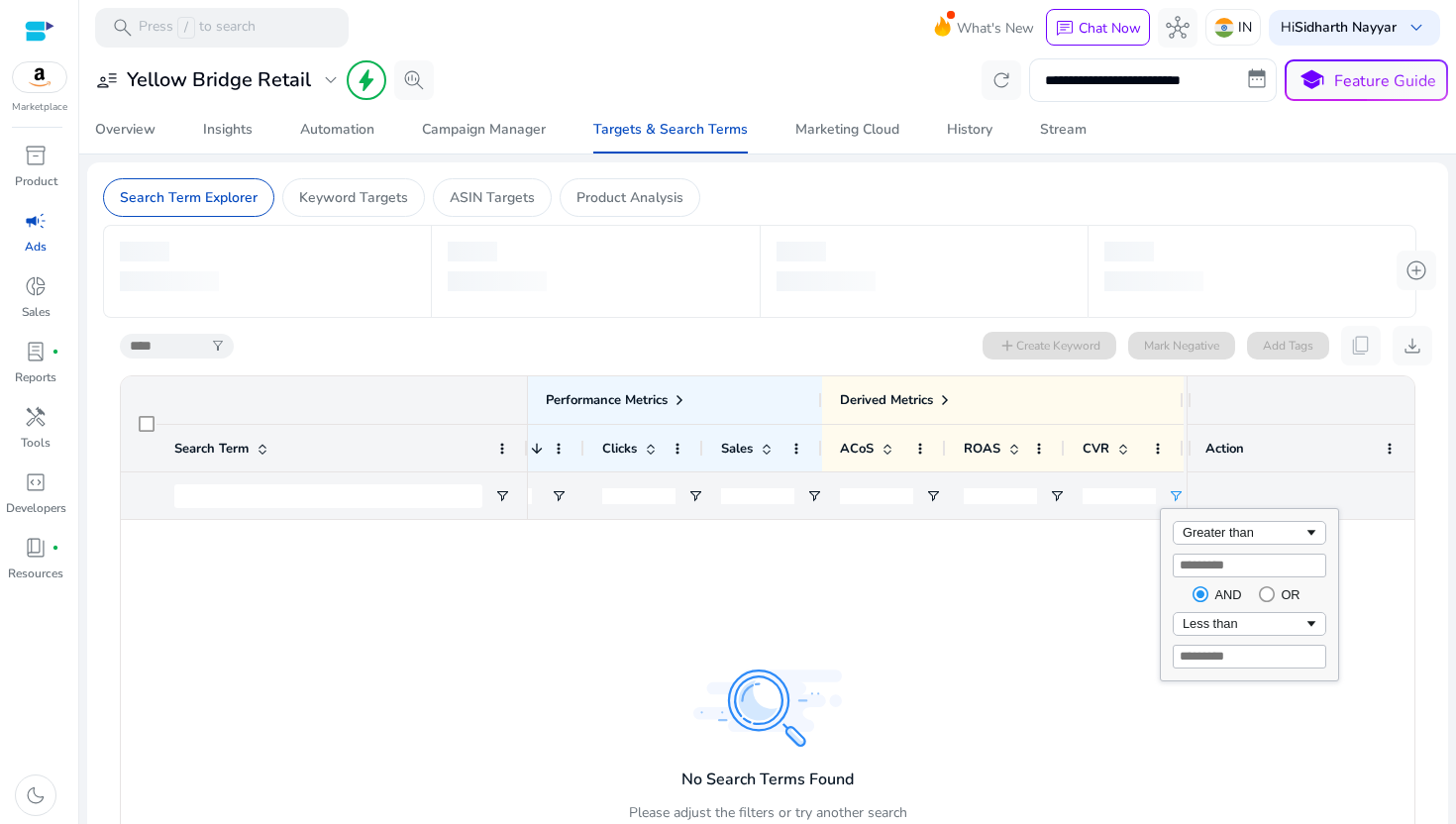 click 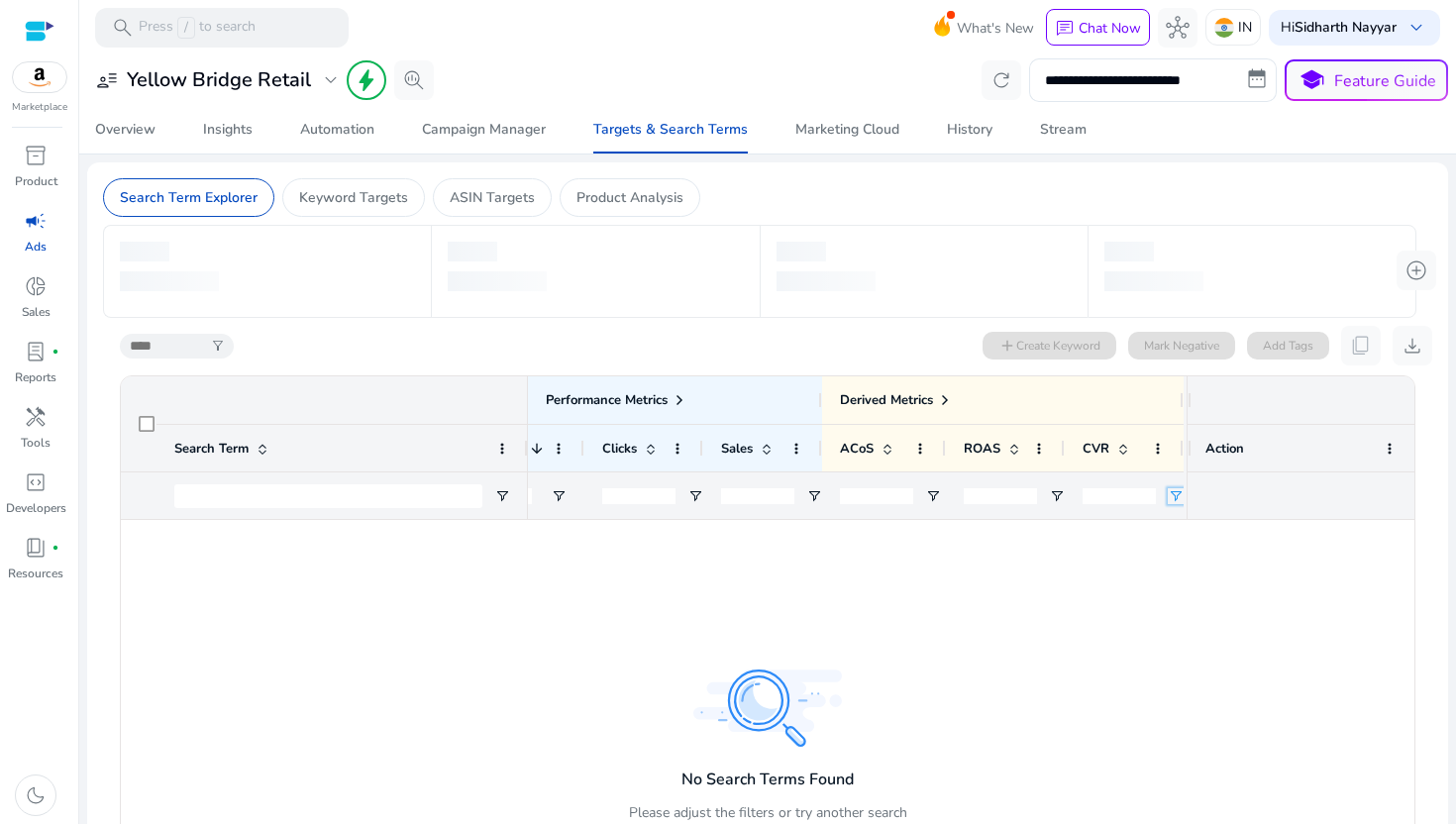 click 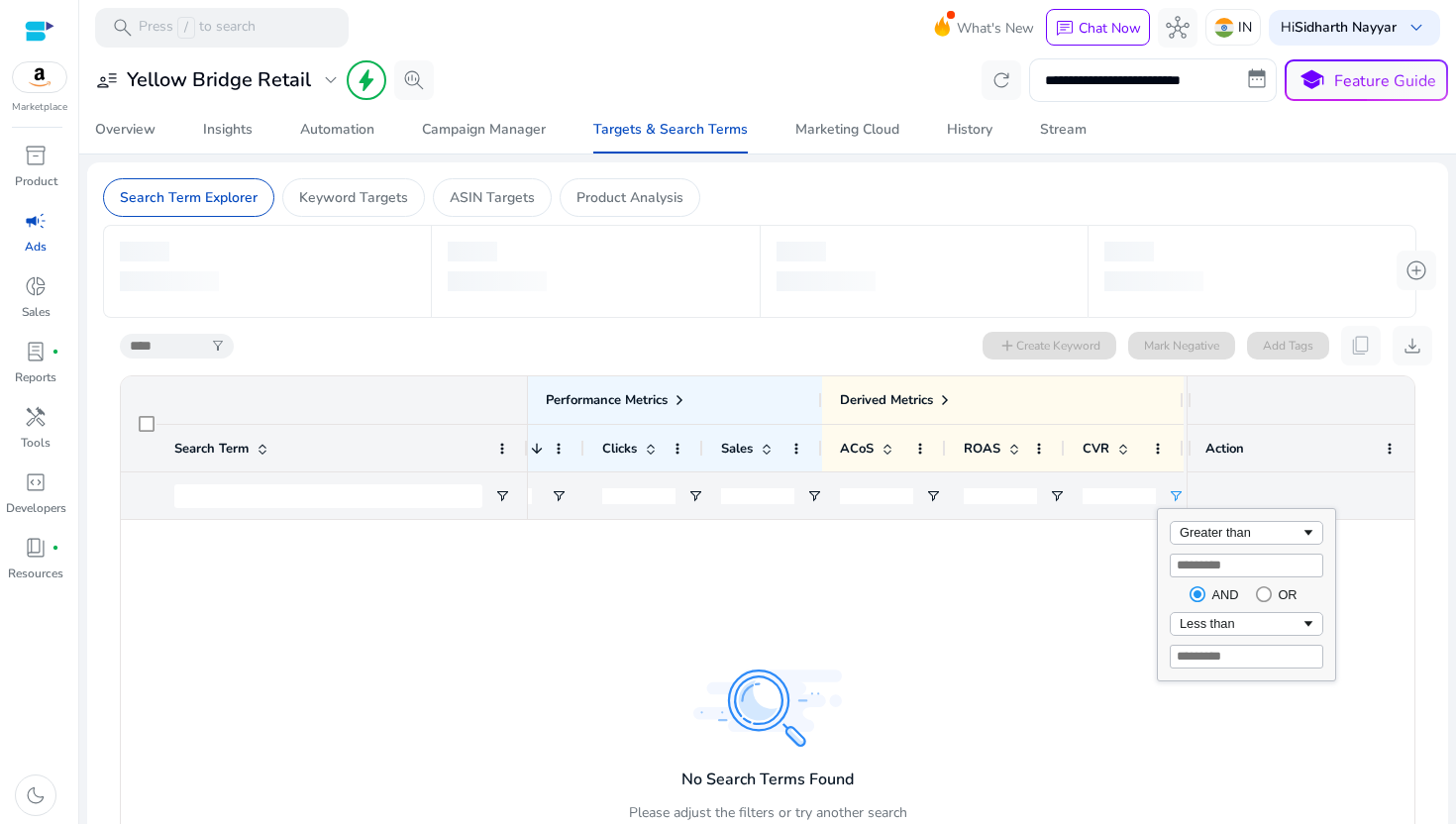 type 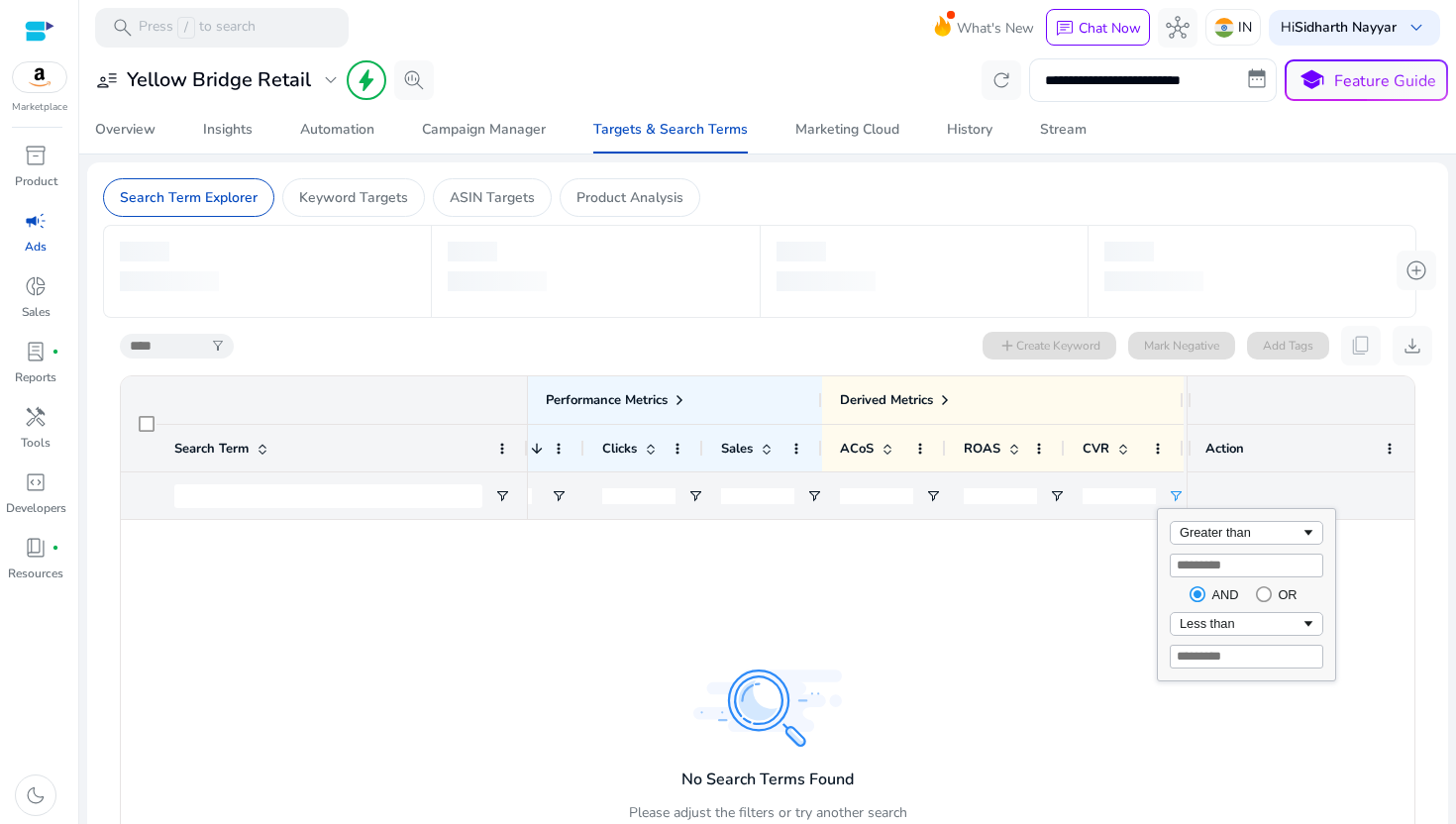 type on "*" 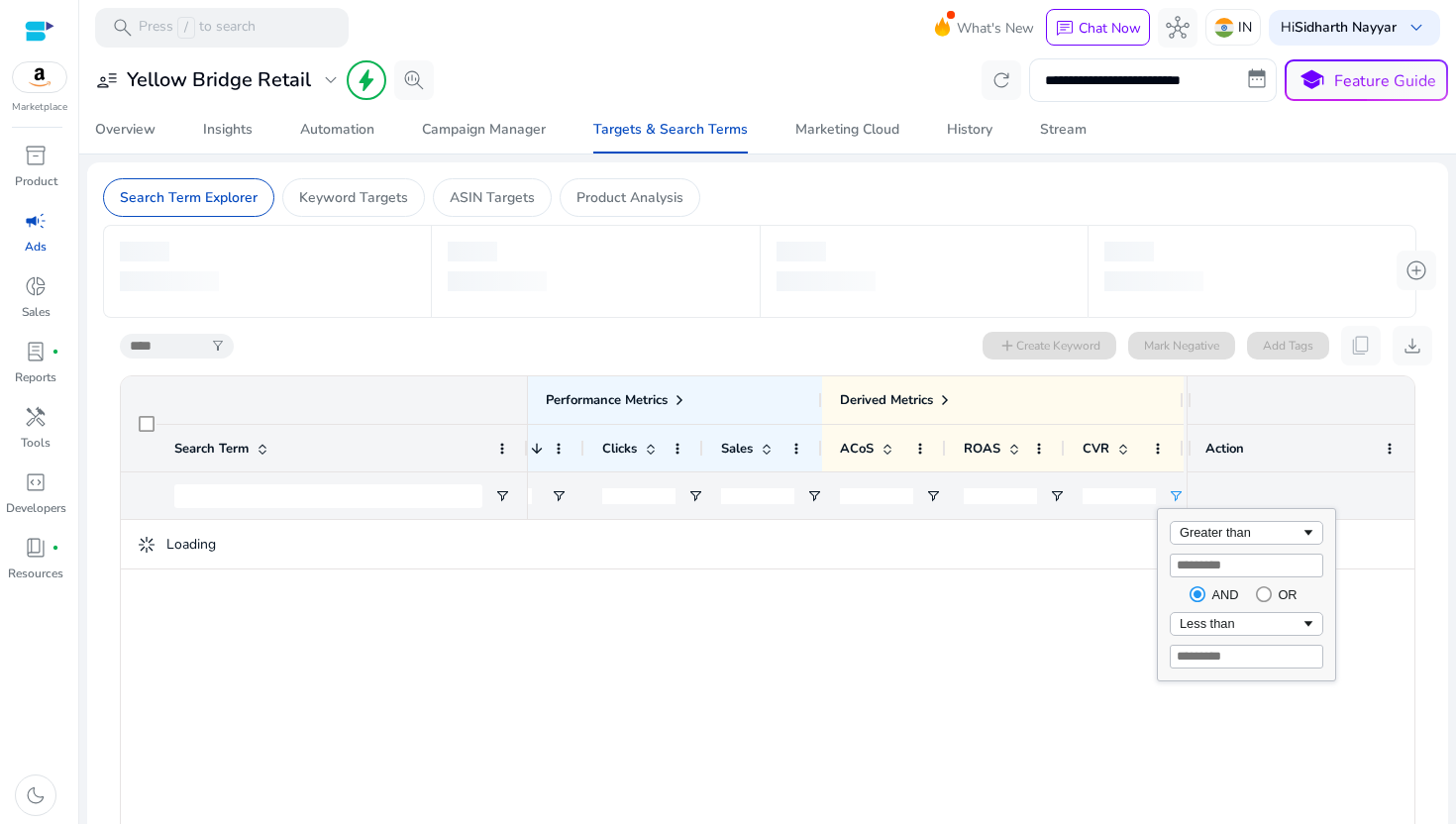 type 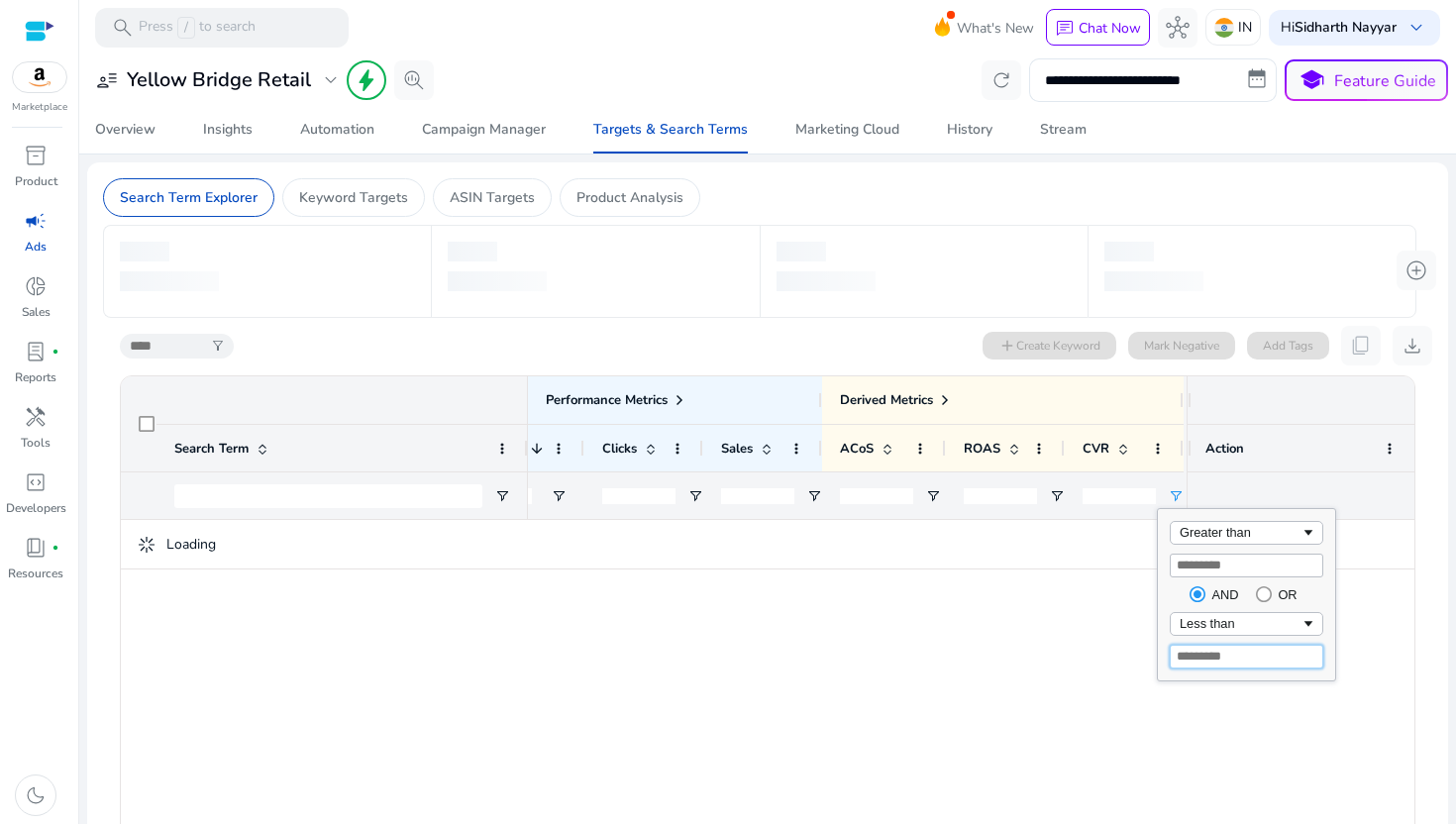 click on "*" at bounding box center [1246, 657] 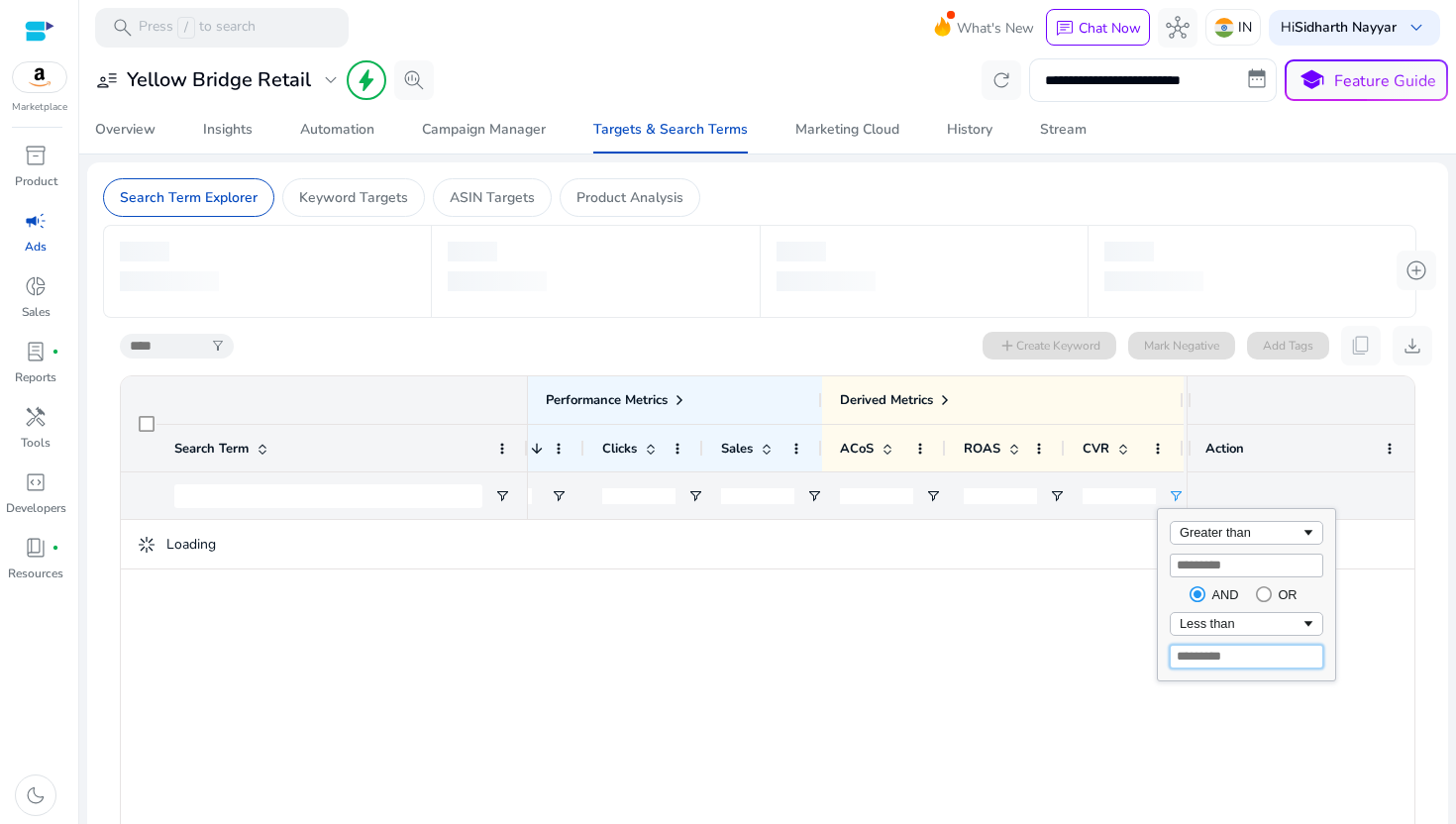 type 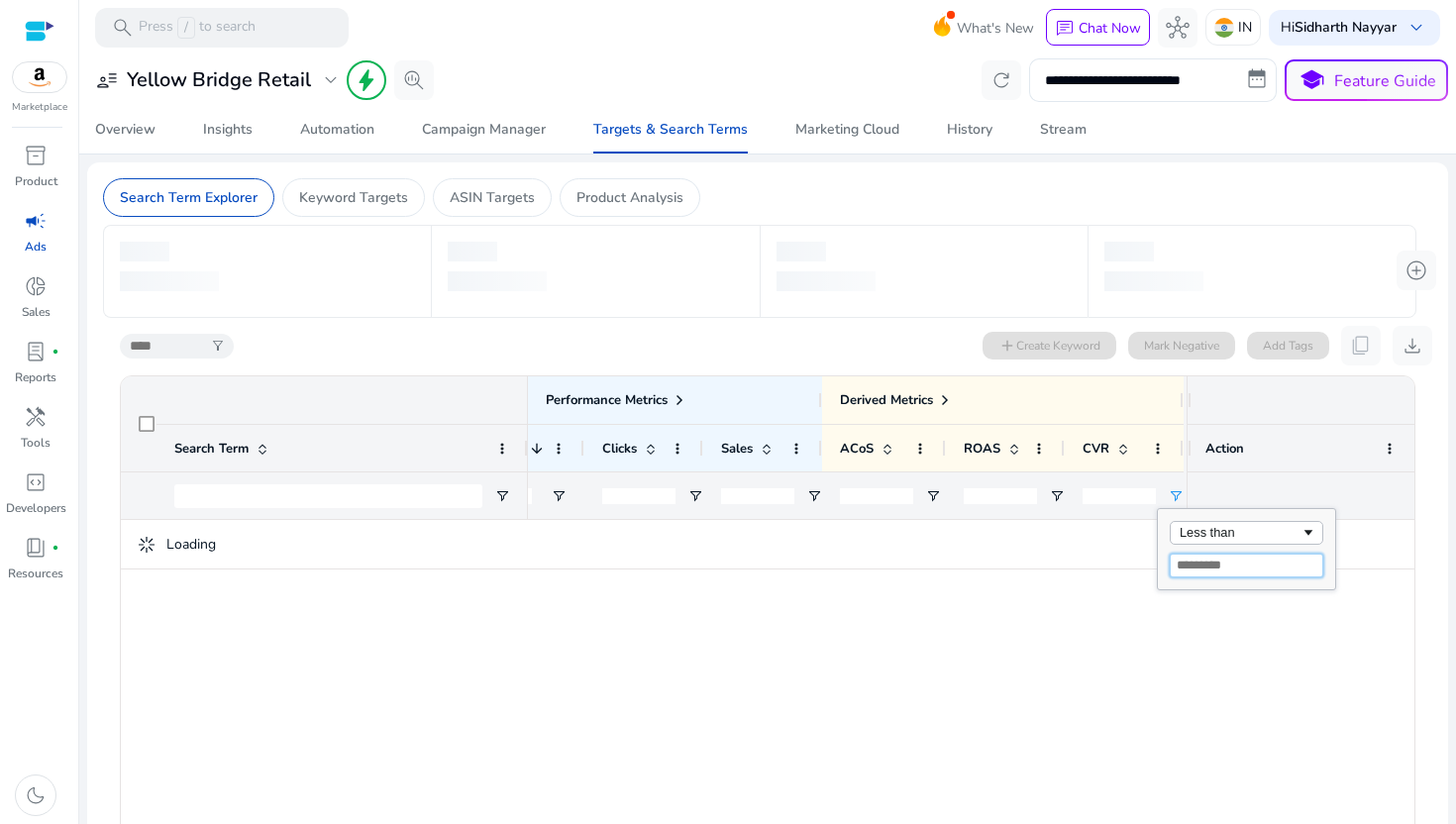 type 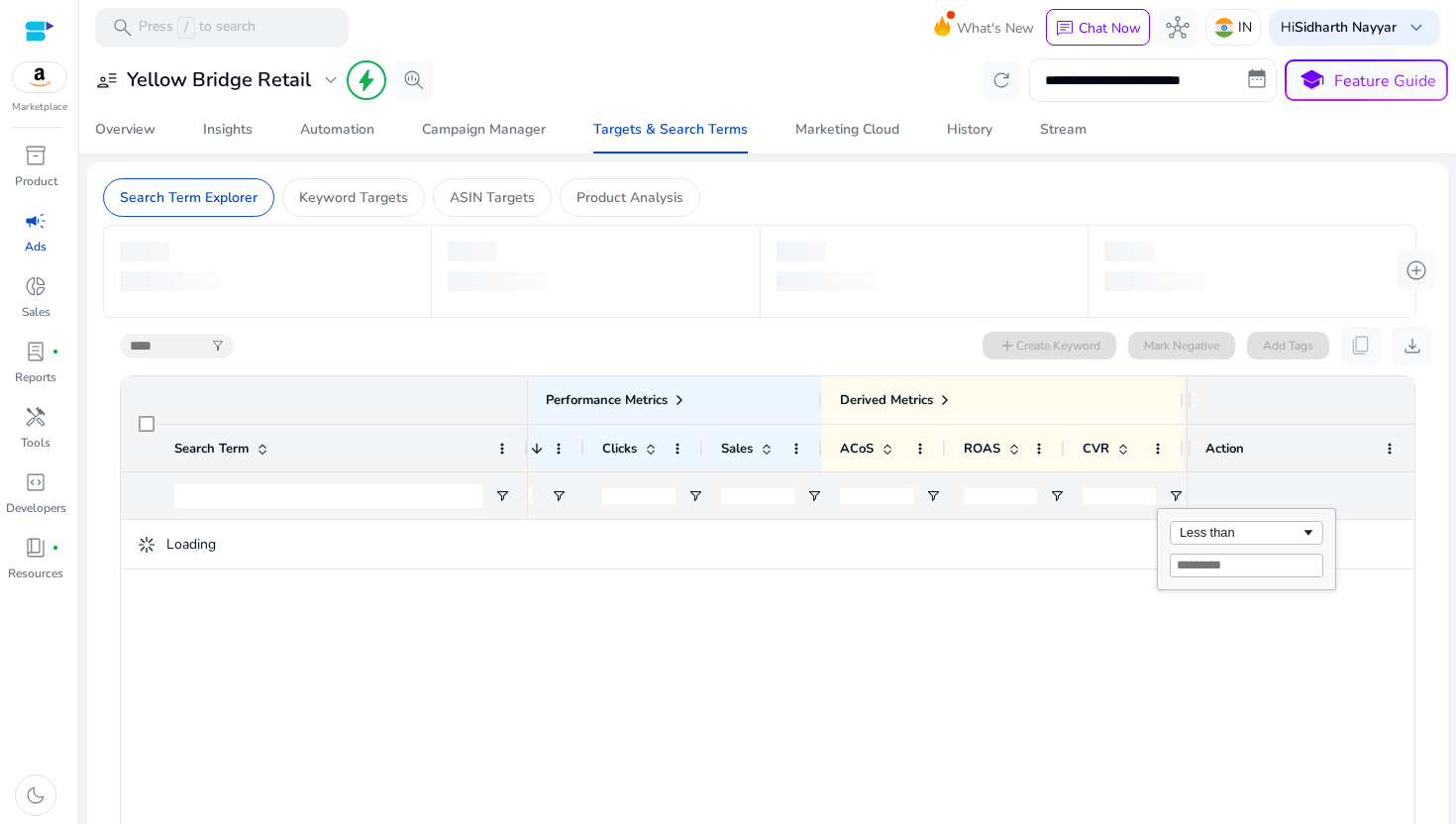 click on "Loading" 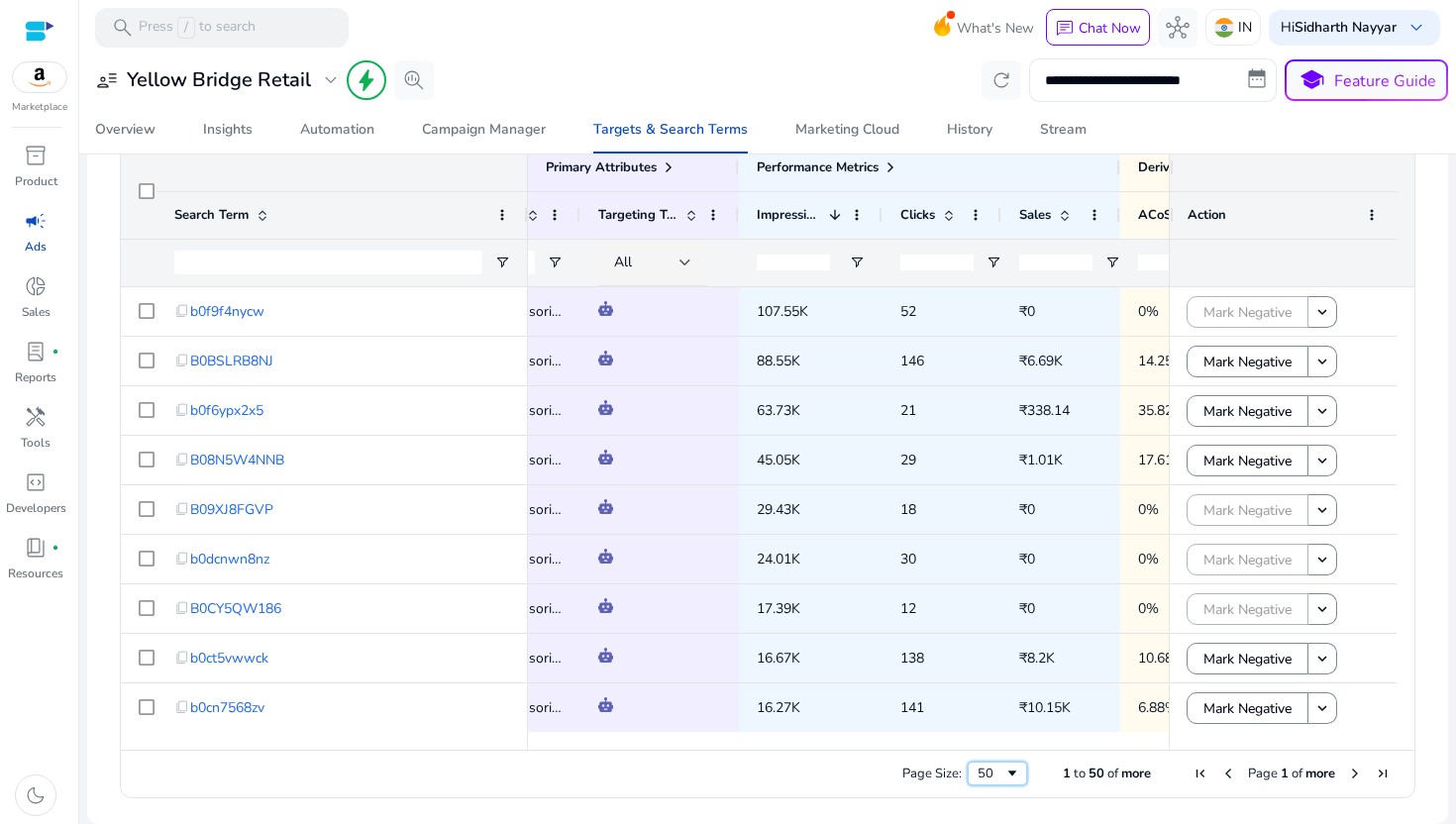 click on "50" at bounding box center (990, 773) 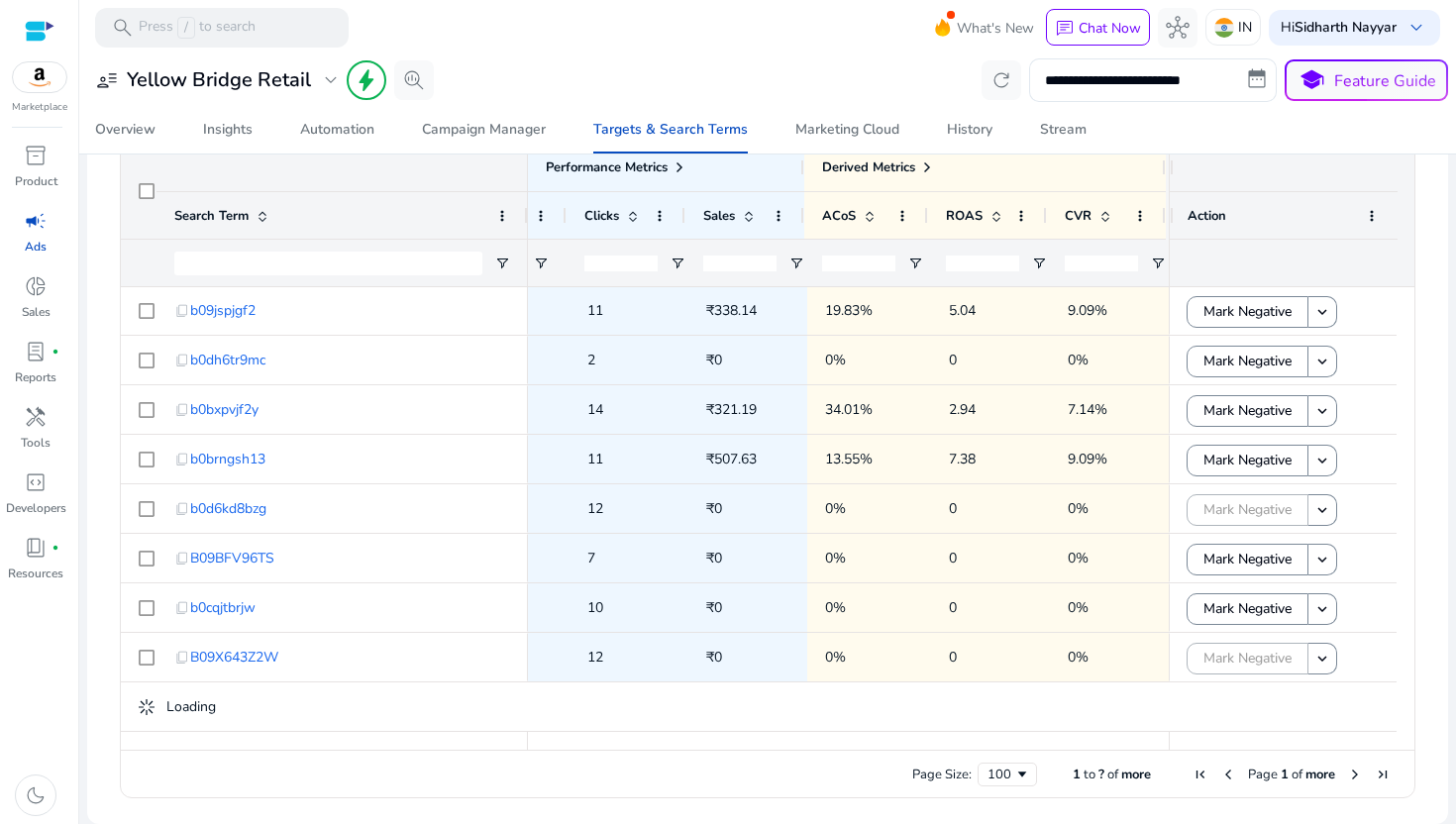 click on "Loading" 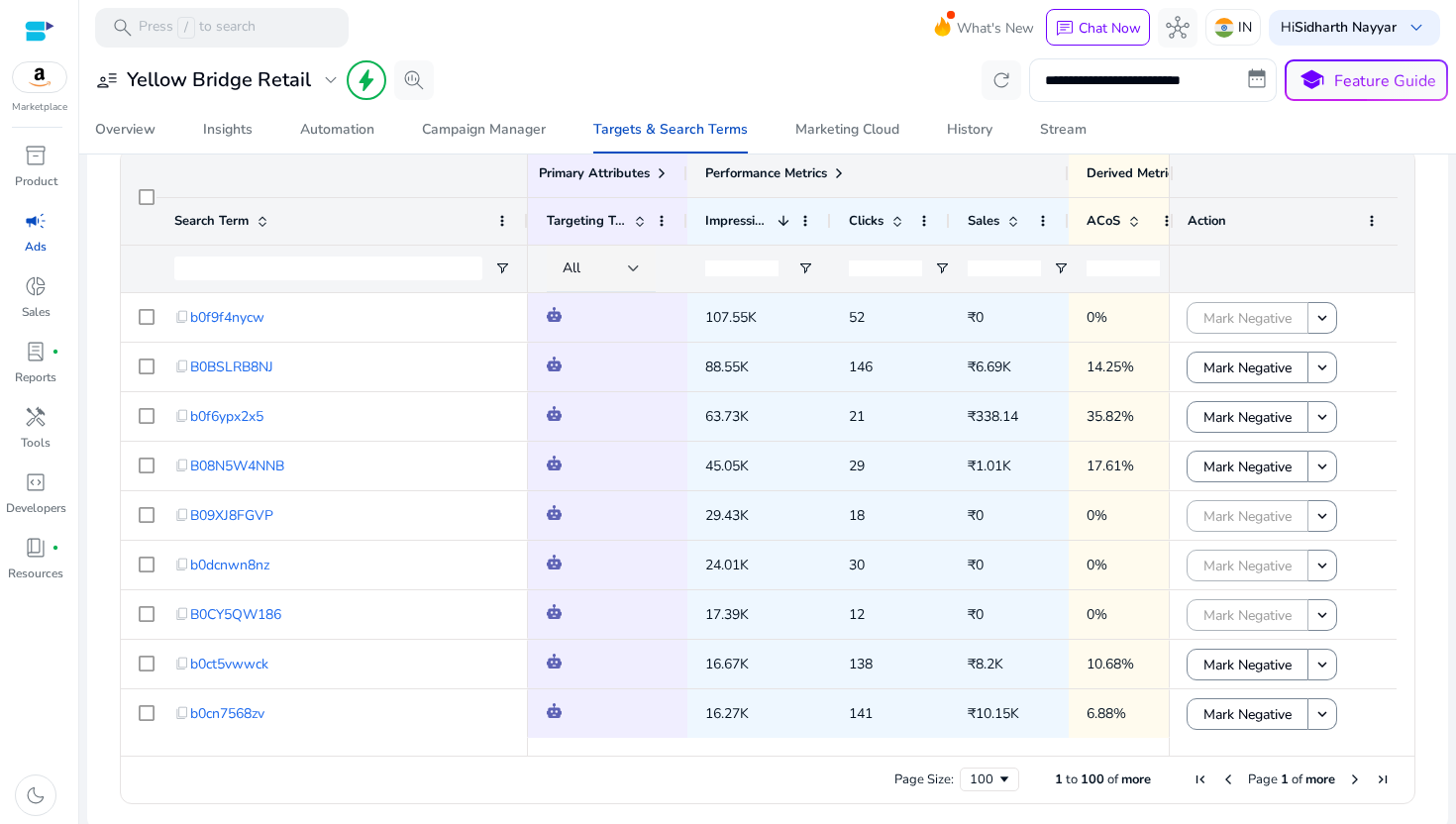 click 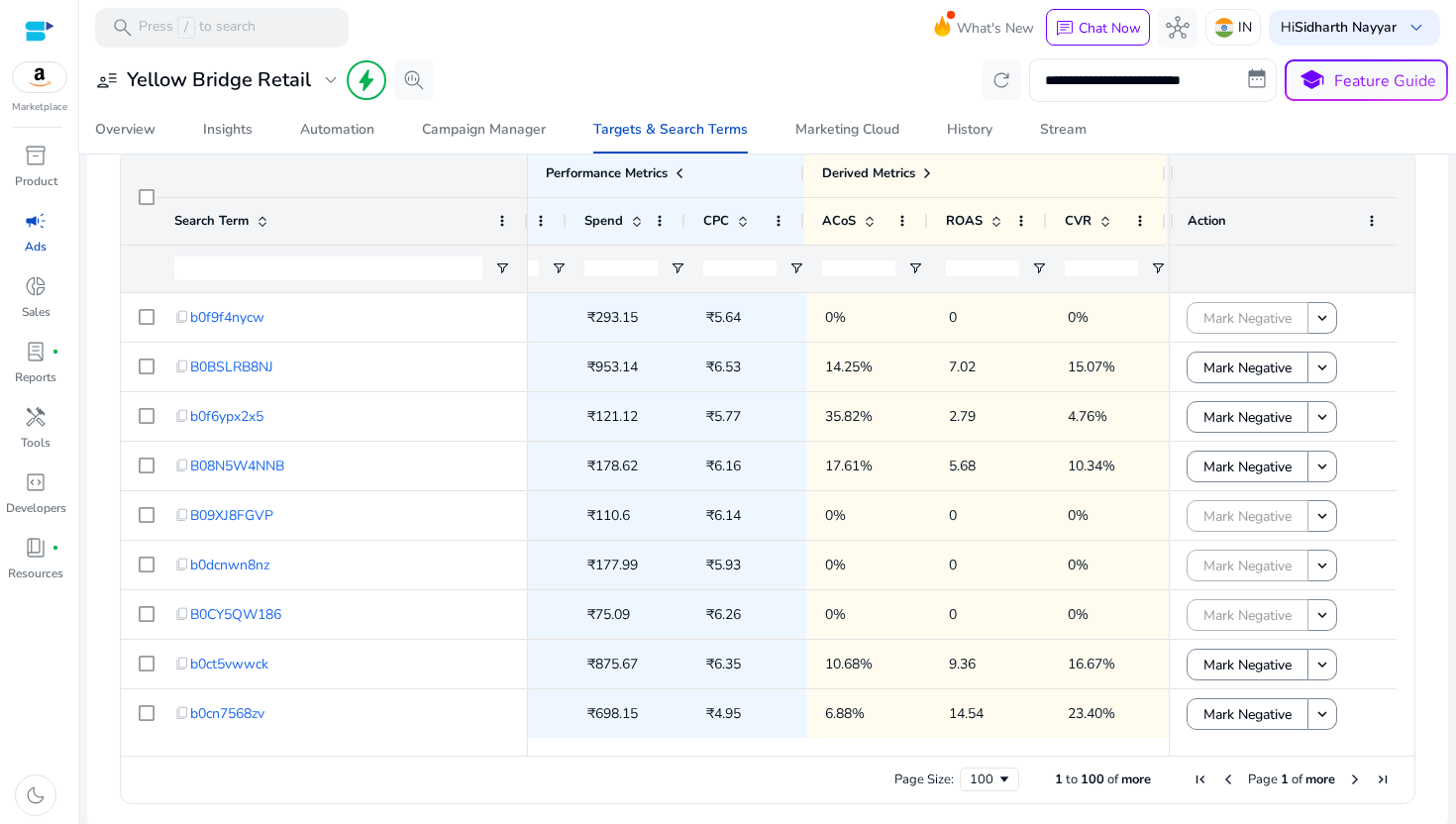 click 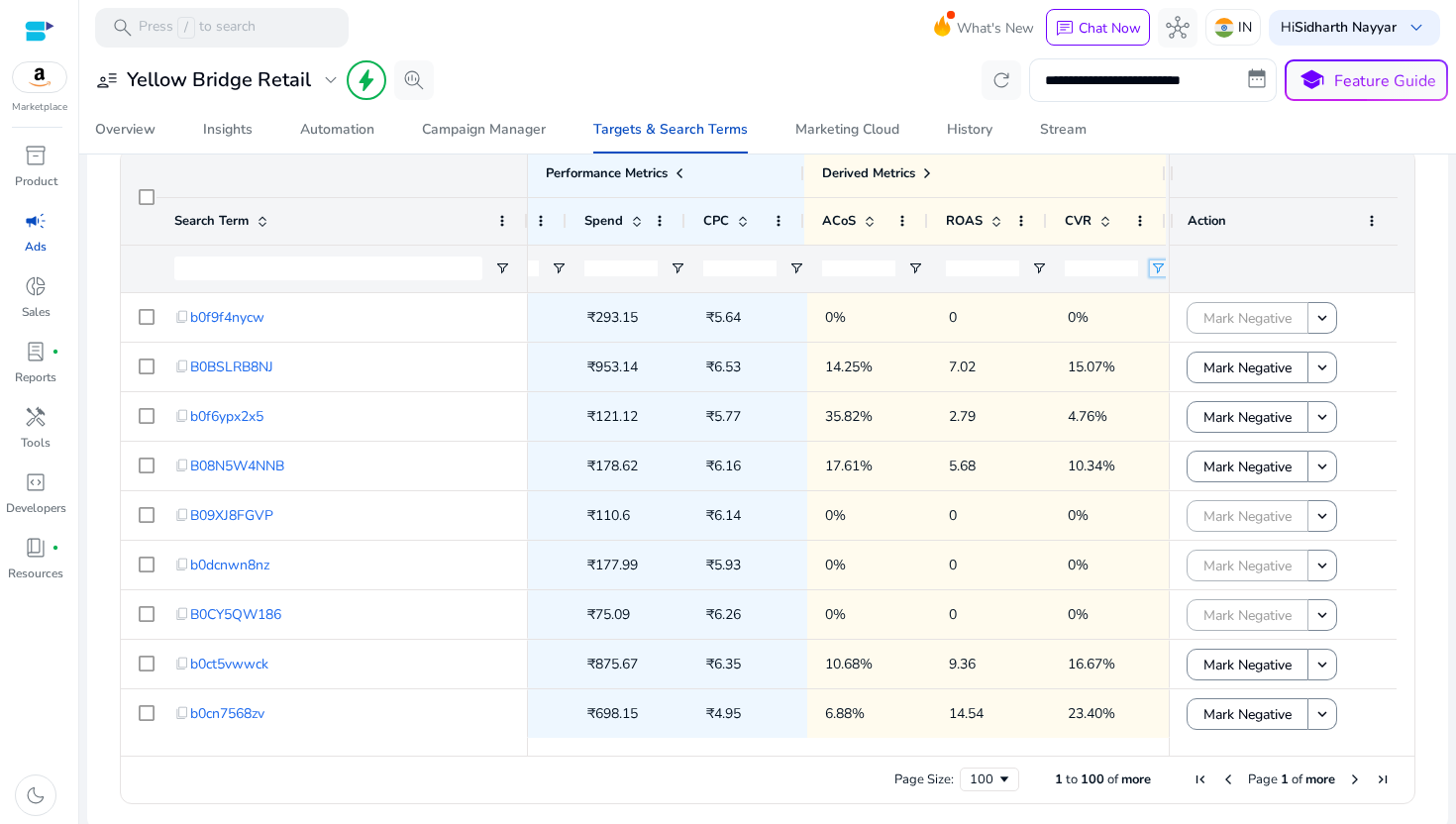 click 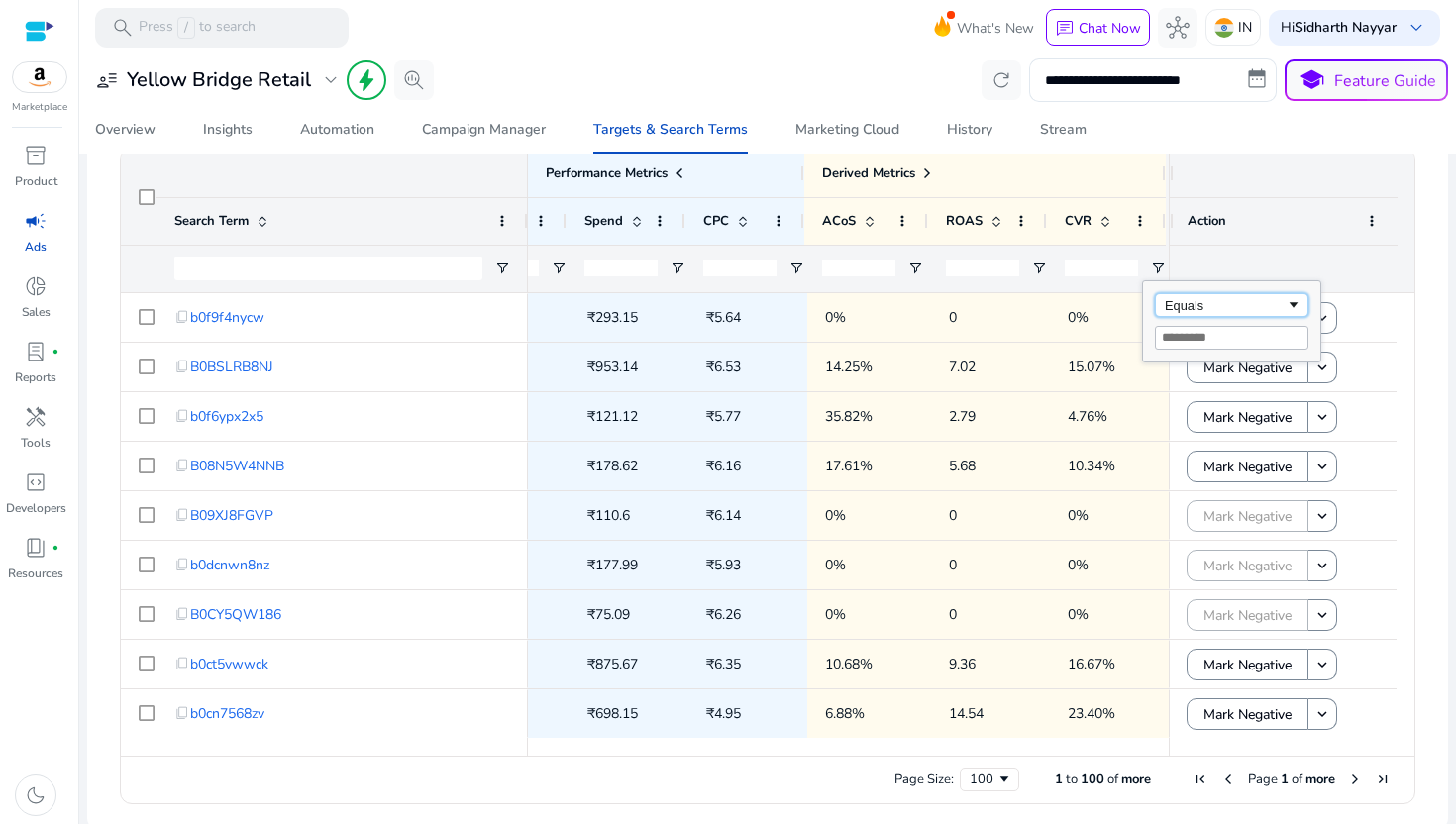 click on "Equals" 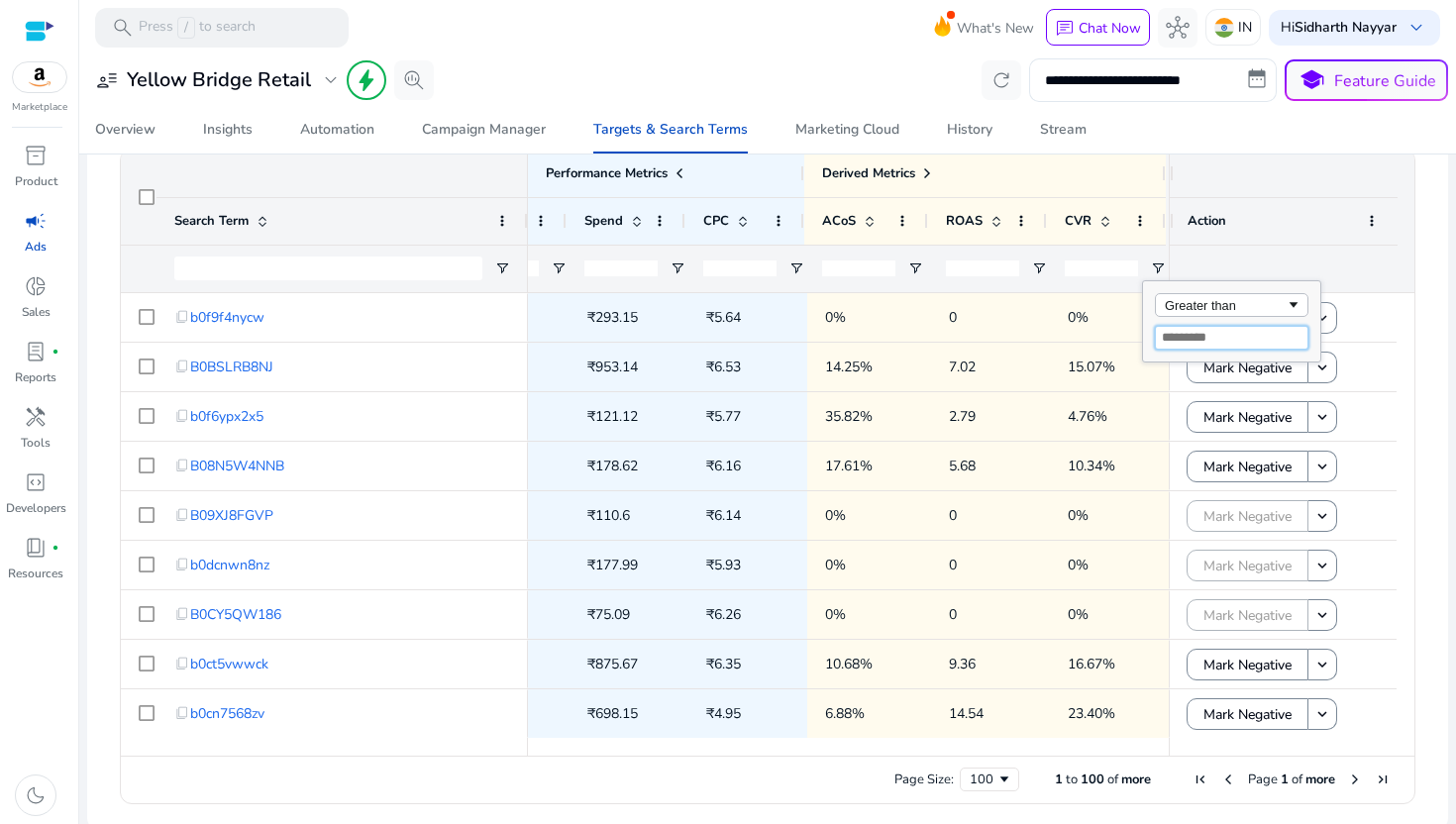 click at bounding box center (1231, 338) 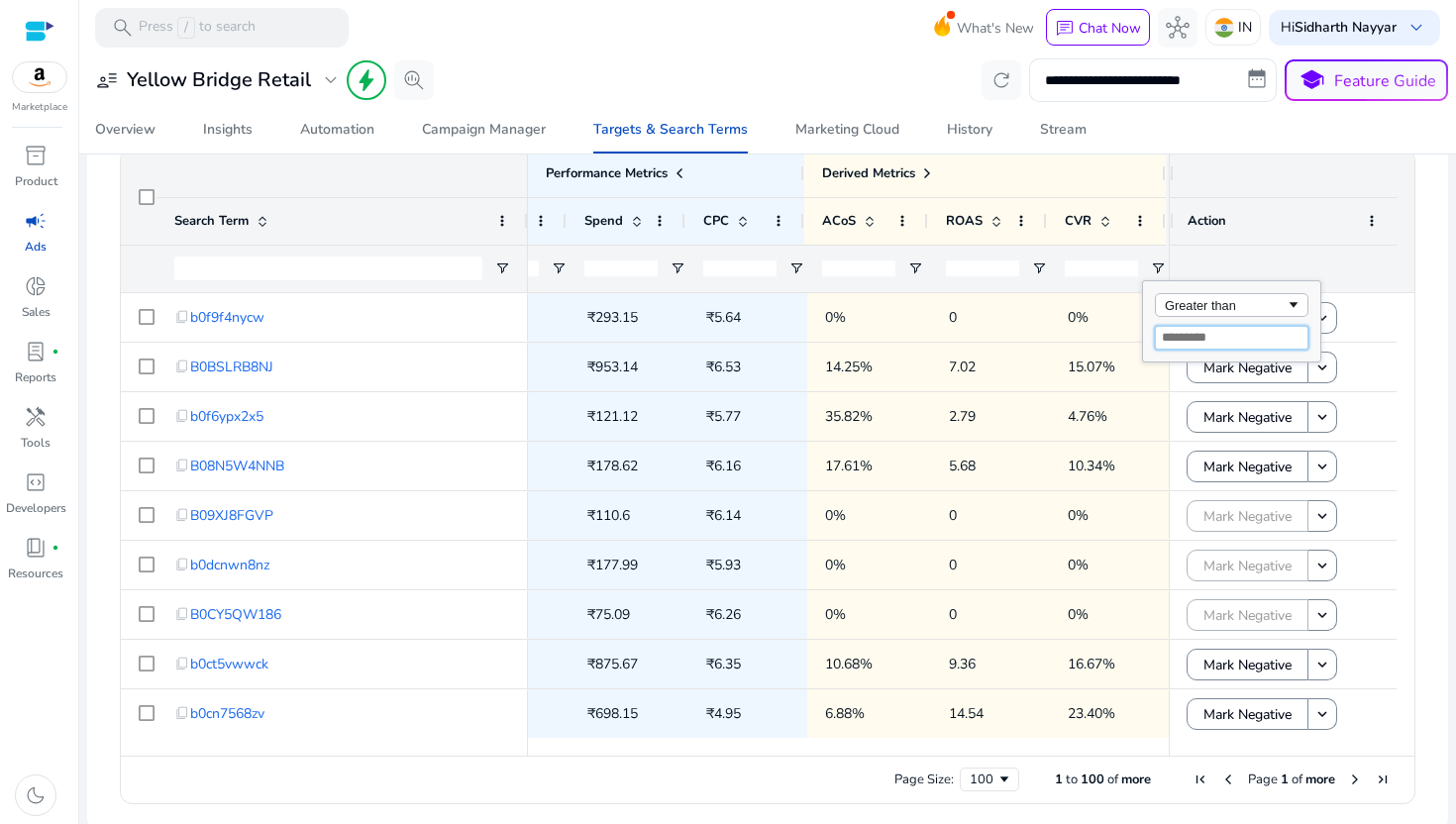 type on "*" 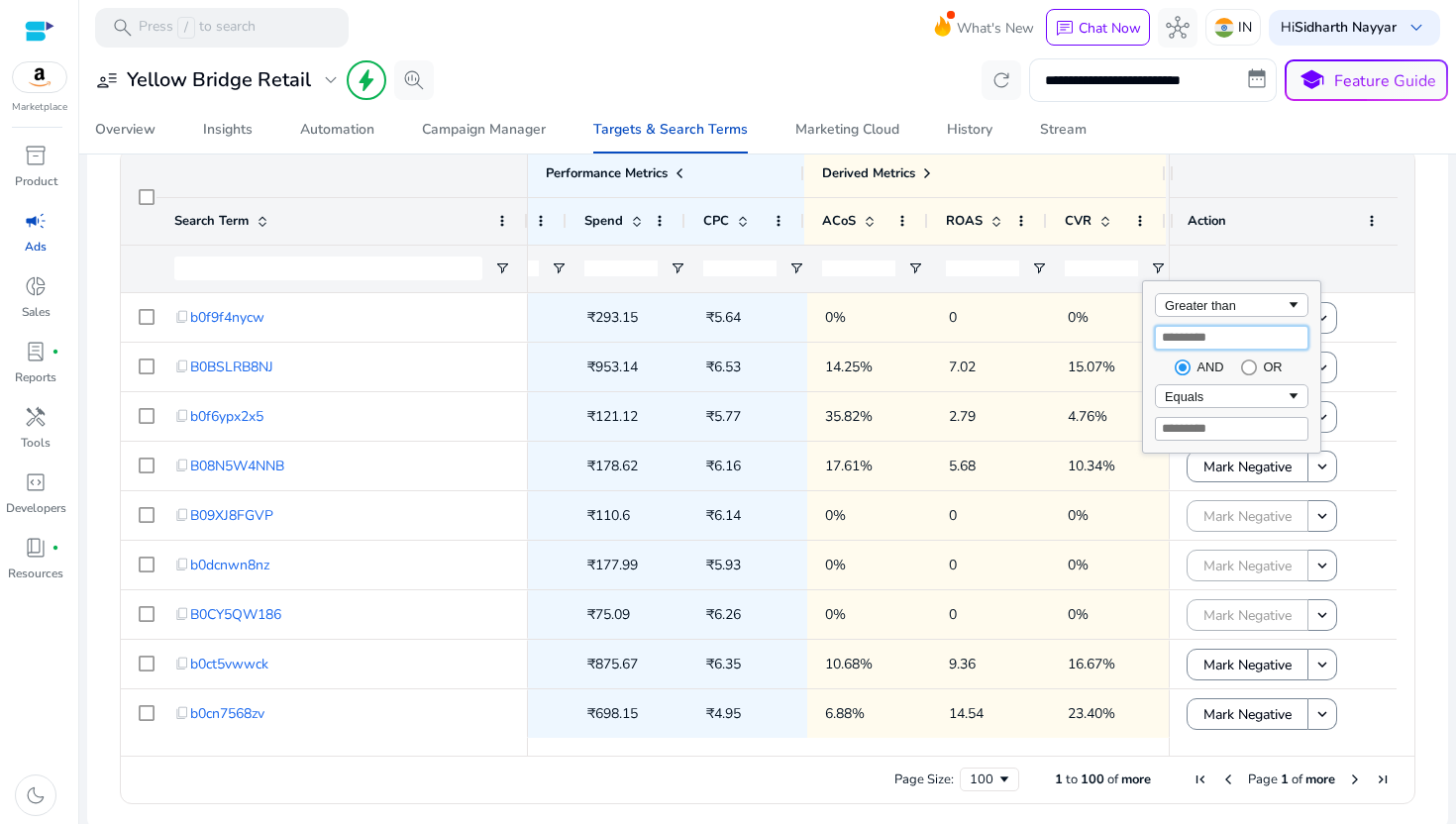 type on "*" 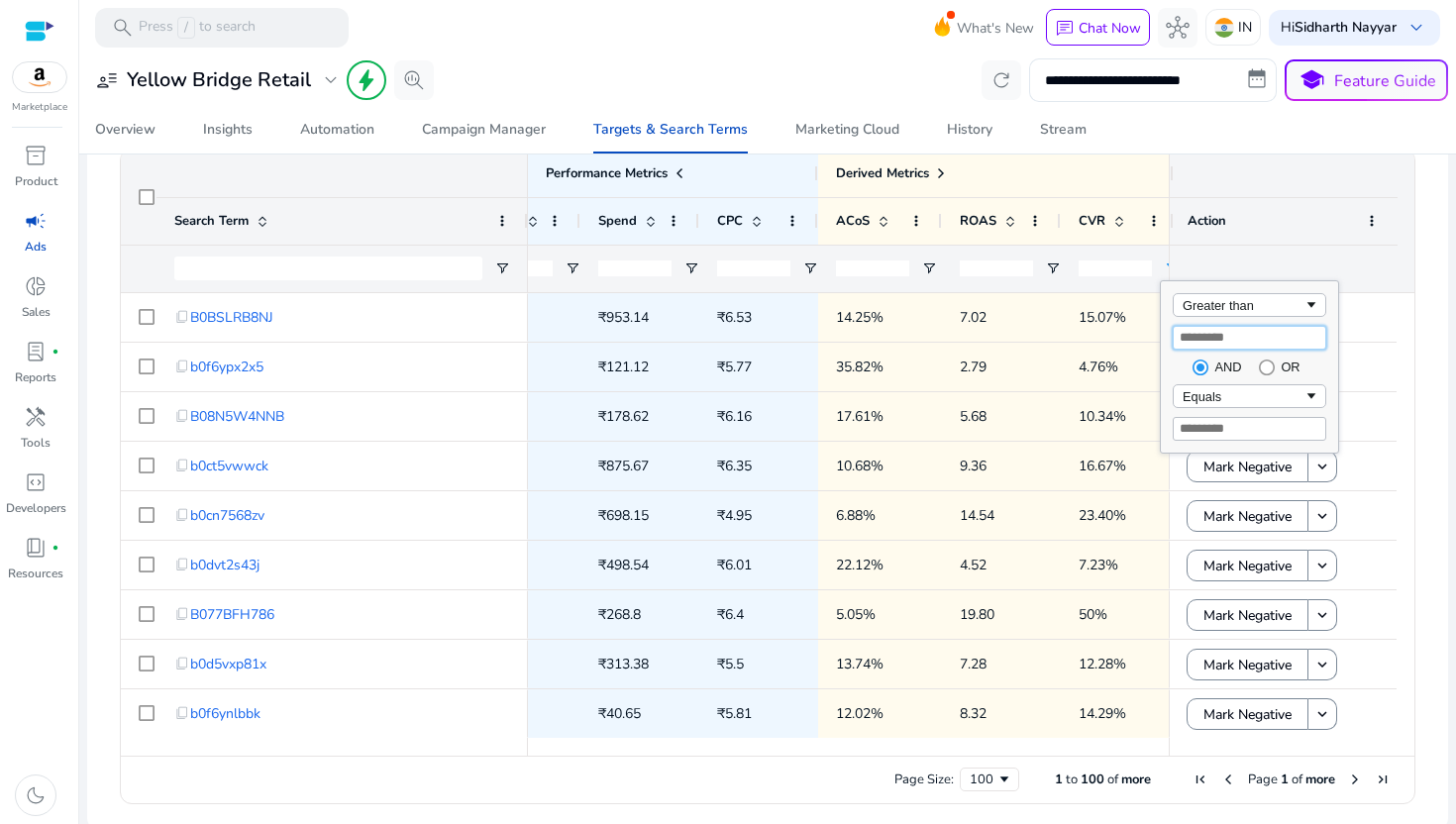 type on "*" 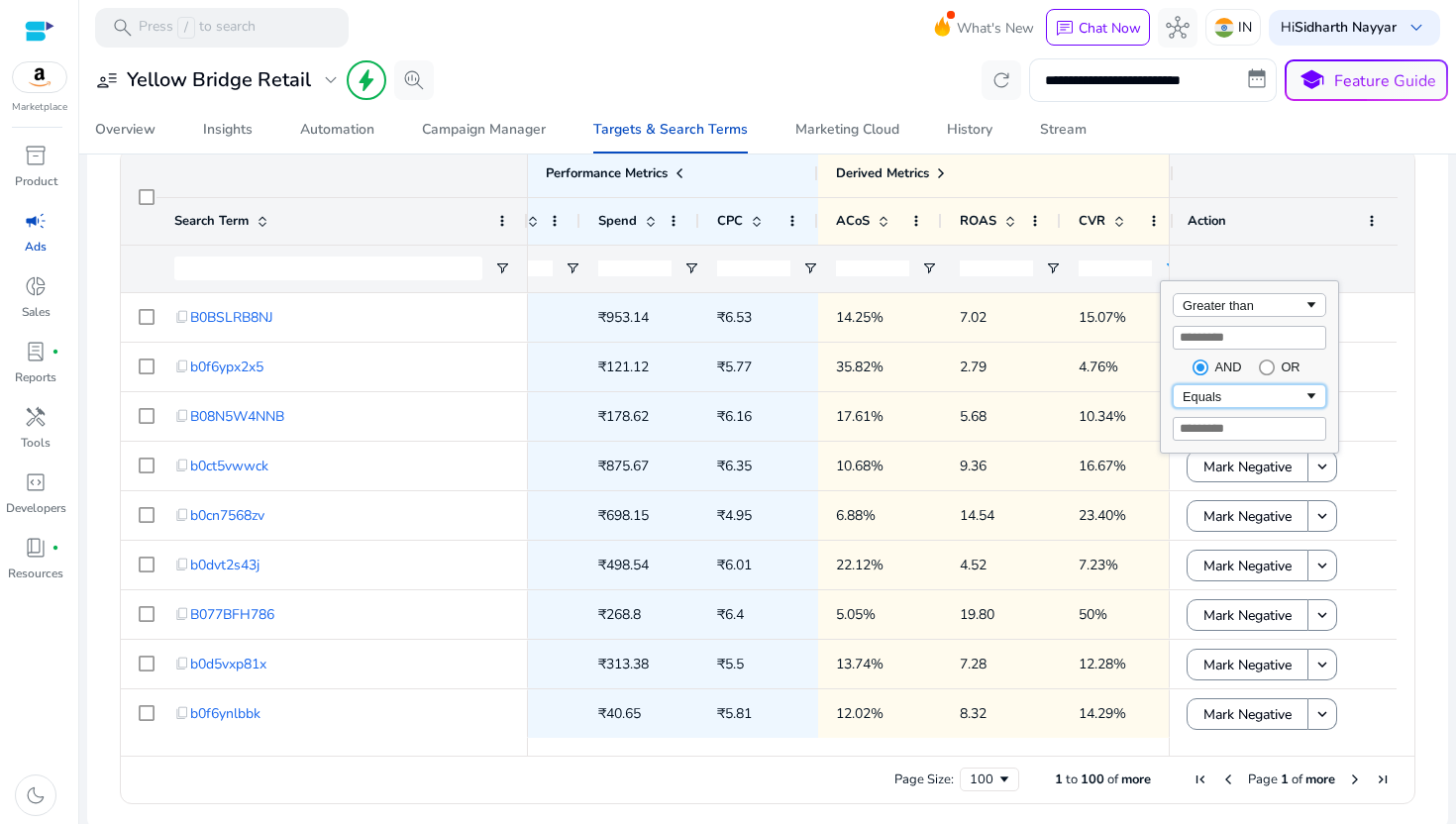 click on "Equals" at bounding box center [1243, 396] 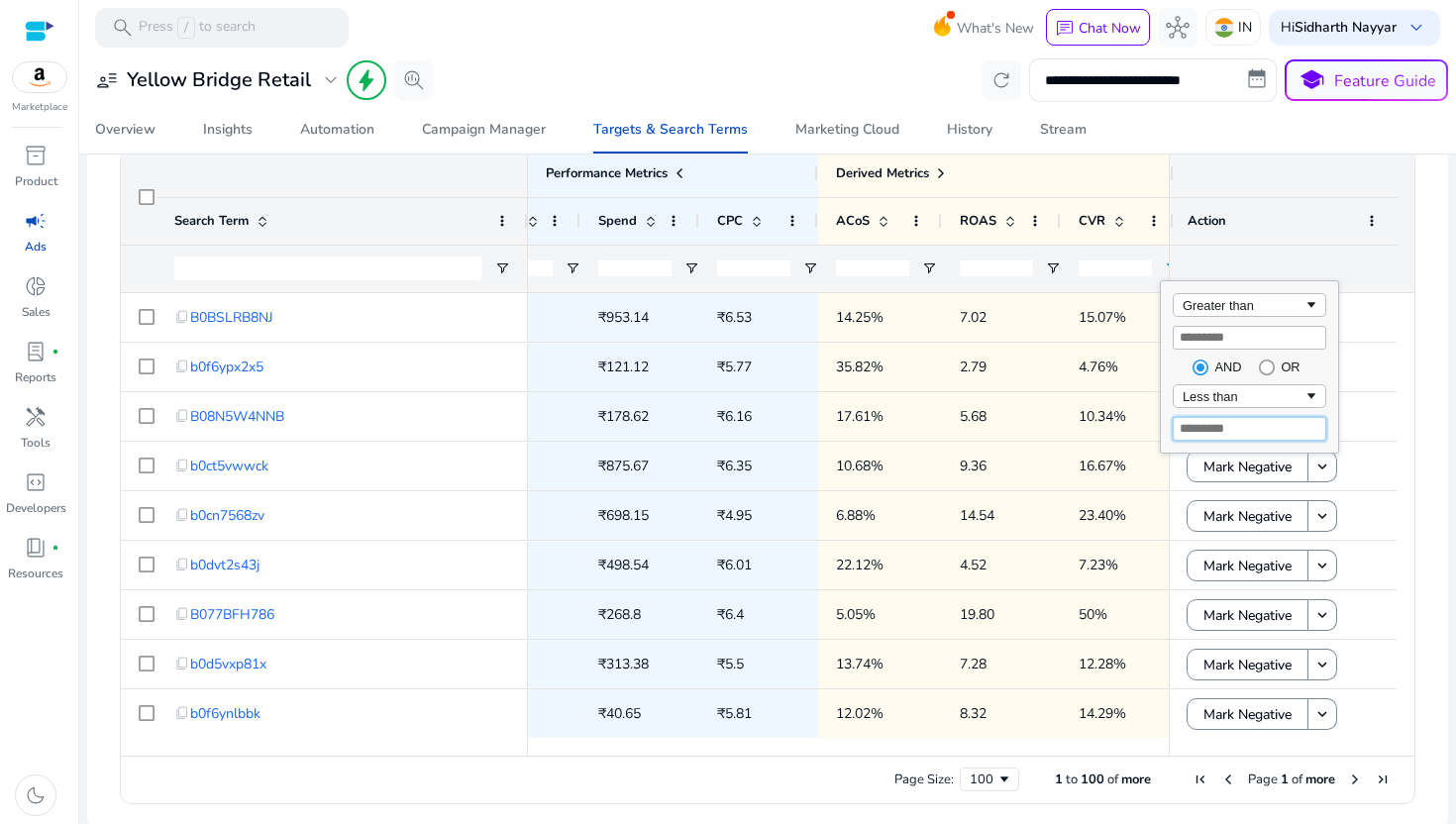 click at bounding box center [1249, 429] 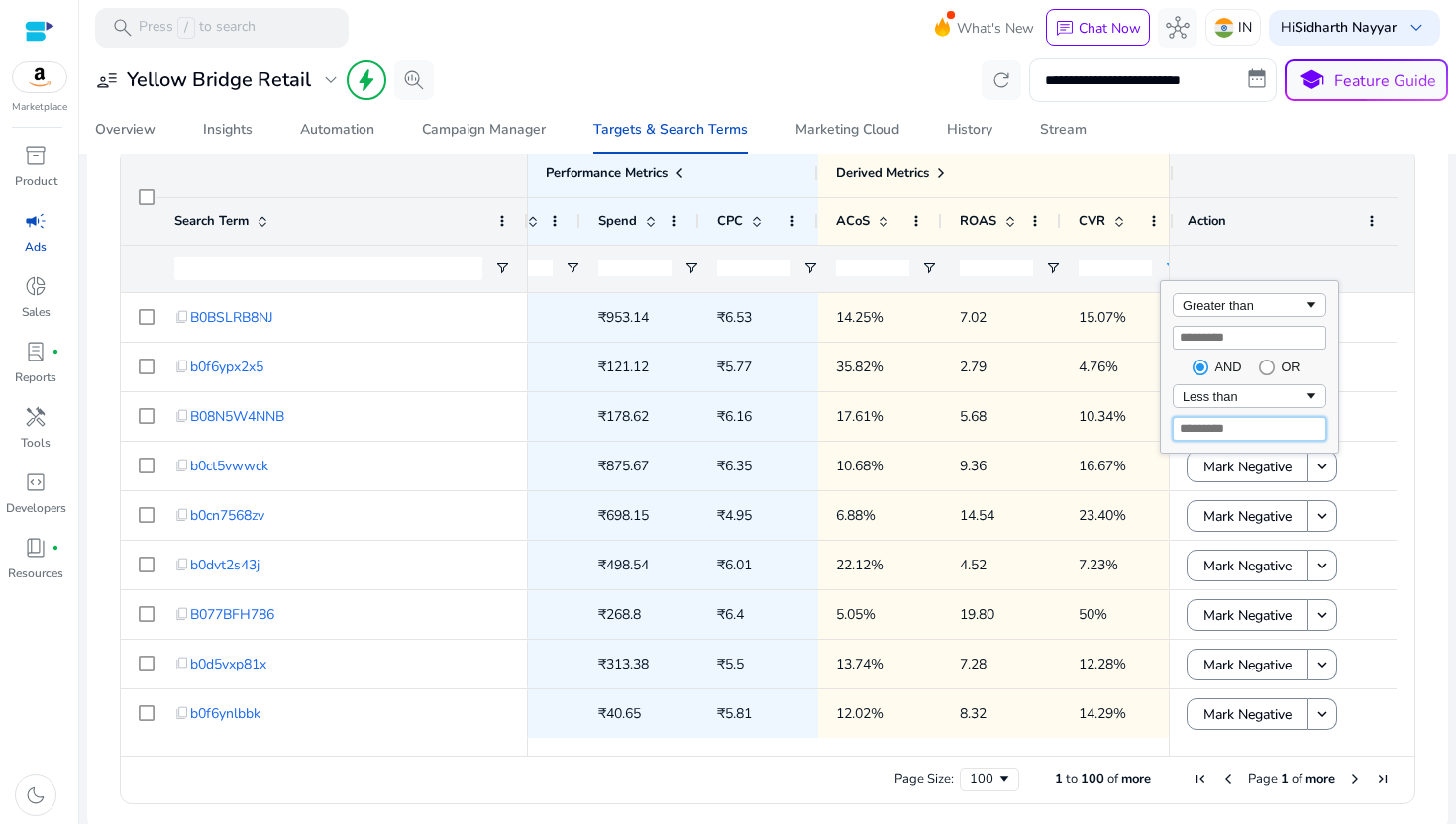 type on "*" 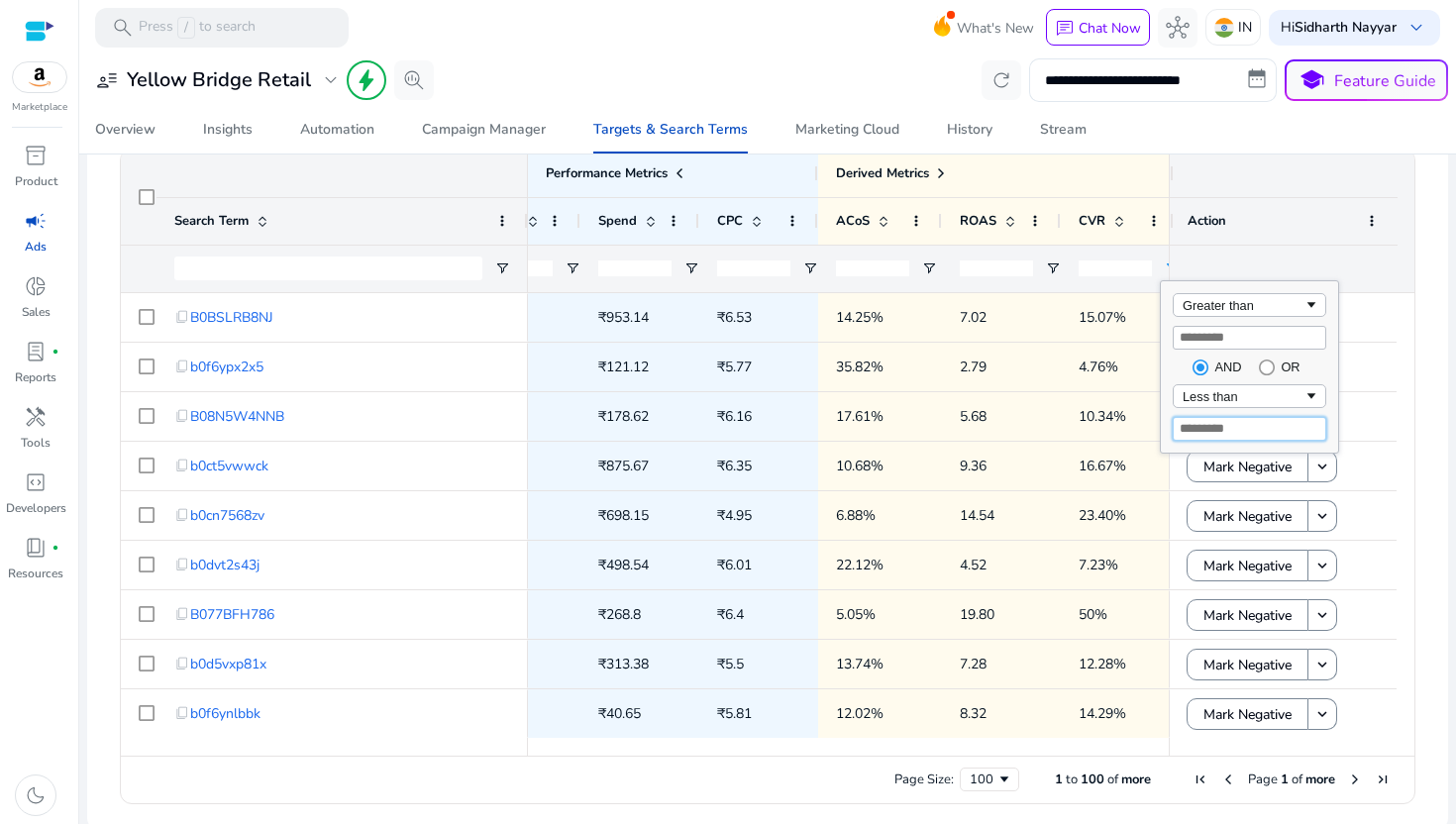 type 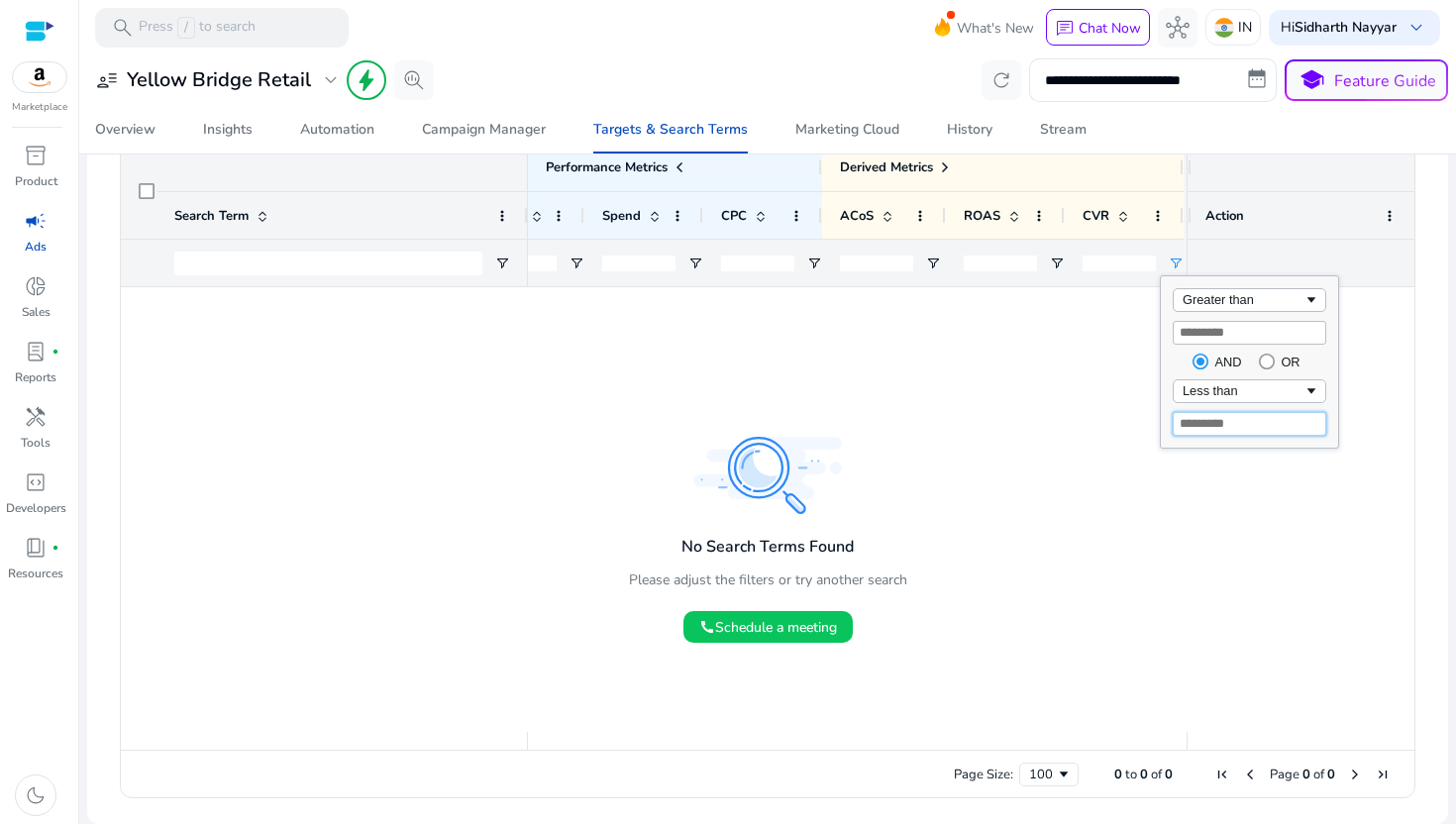 type 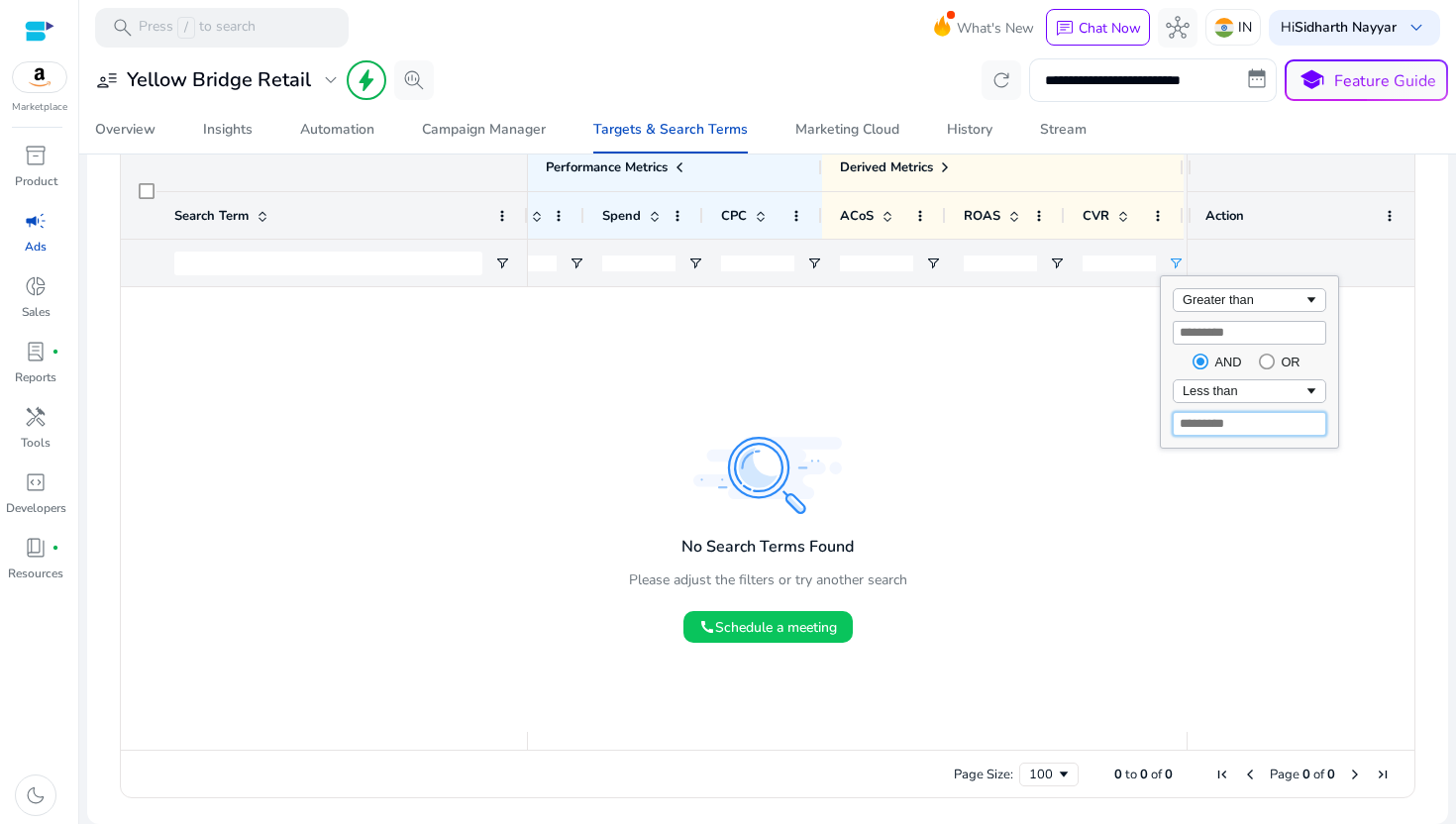 type on "*" 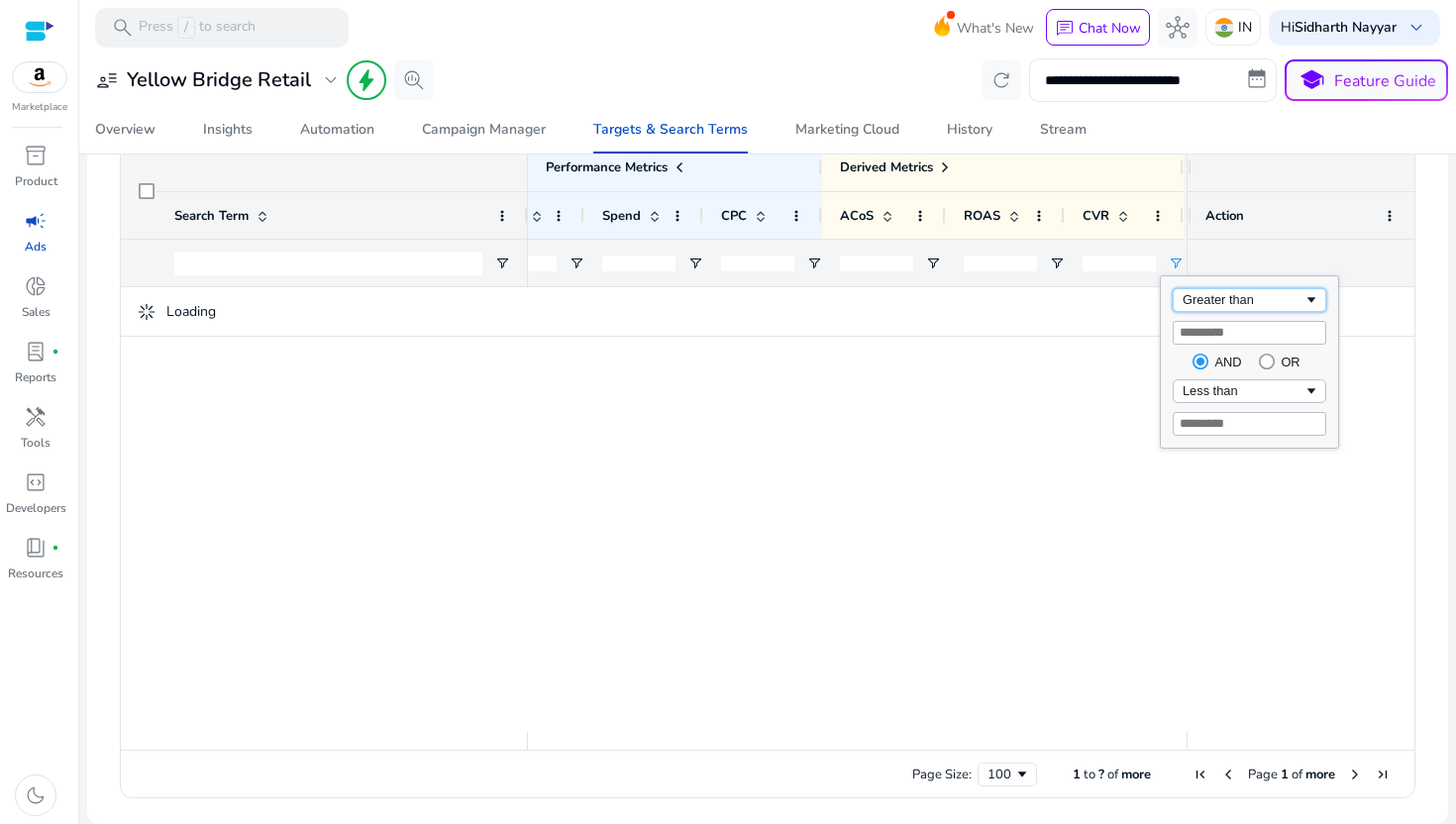 click on "Greater than" at bounding box center [1243, 299] 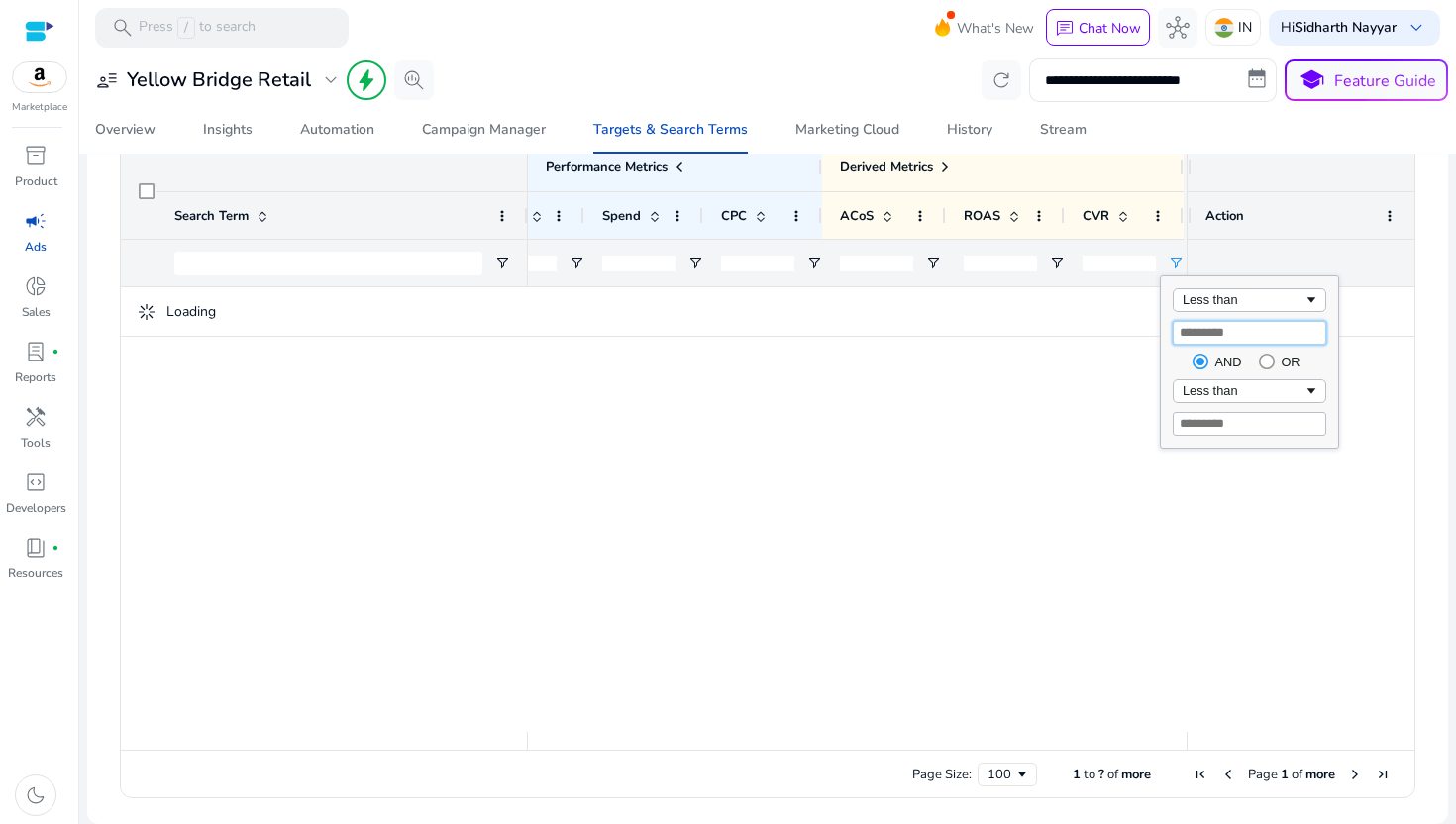 click on "*" at bounding box center (1249, 333) 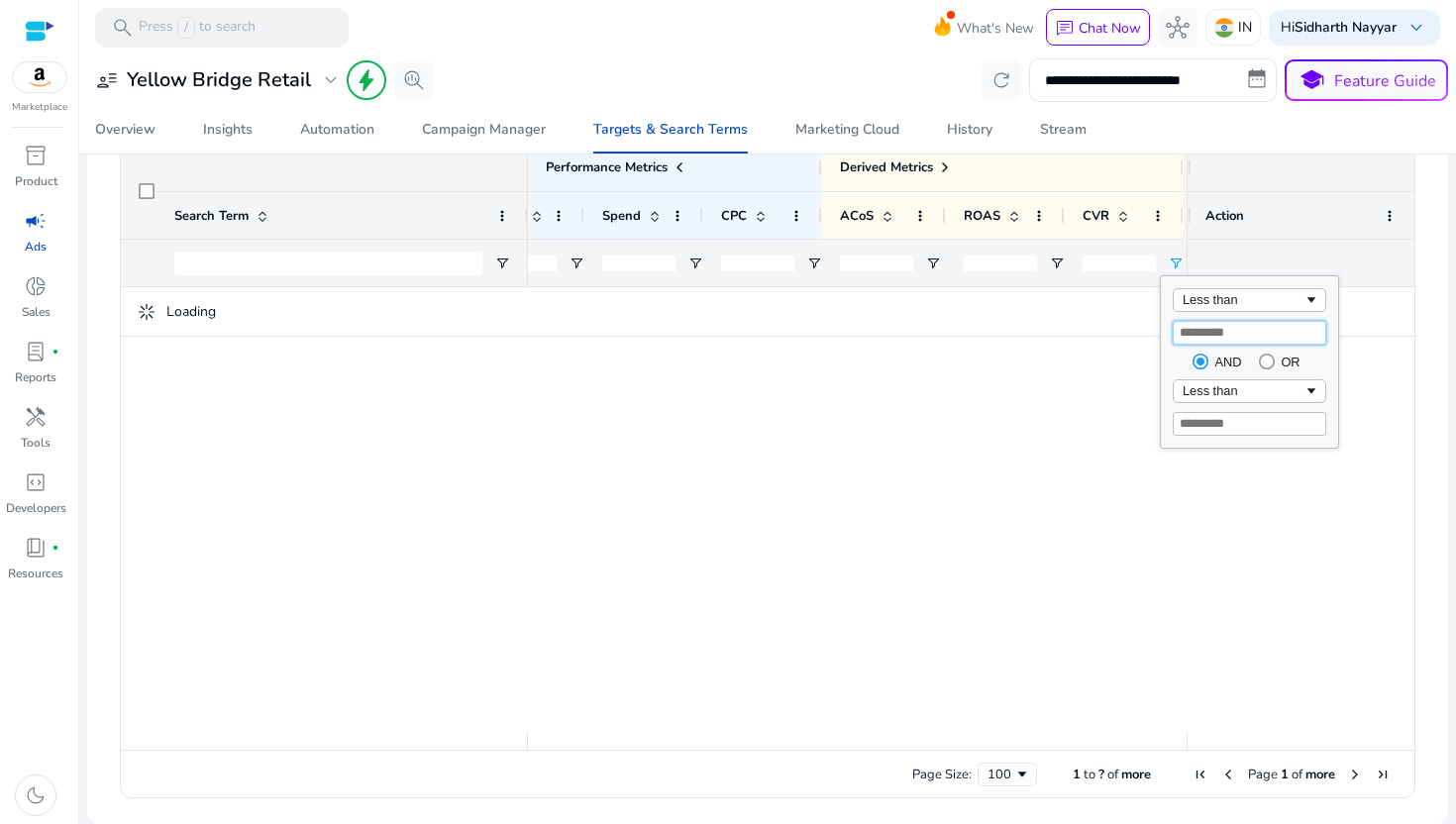 click on "*" at bounding box center (1249, 333) 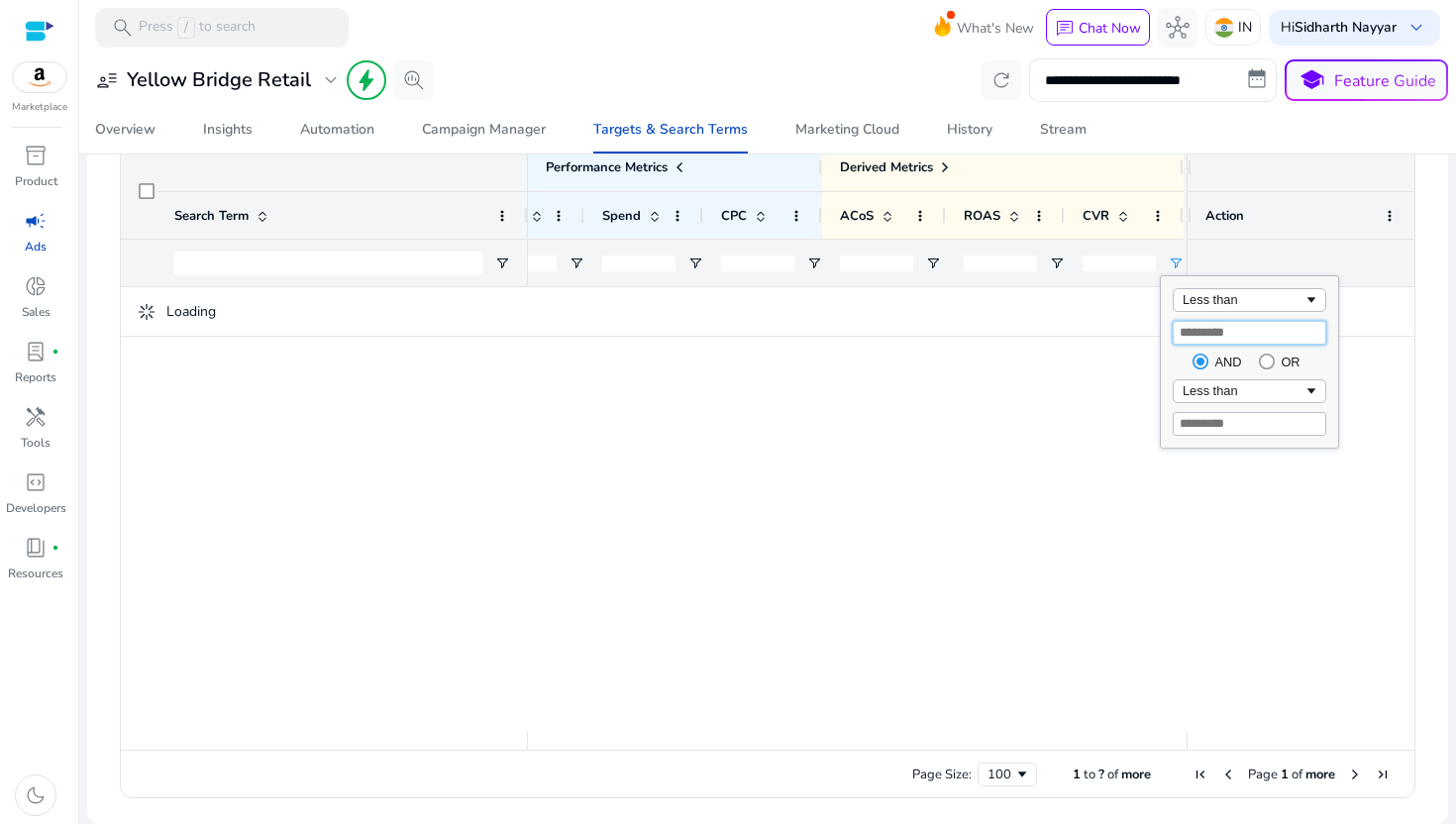 type on "*" 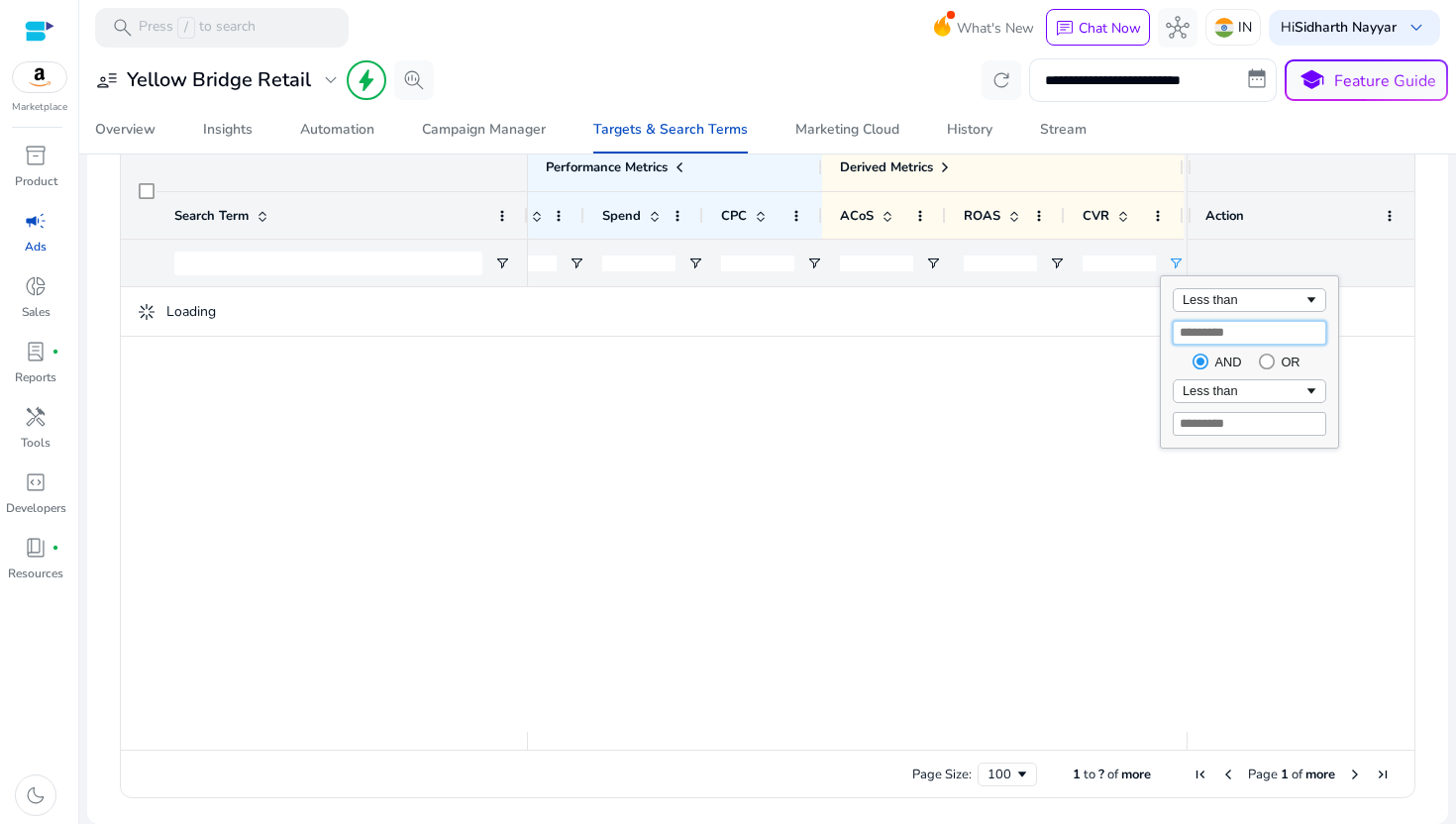 type on "*" 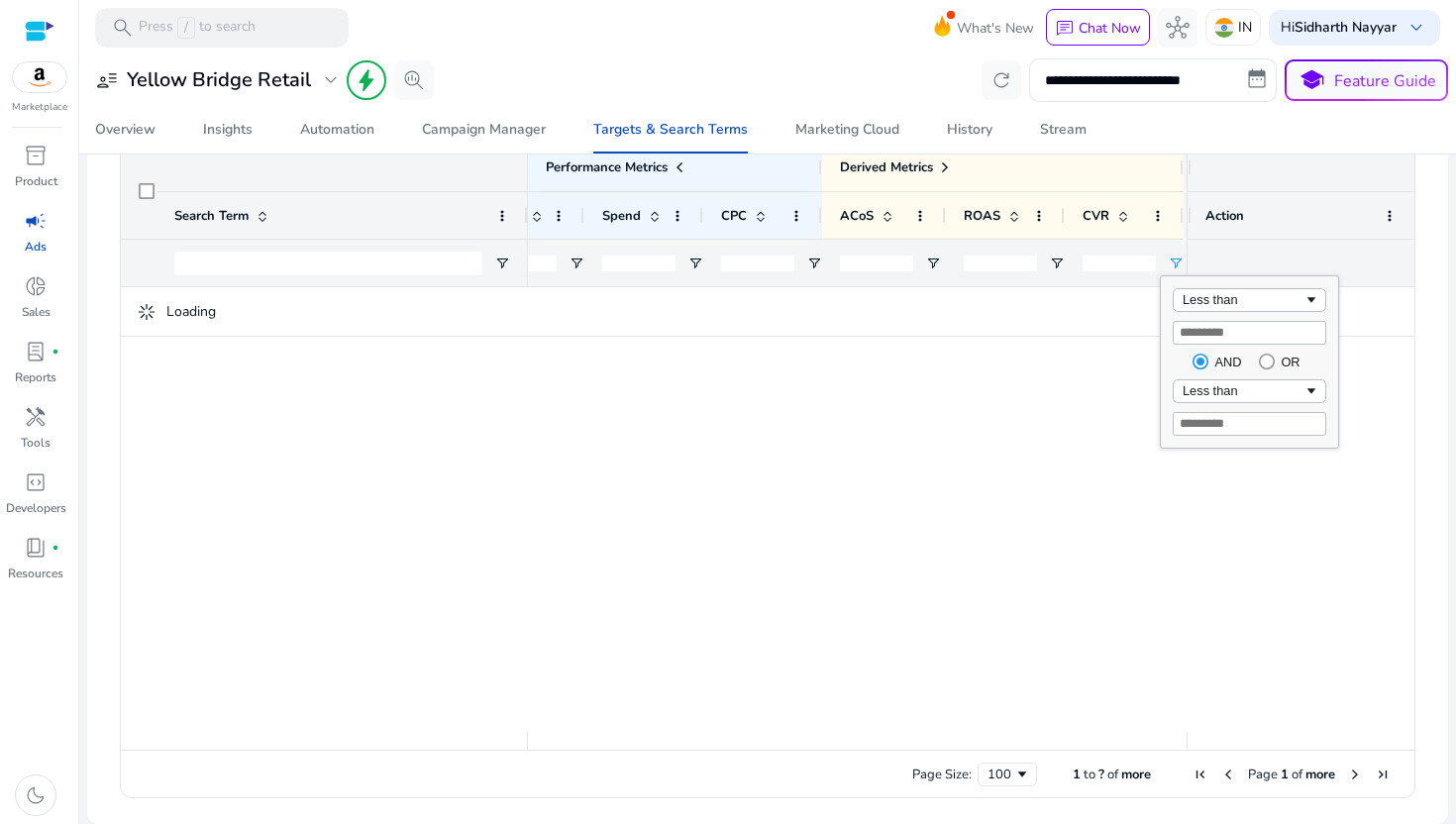 click on "Loading" 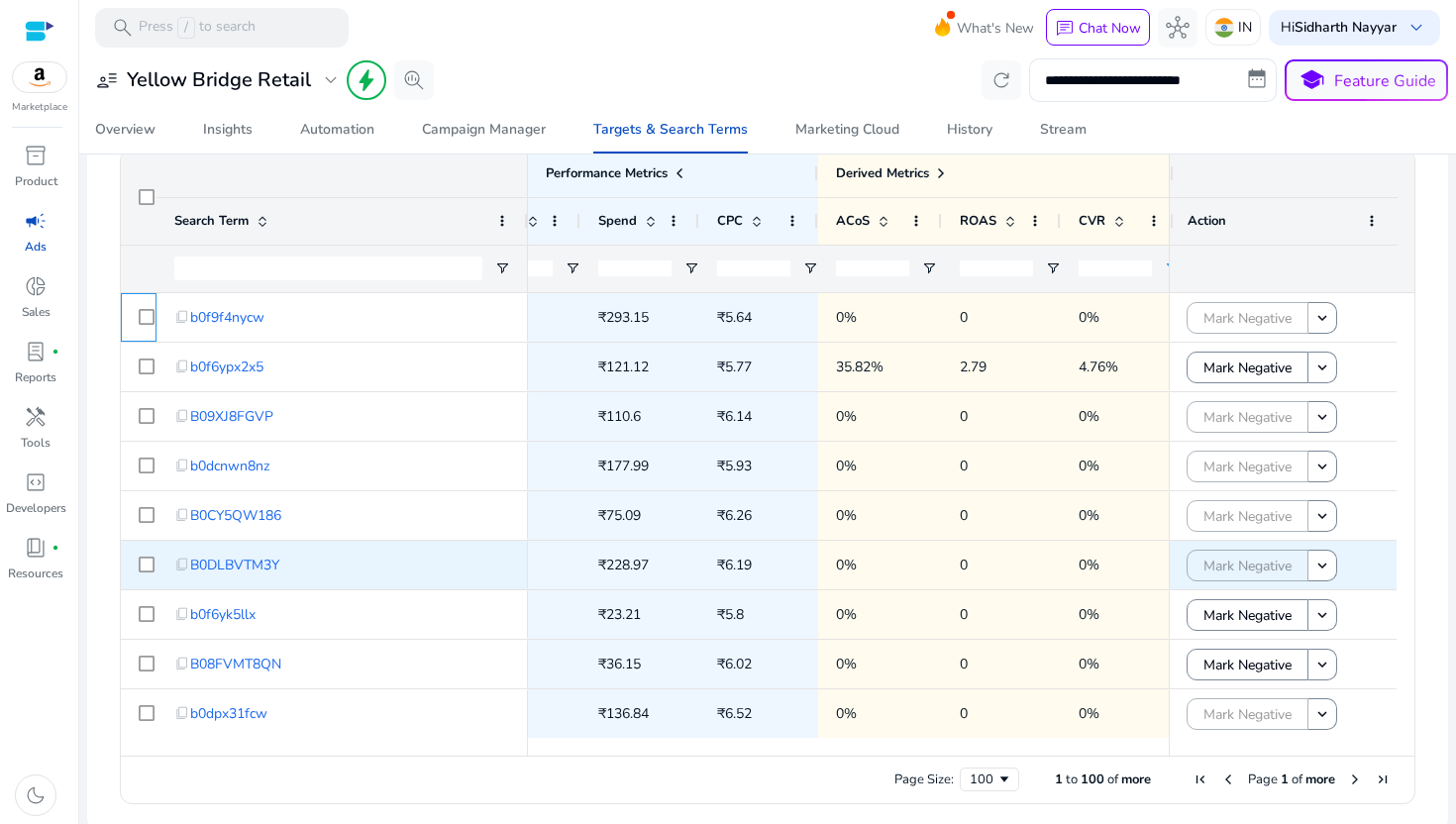 scroll, scrollTop: 0, scrollLeft: 1302, axis: horizontal 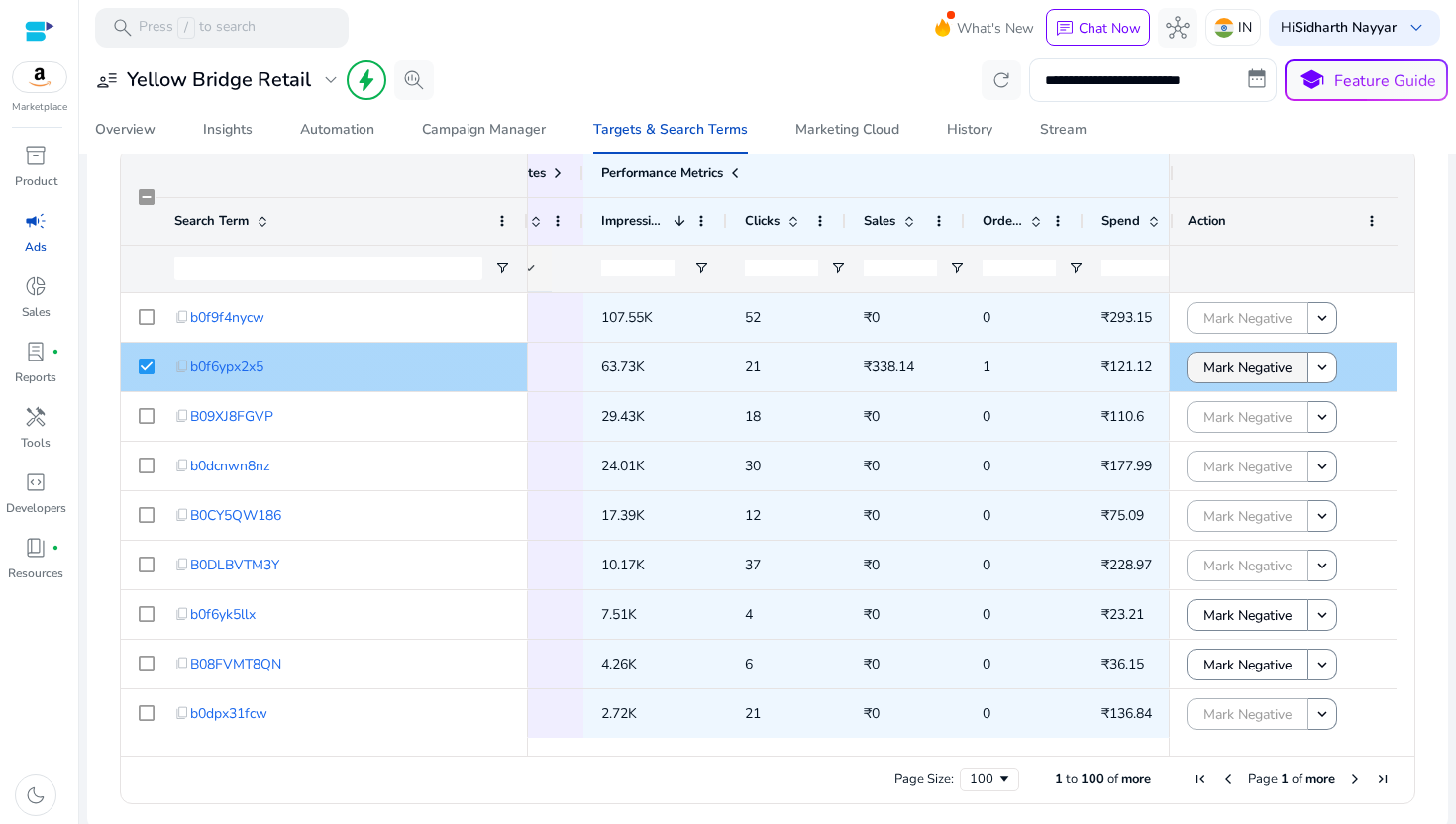 click on "Mark Negative" 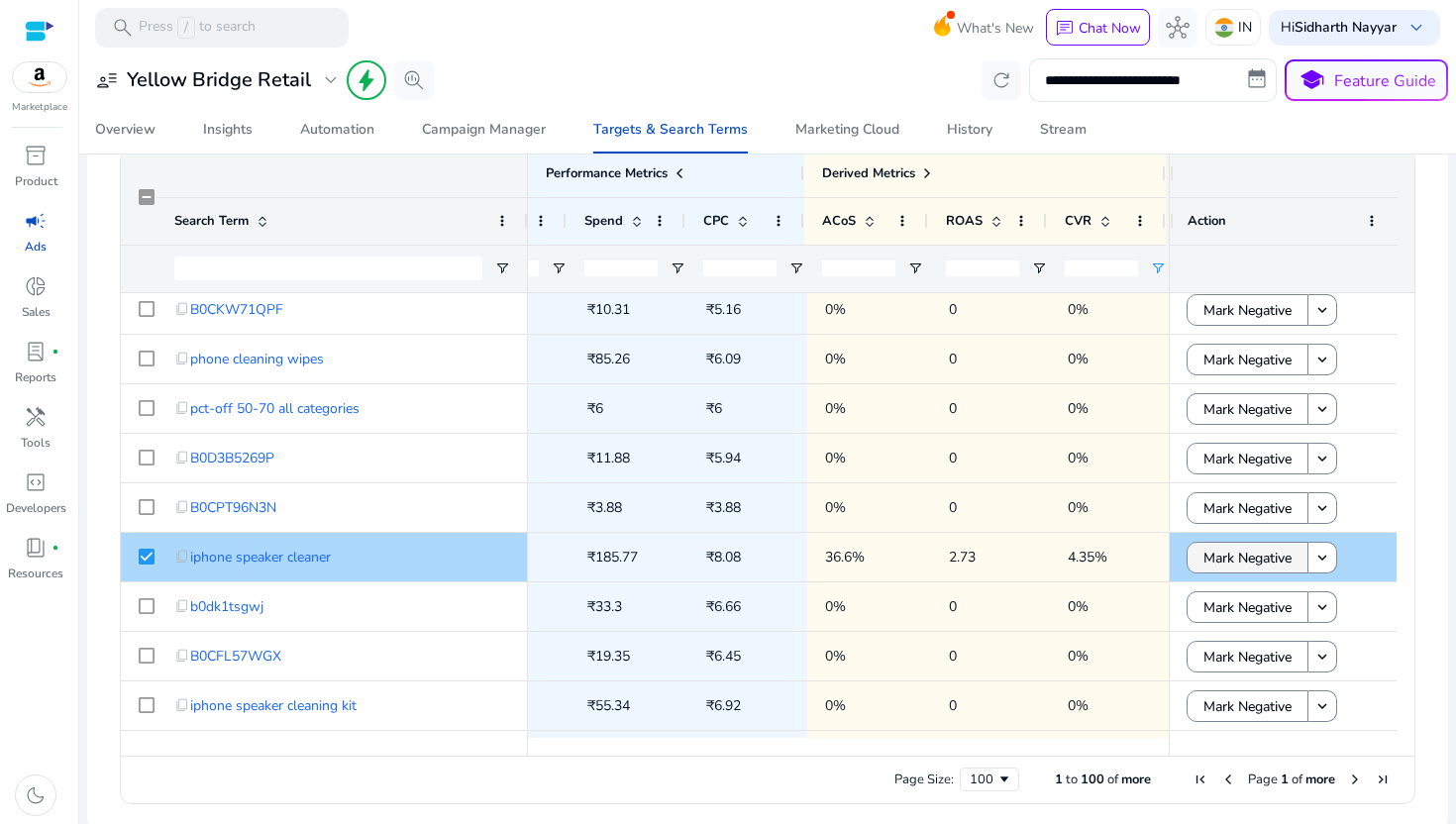 click on "Mark Negative" 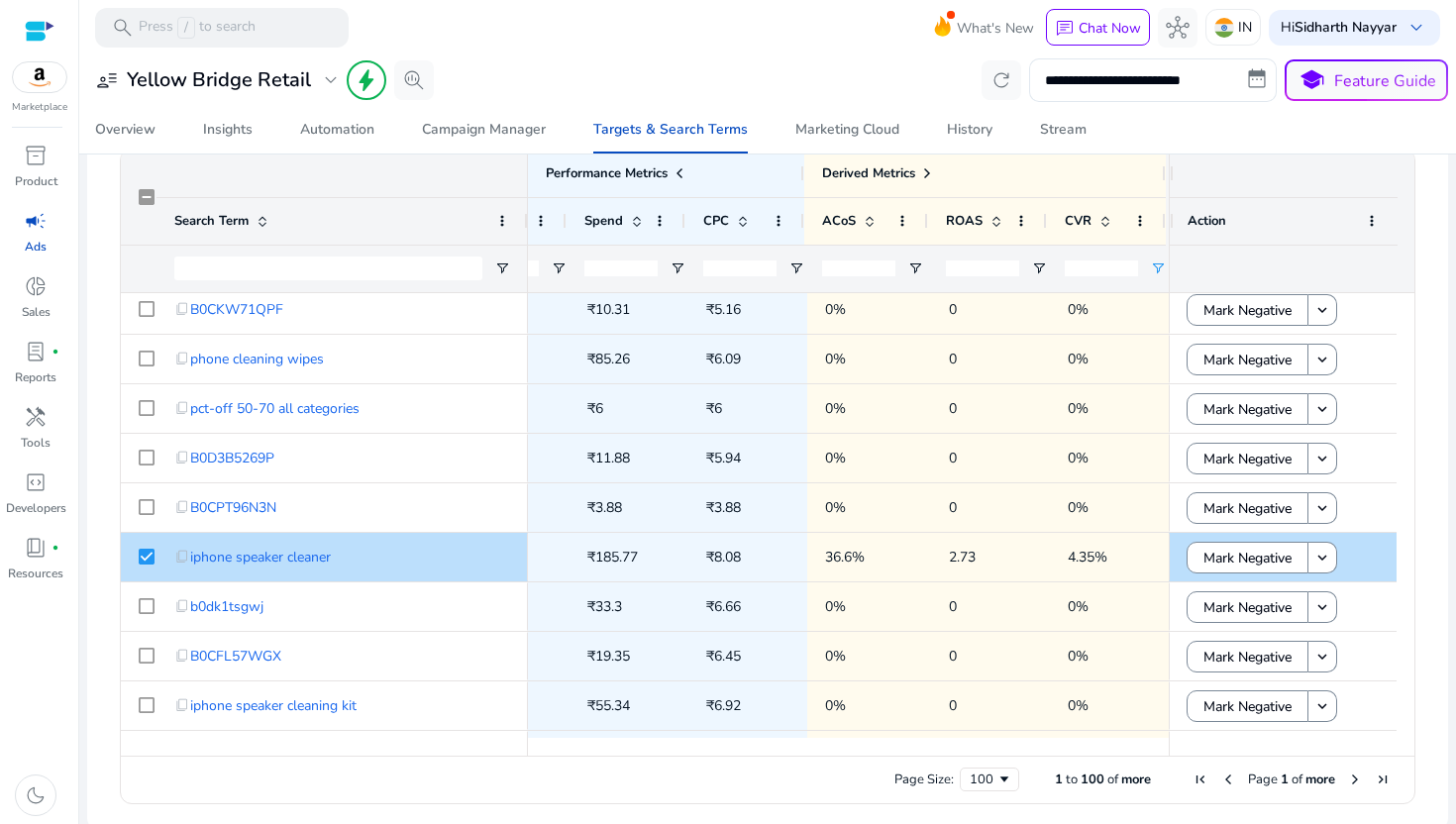 click on "*" 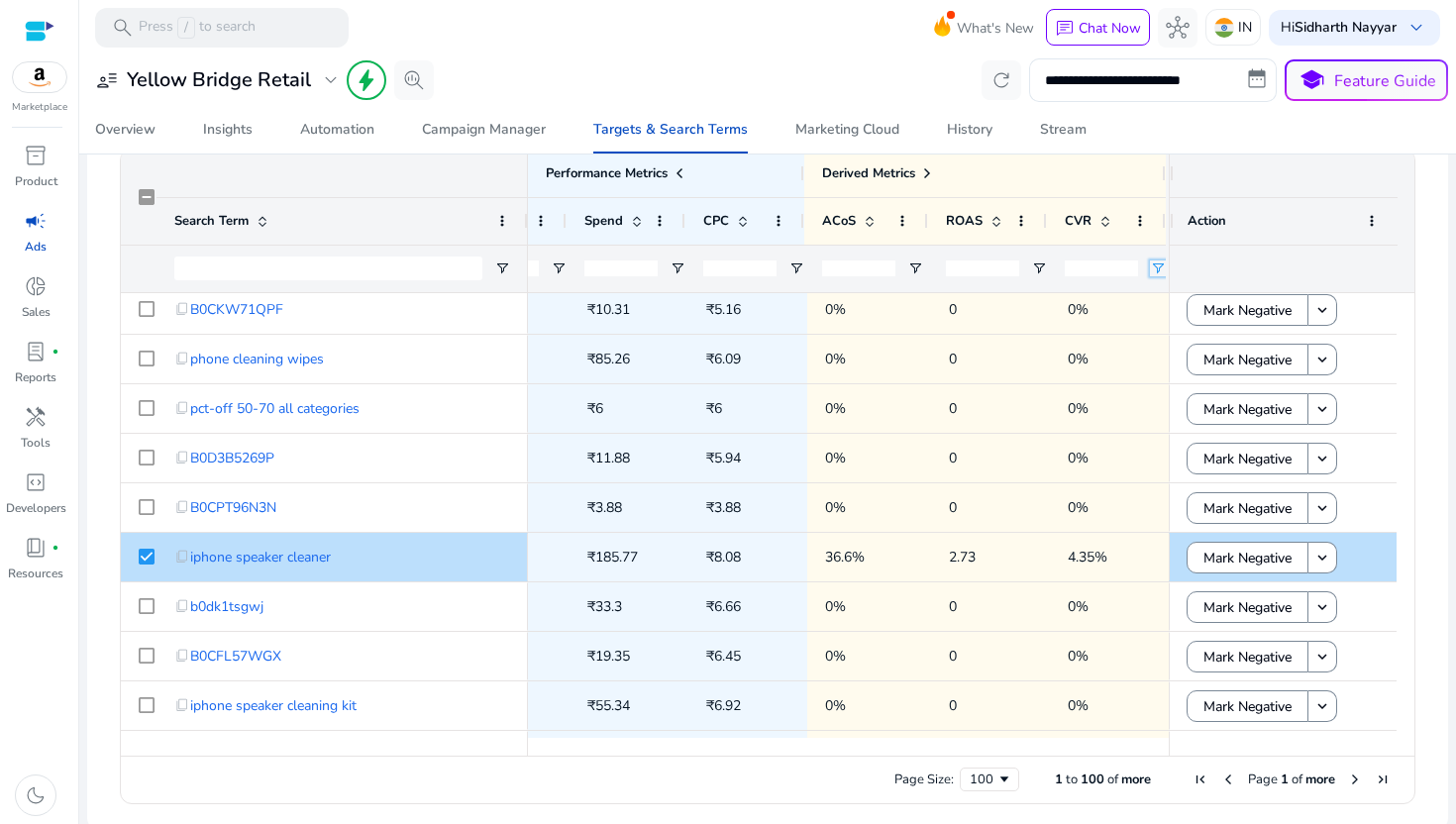 click 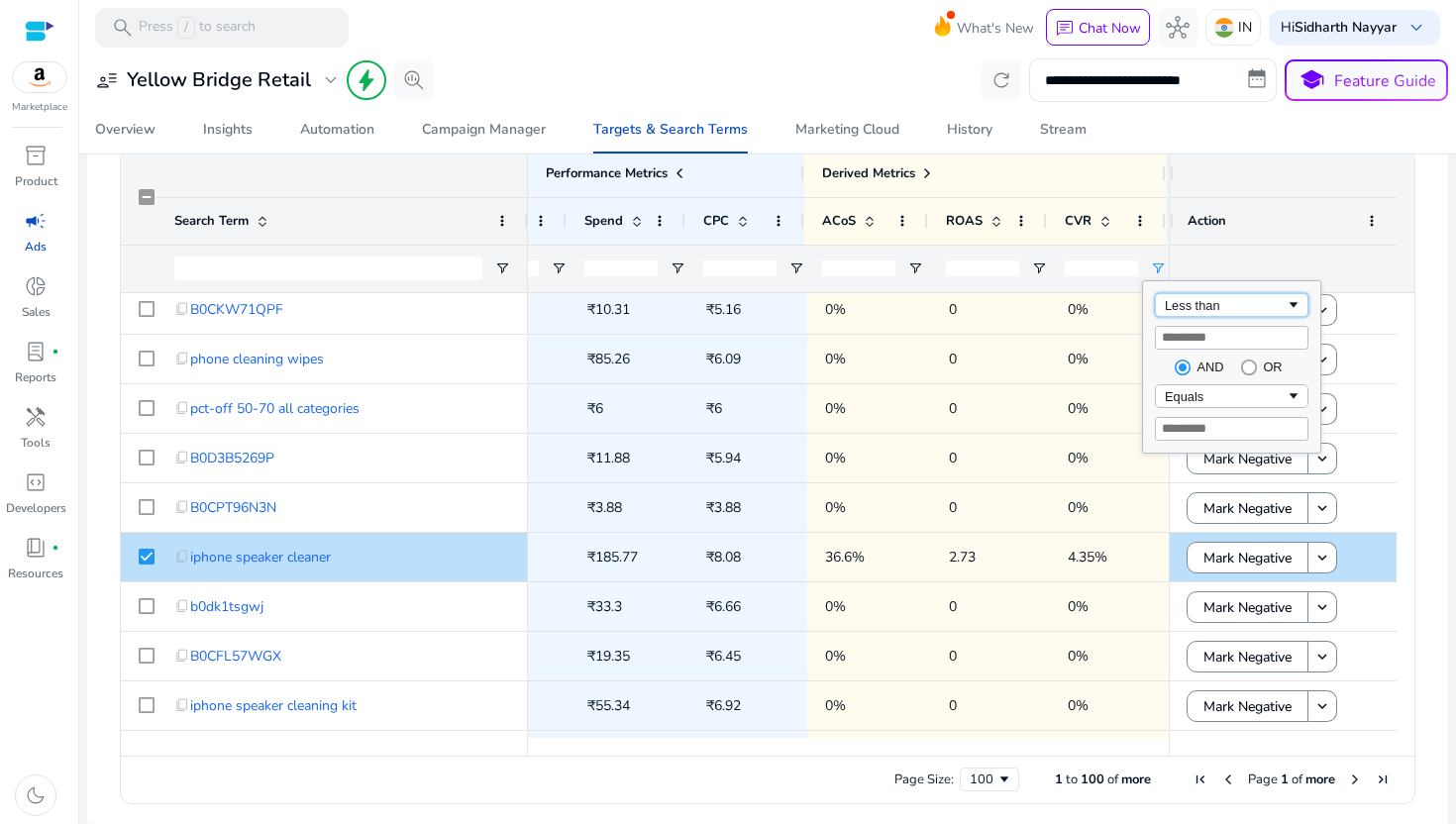 click on "Less than" at bounding box center [1225, 305] 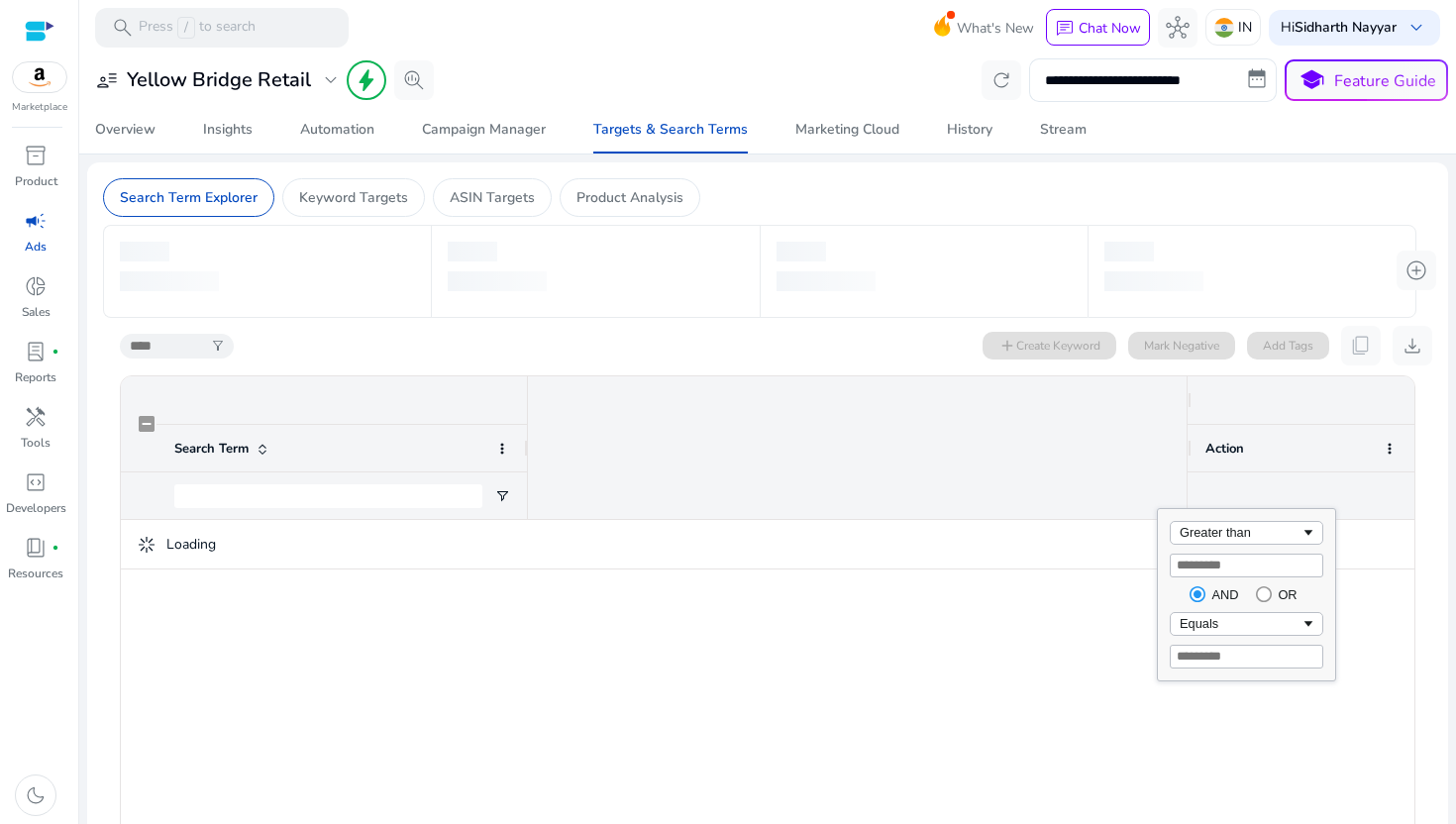 scroll, scrollTop: 0, scrollLeft: 0, axis: both 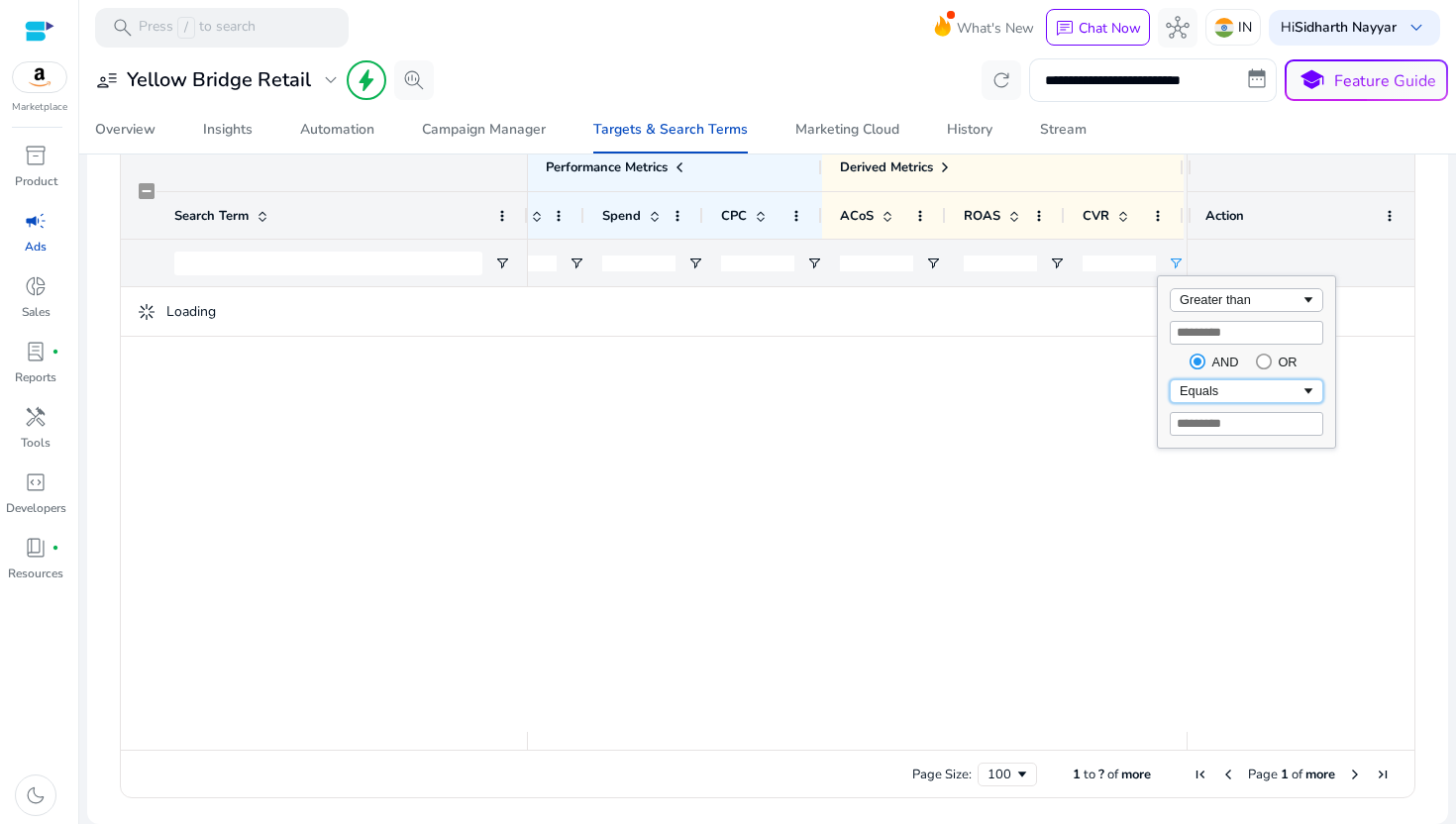 click on "Equals" at bounding box center (1240, 390) 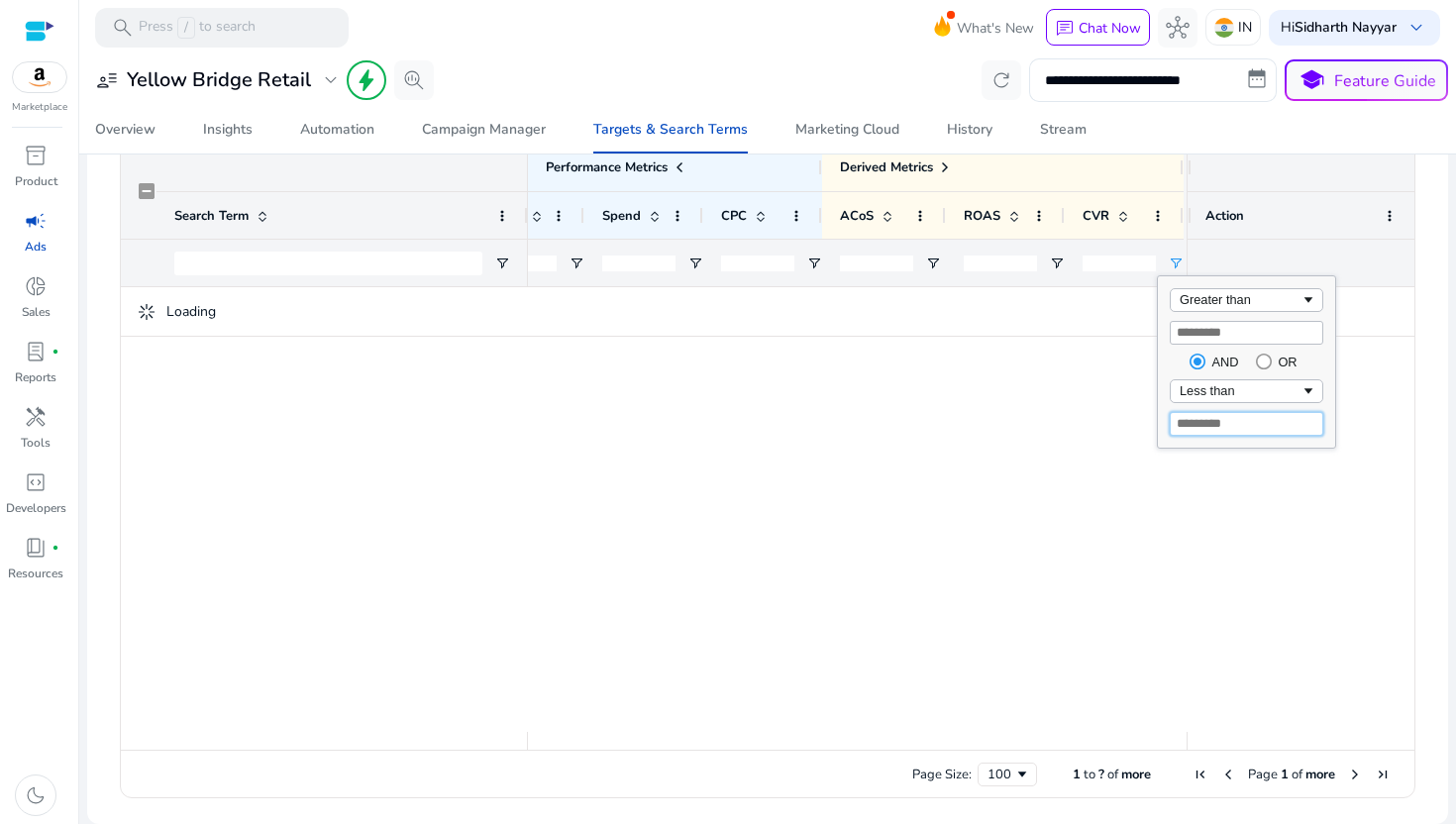 click at bounding box center (1246, 424) 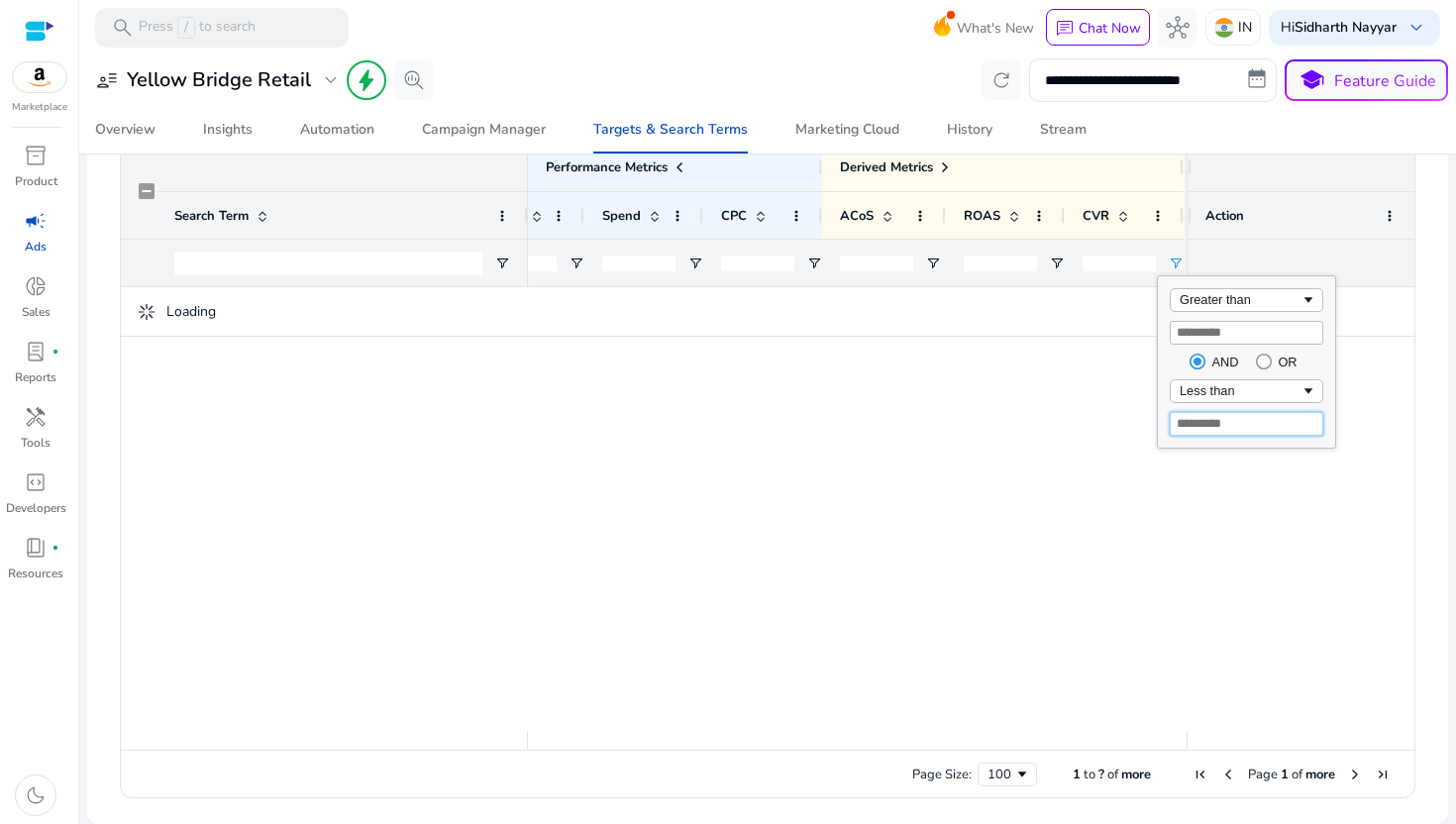 type on "**" 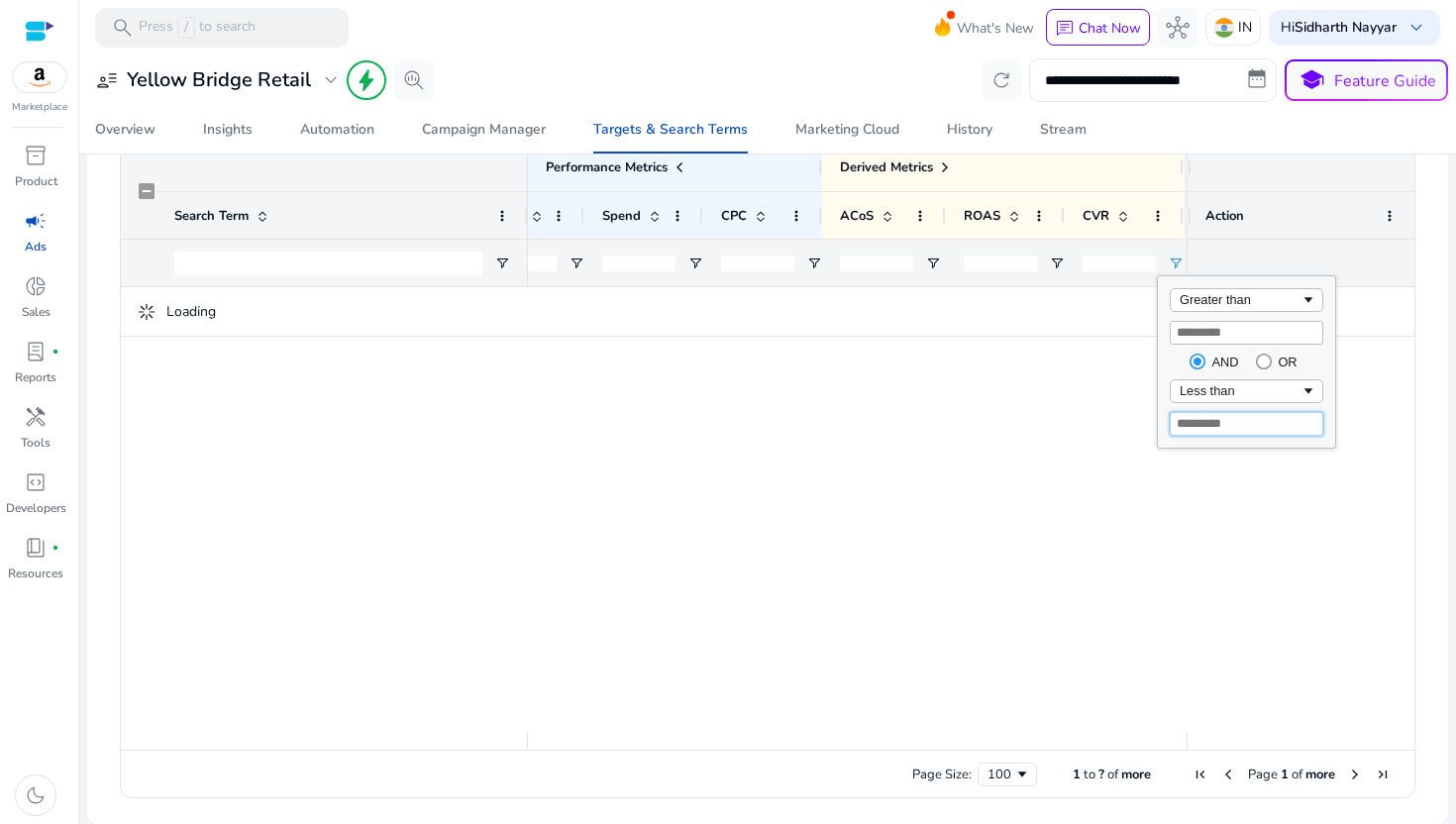 type 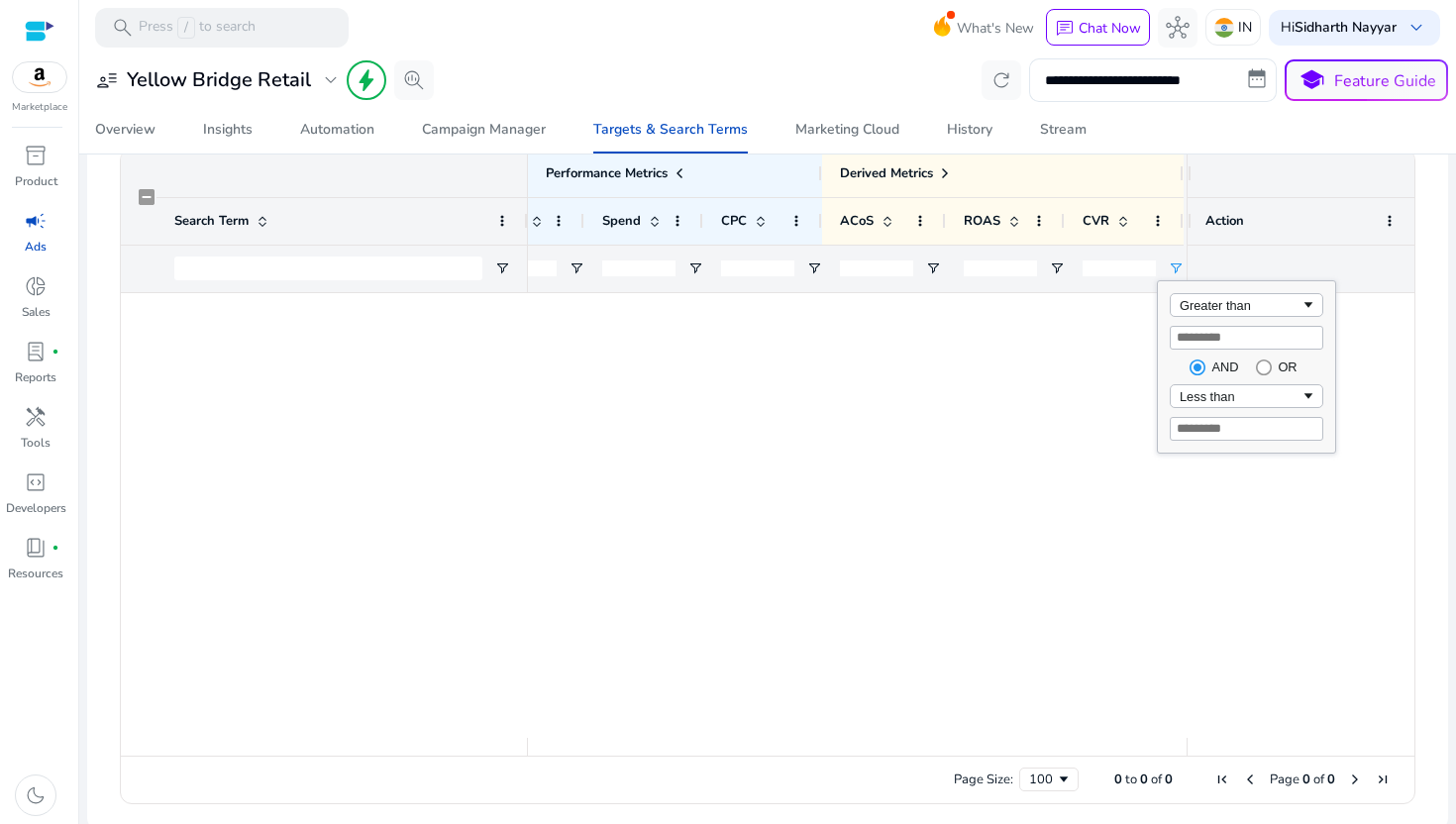 click 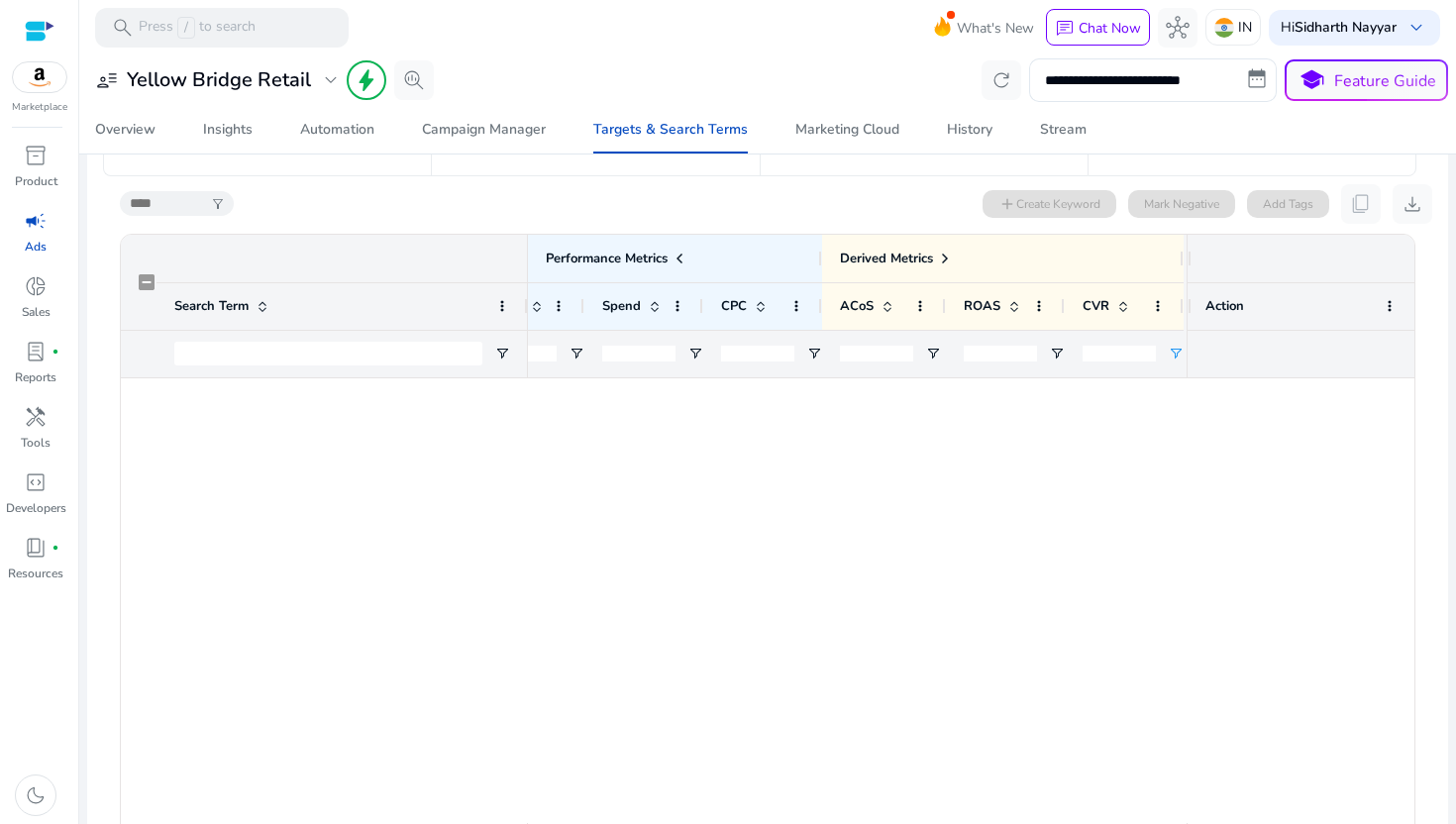 scroll, scrollTop: 0, scrollLeft: 0, axis: both 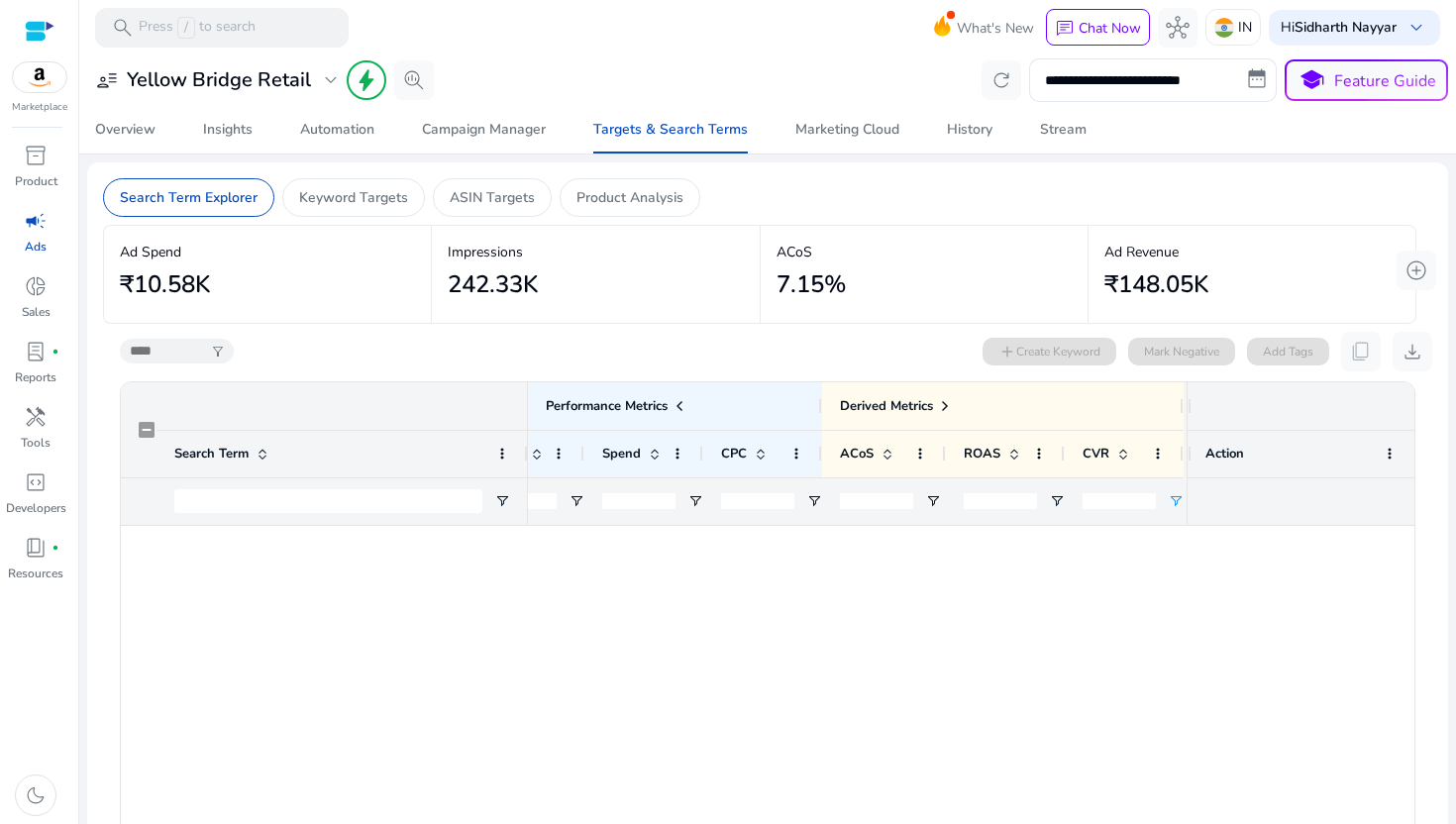 click 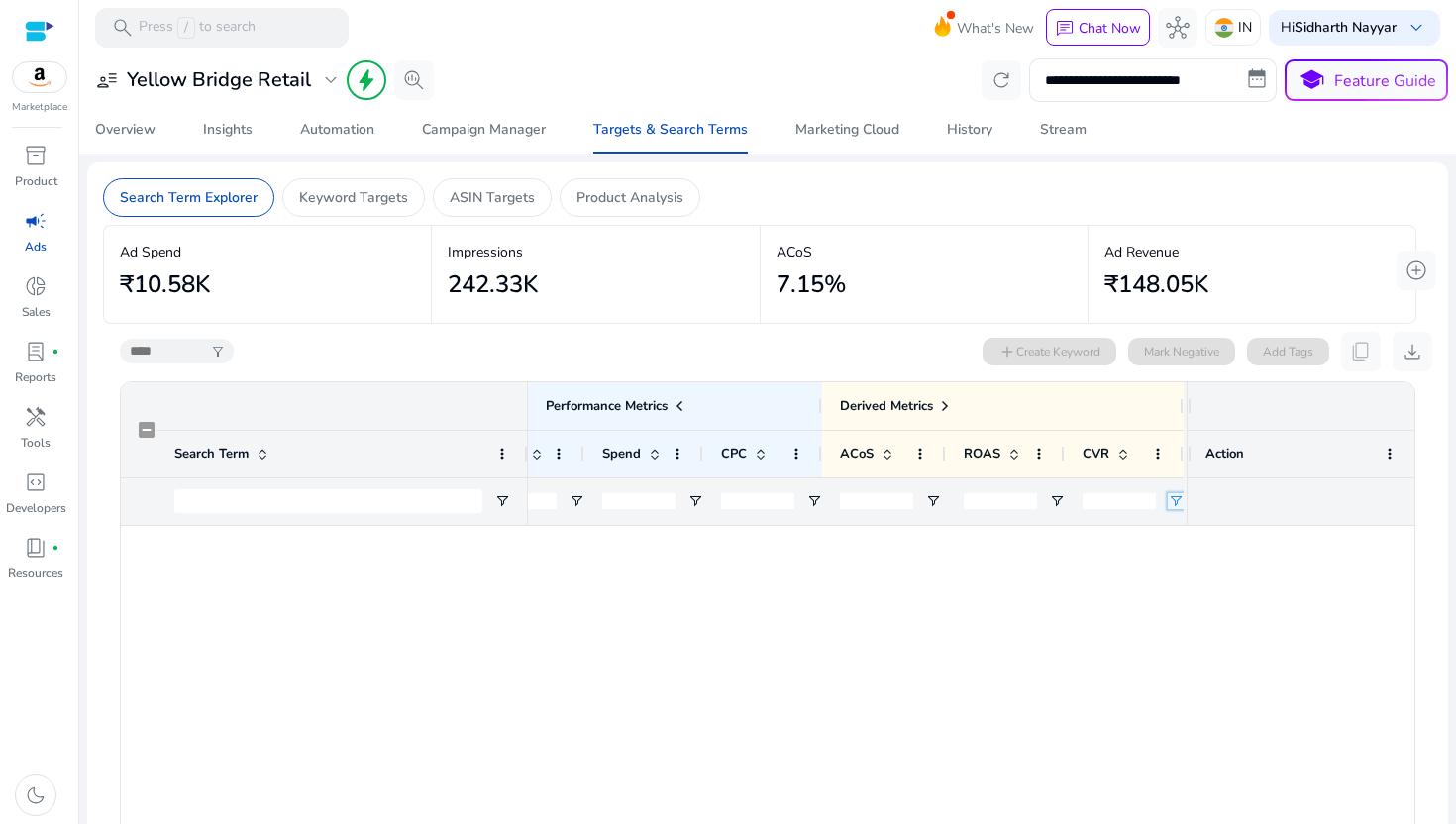 click 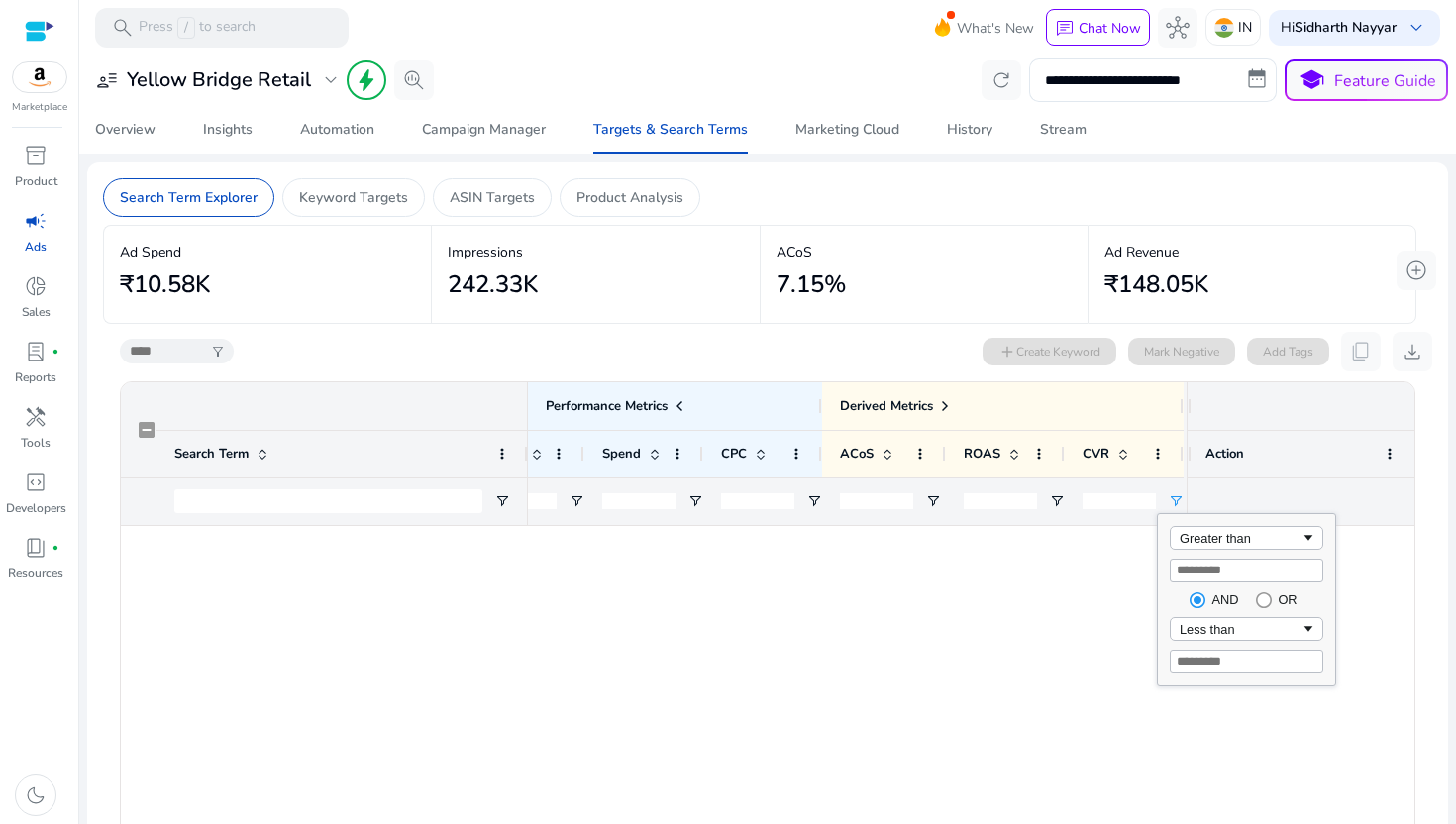 click on "Greater than
*
AND
OR
Less than
**" 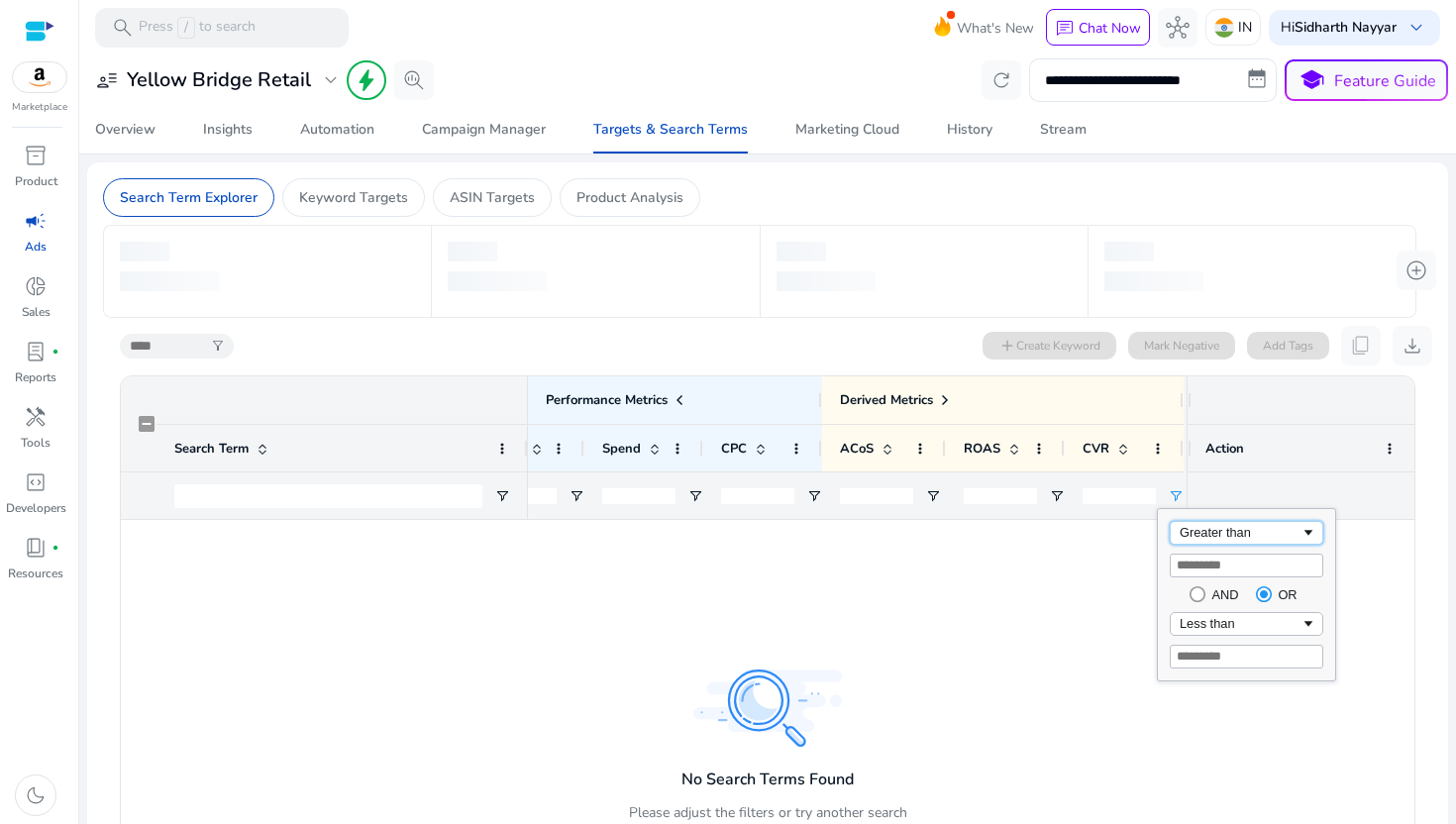 click on "Greater than" at bounding box center (1240, 532) 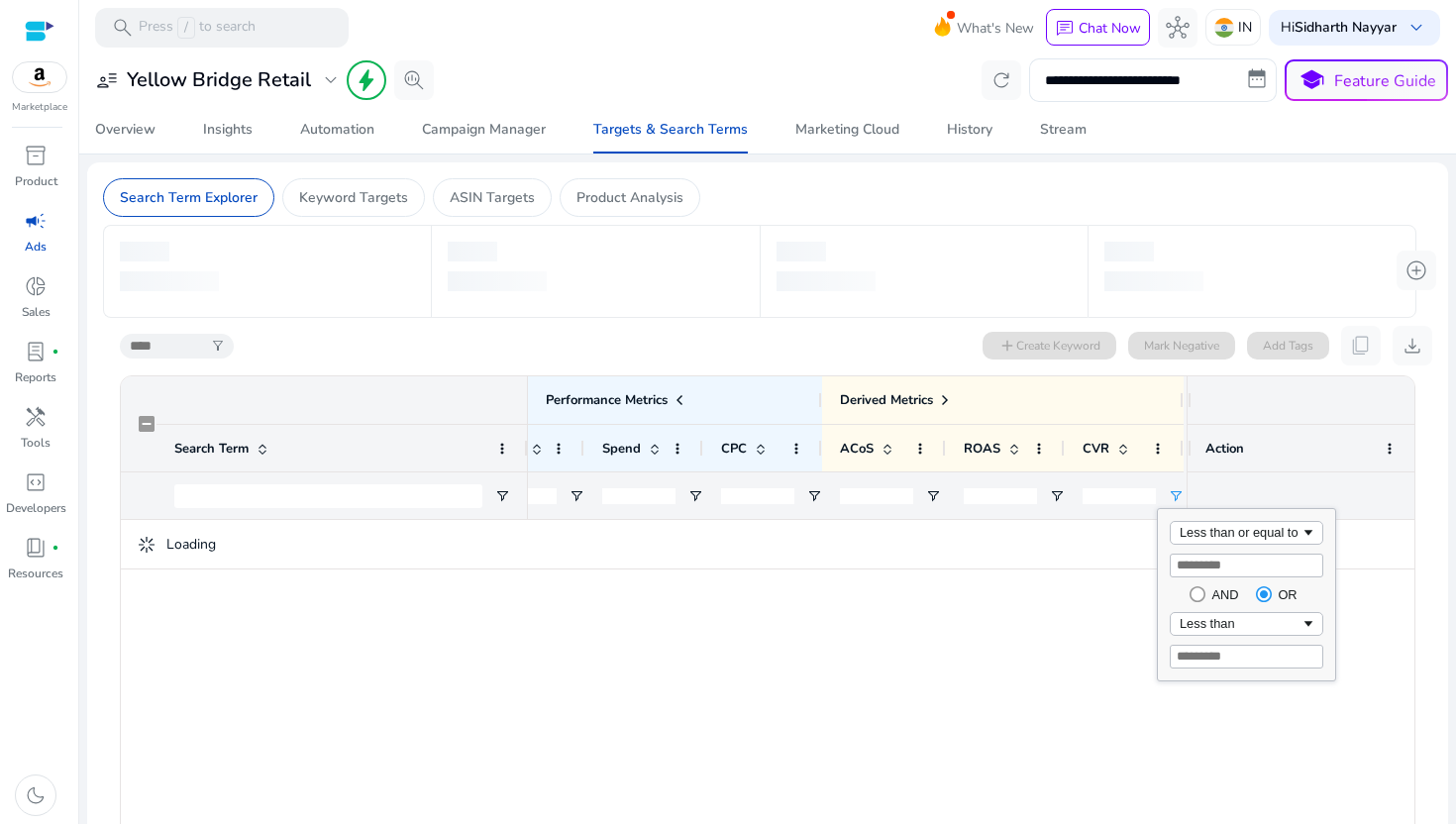 click on "Less than or equal to
*
AND
OR
Less than
**" 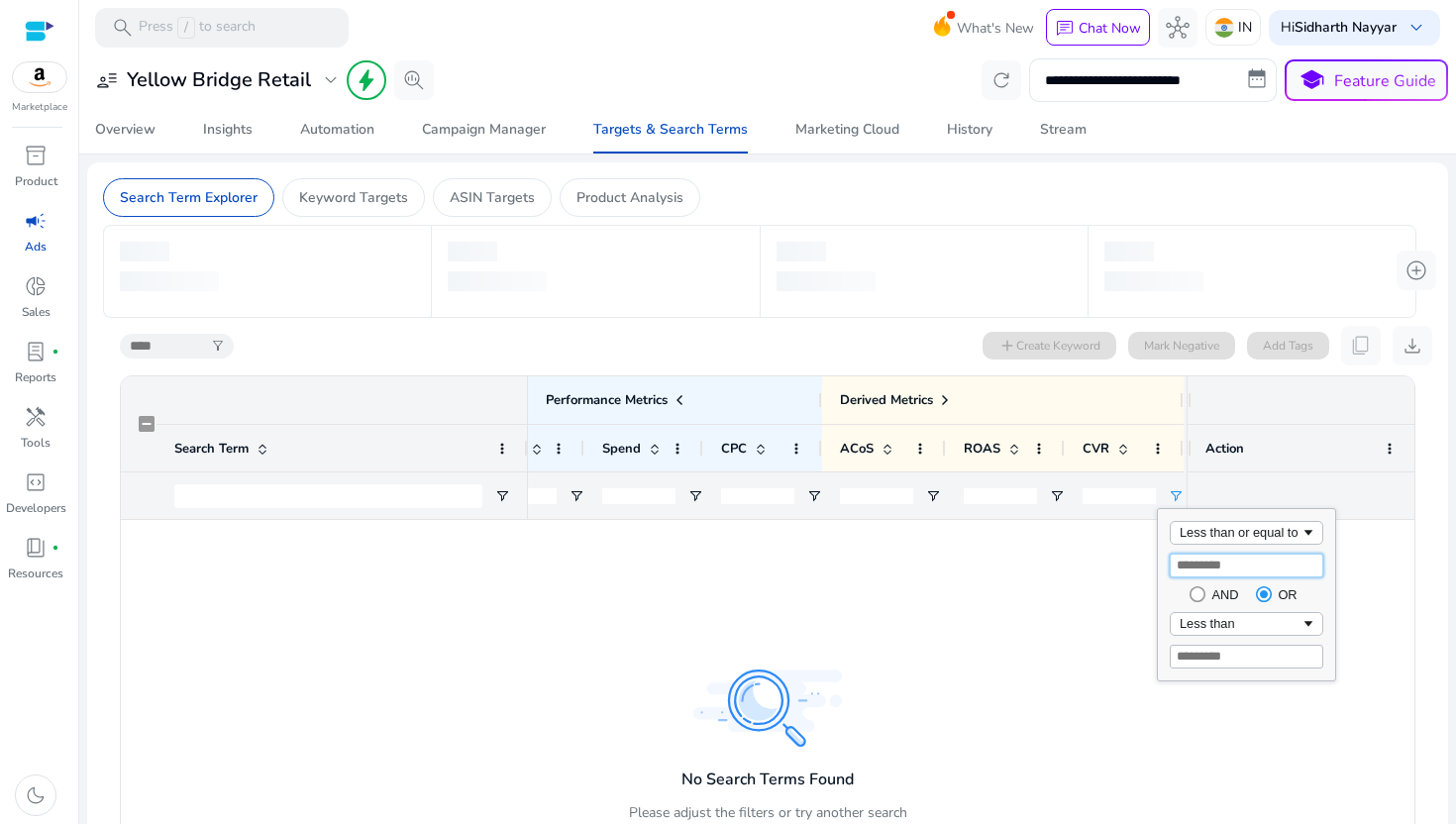 click on "*" at bounding box center [1246, 566] 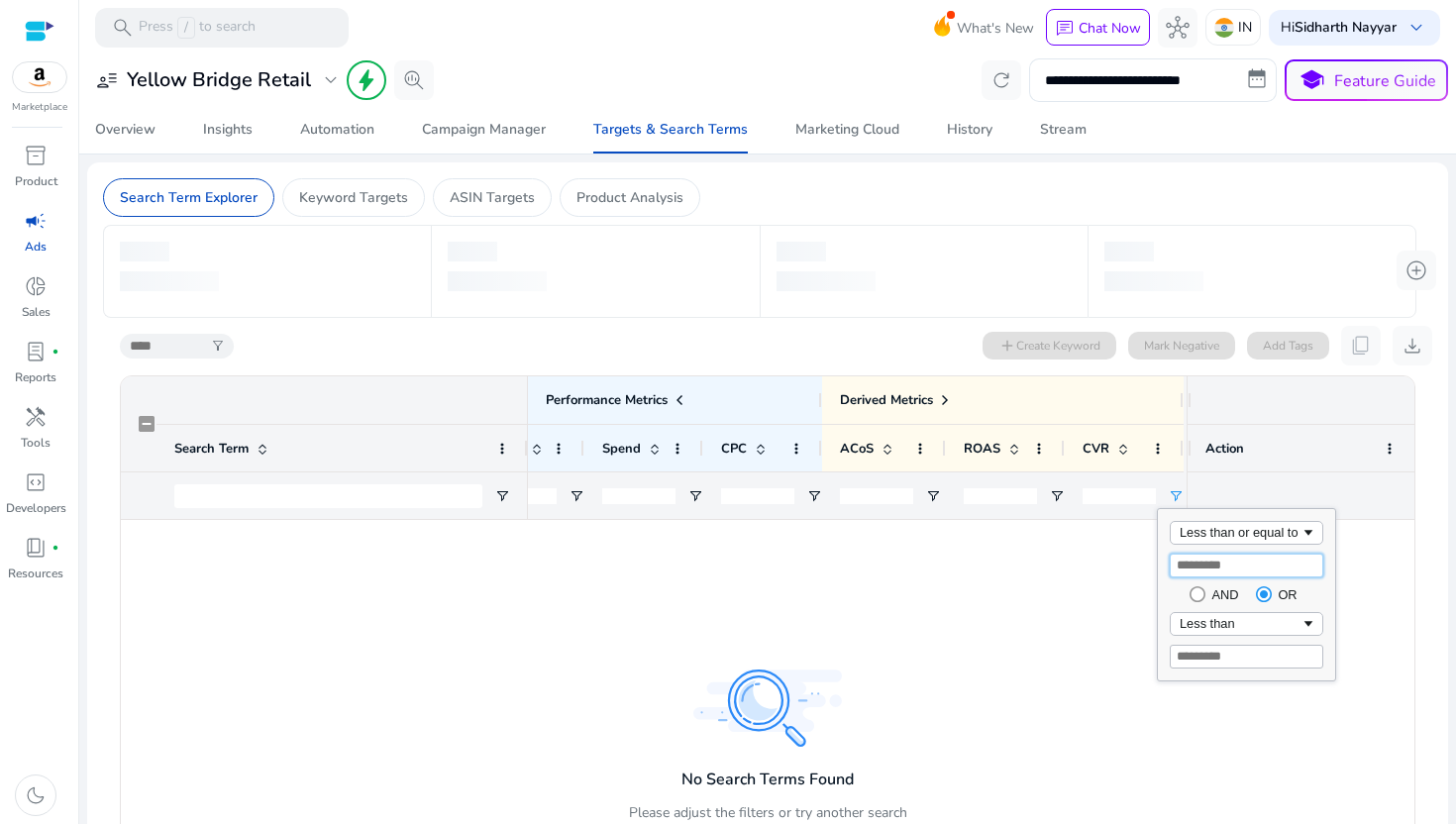 click on "*" at bounding box center (1246, 566) 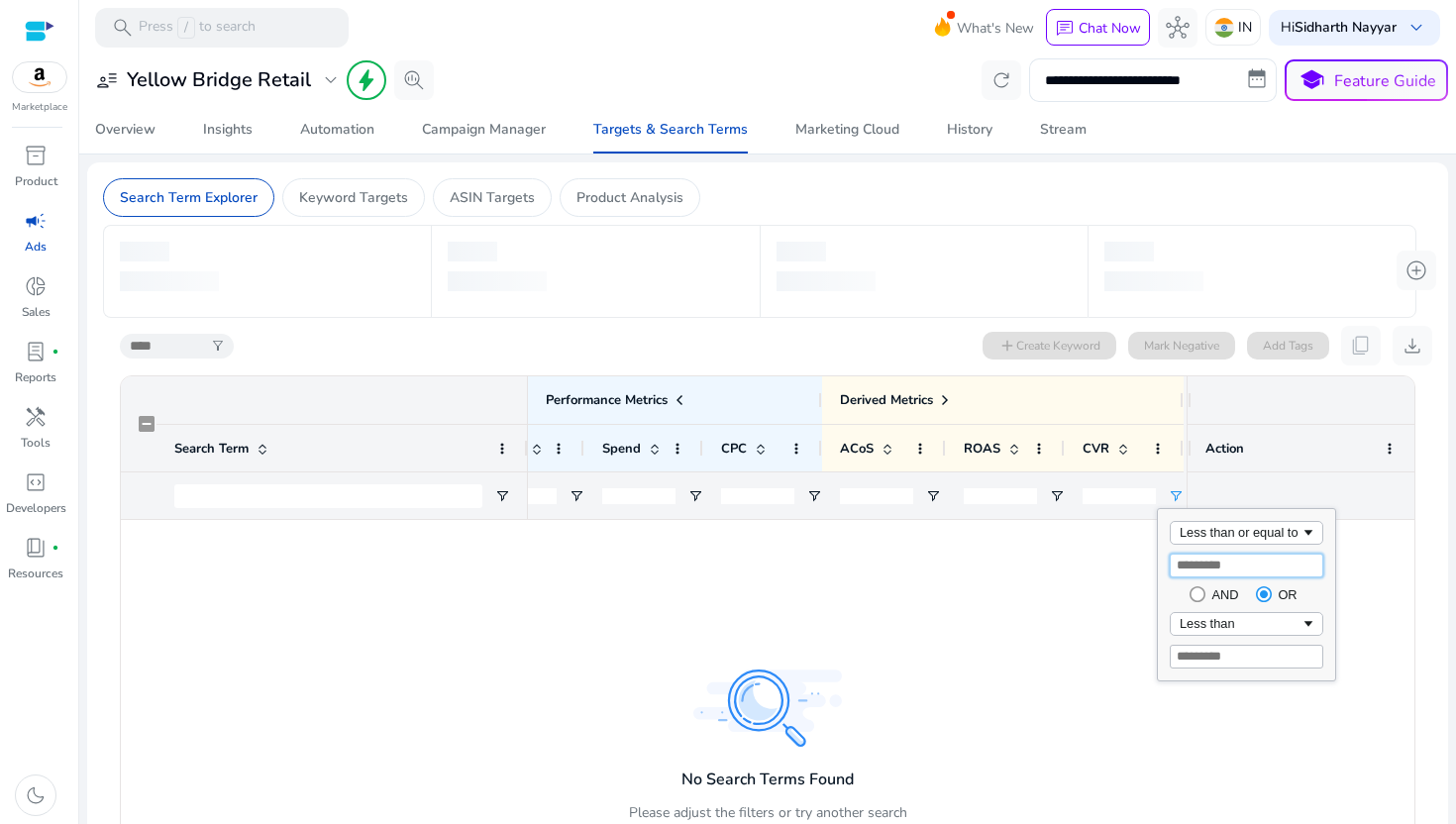 type on "**" 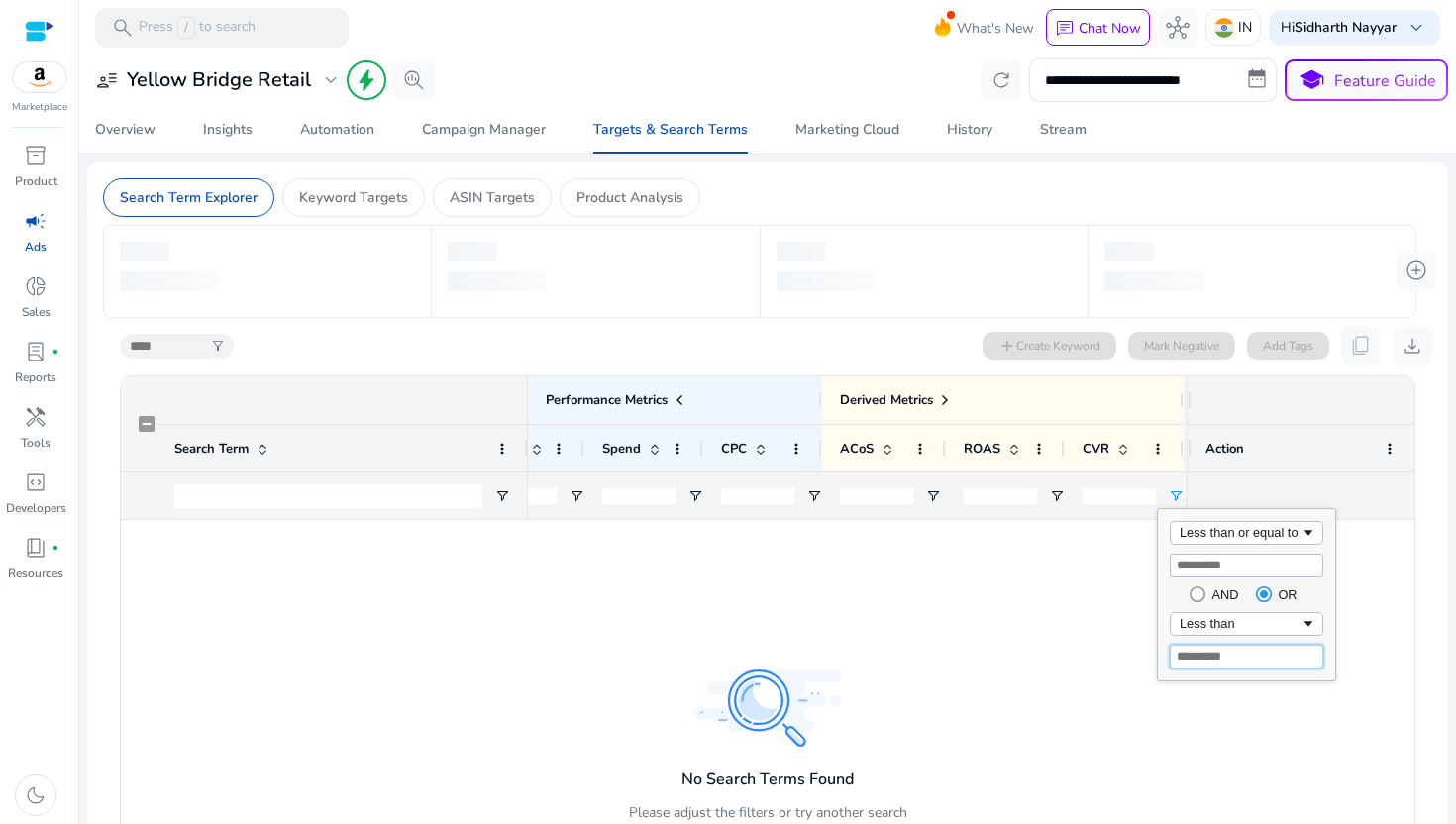 click on "**" at bounding box center (1246, 657) 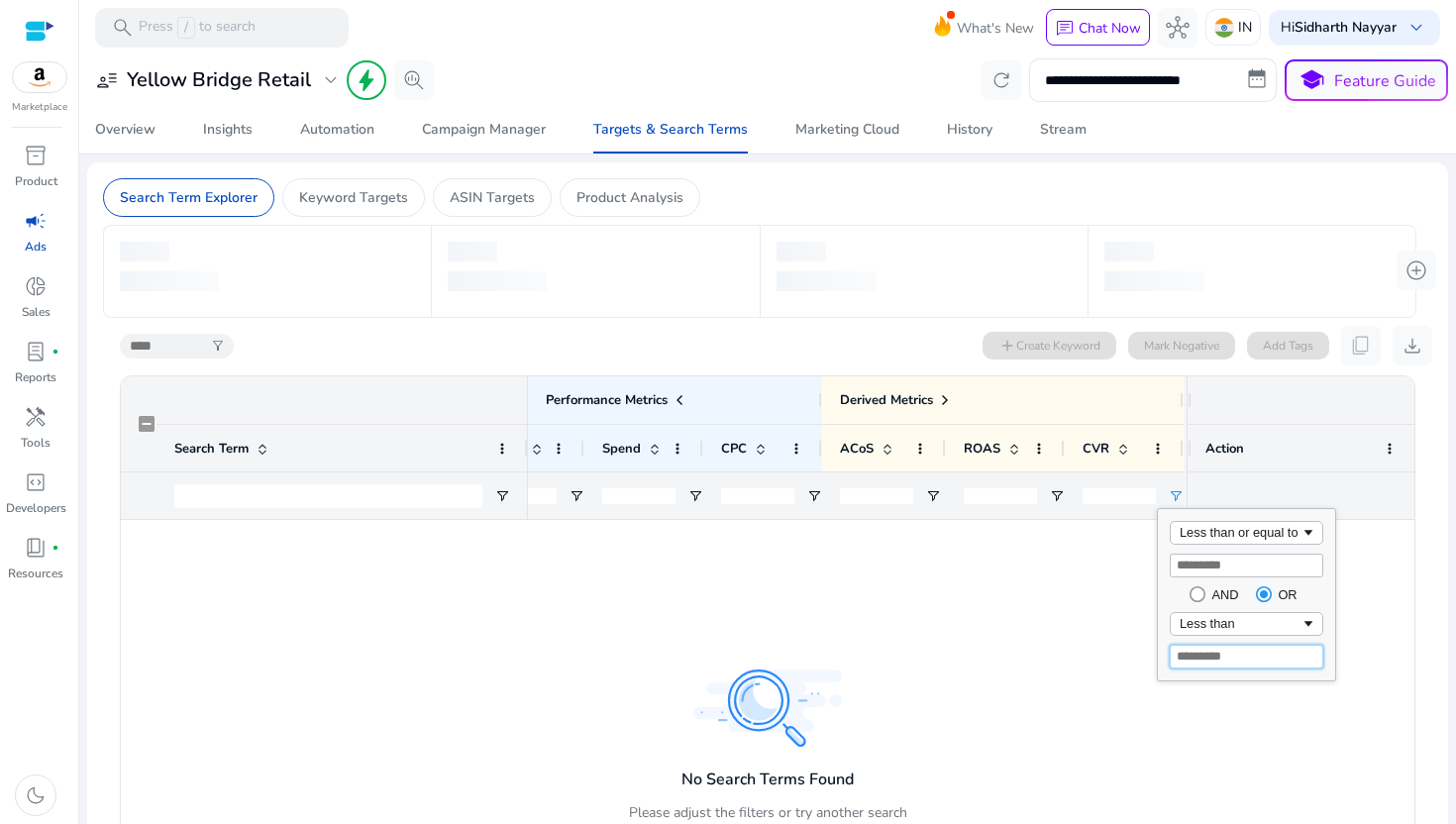 click on "**" at bounding box center (1246, 657) 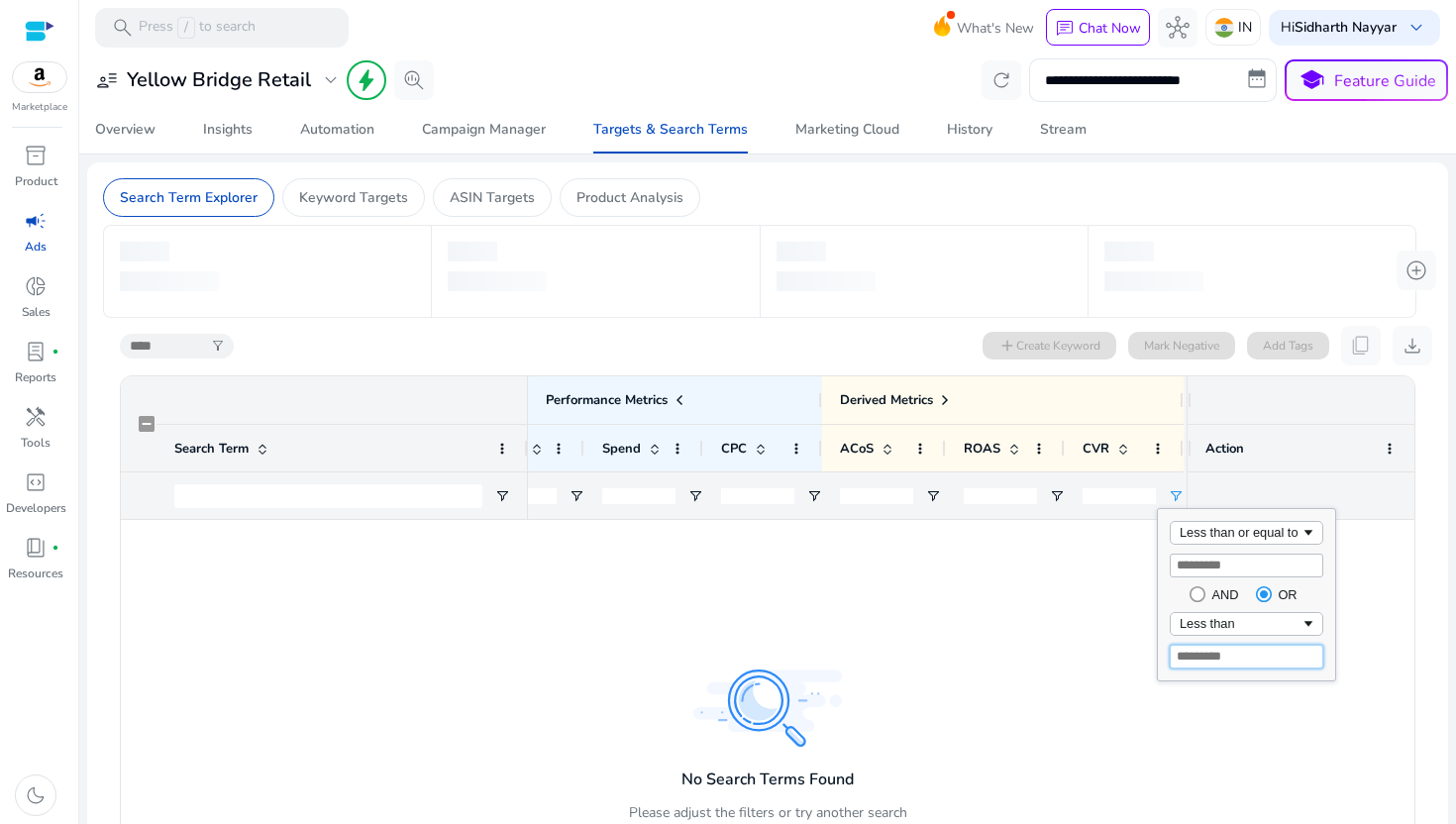 type 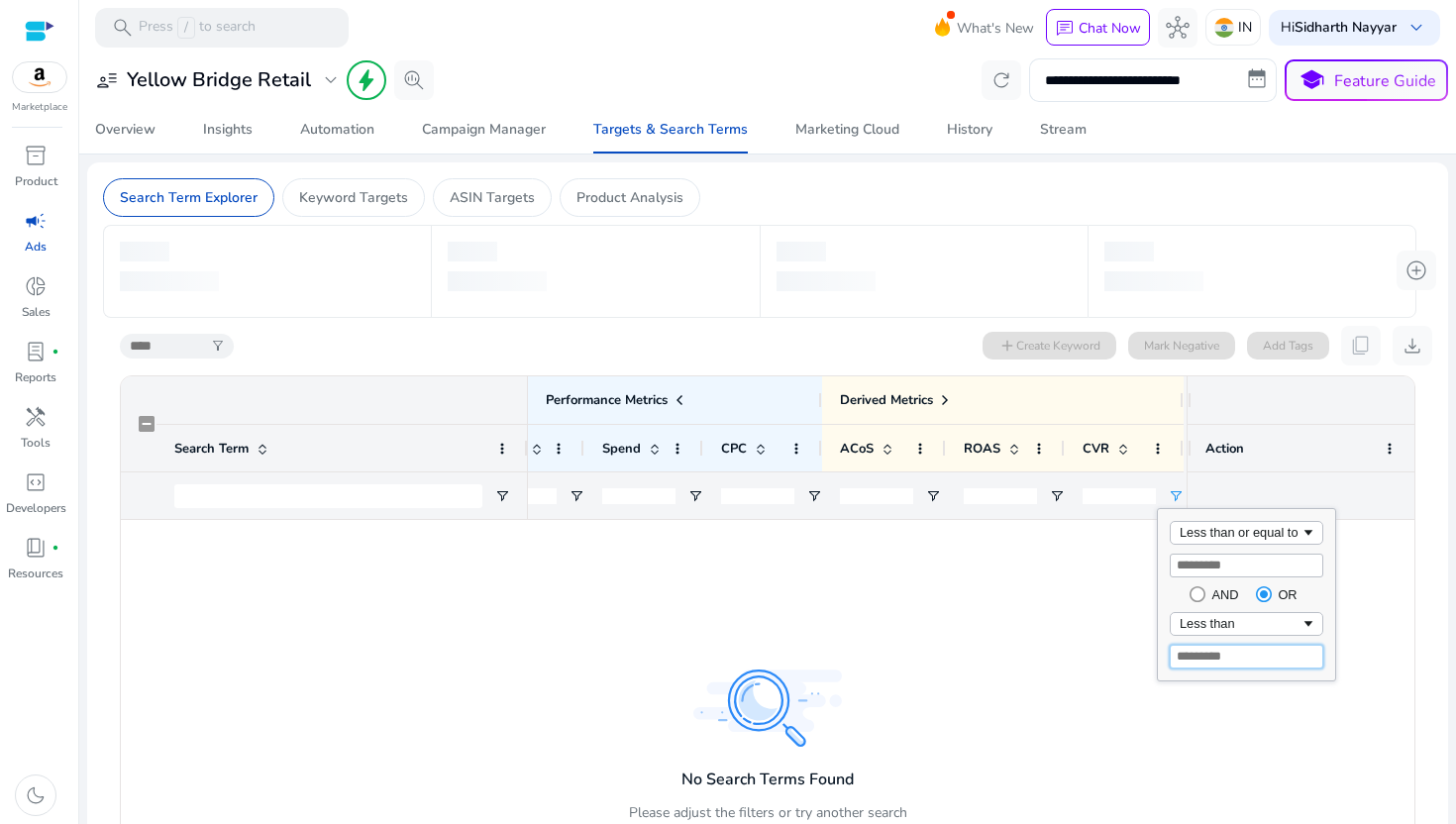 type on "**" 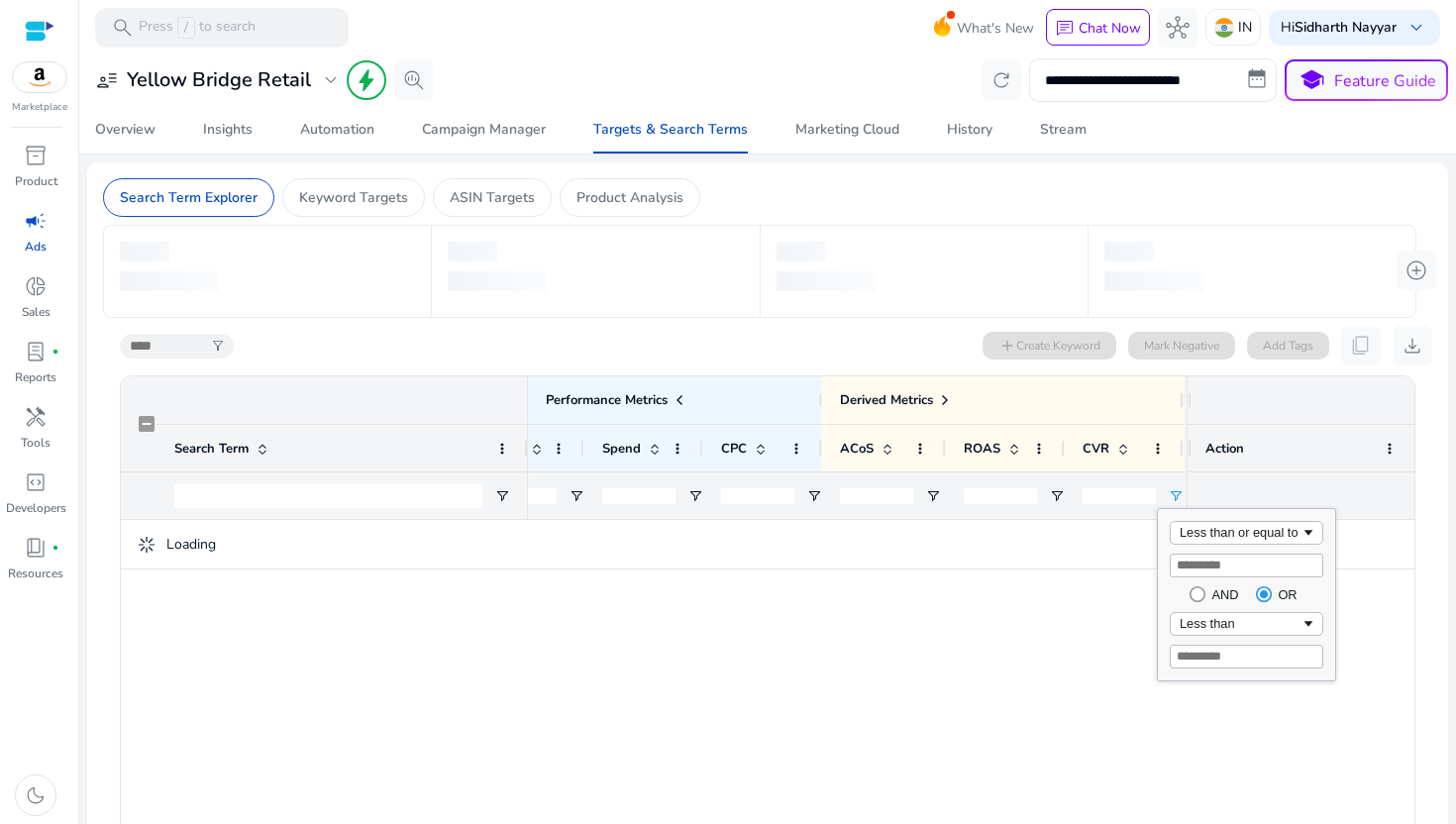 click 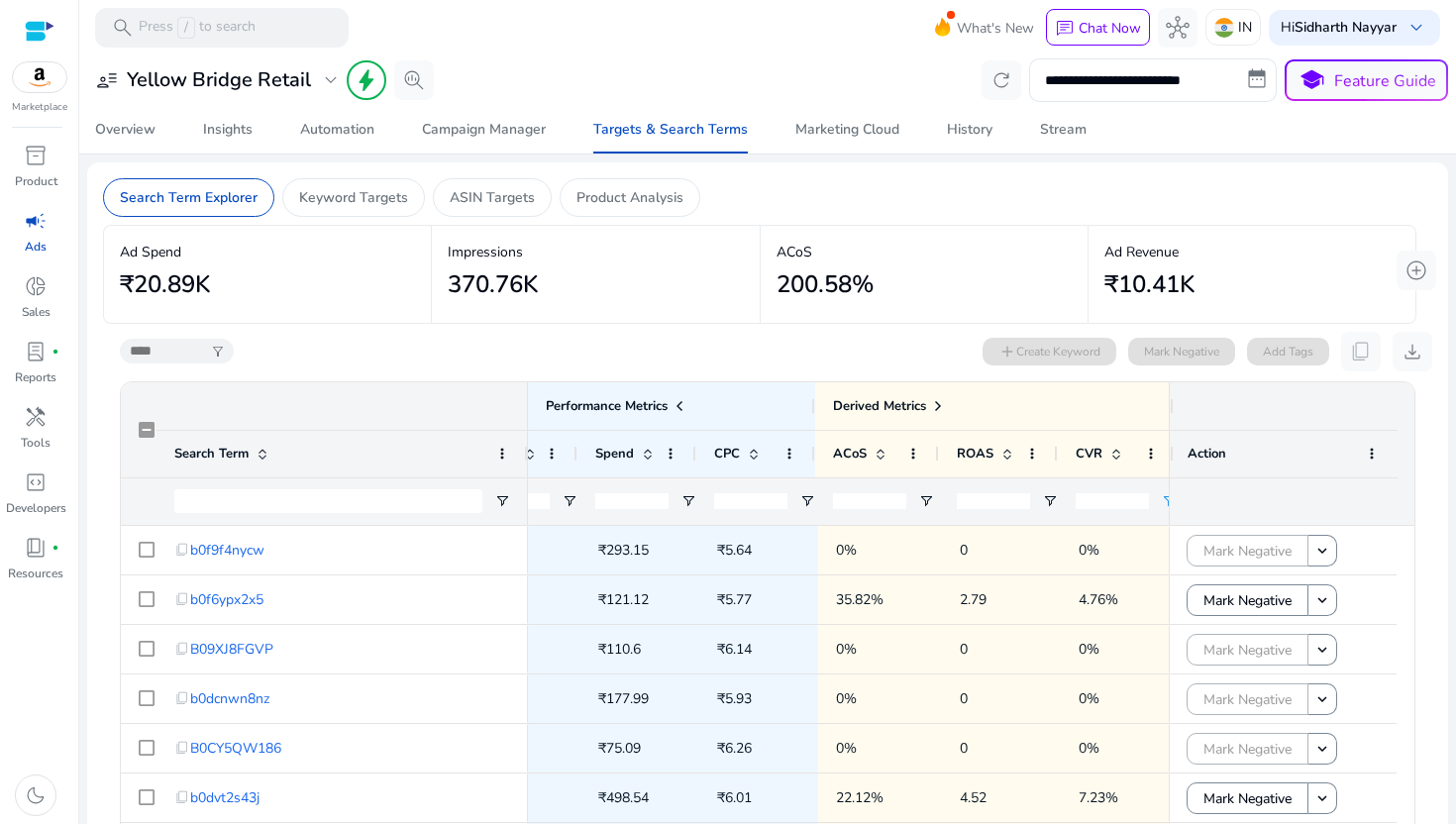 scroll, scrollTop: 0, scrollLeft: 1285, axis: horizontal 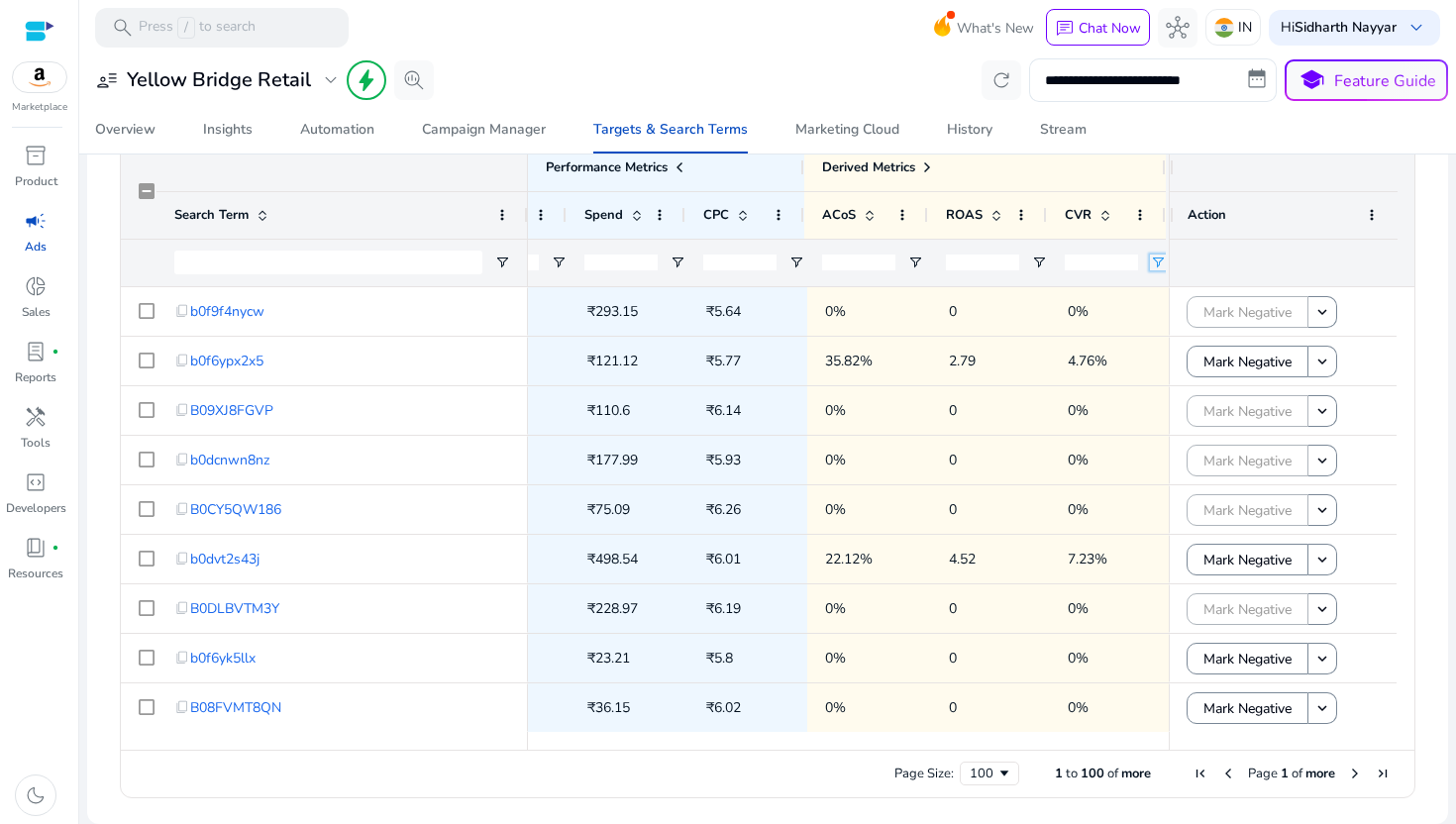 click 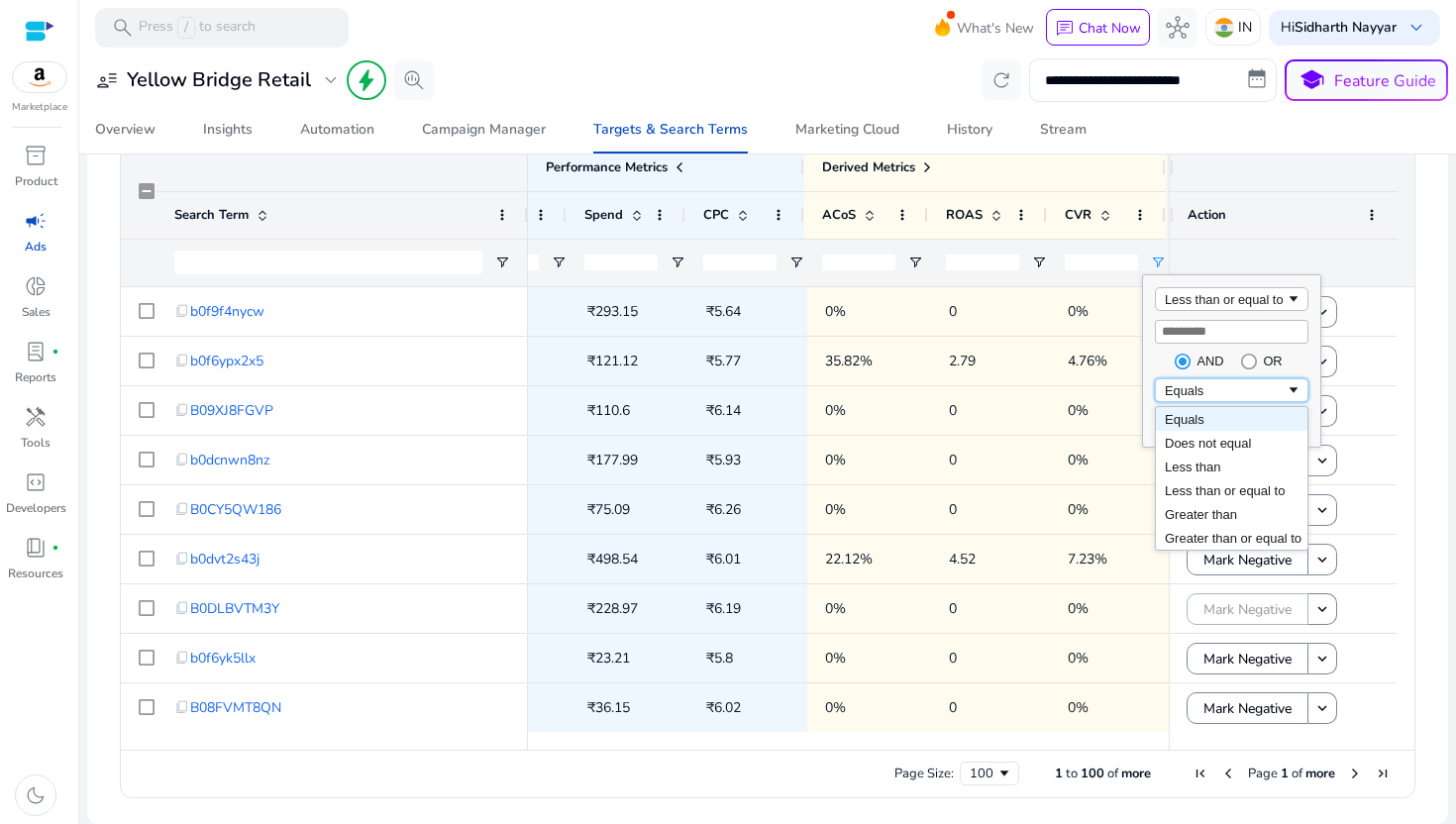click on "Equals" at bounding box center (1225, 390) 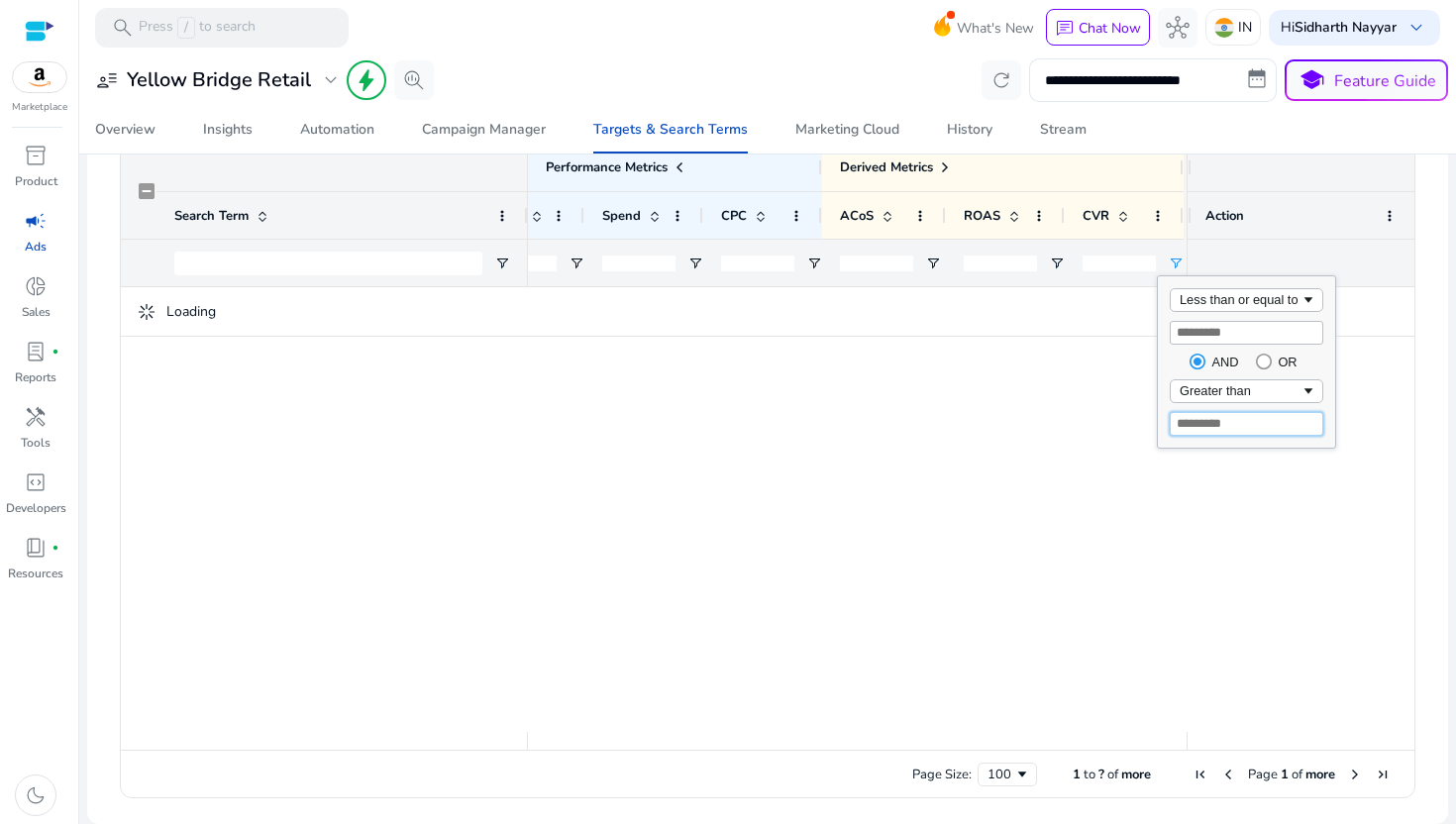 click at bounding box center (1246, 424) 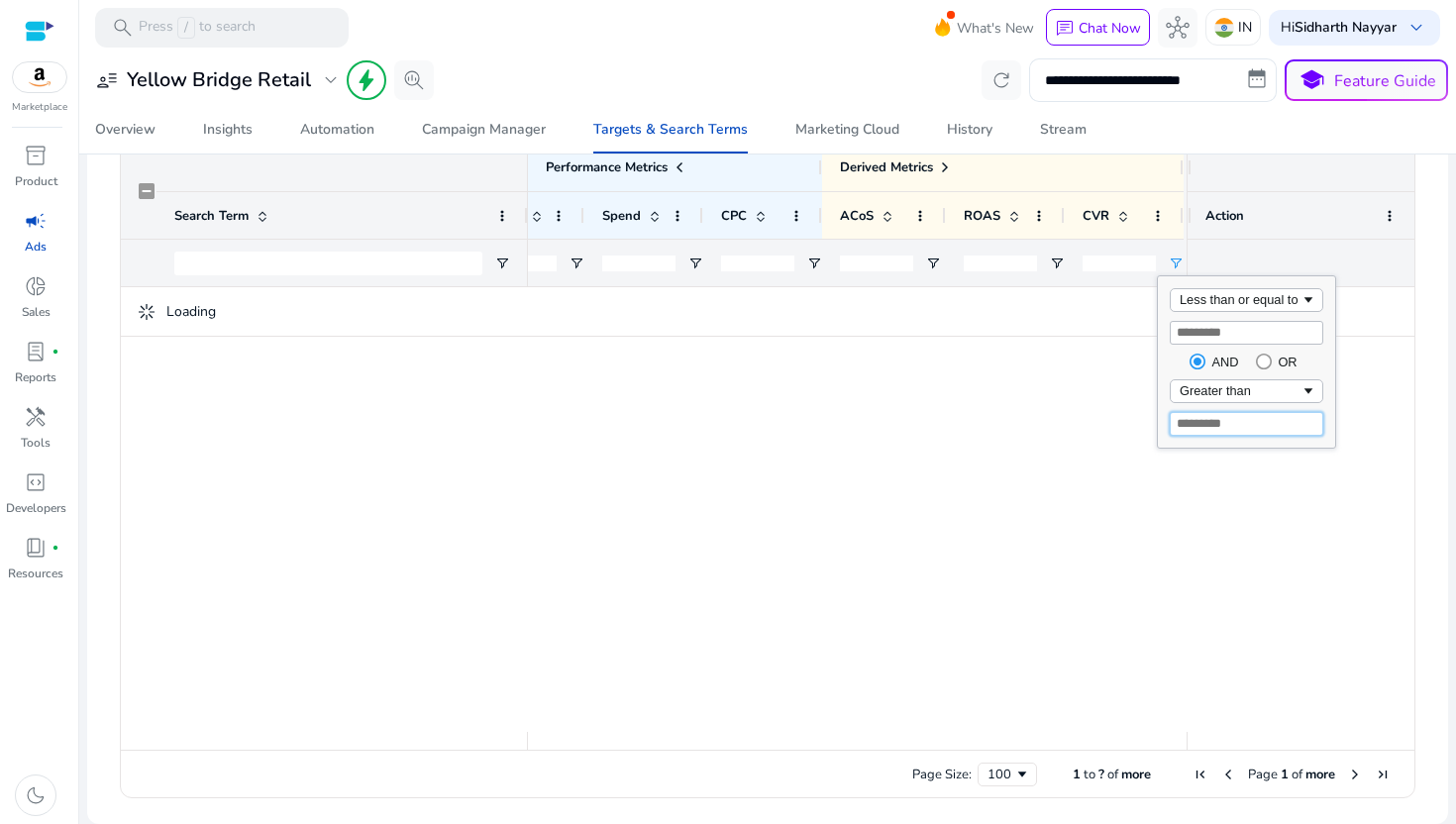 type on "*" 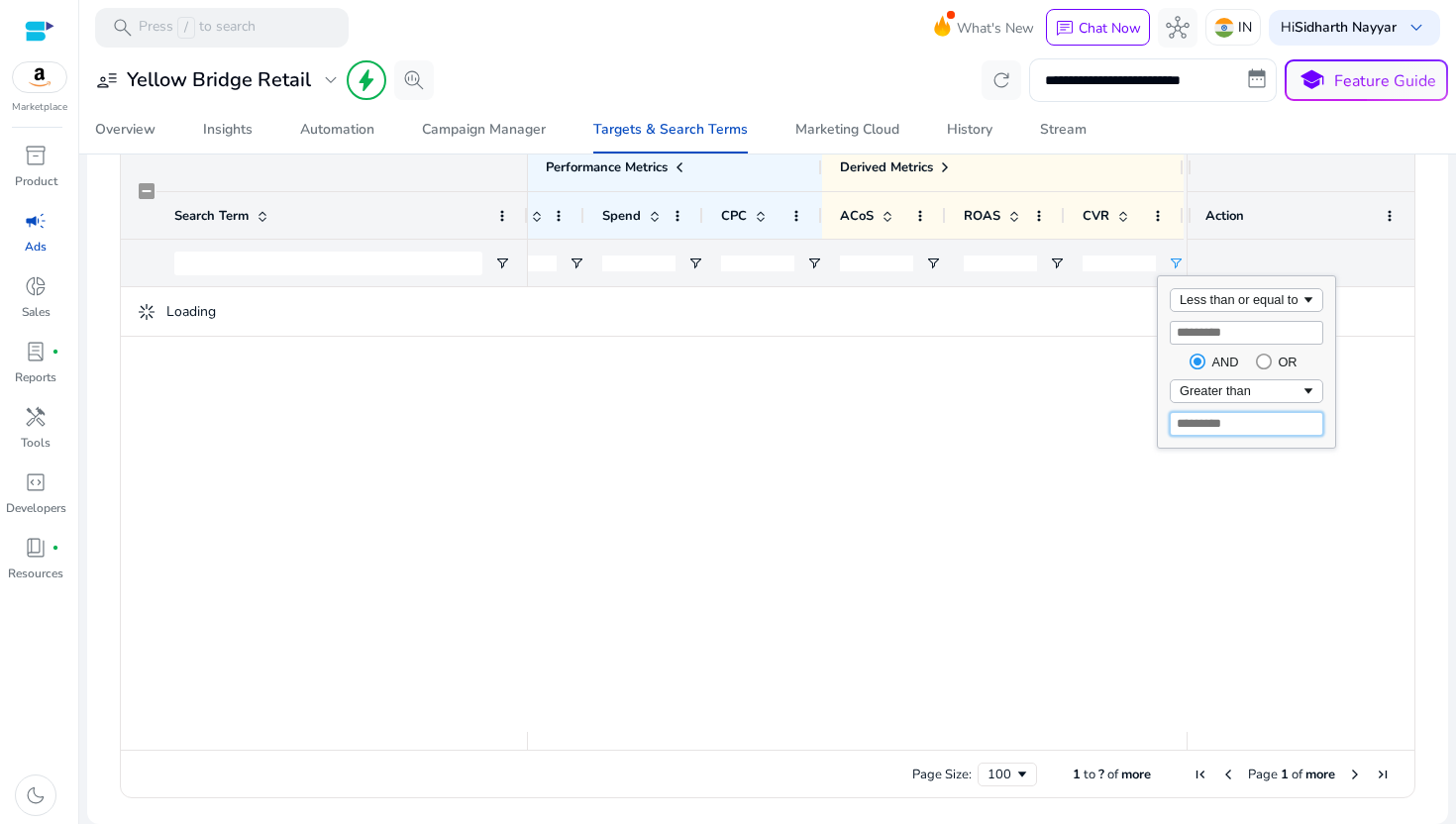 type 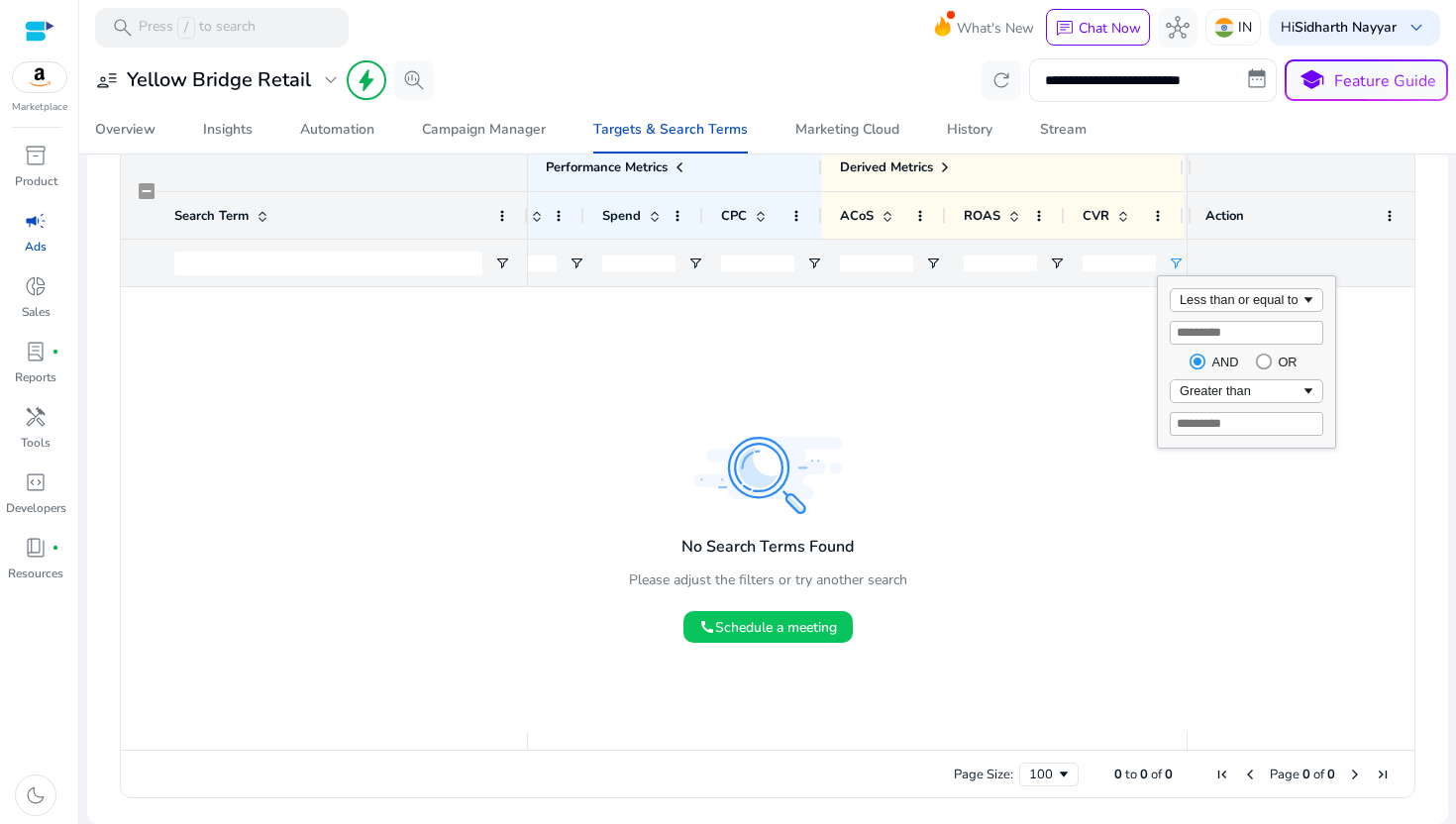 click 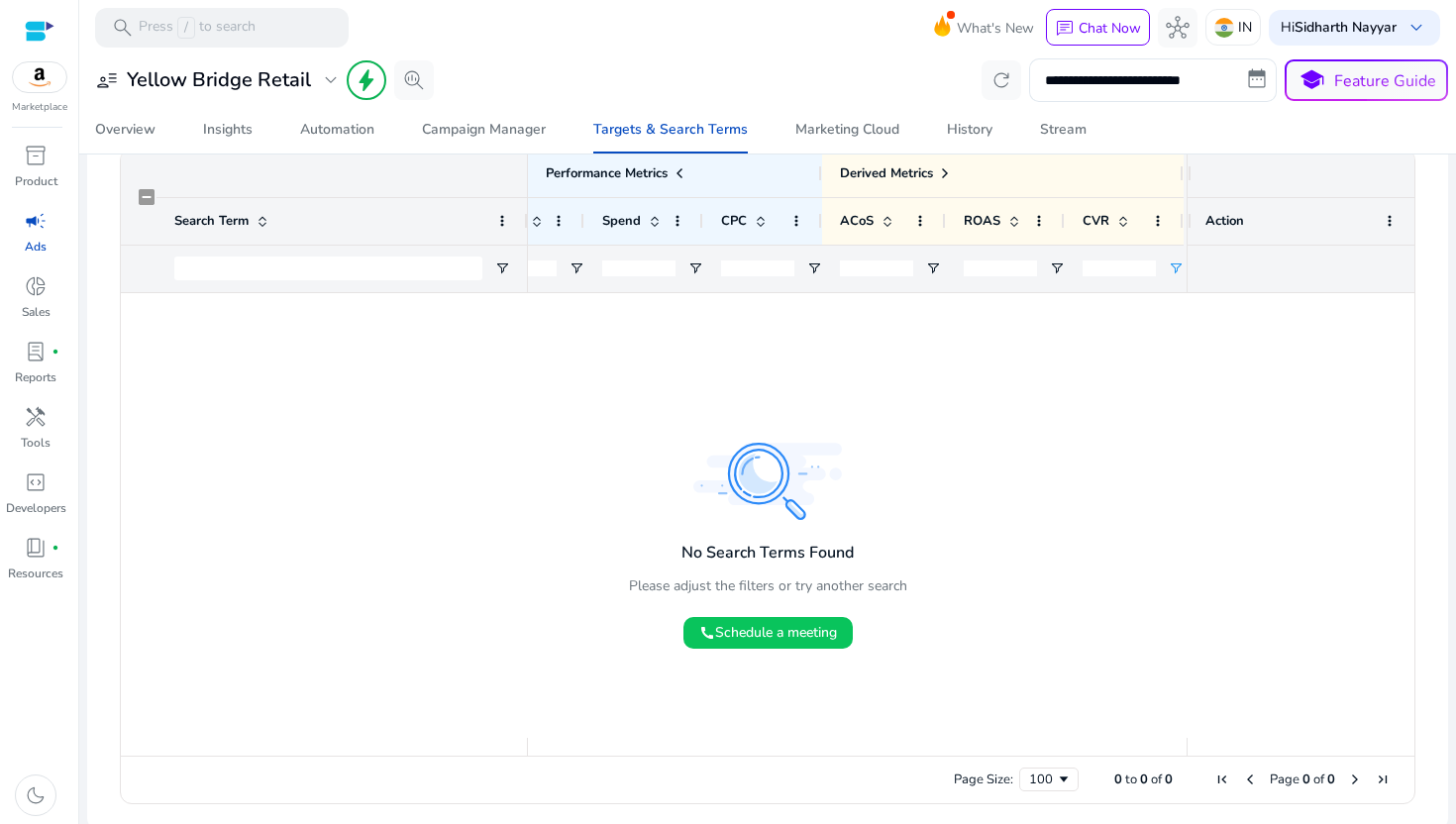 click 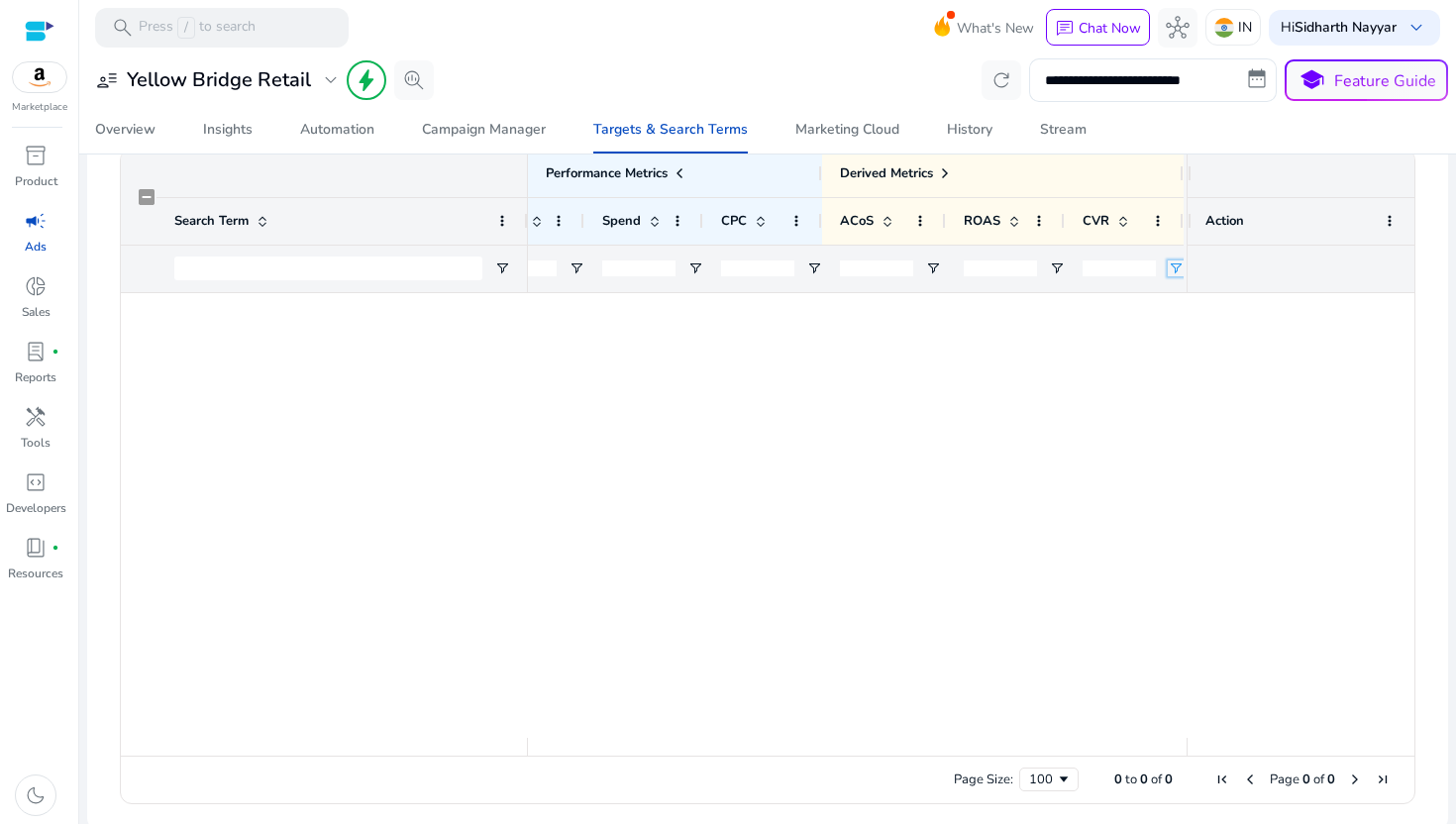 click 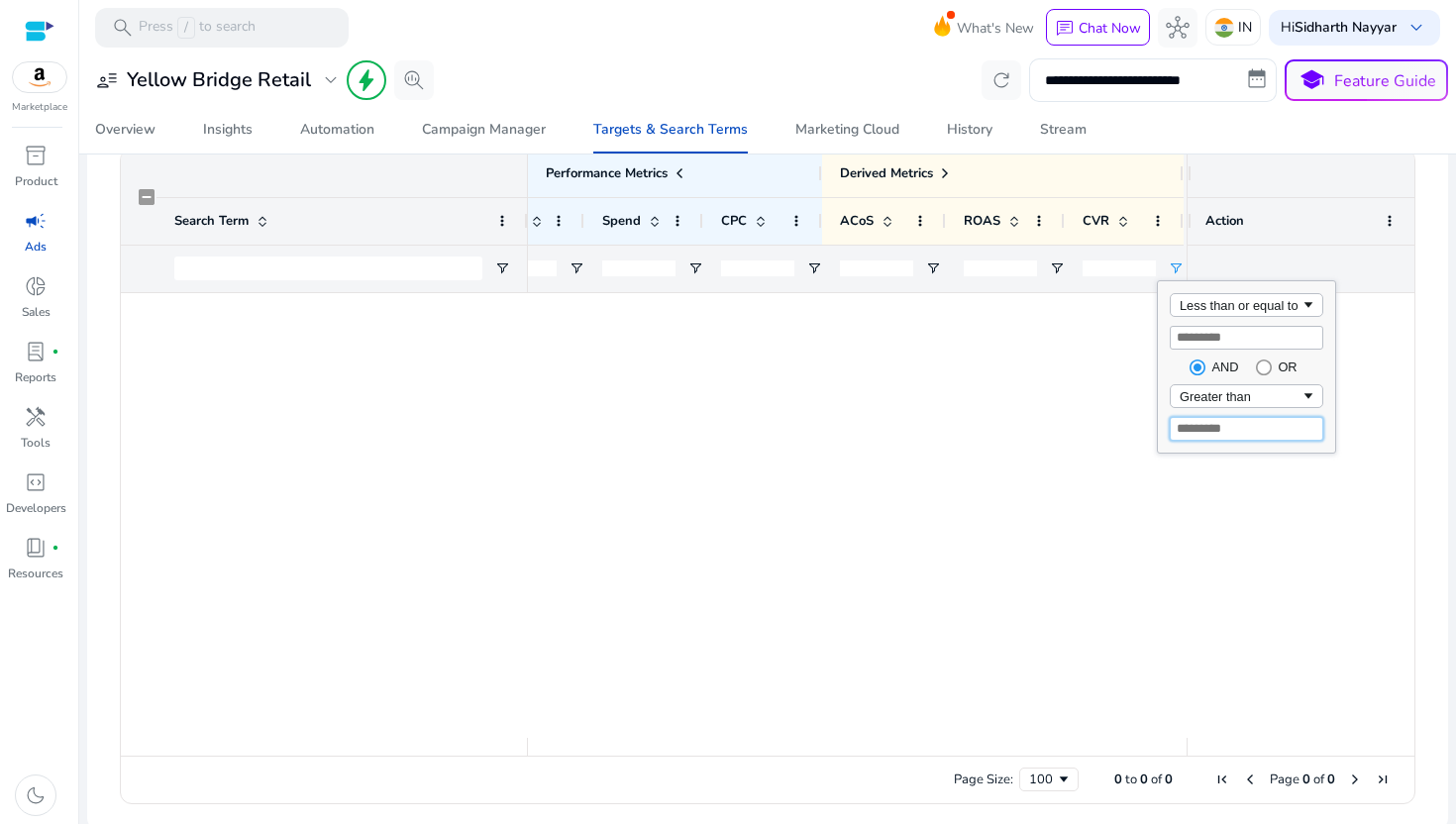 click on "*" at bounding box center (1246, 429) 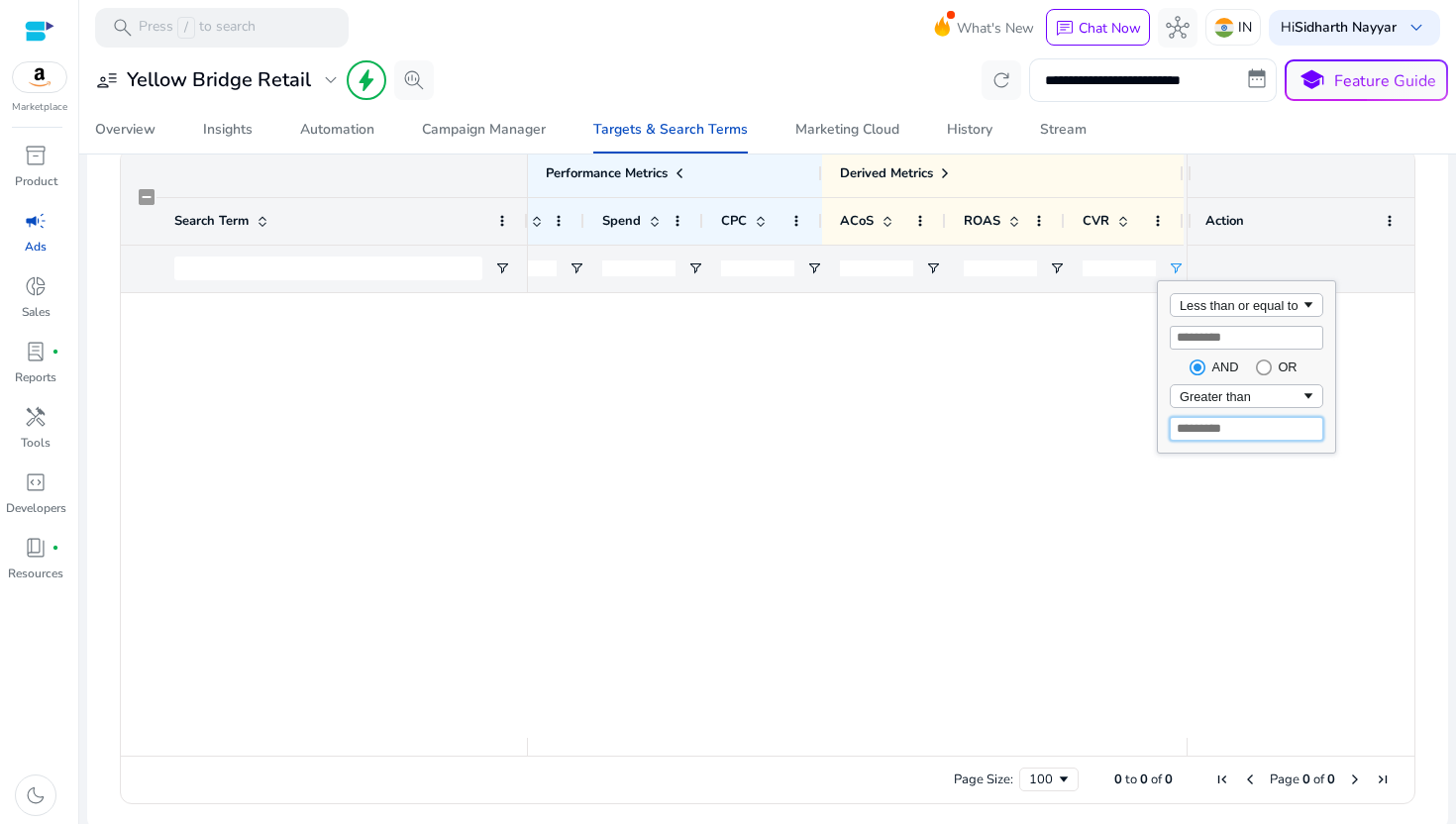type 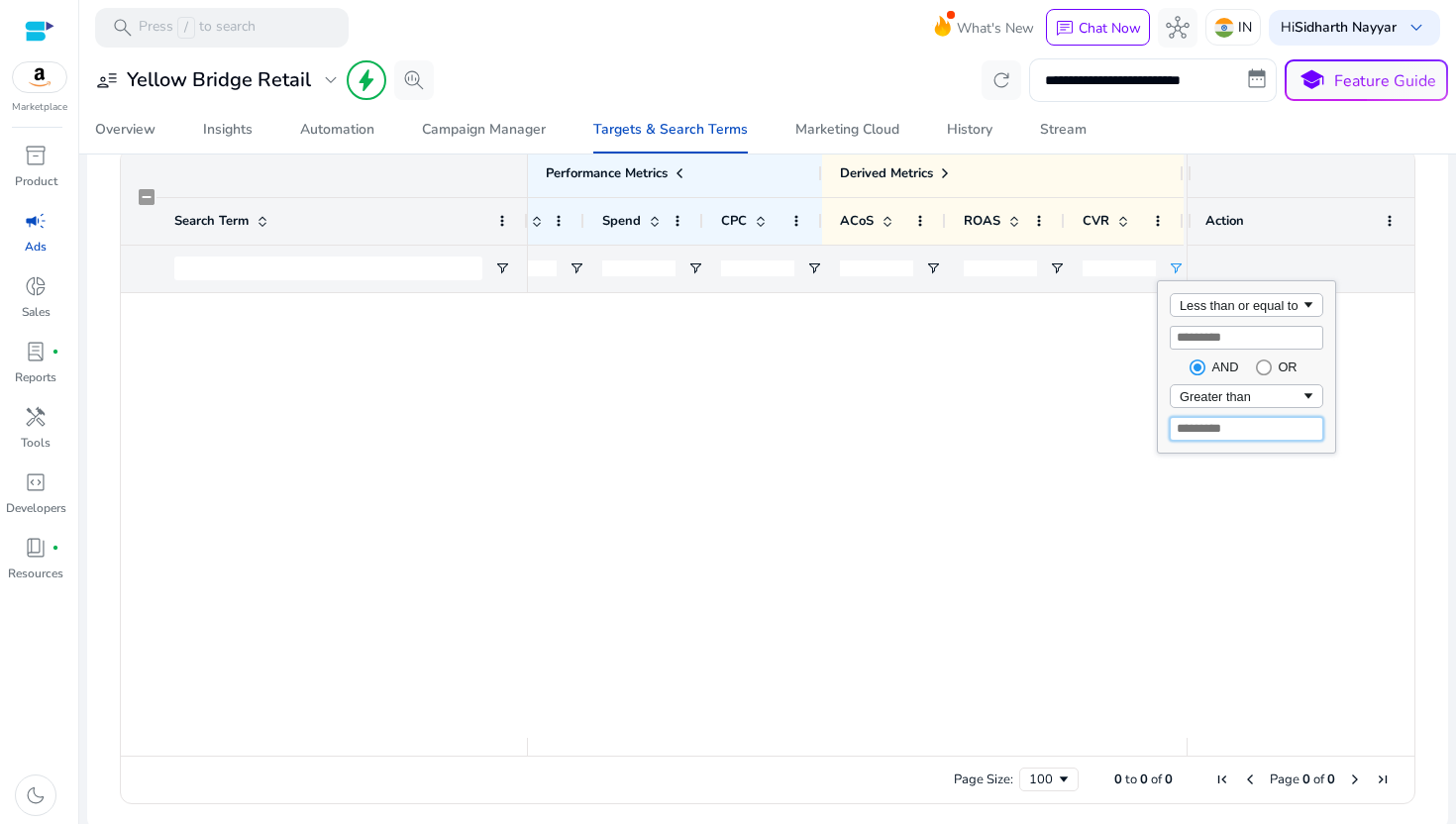 type on "**" 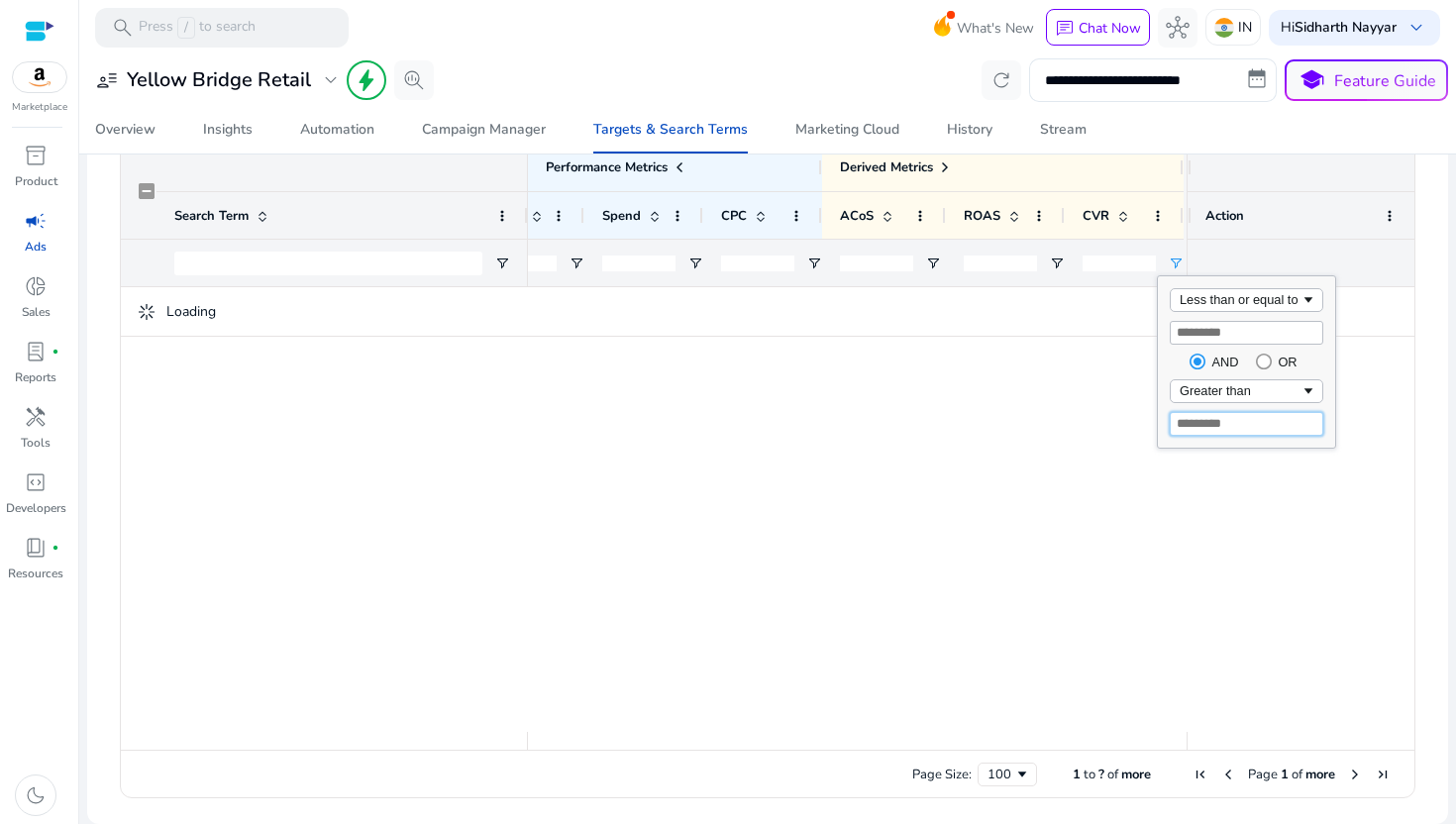 type 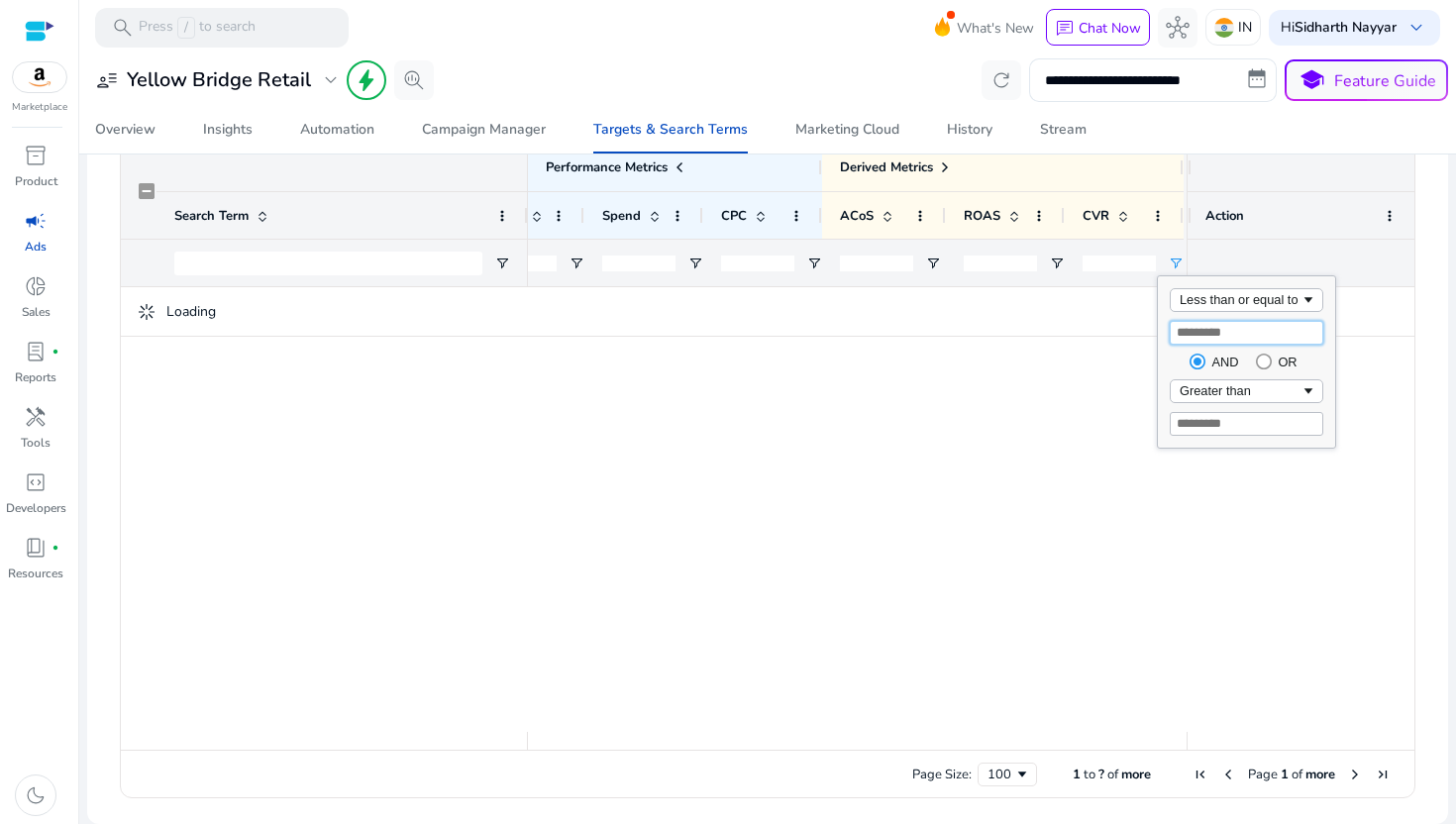 click on "**" at bounding box center (1246, 333) 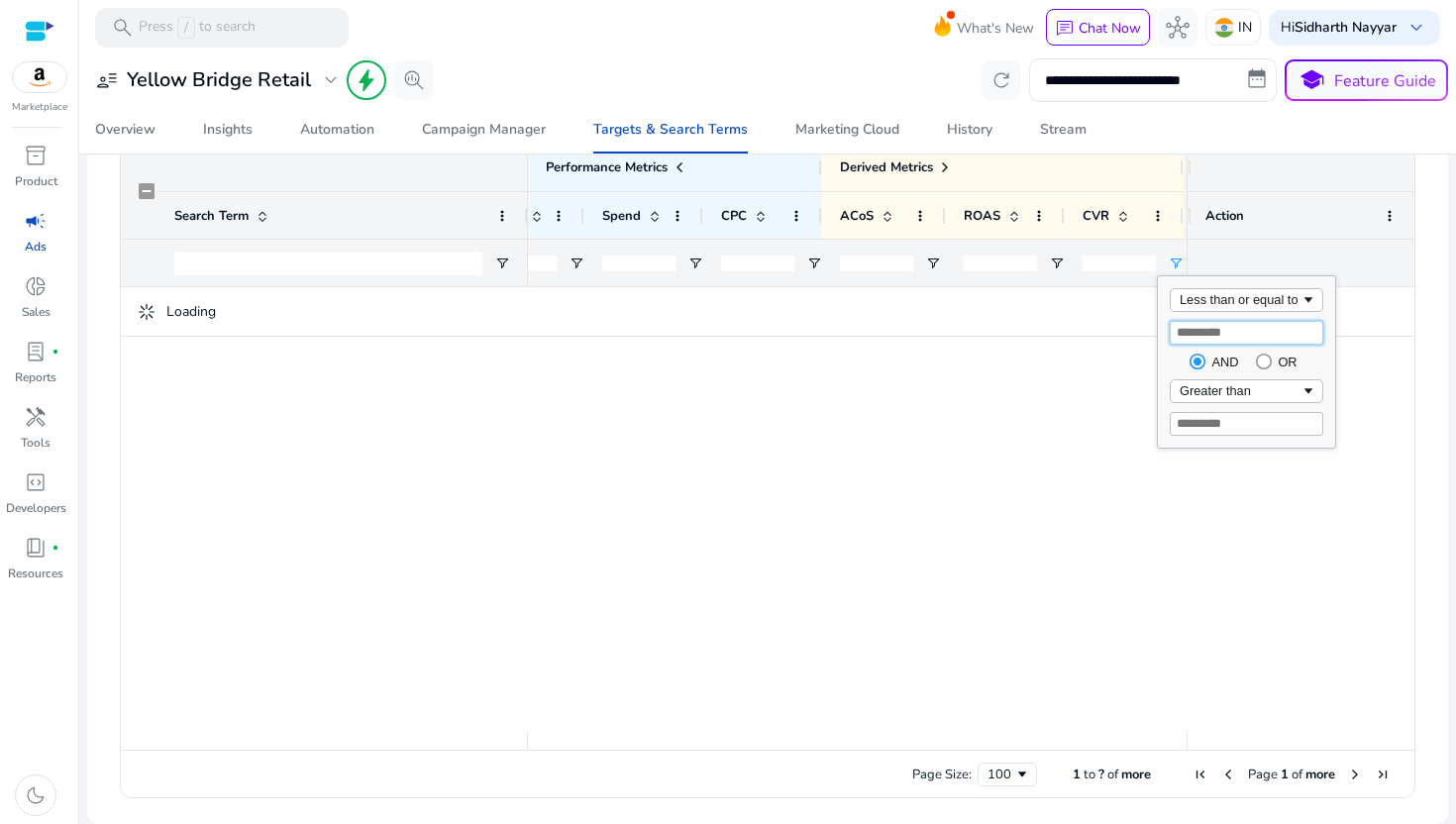 type 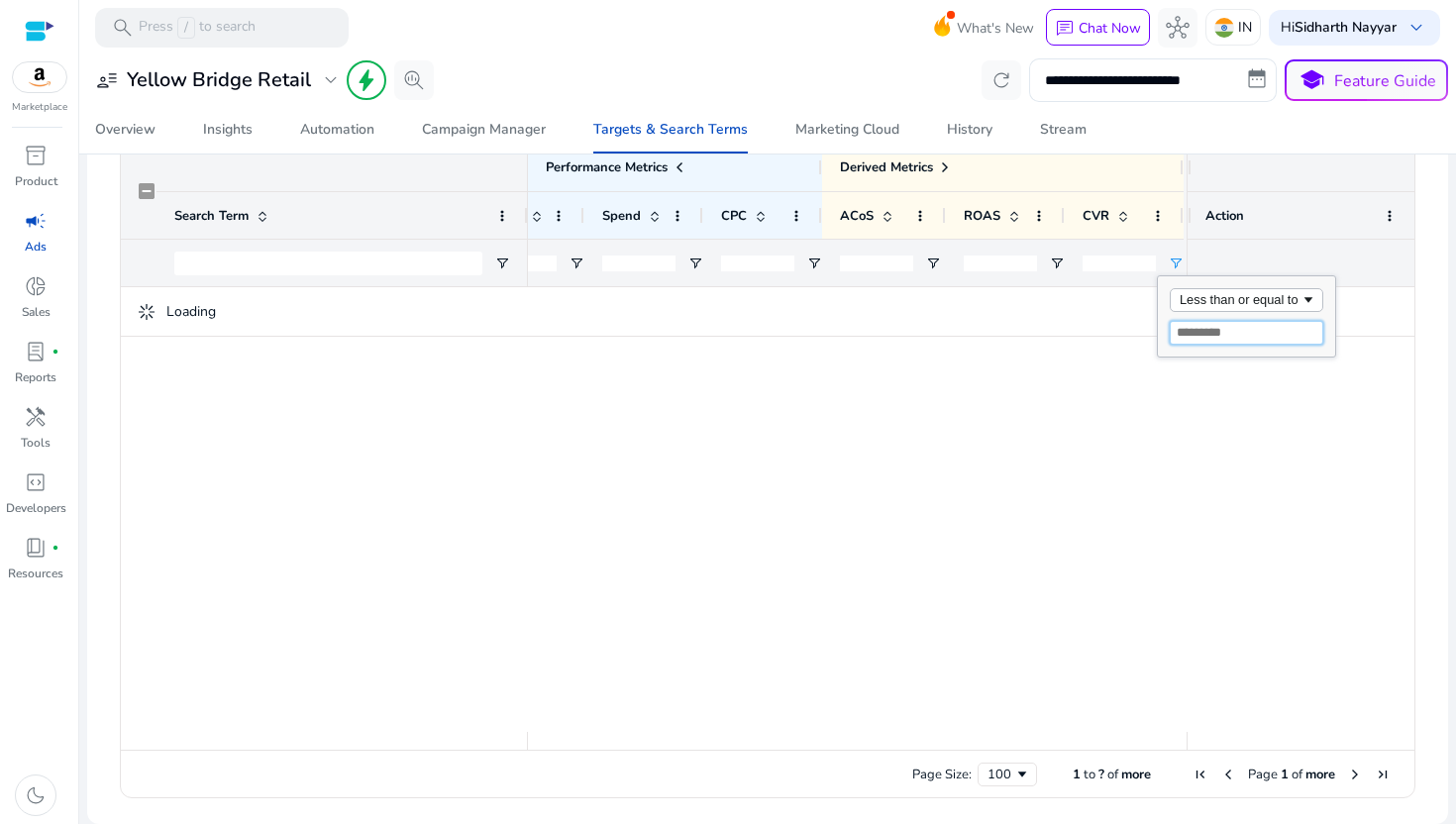 type 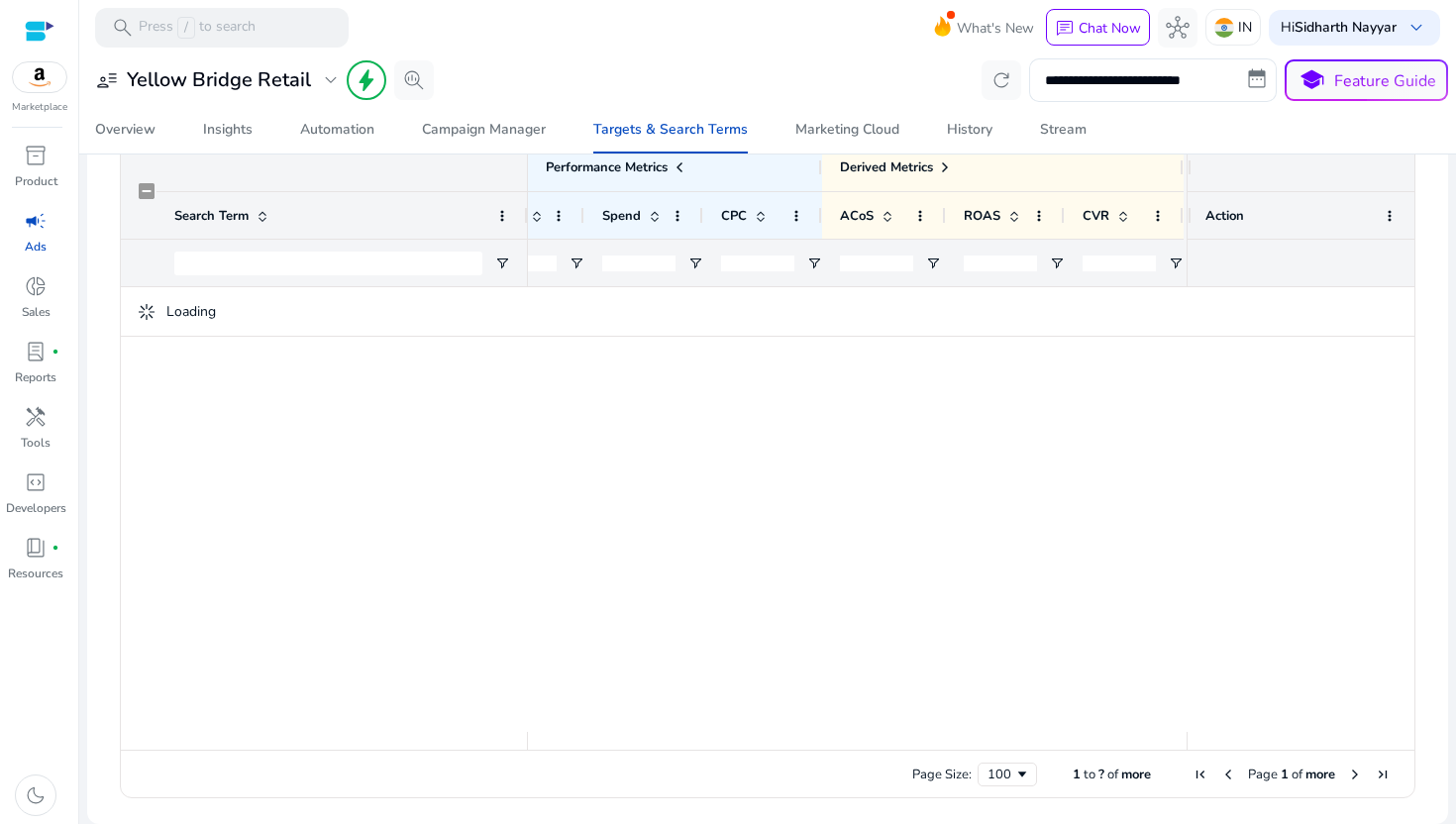 click 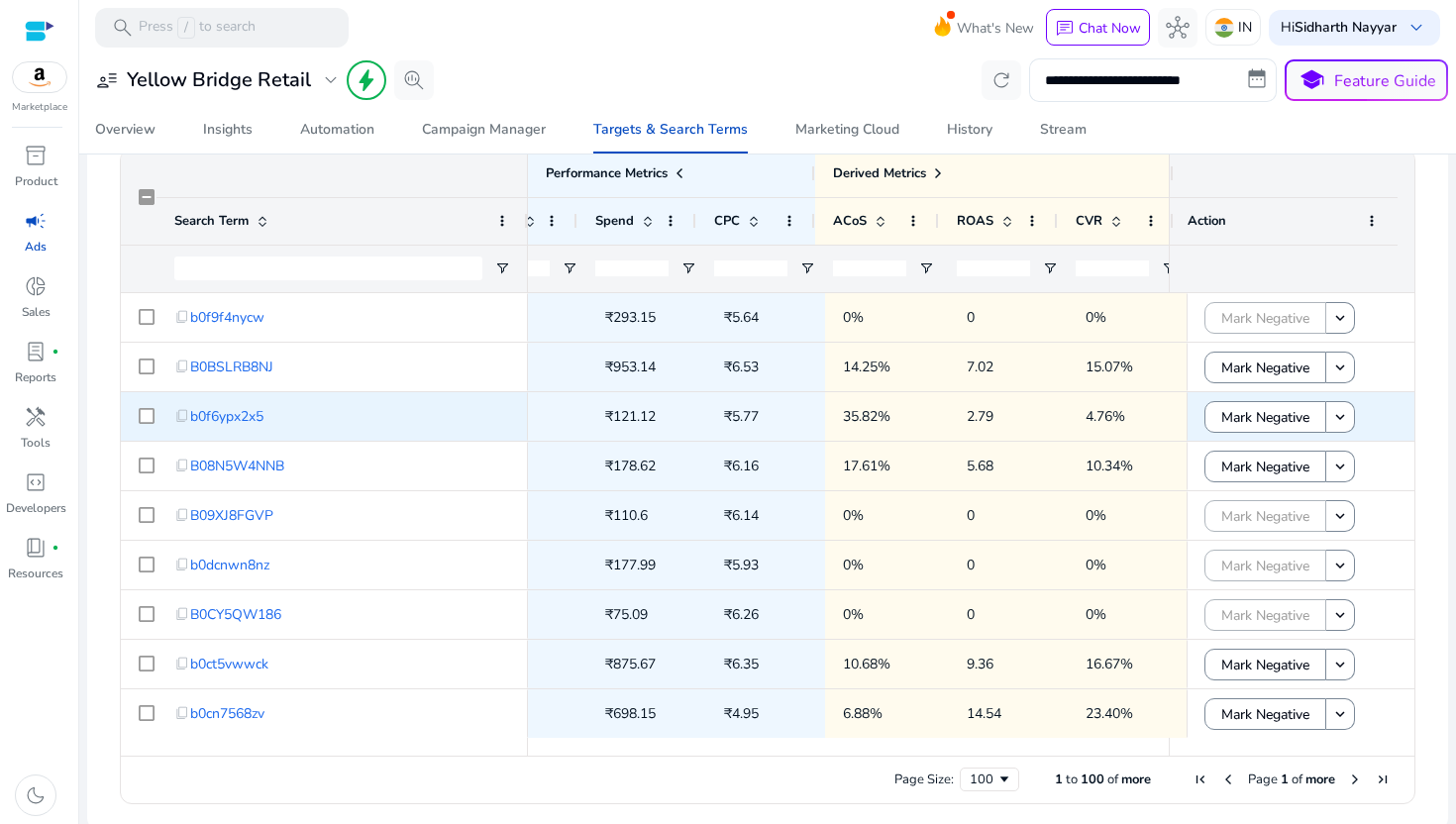 scroll, scrollTop: 0, scrollLeft: 1285, axis: horizontal 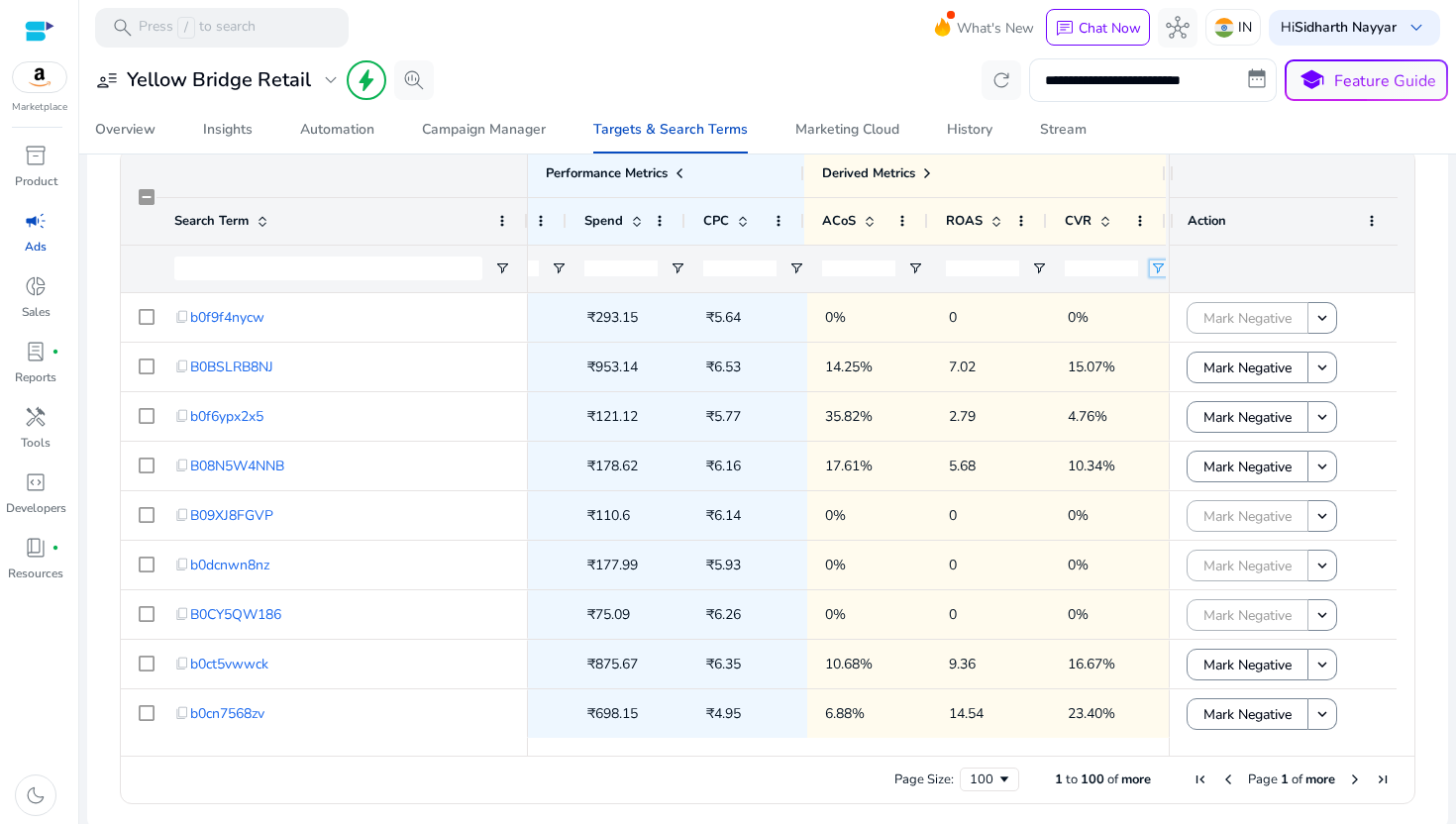 click 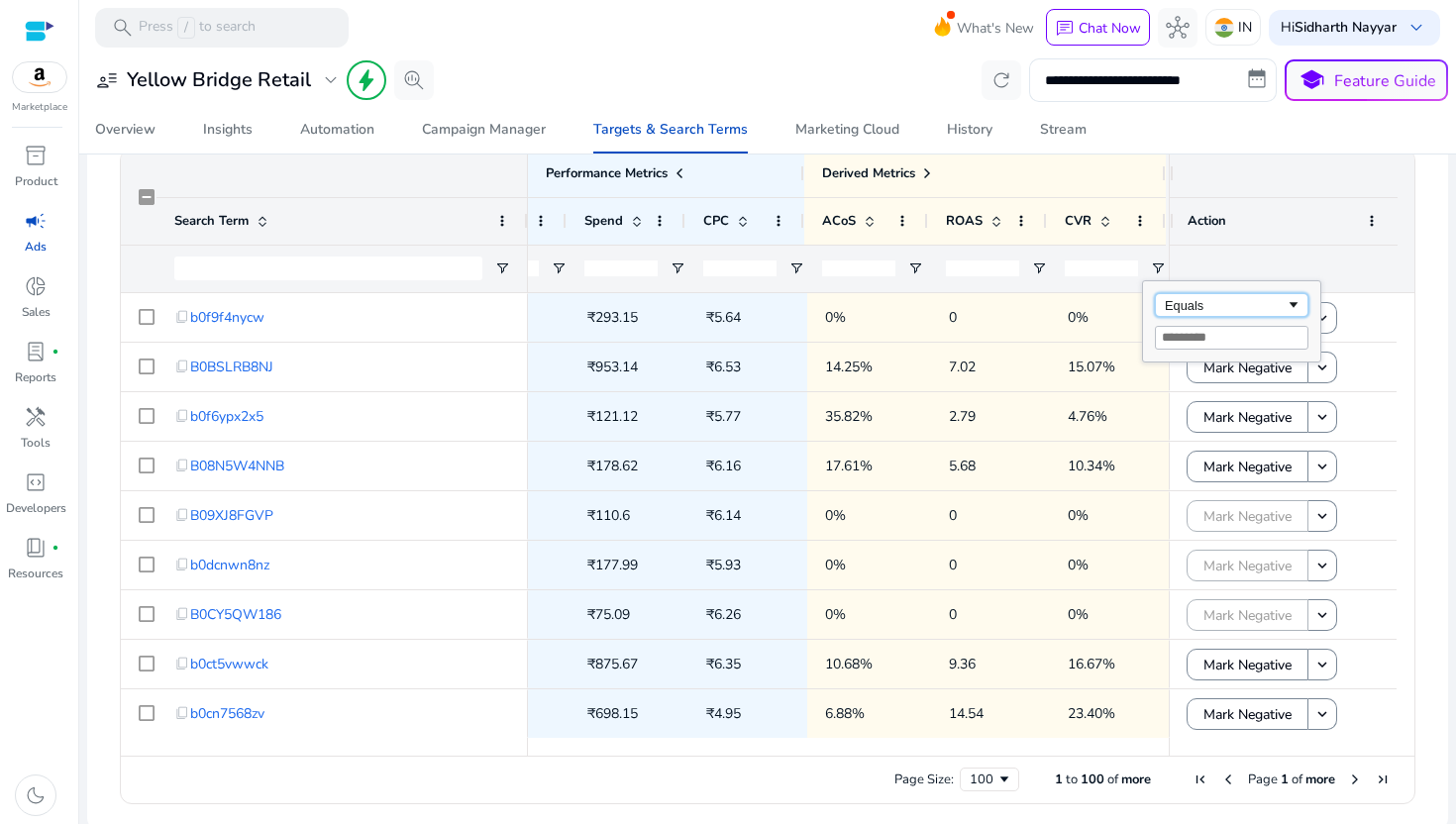click on "Equals" at bounding box center [1225, 305] 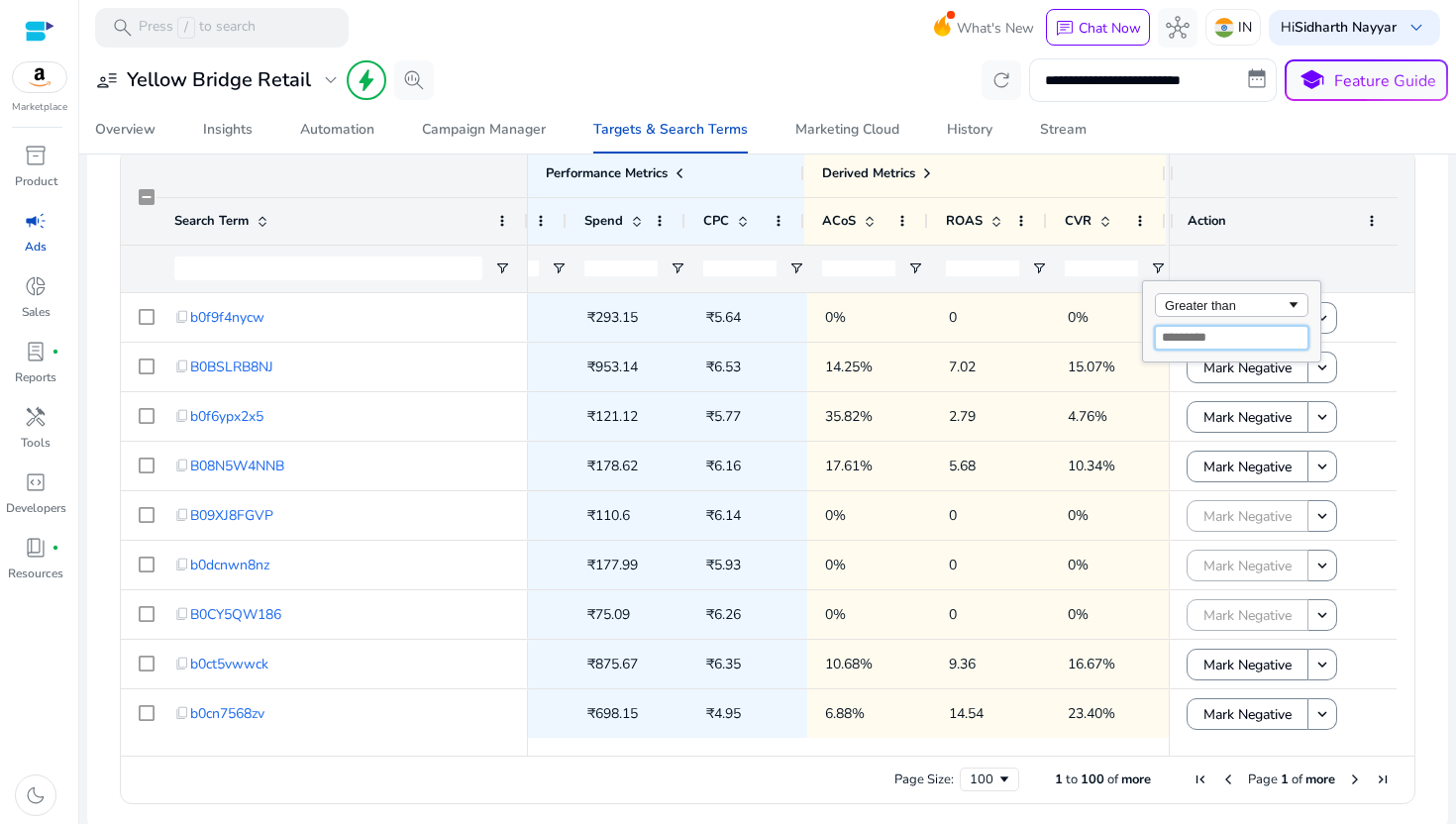 click at bounding box center [1231, 338] 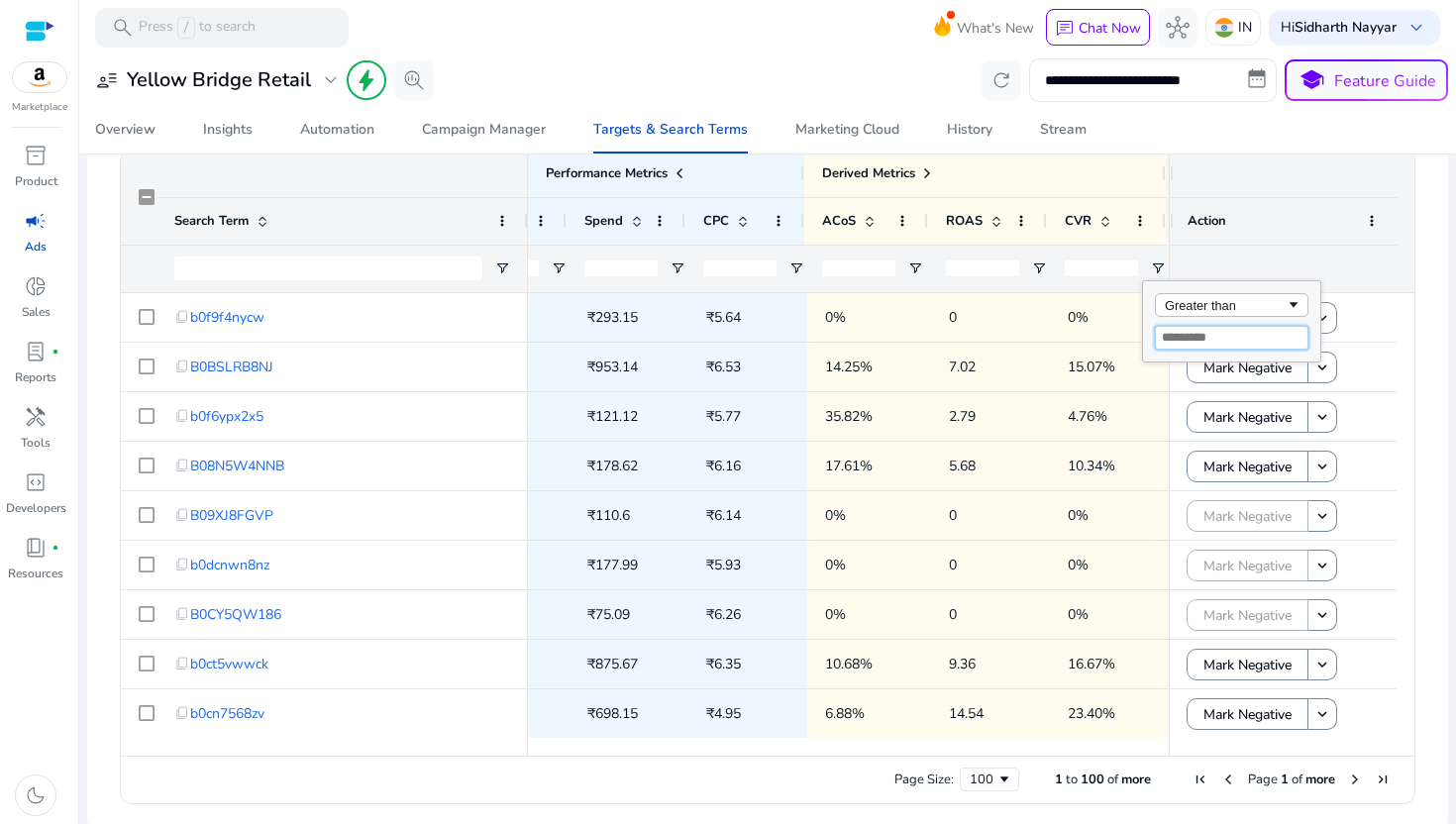 type on "*" 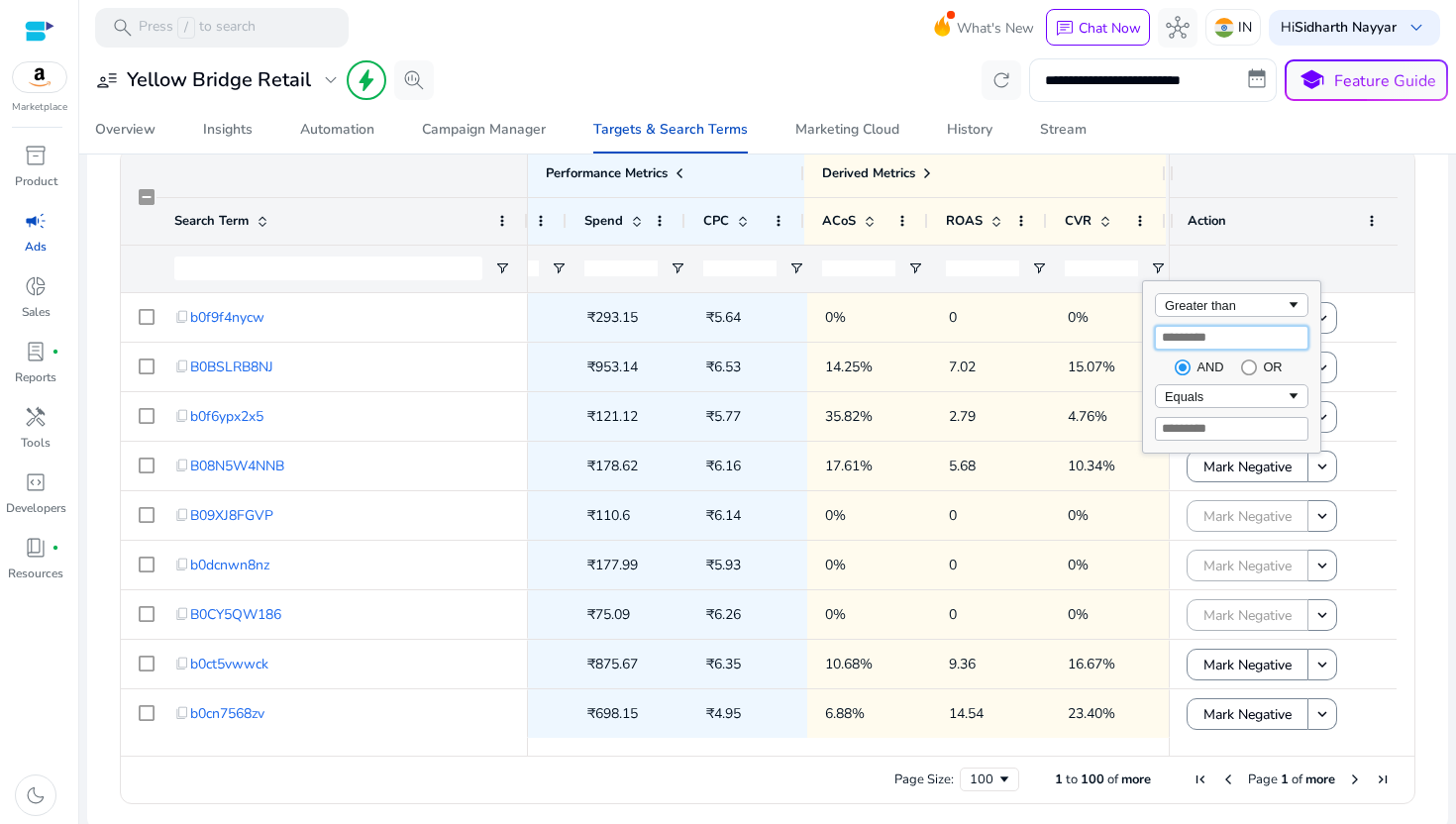 type on "*" 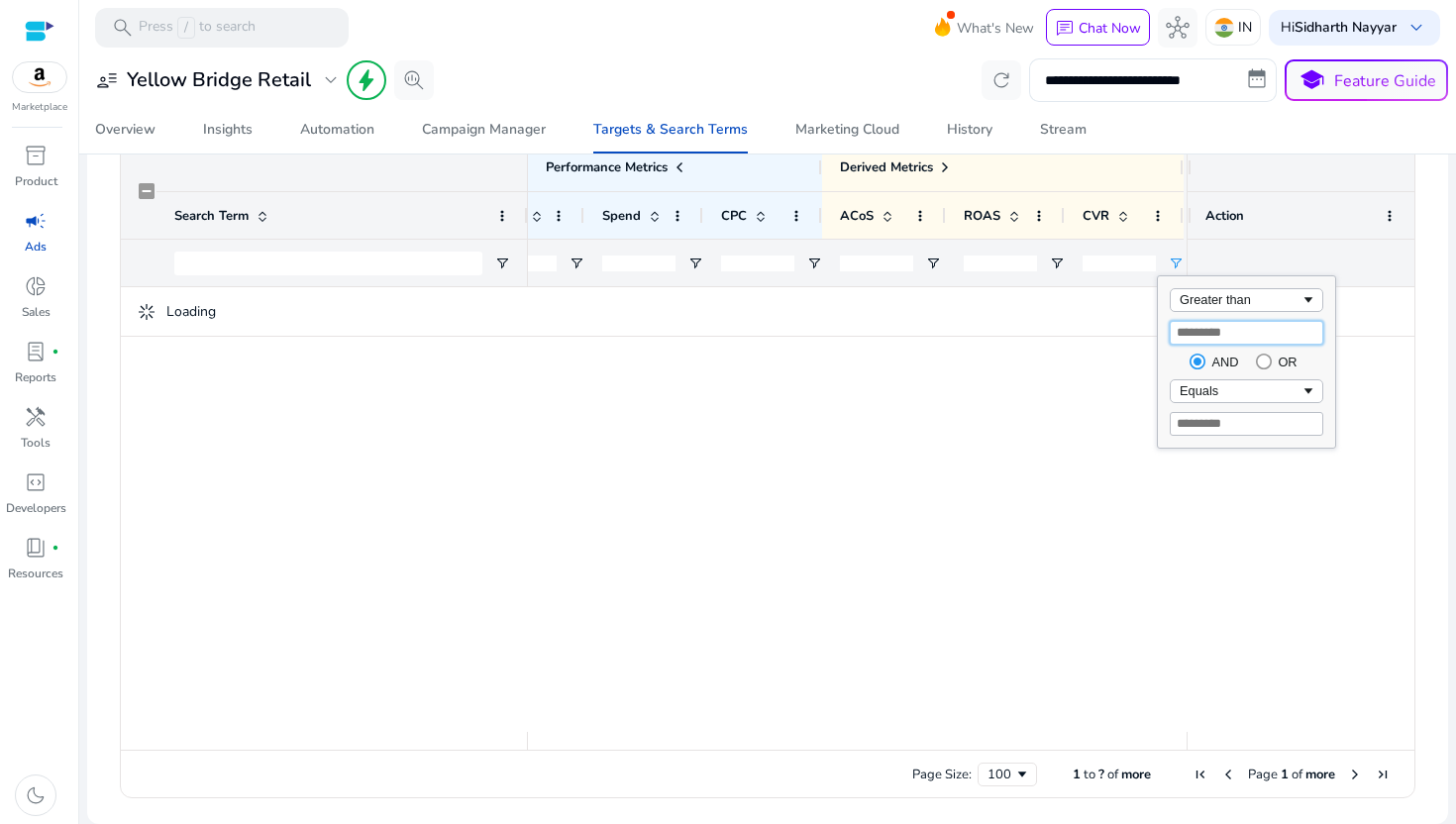 type on "*" 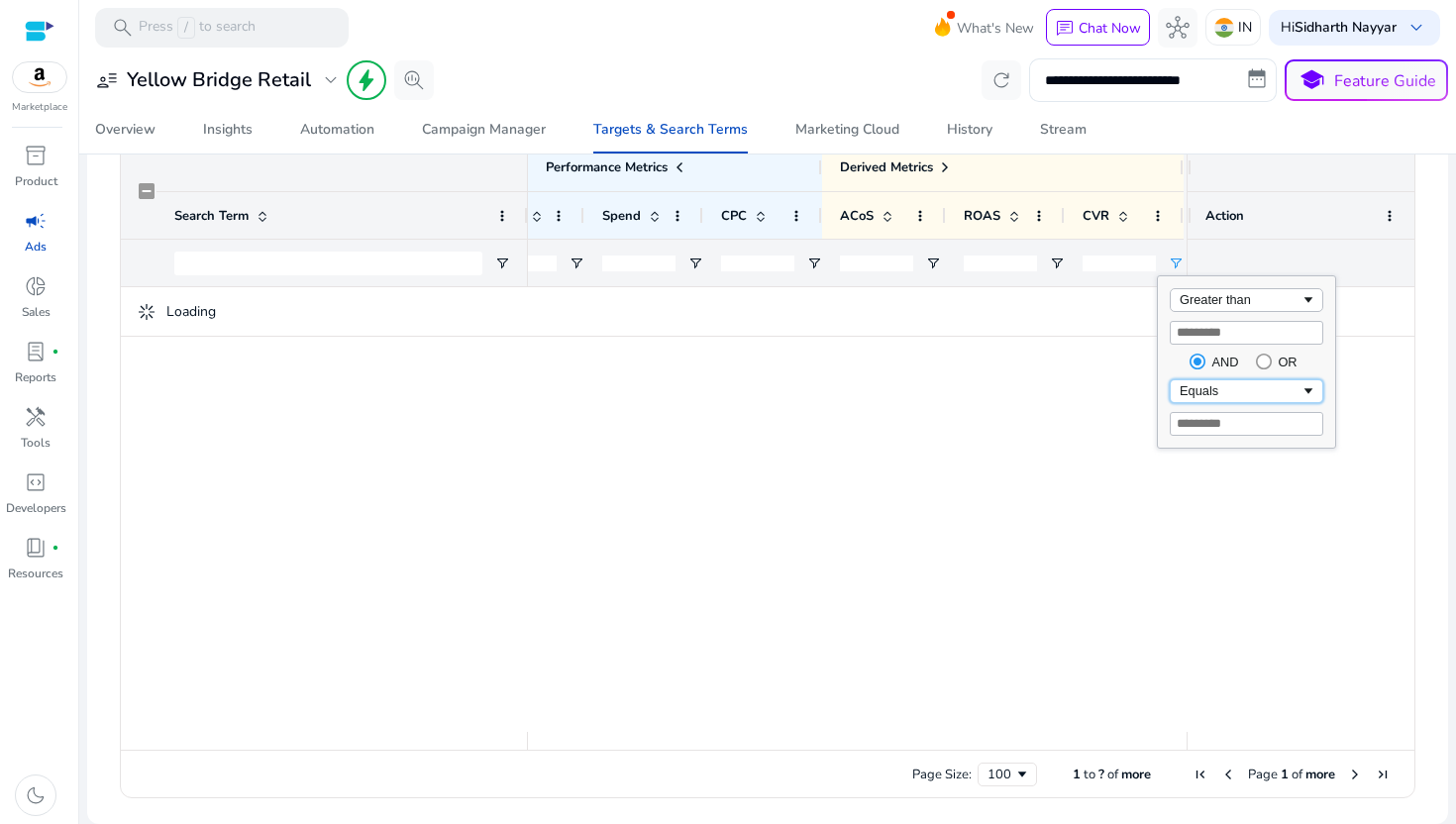 click on "Equals" at bounding box center [1240, 390] 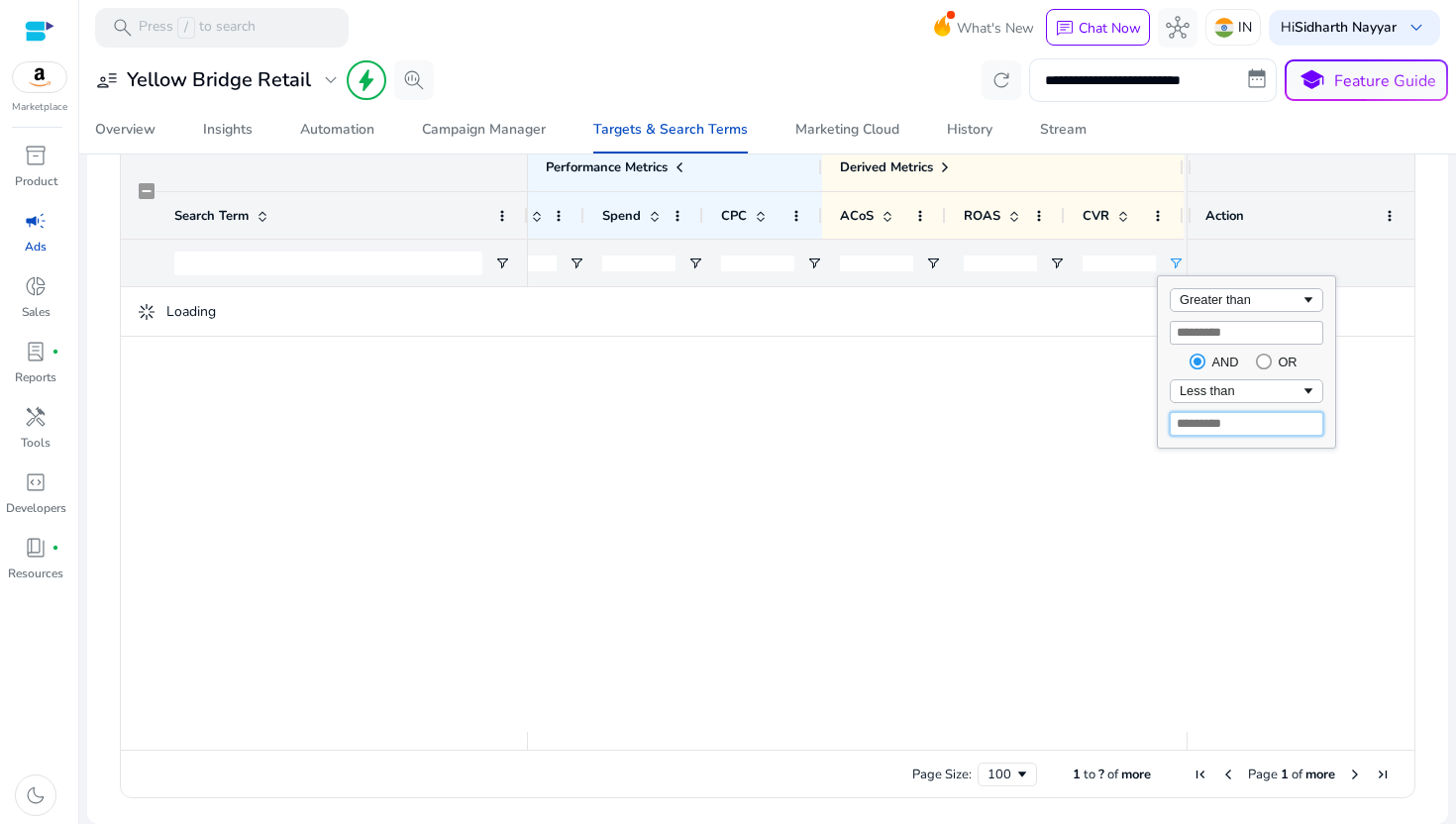 click at bounding box center [1246, 424] 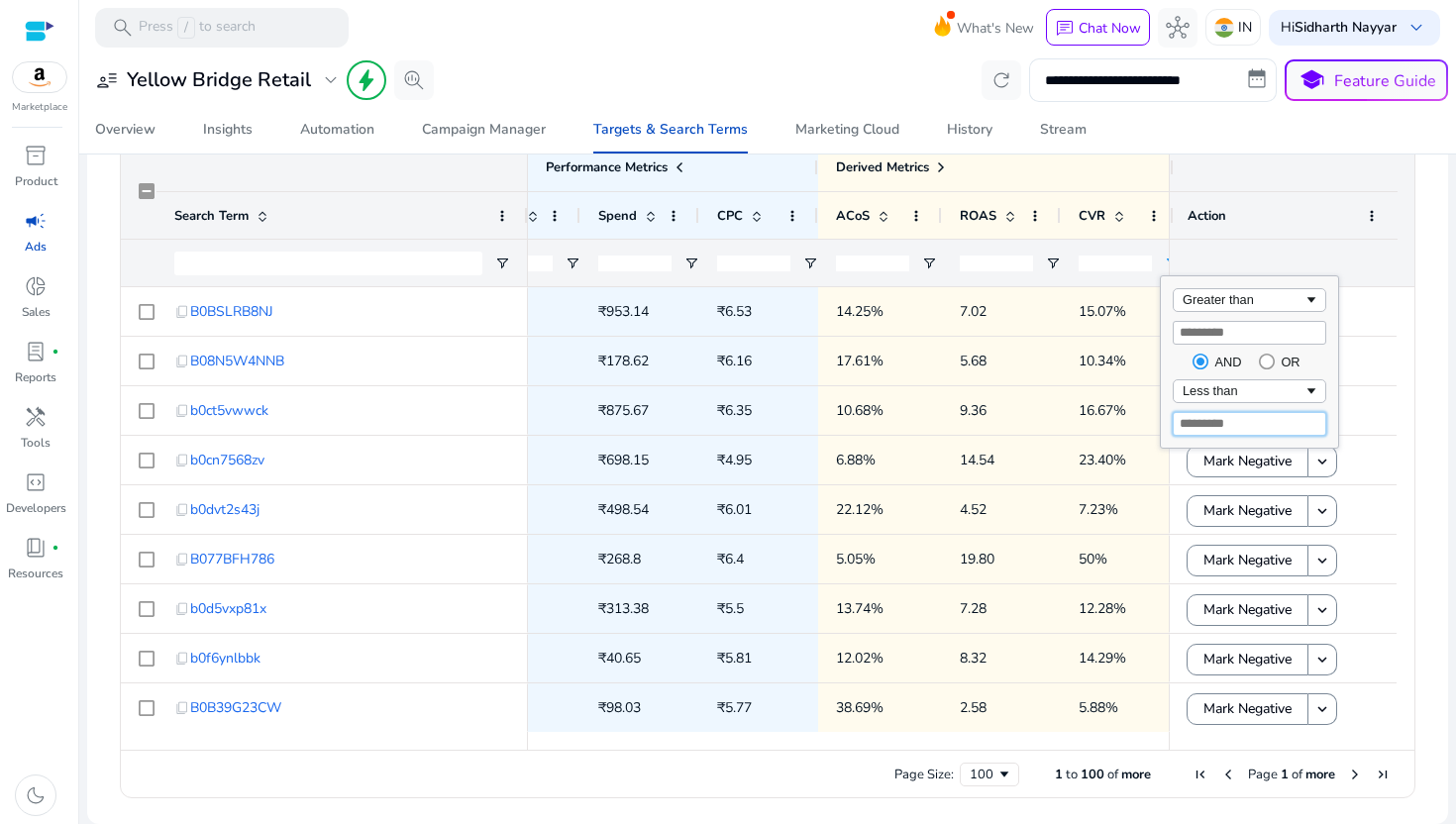 type on "**" 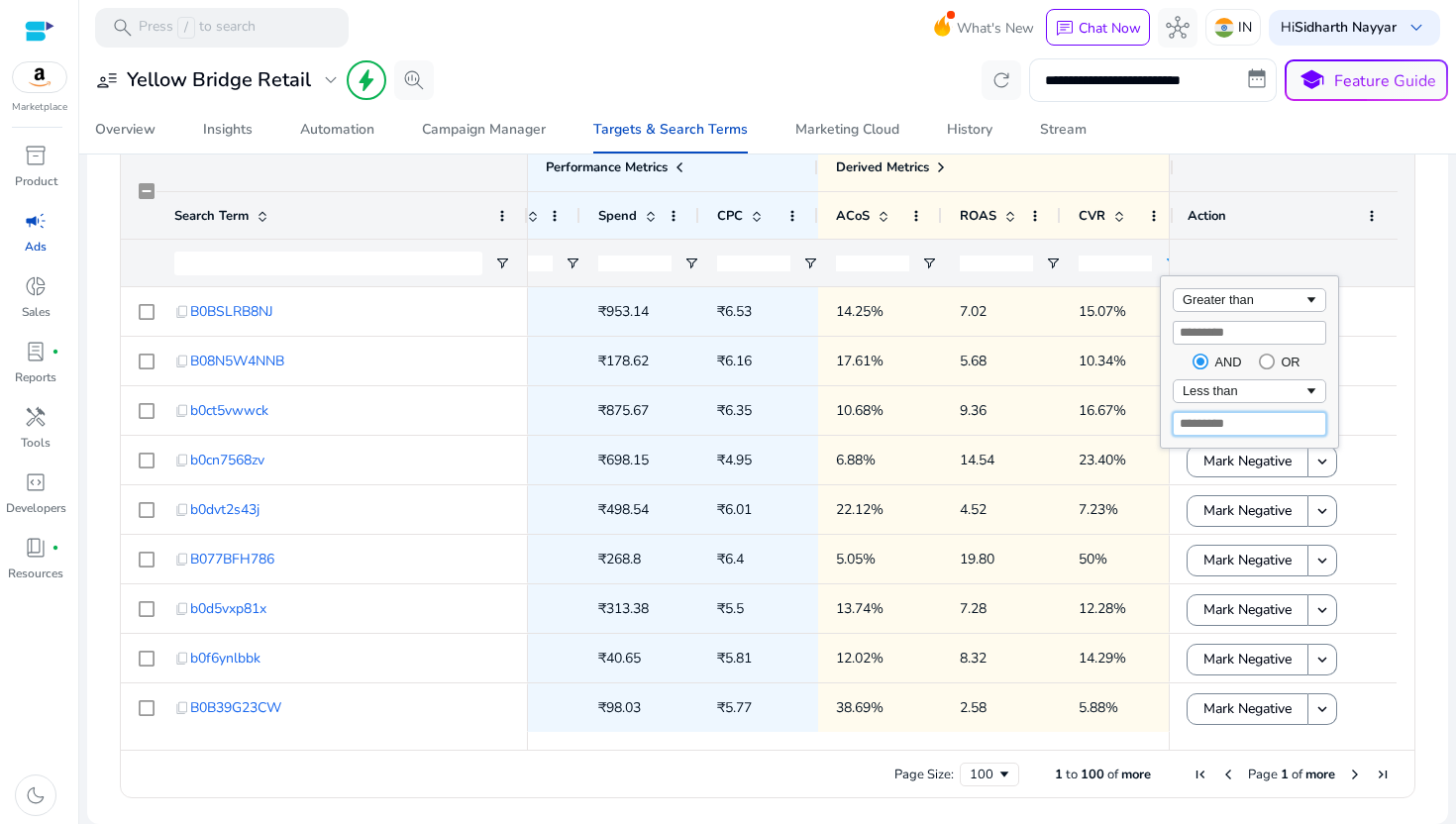 type 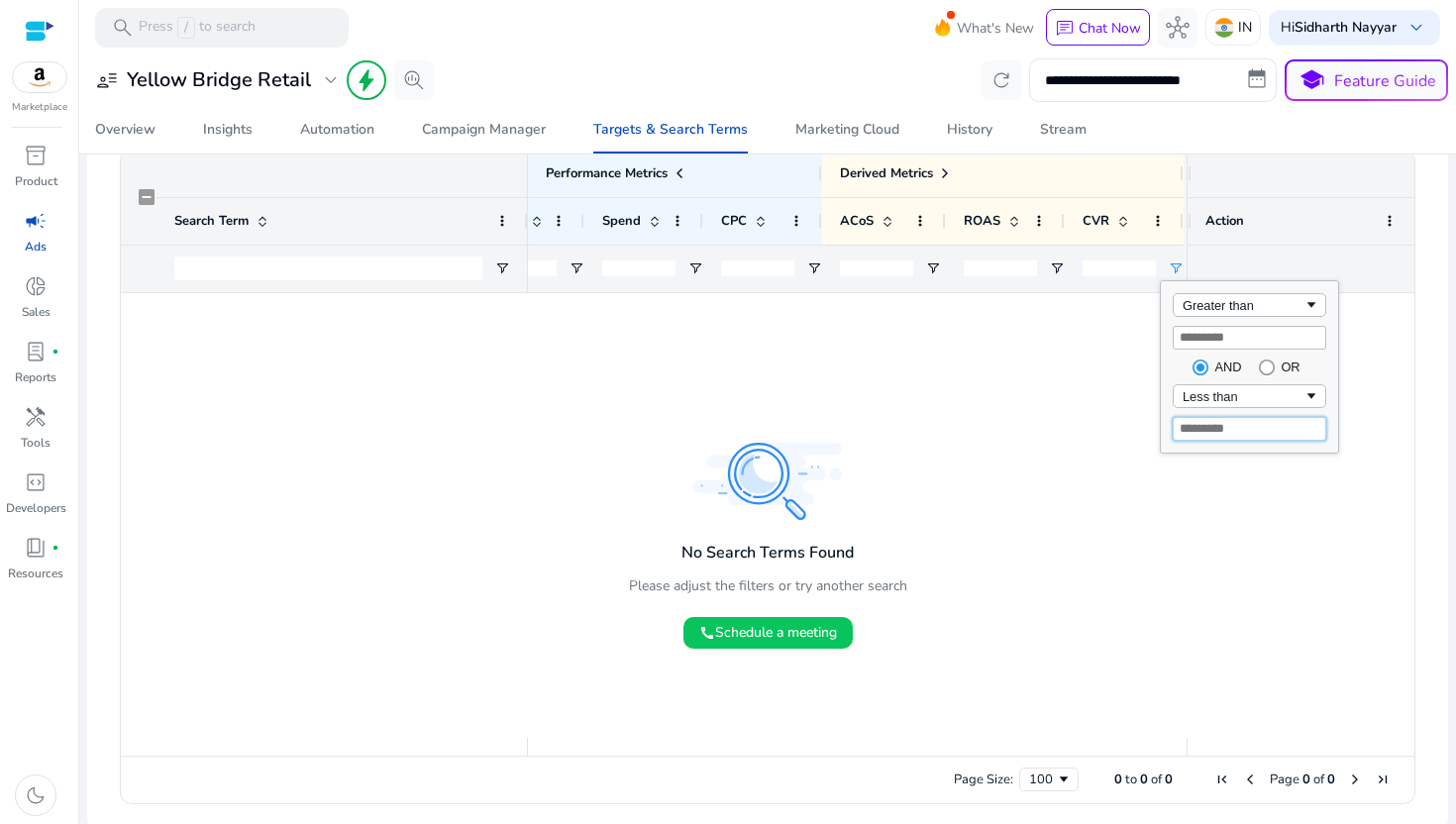 type on "*" 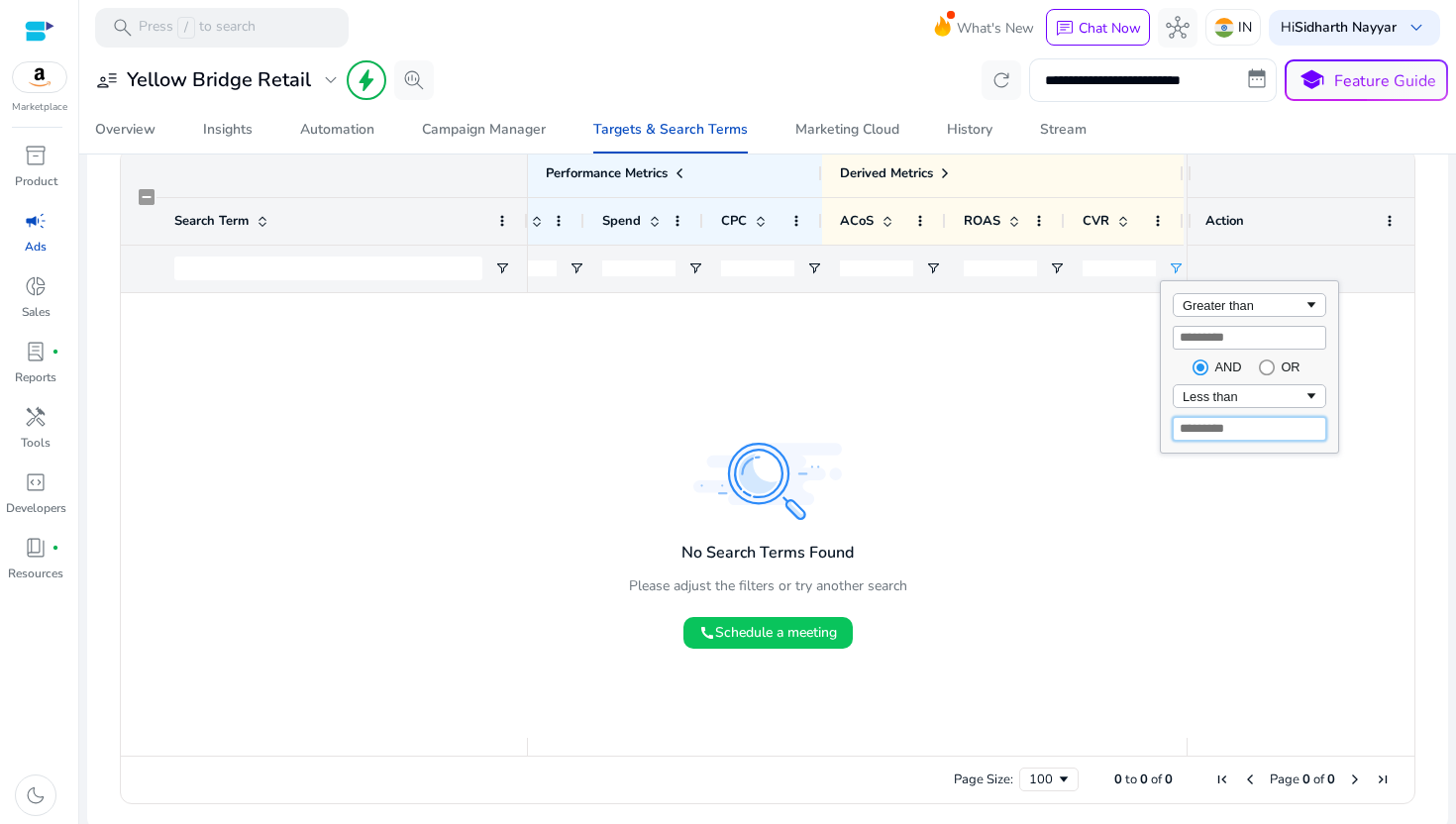 type 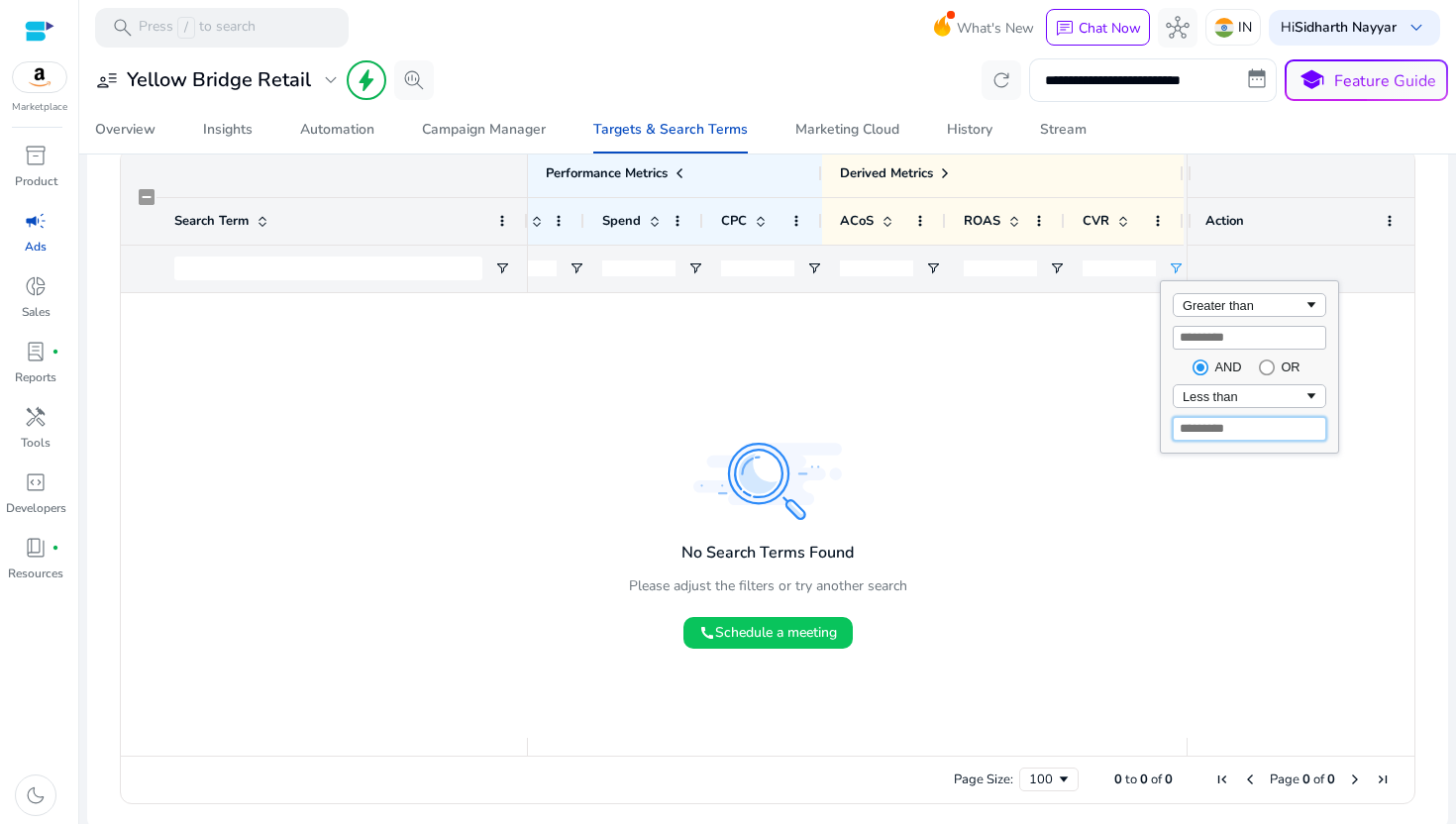 type on "*" 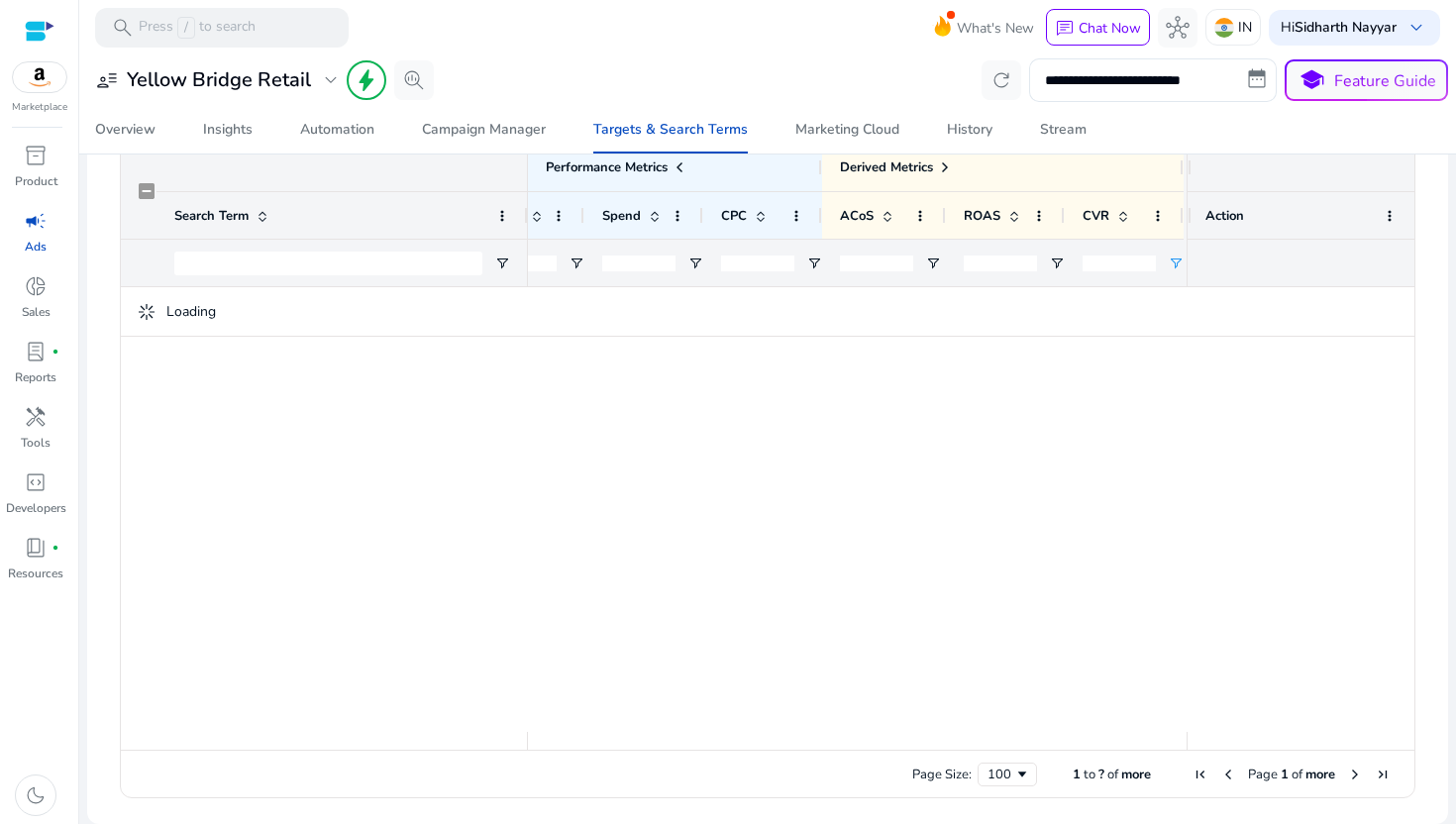 click 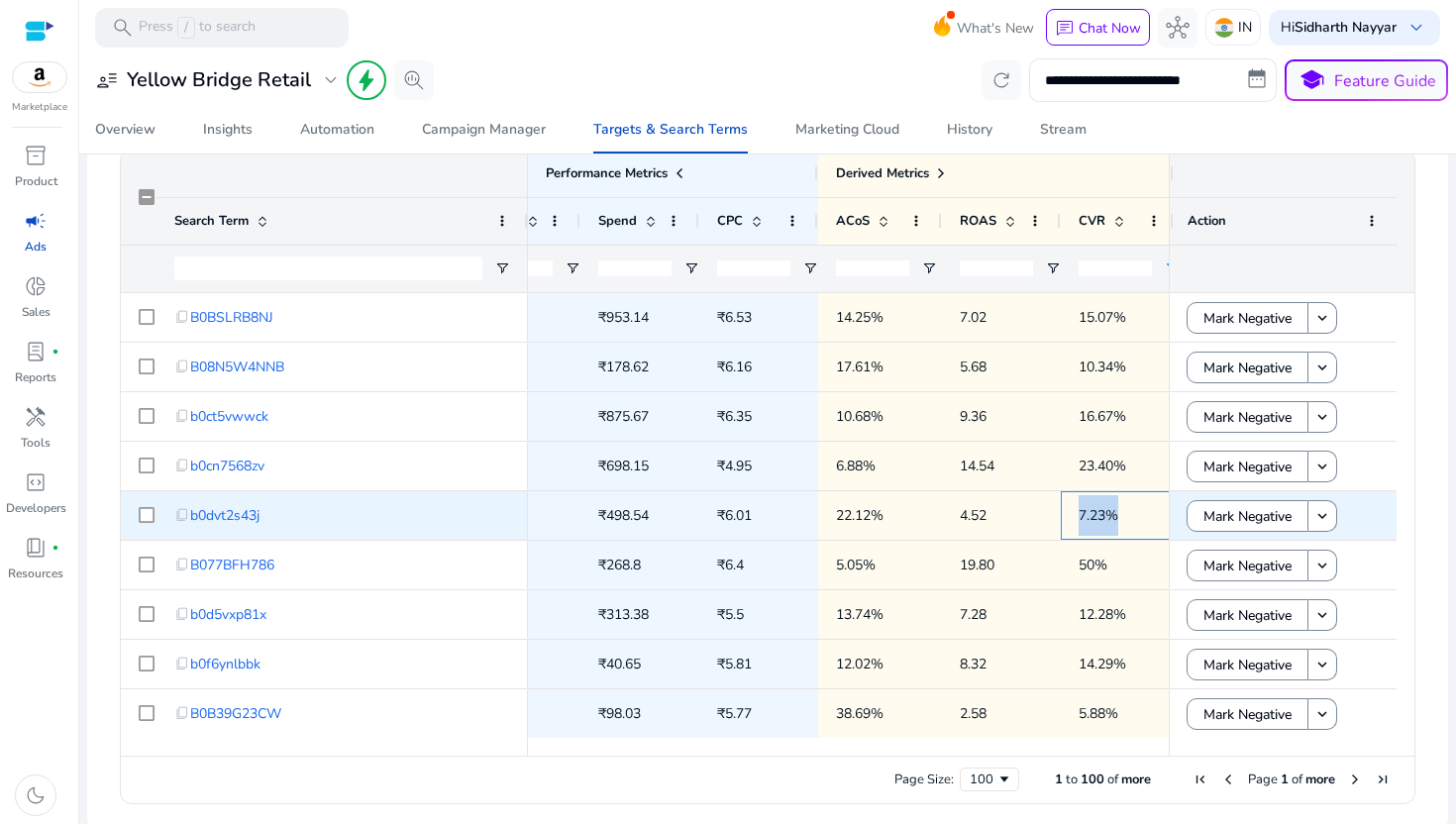 drag, startPoint x: 1078, startPoint y: 515, endPoint x: 1127, endPoint y: 517, distance: 49.040799 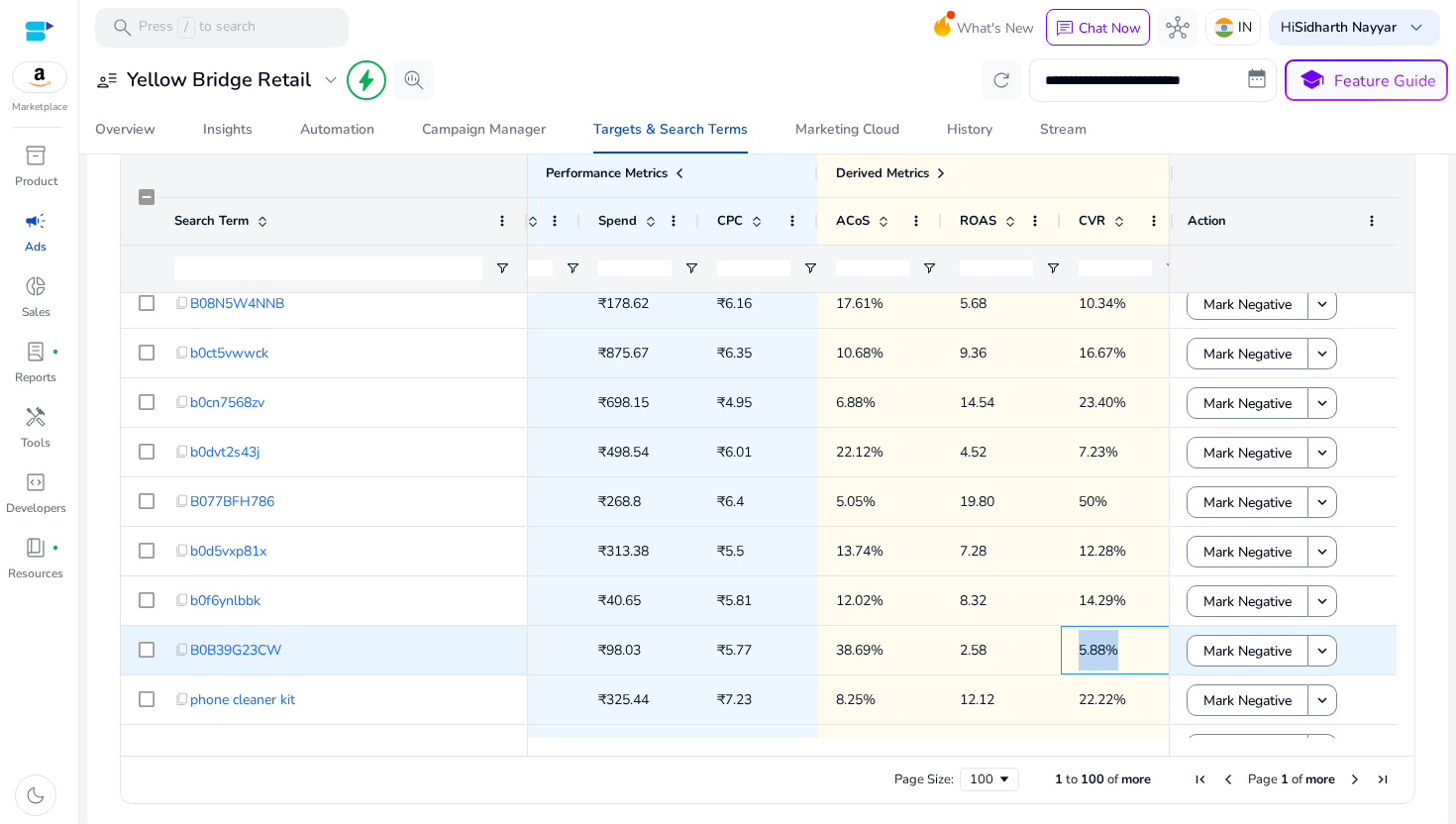 drag, startPoint x: 1065, startPoint y: 647, endPoint x: 1119, endPoint y: 650, distance: 54.083269 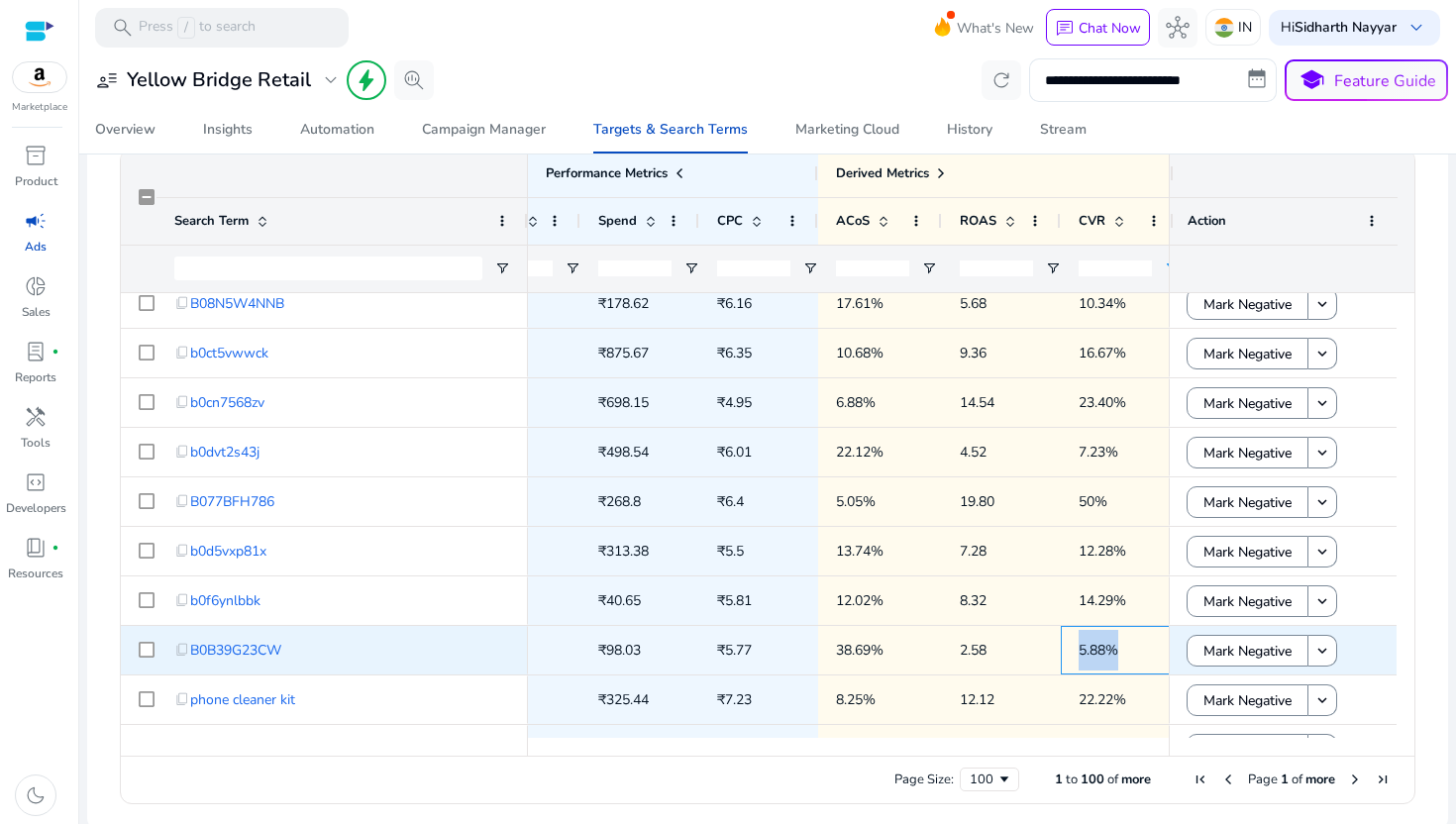scroll, scrollTop: 119, scrollLeft: 0, axis: vertical 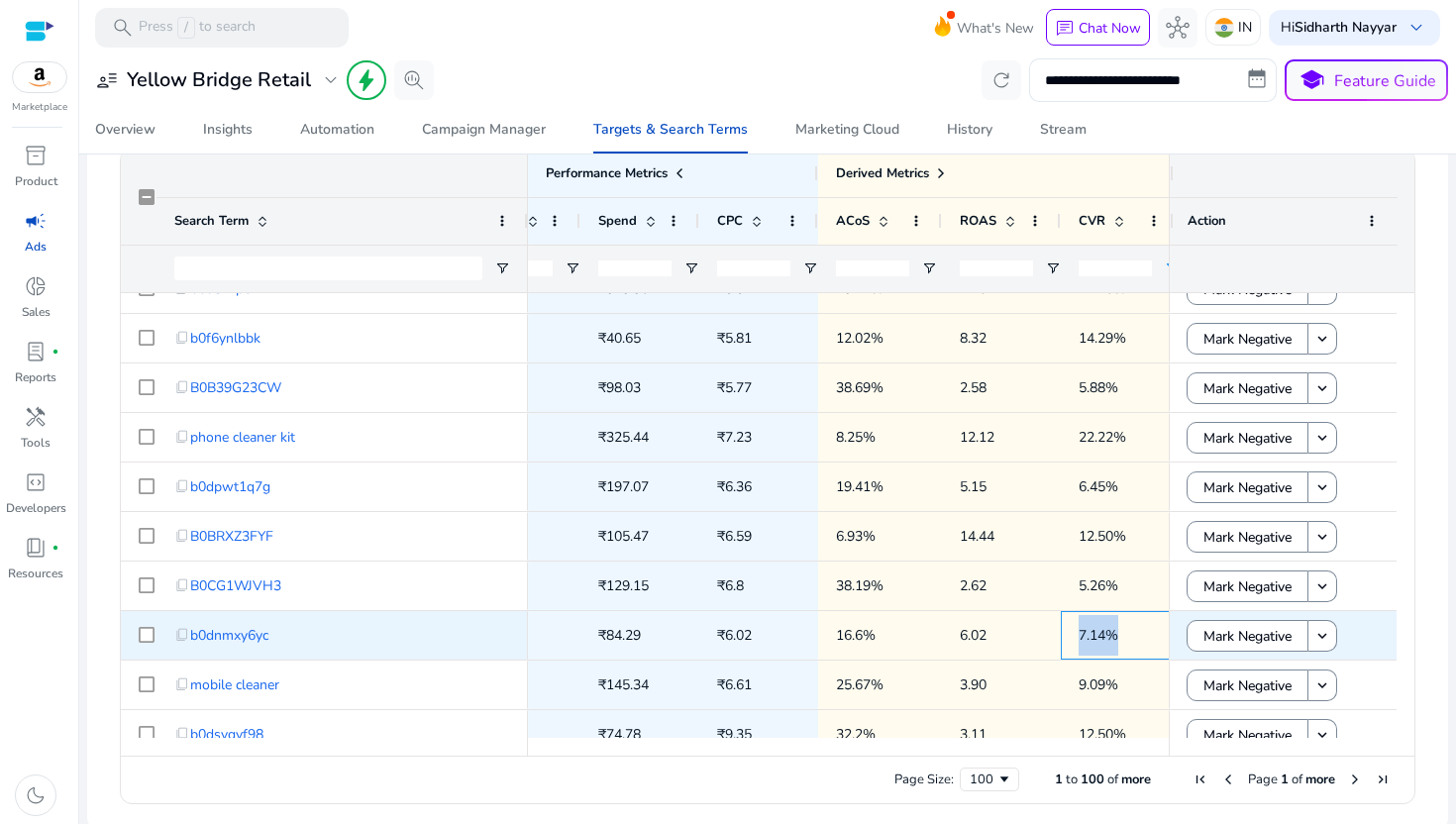drag, startPoint x: 1077, startPoint y: 627, endPoint x: 1135, endPoint y: 633, distance: 58.3095 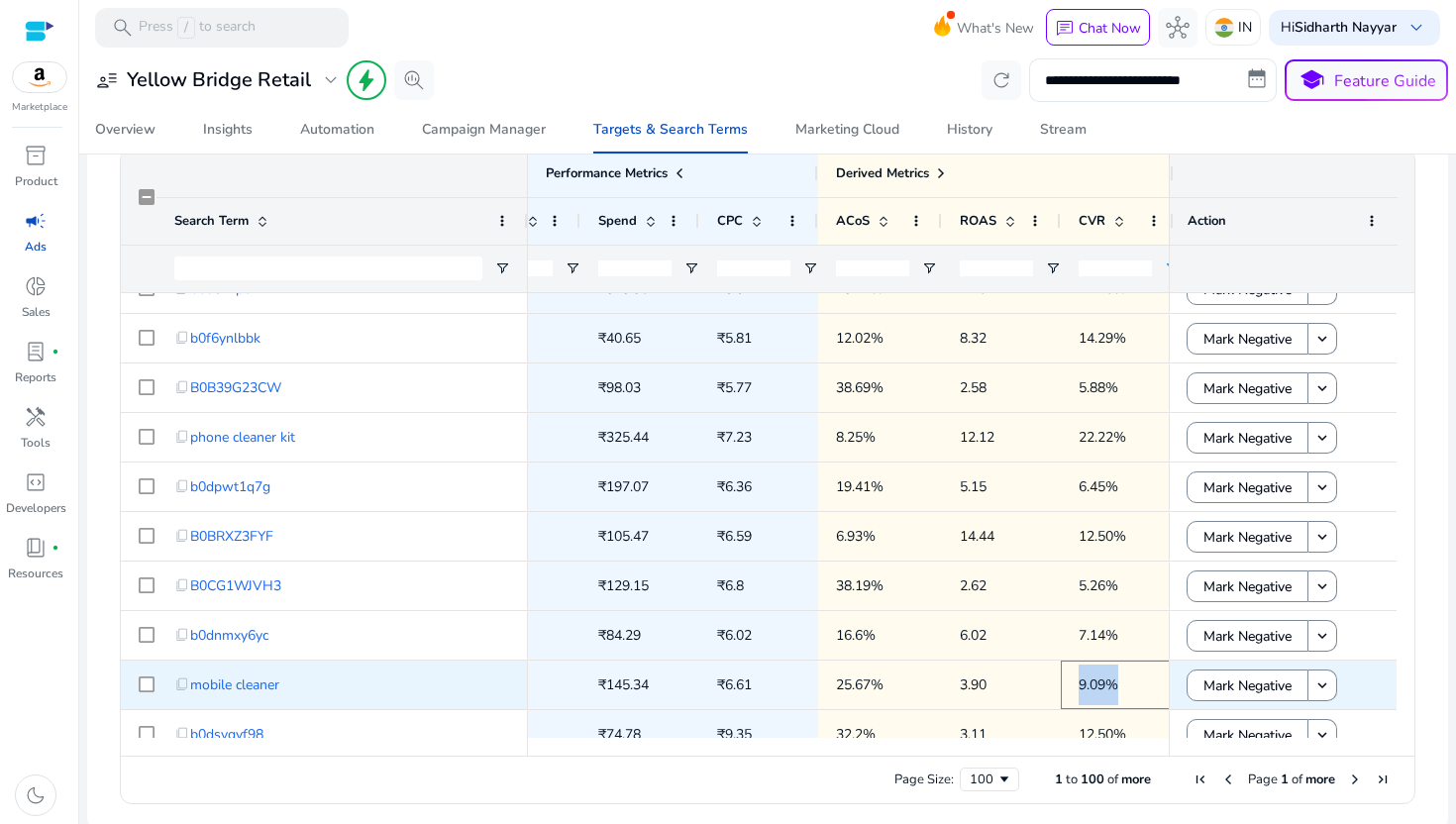 drag, startPoint x: 1121, startPoint y: 689, endPoint x: 1052, endPoint y: 687, distance: 69.028979 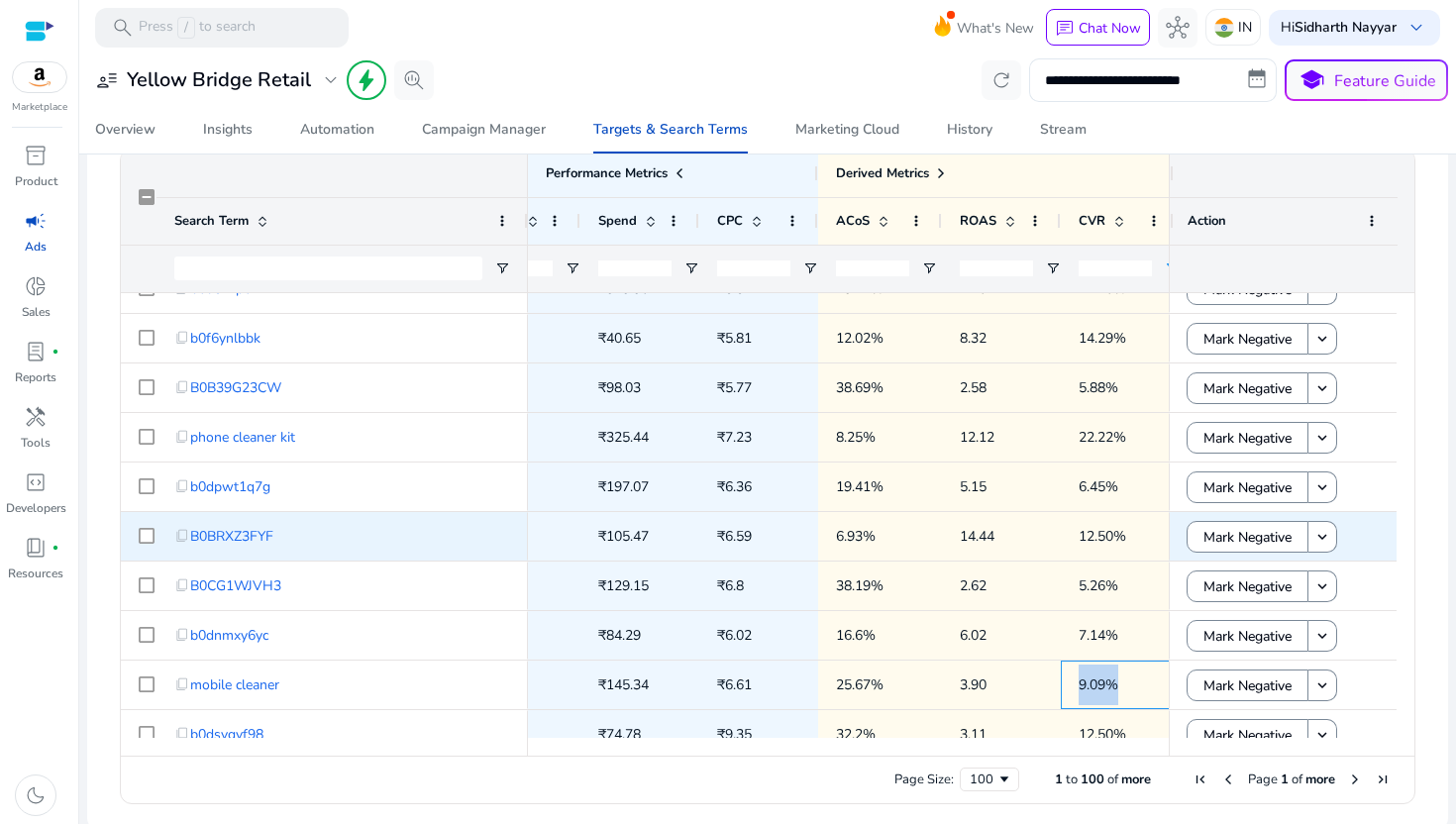 scroll, scrollTop: 0, scrollLeft: 0, axis: both 